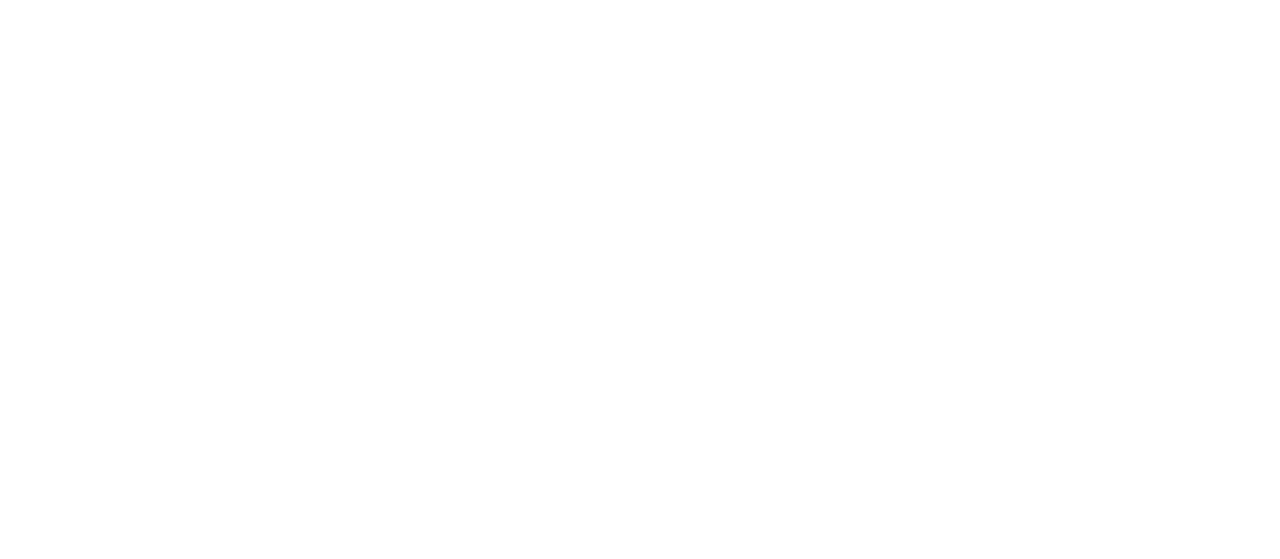 scroll, scrollTop: 0, scrollLeft: 0, axis: both 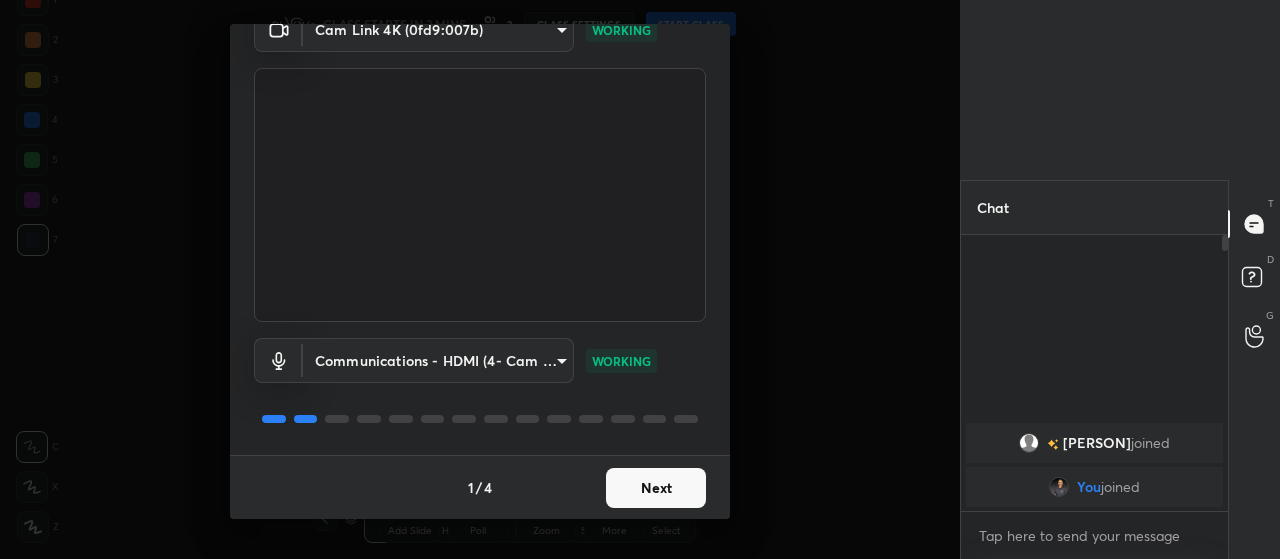 click on "Next" at bounding box center [656, 488] 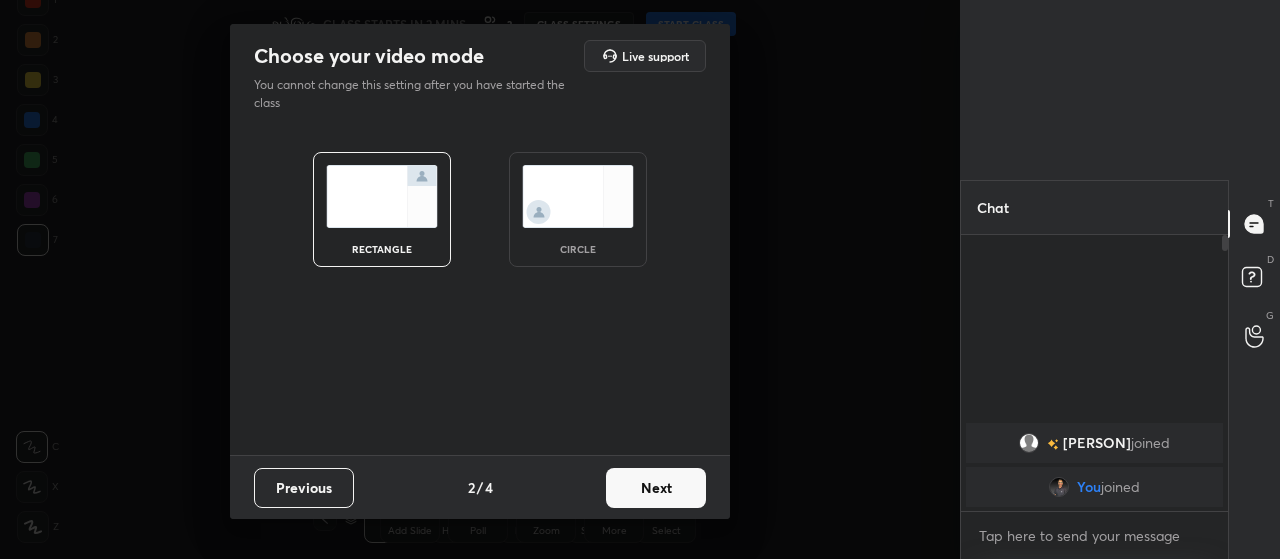 scroll, scrollTop: 0, scrollLeft: 0, axis: both 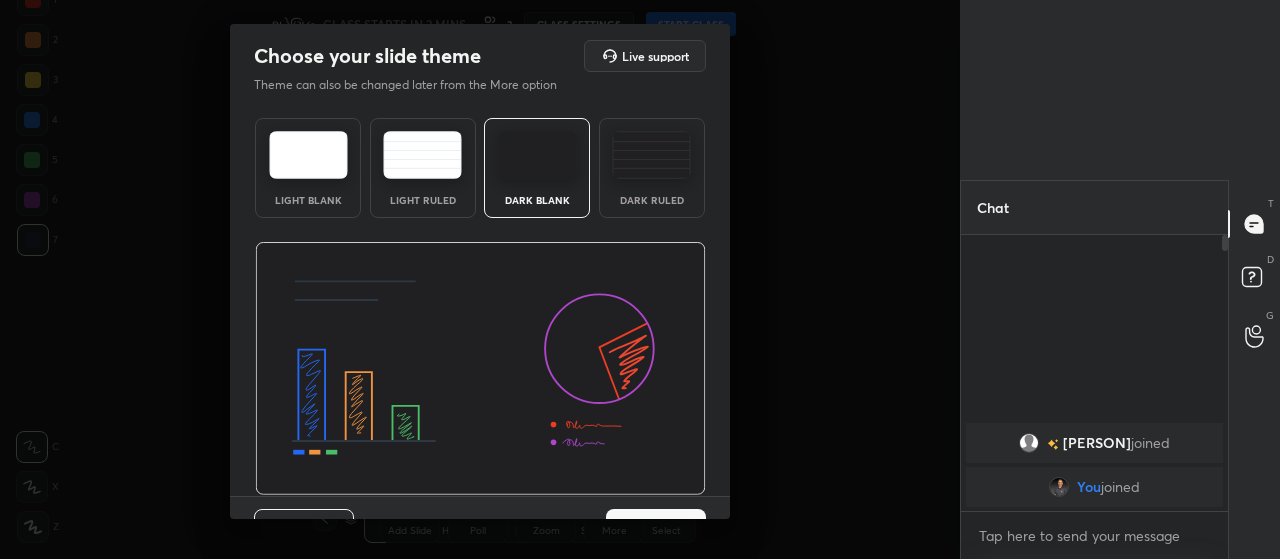 click on "Dark Blank" at bounding box center [537, 200] 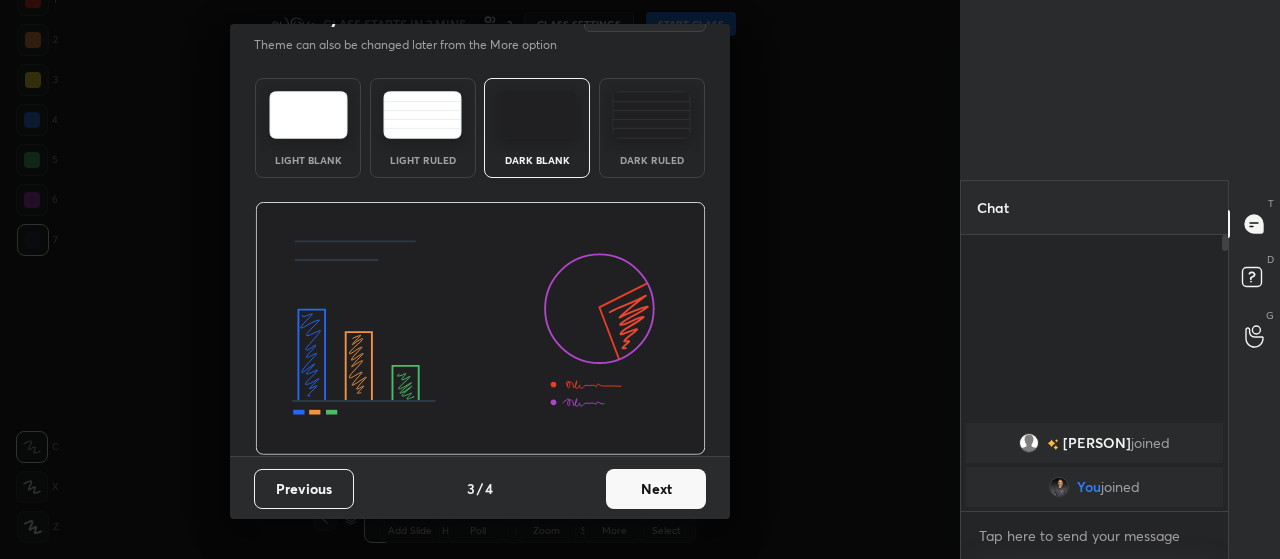scroll, scrollTop: 41, scrollLeft: 0, axis: vertical 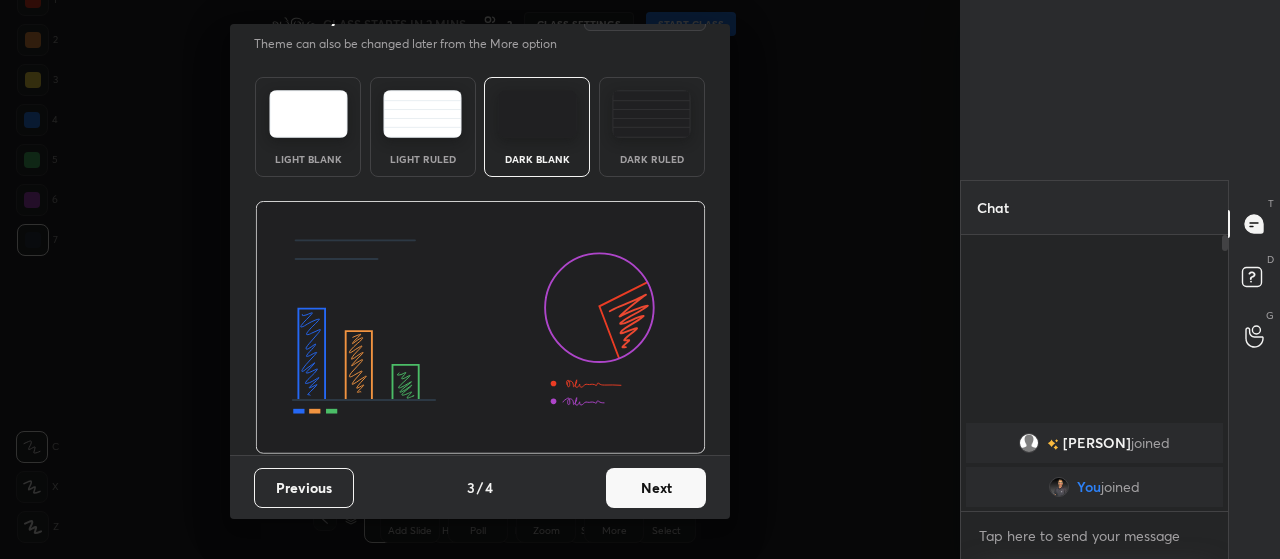 click on "Next" at bounding box center (656, 488) 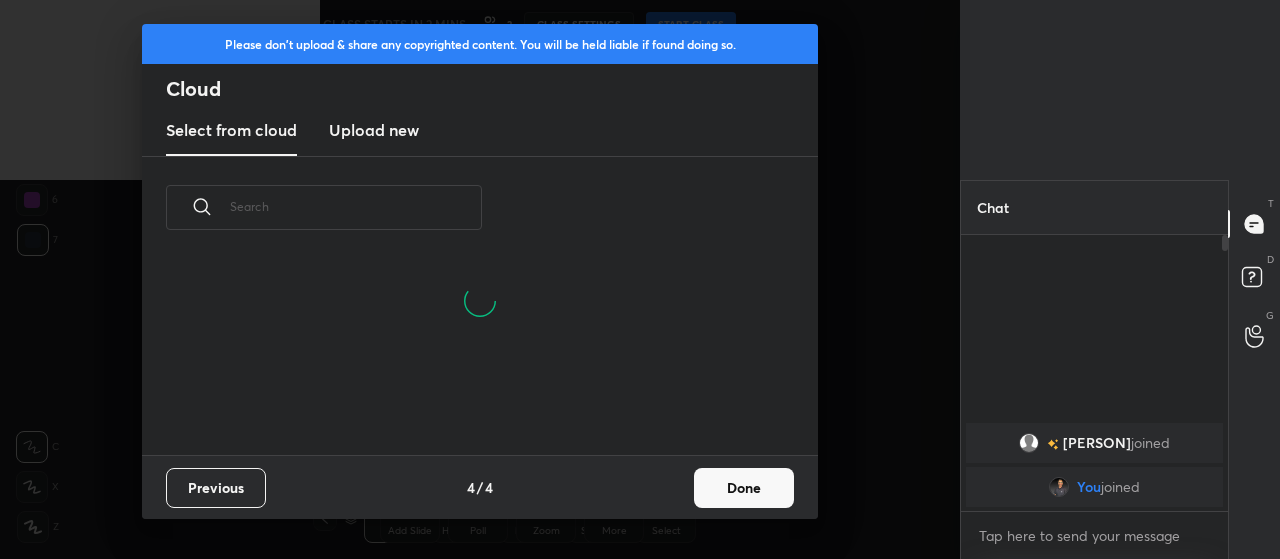 scroll, scrollTop: 7, scrollLeft: 11, axis: both 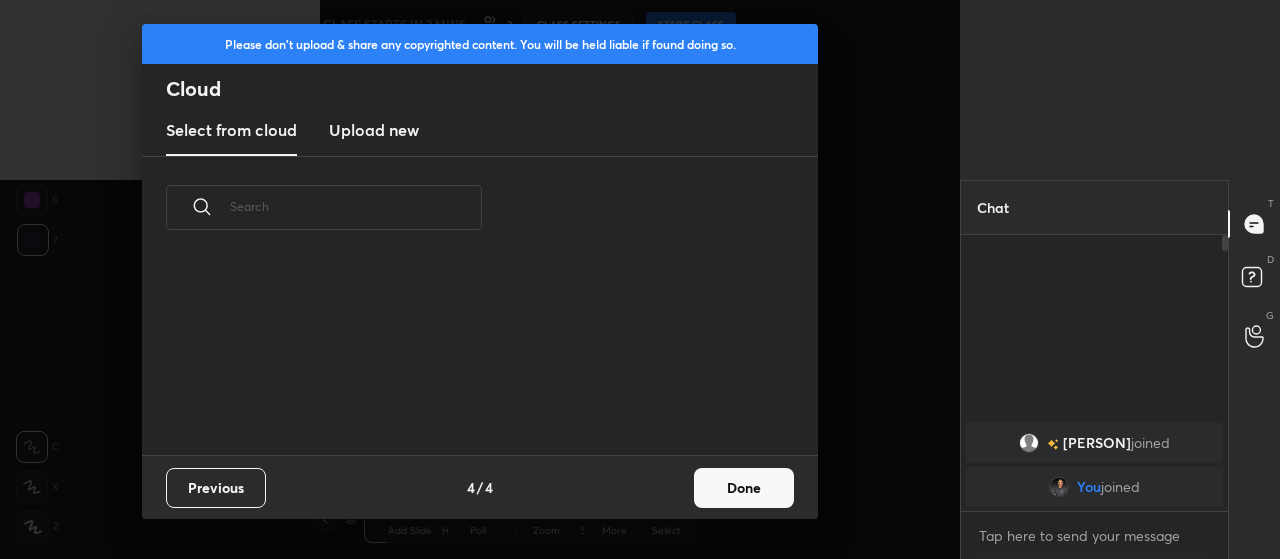 click on "Upload new" at bounding box center [374, 130] 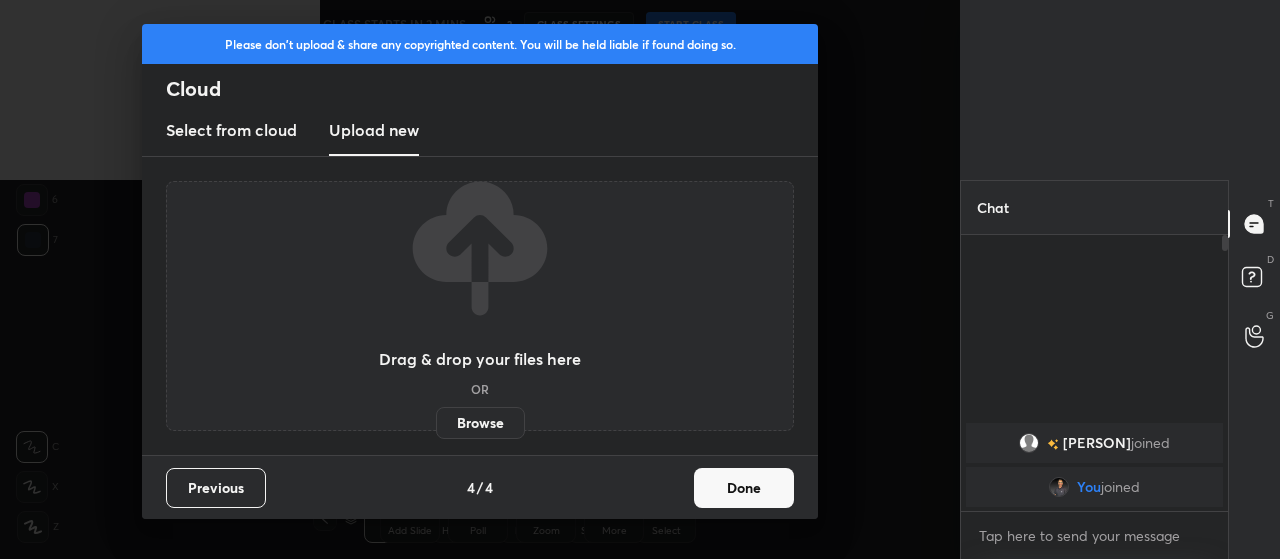 click on "Browse" at bounding box center [480, 423] 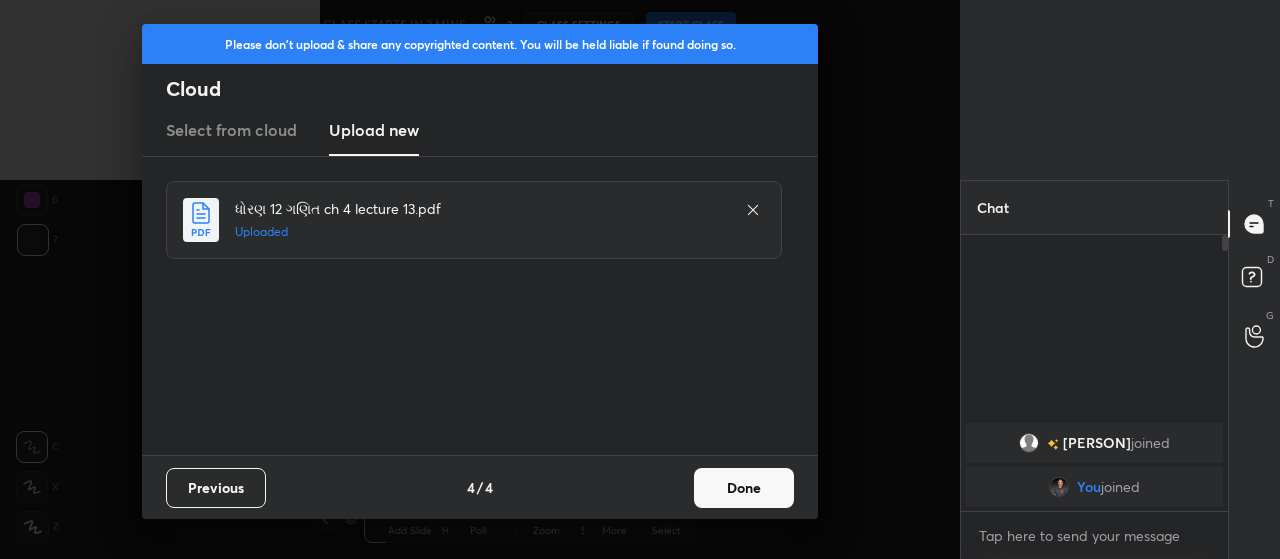 click on "Done" at bounding box center (744, 488) 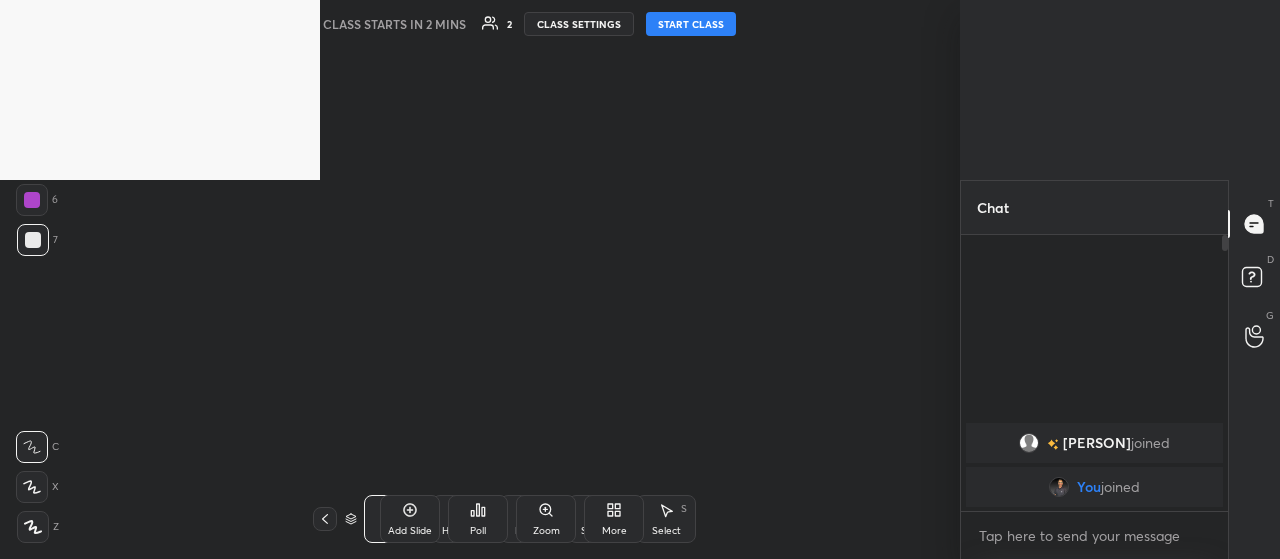click on "START CLASS" at bounding box center [691, 24] 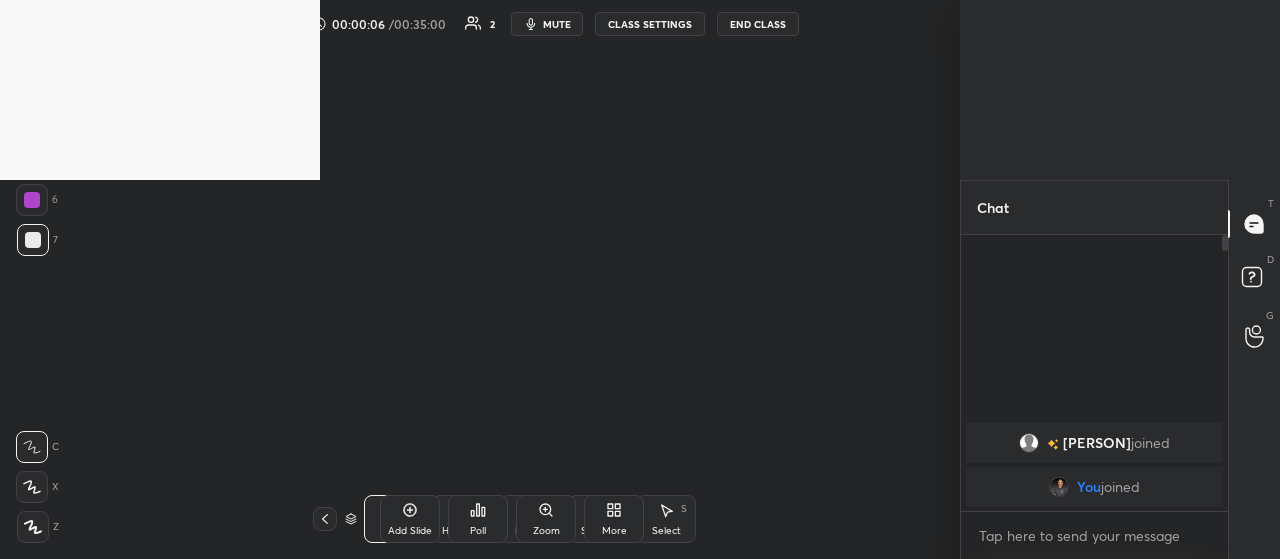 click on "More" at bounding box center [614, 519] 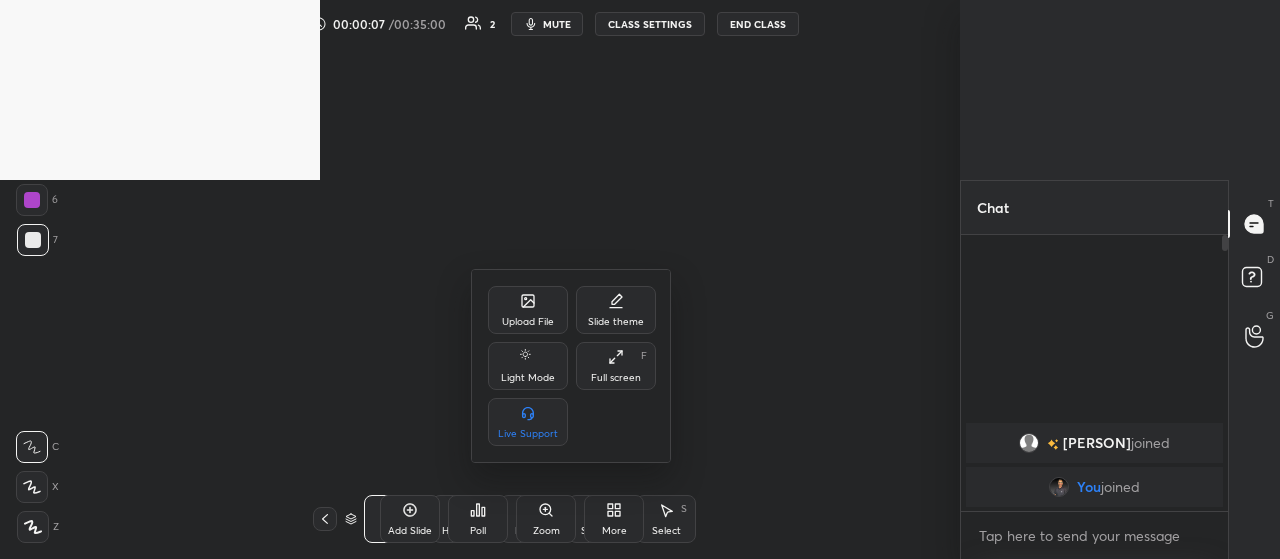click on "Full screen F" at bounding box center [616, 366] 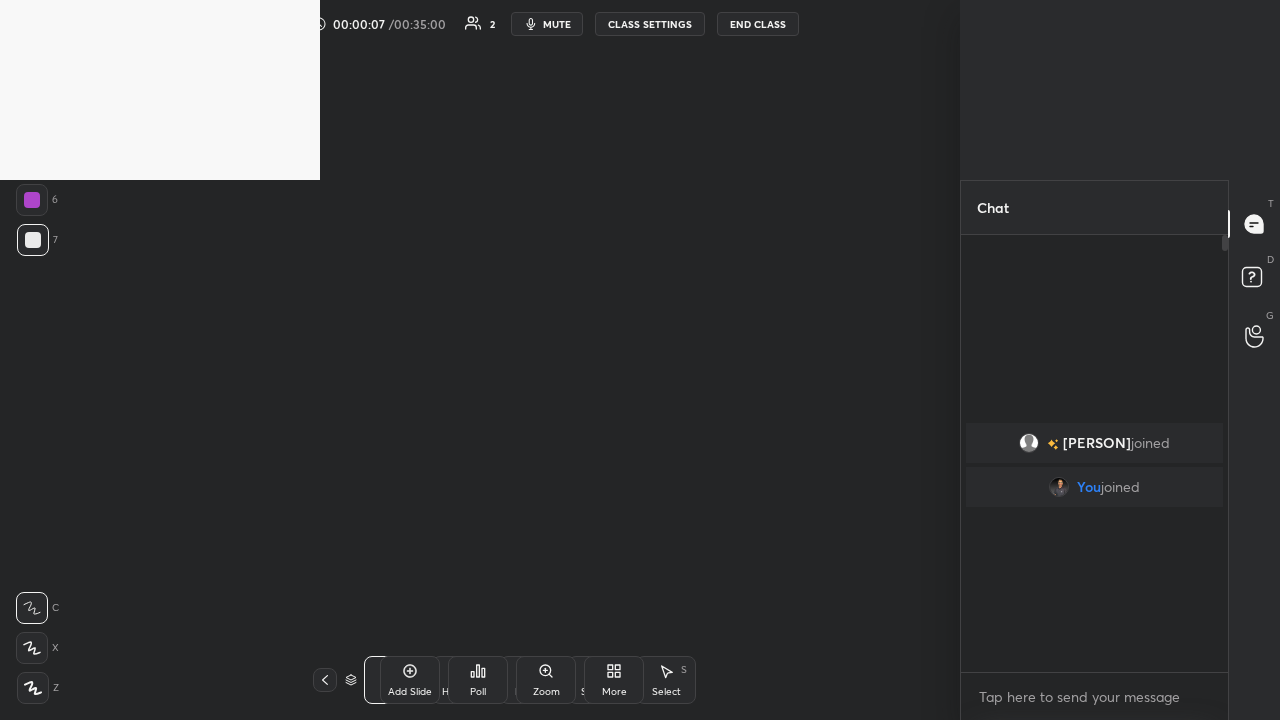 scroll, scrollTop: 7, scrollLeft: 7, axis: both 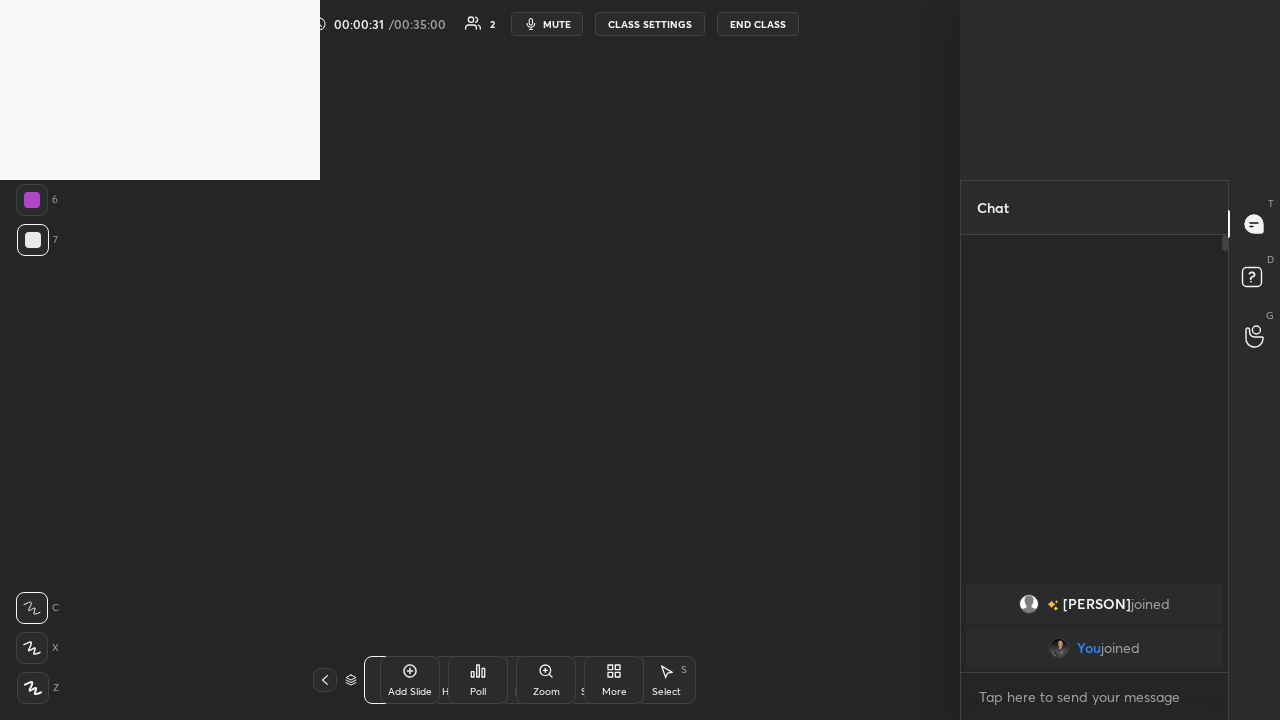 click 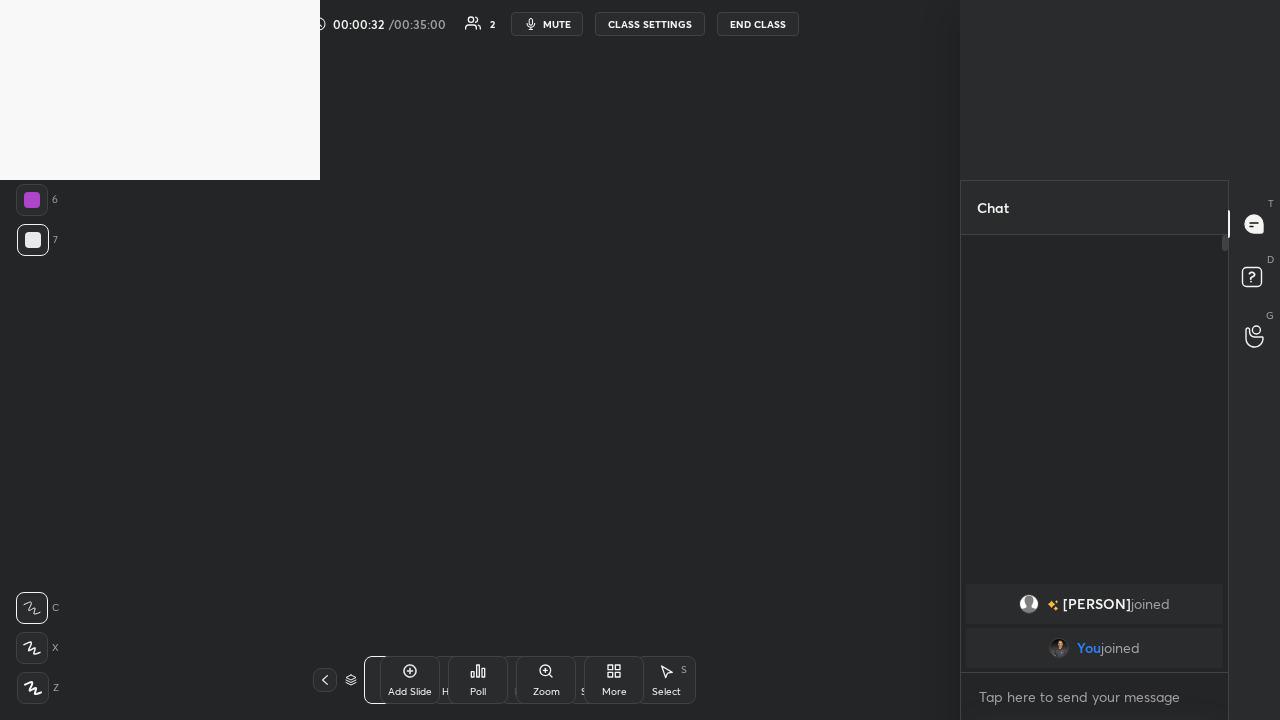 click 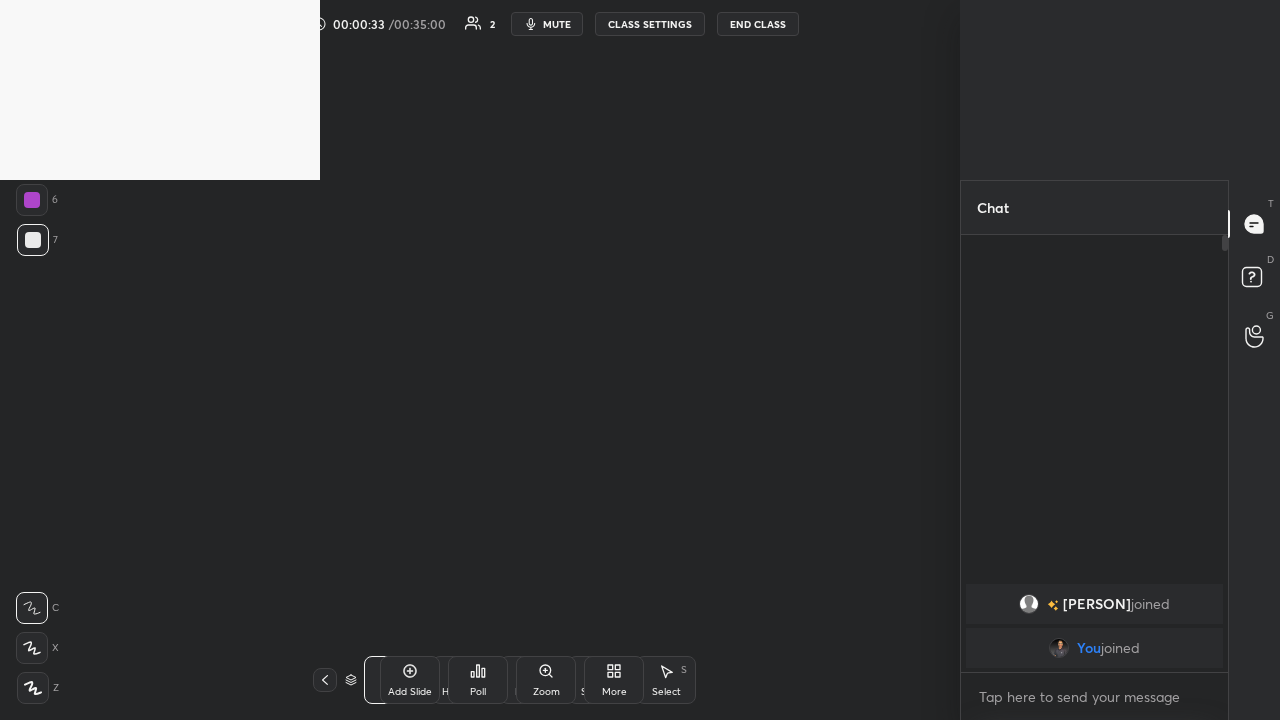click 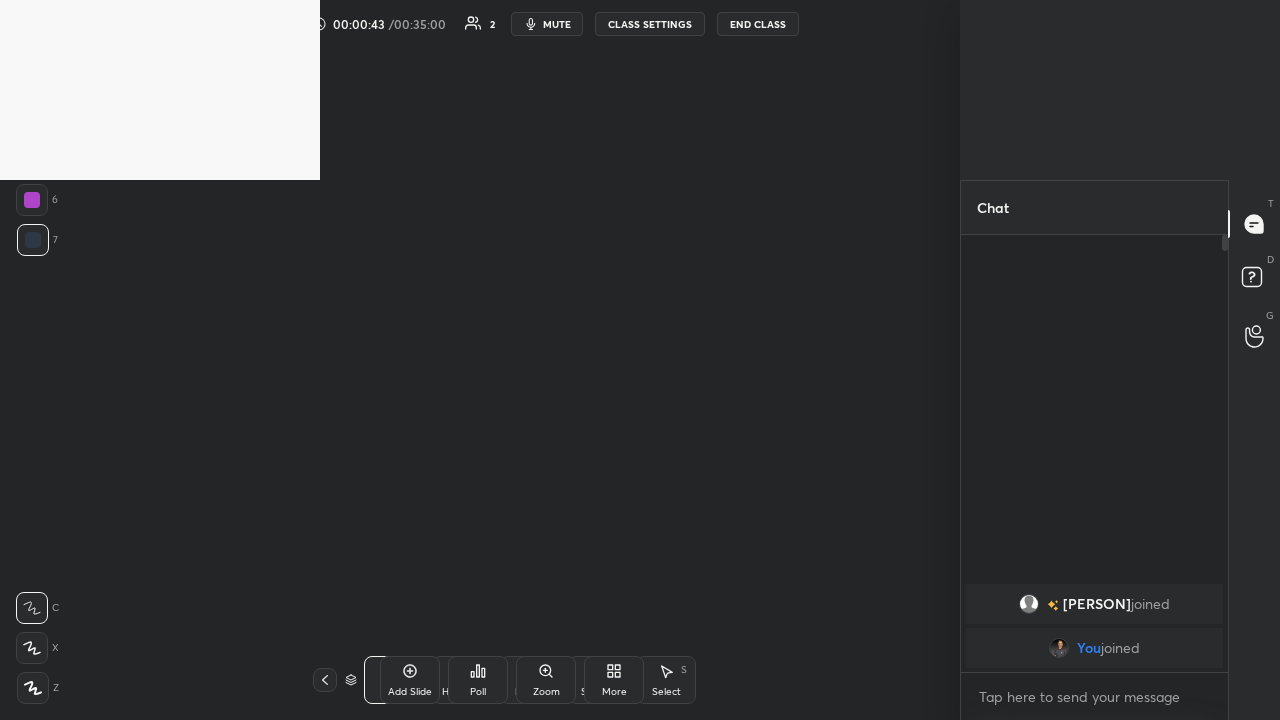 click 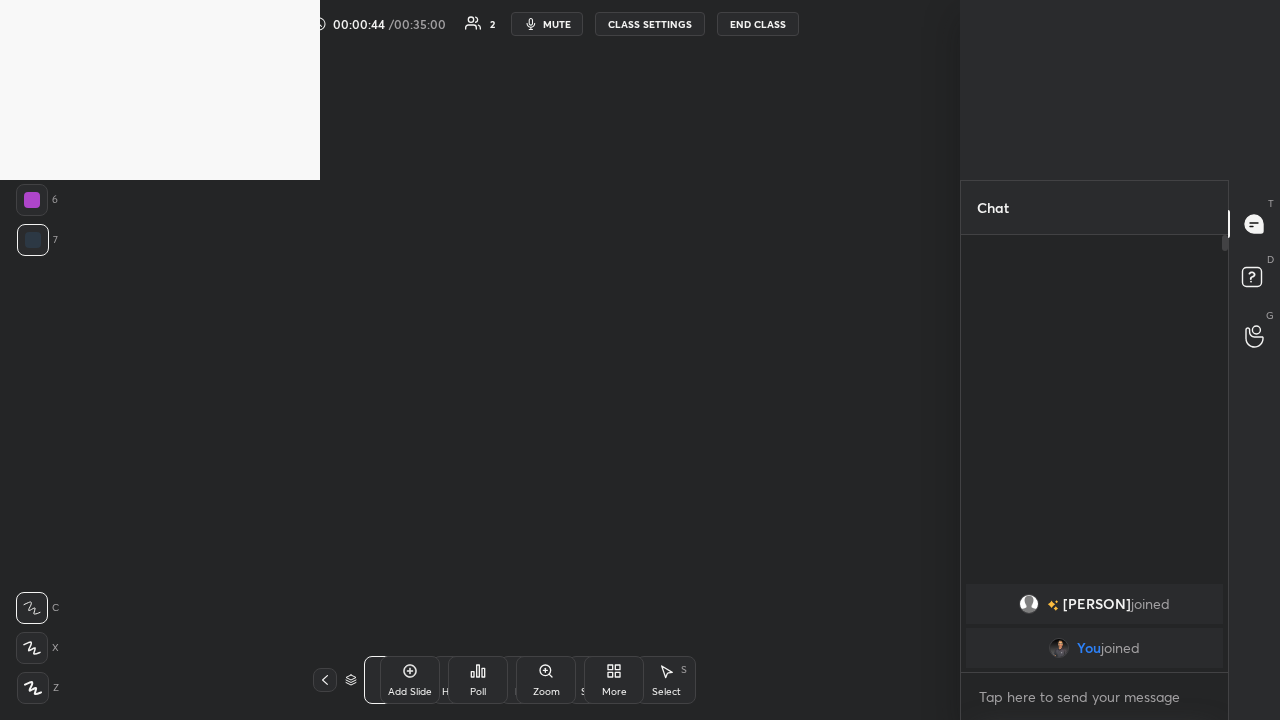 click 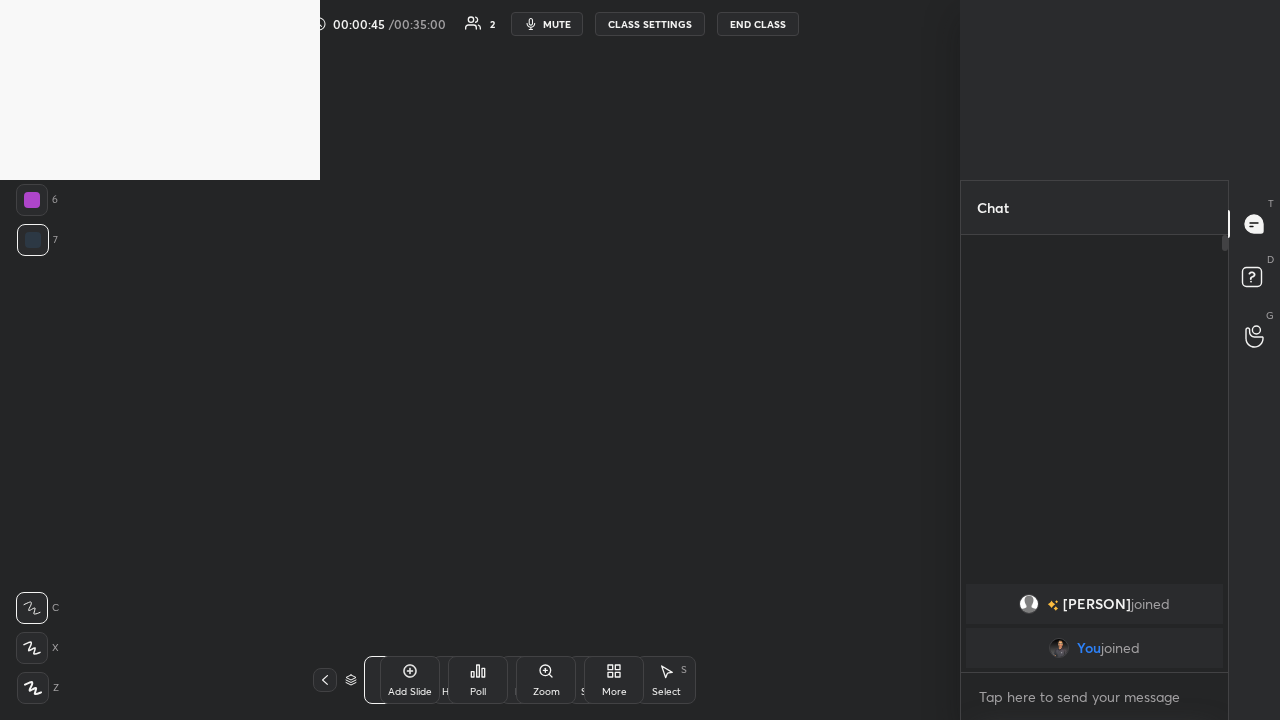 click on "Highlight H" at bounding box center [462, 680] 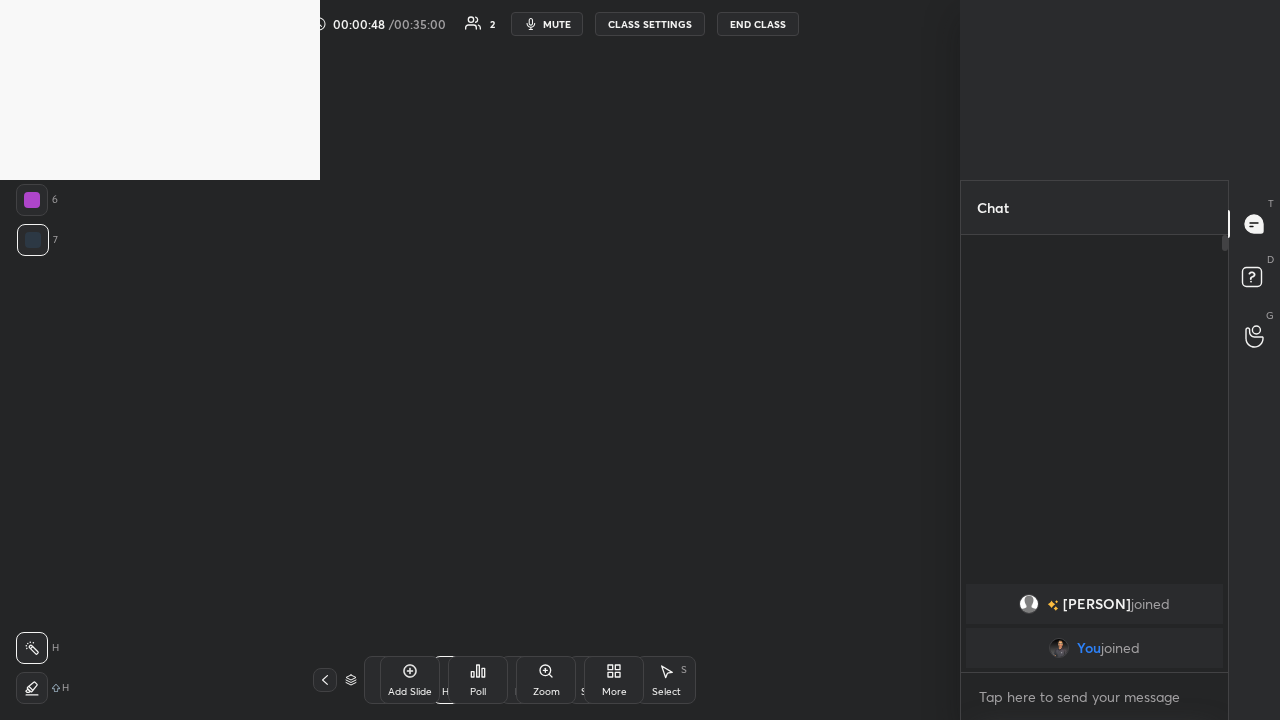 click 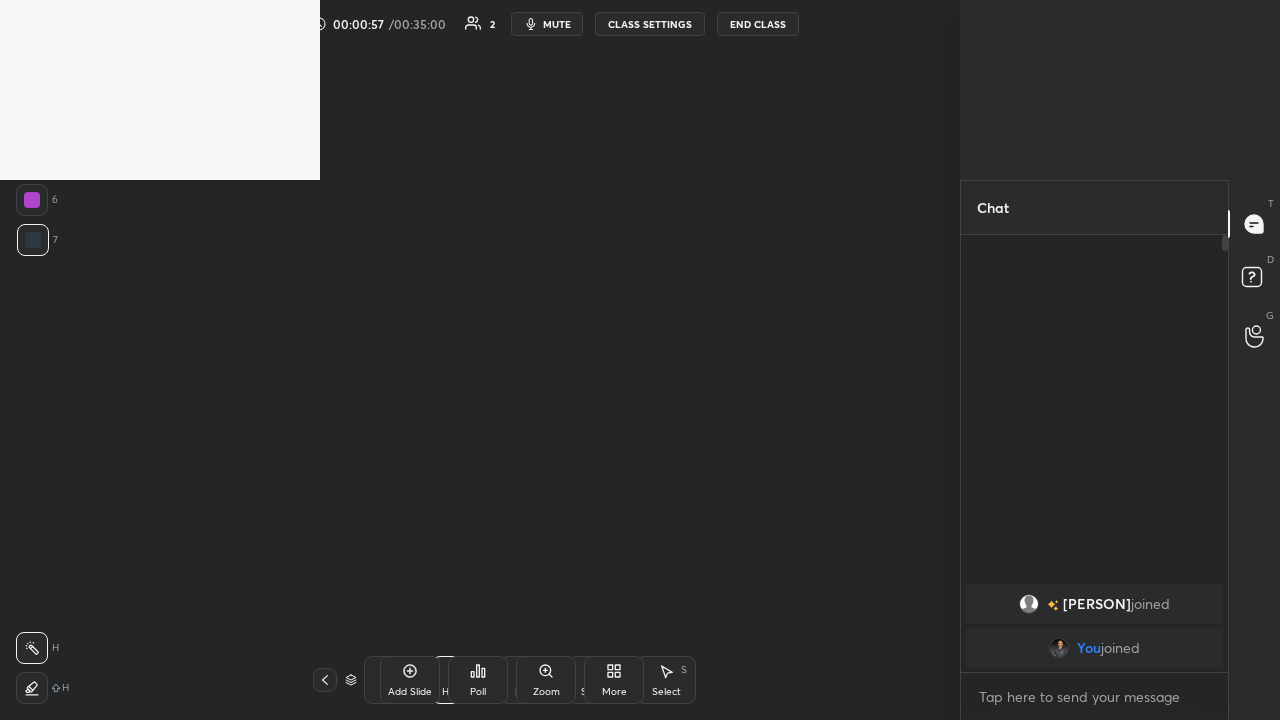 click at bounding box center [160, 90] 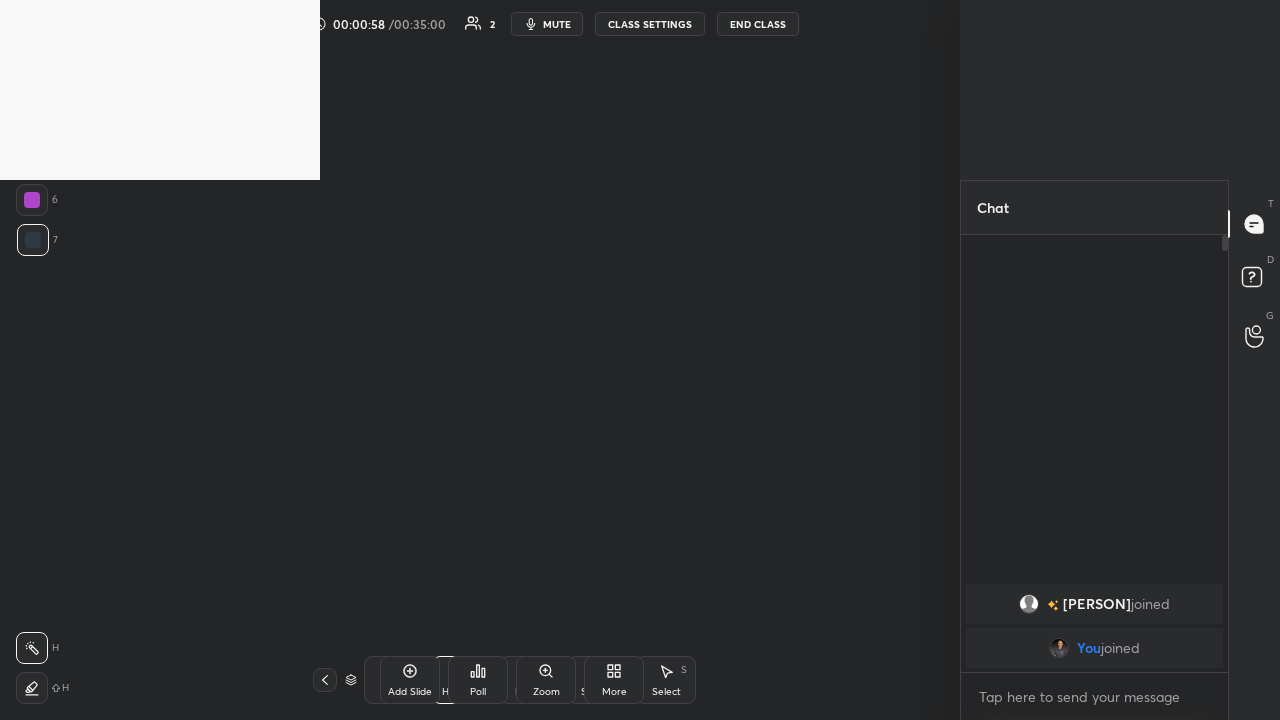 click on "Chat [PERSON]  joined You  joined 1 NEW MESSAGE Enable hand raising Enable raise hand to speak to learners. Once enabled, chat will be turned off temporarily. Enable x   introducing Raise a hand with a doubt Now learners can raise their hand along with a doubt  How it works? Doubts asked by learners will show up here NEW DOUBTS ASKED No one has raised a hand yet Can't raise hand Looks like educator just invited you to speak. Please wait before you can raise your hand again. Got it T Messages (T) D Doubts (D) G Raise Hand (G)" at bounding box center [1120, 360] 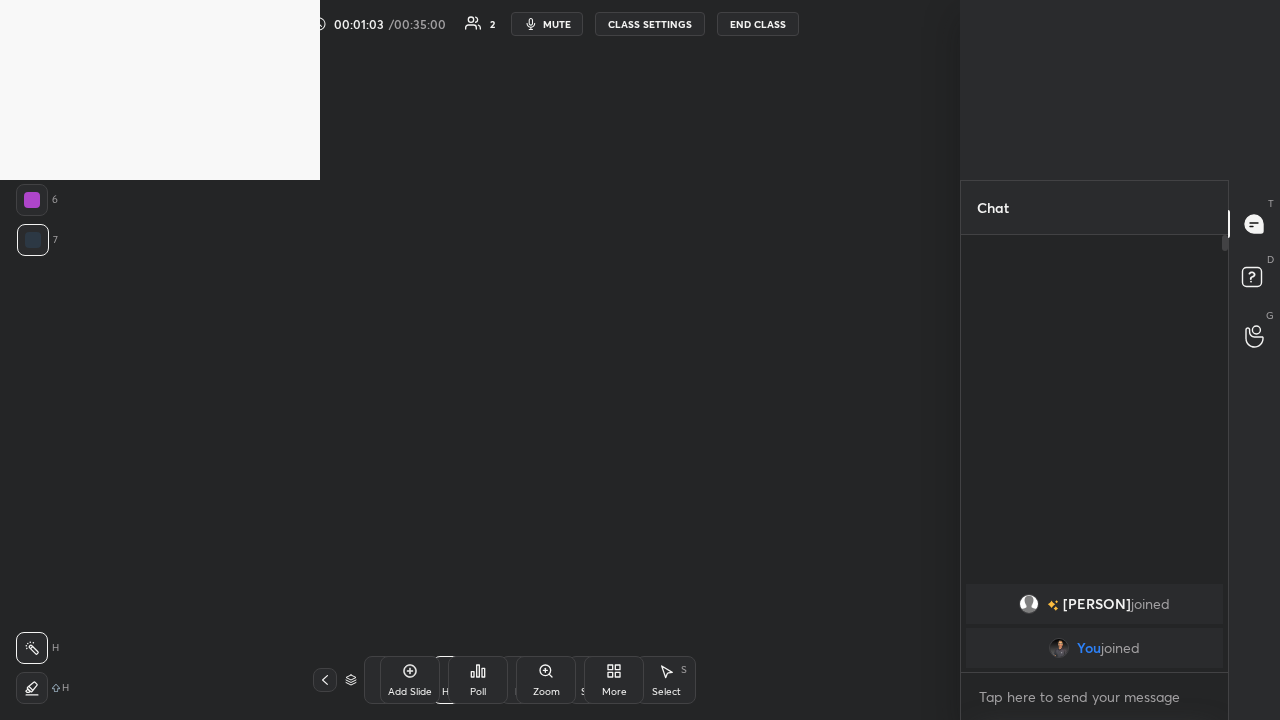 click on "/" at bounding box center [388, 680] 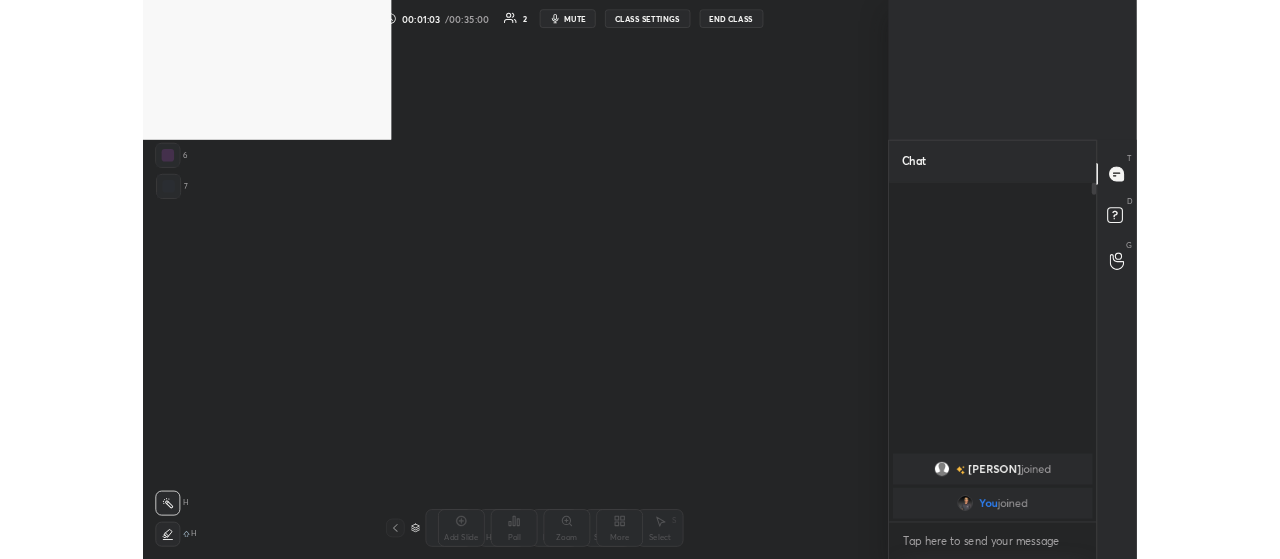 scroll, scrollTop: 1, scrollLeft: 11, axis: both 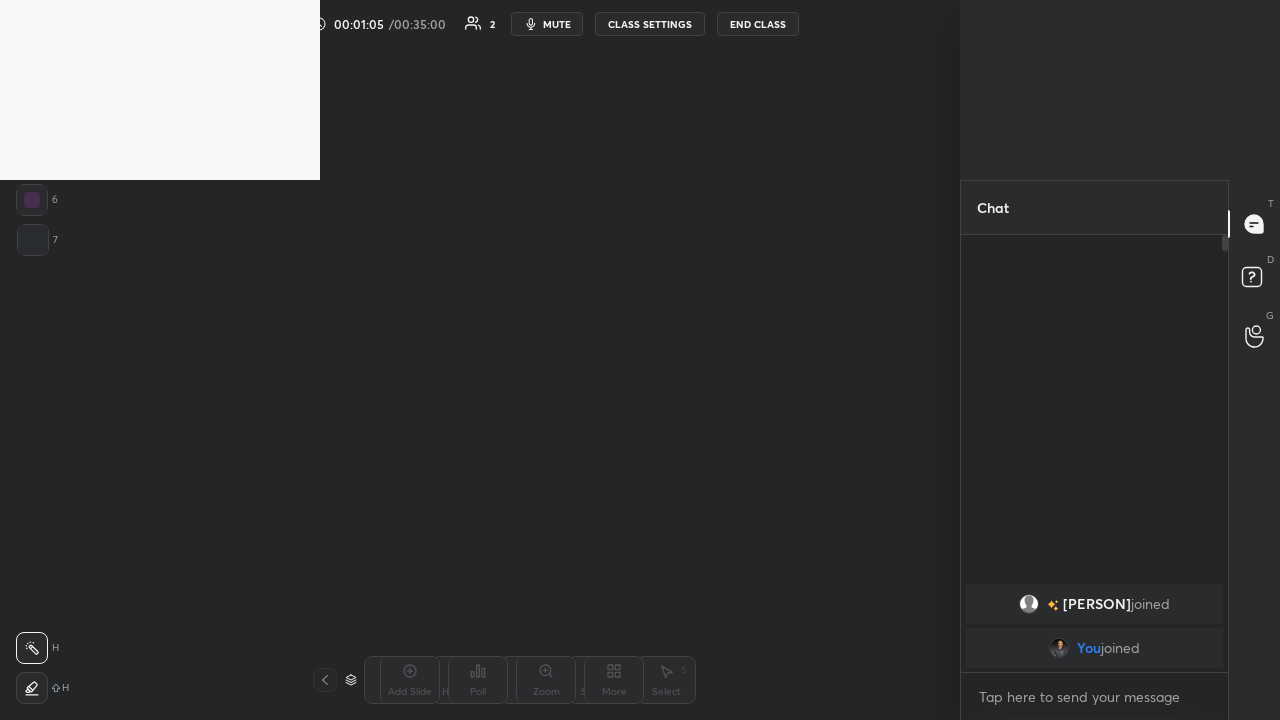 click on "/" at bounding box center (388, 680) 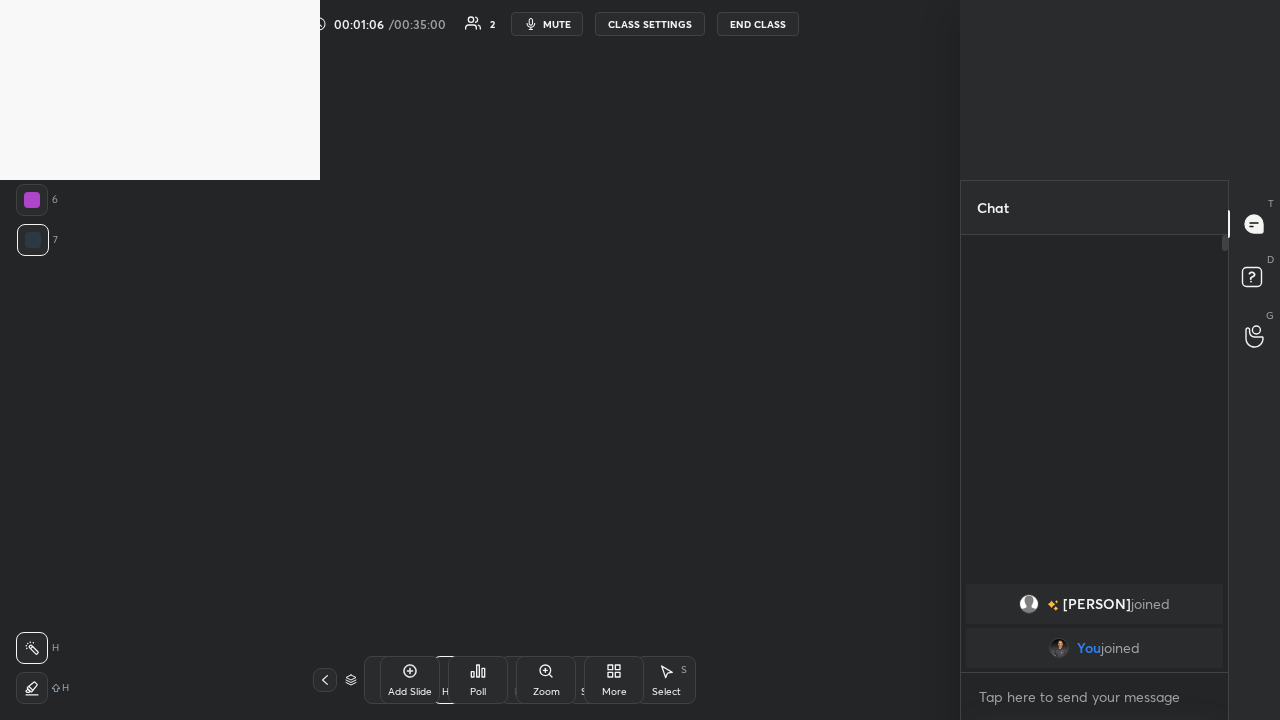 click 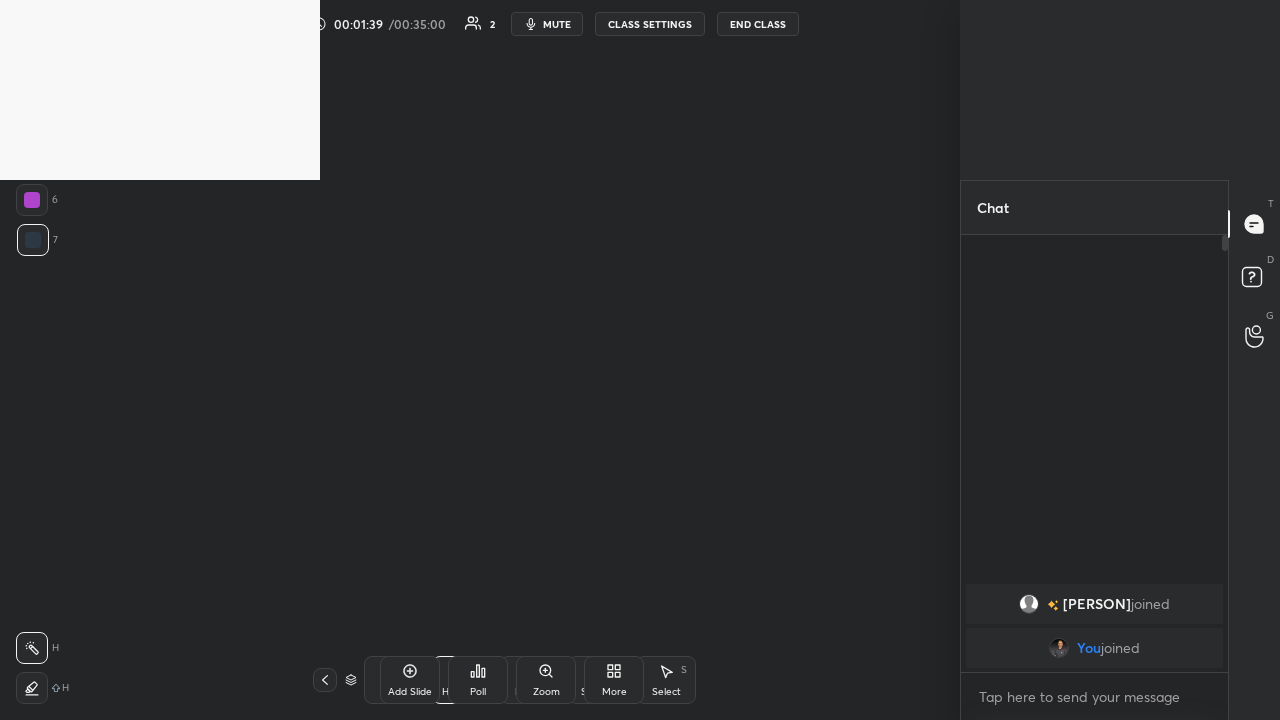 click on "Setting up your live class Poll for   secs No correct answer Start poll" at bounding box center [504, 344] 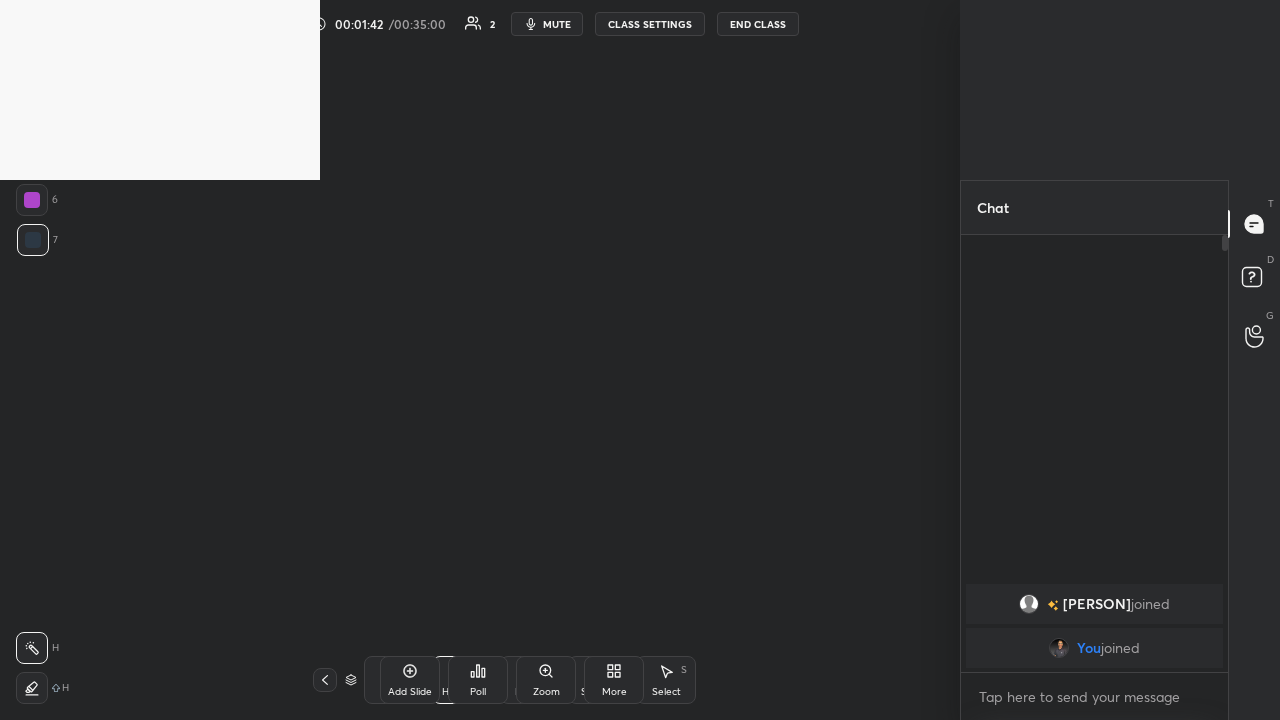 click at bounding box center (160, 90) 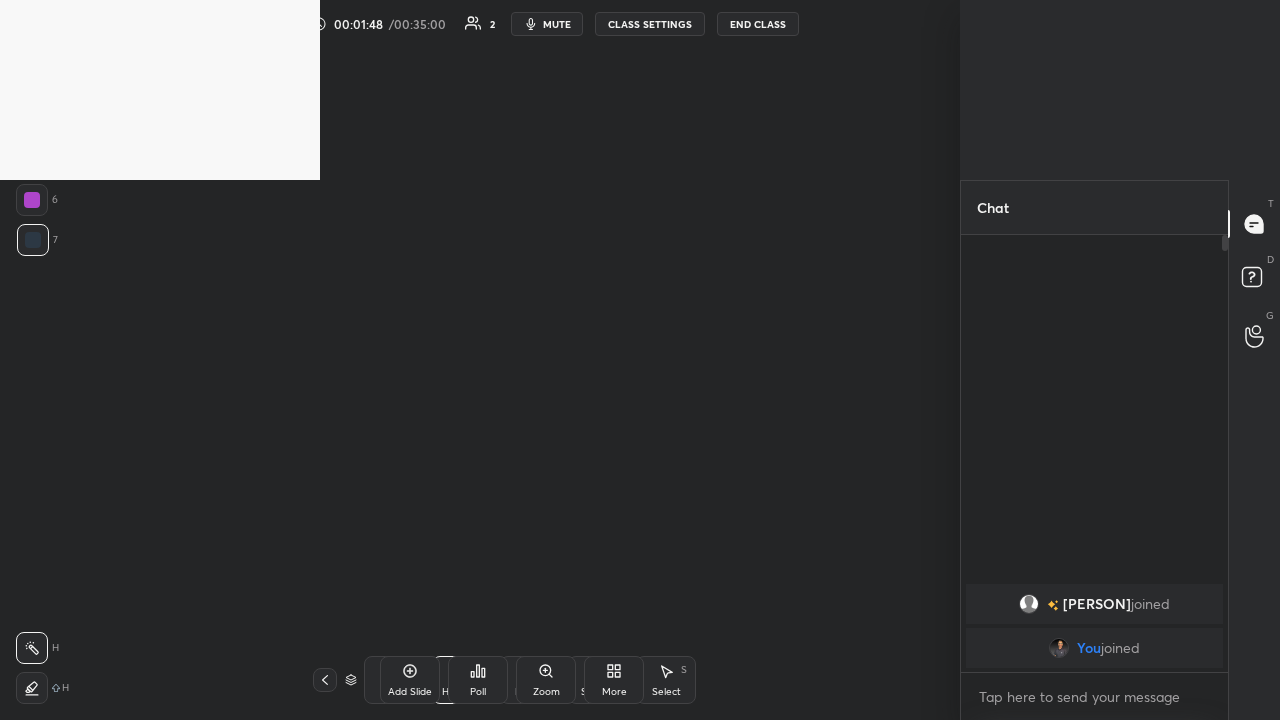 click at bounding box center [160, 90] 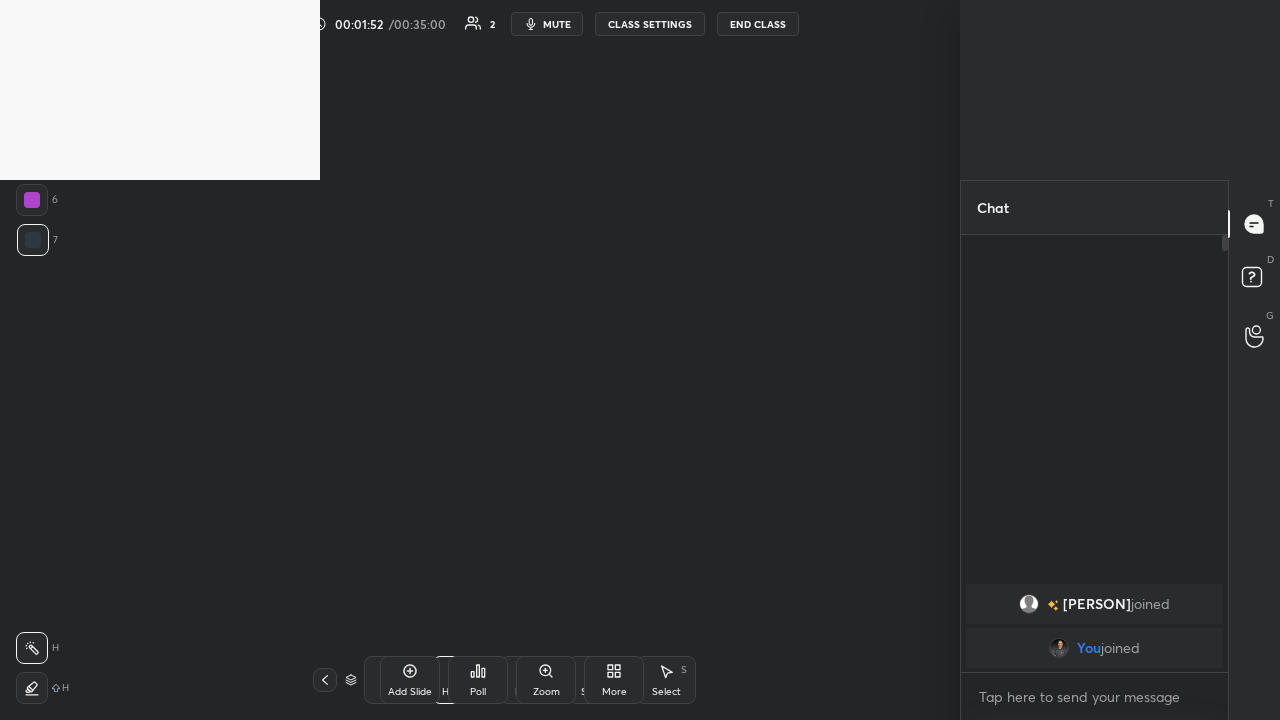 click 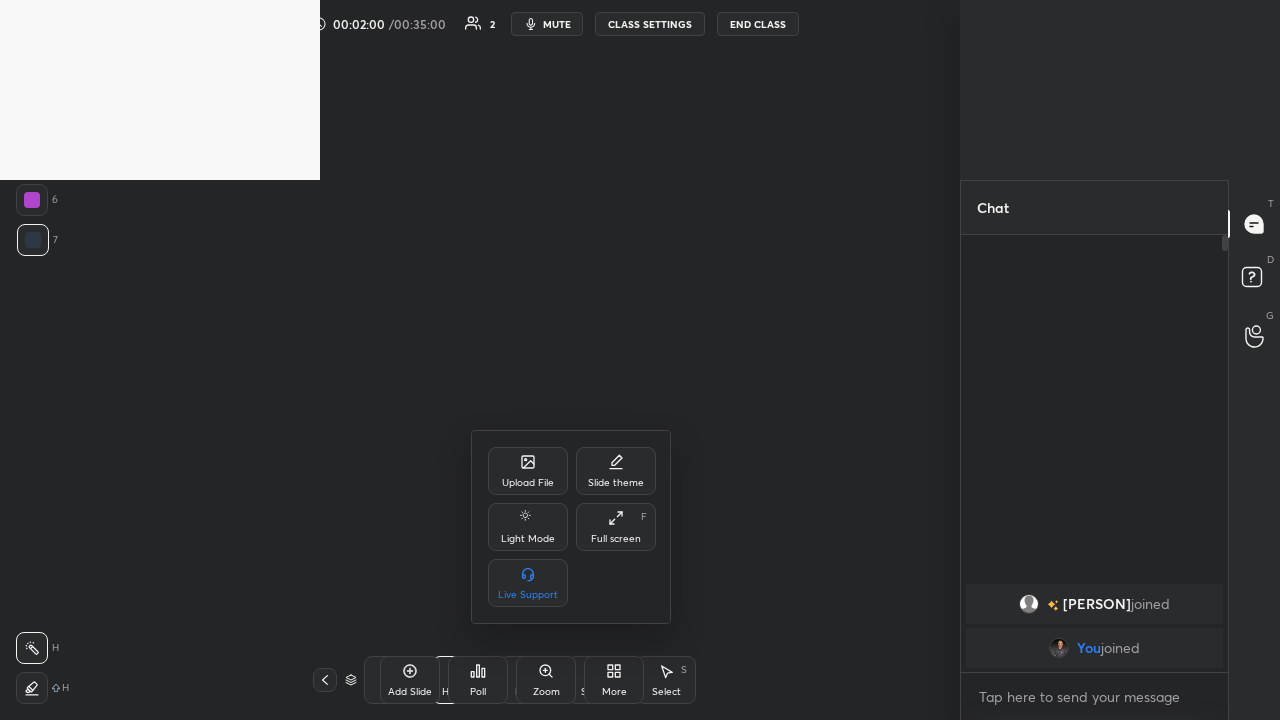 click at bounding box center (640, 360) 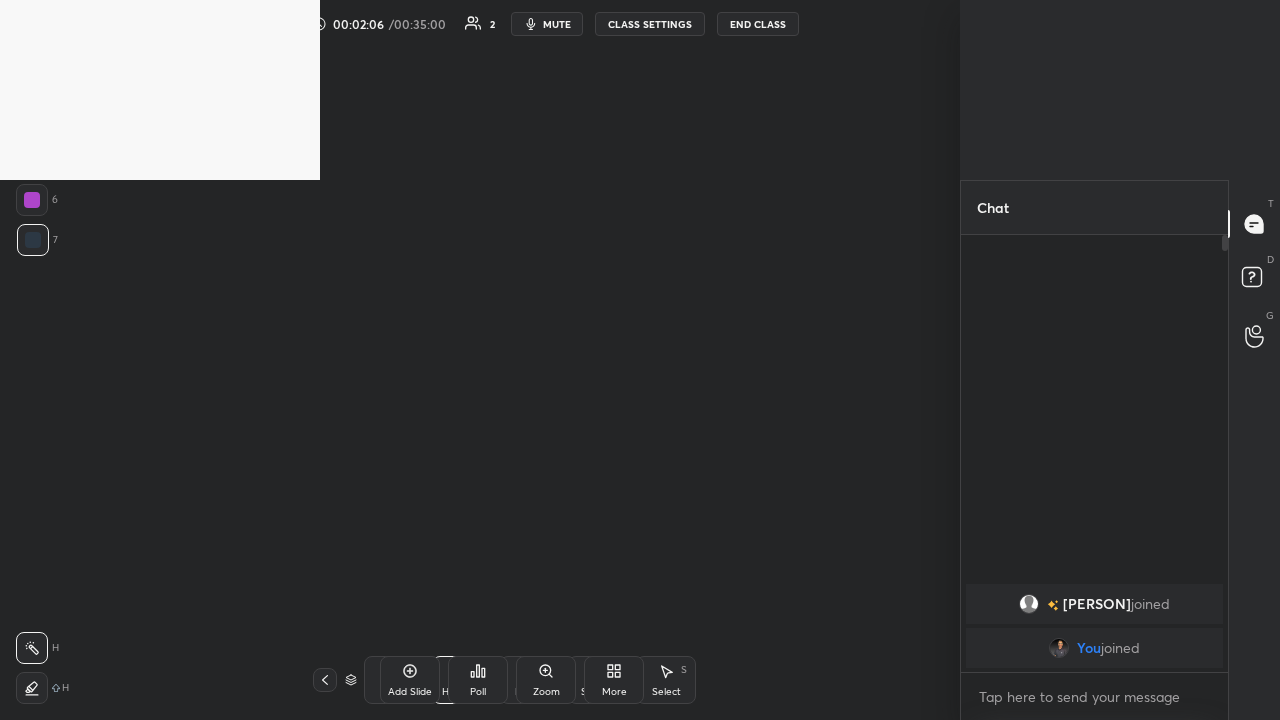 click 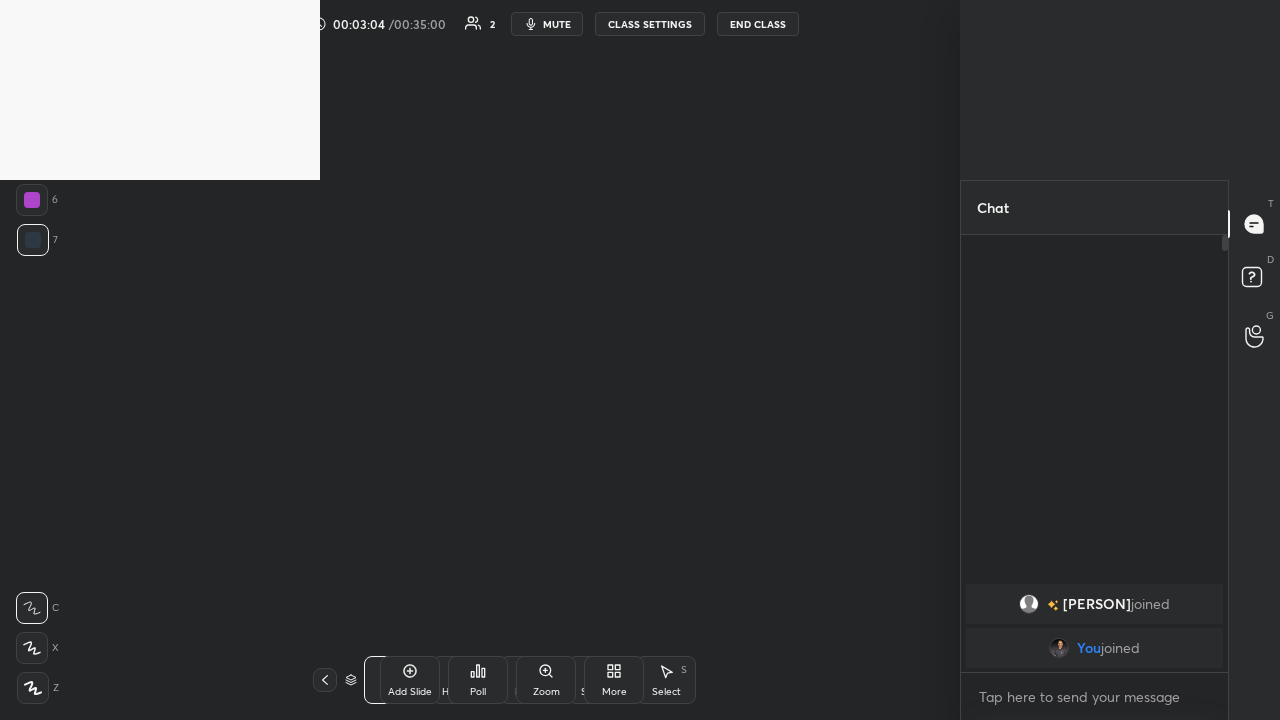 click 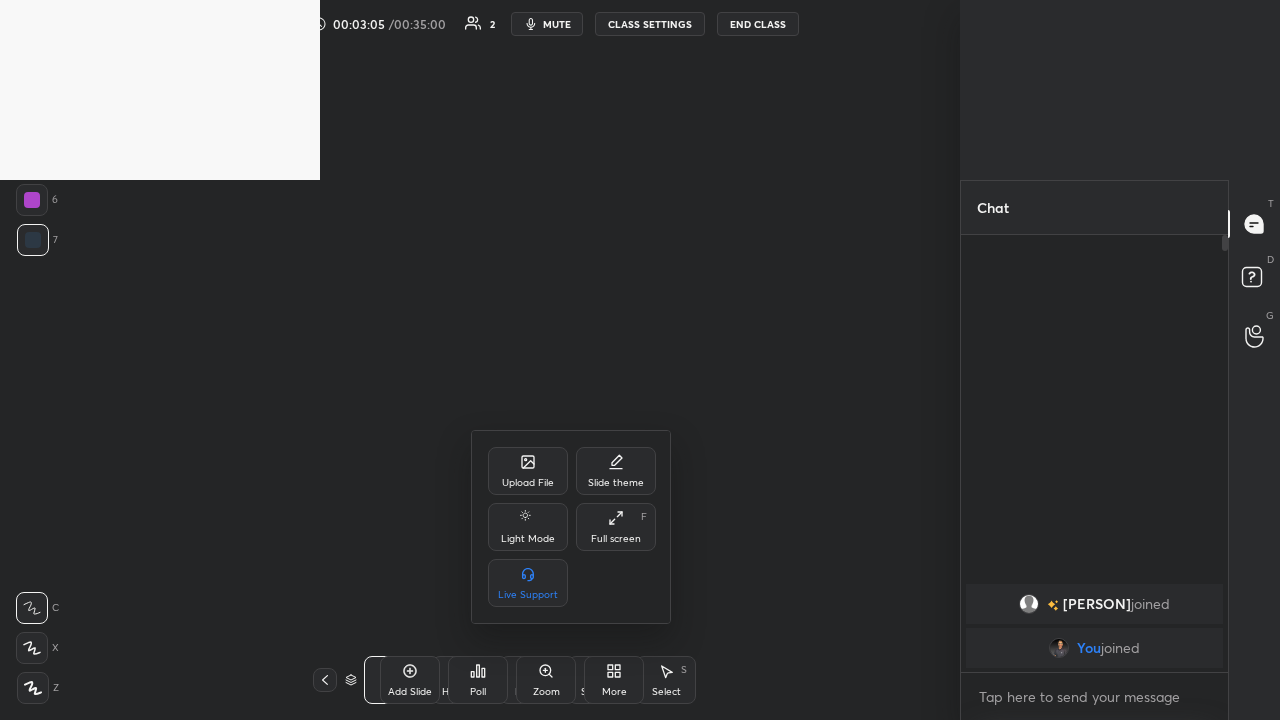 click on "Full screen F" at bounding box center [616, 527] 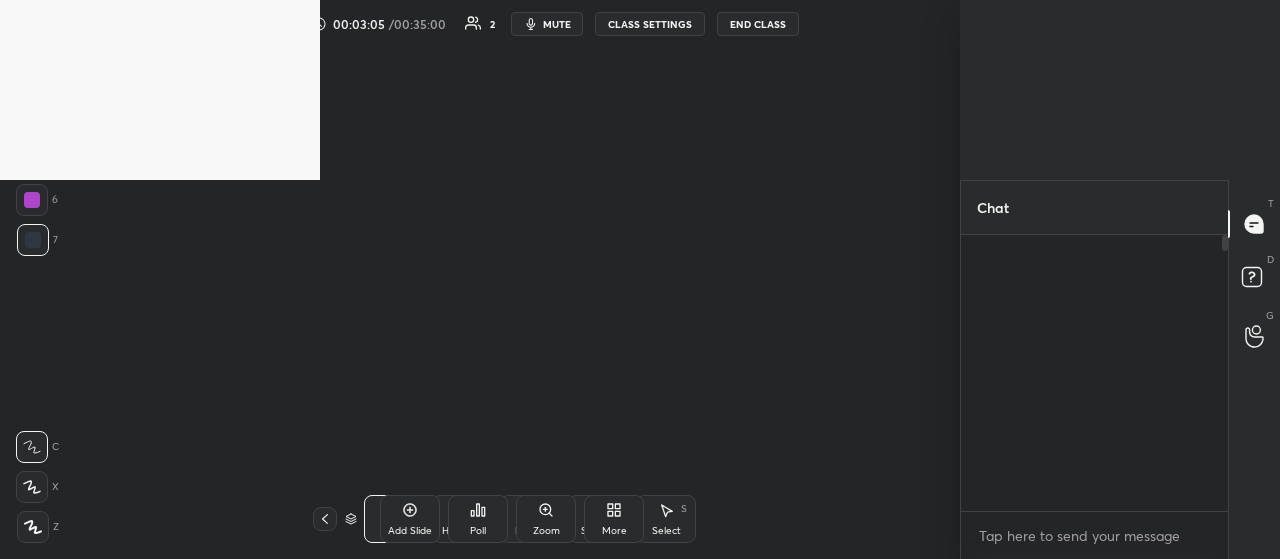 scroll, scrollTop: 270, scrollLeft: 261, axis: both 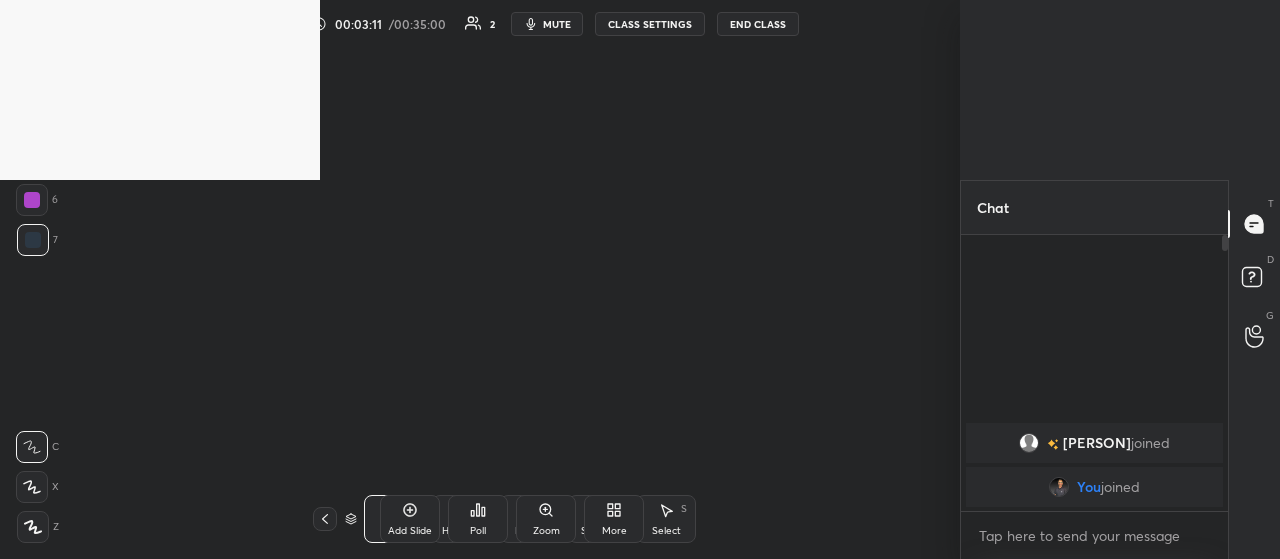 click 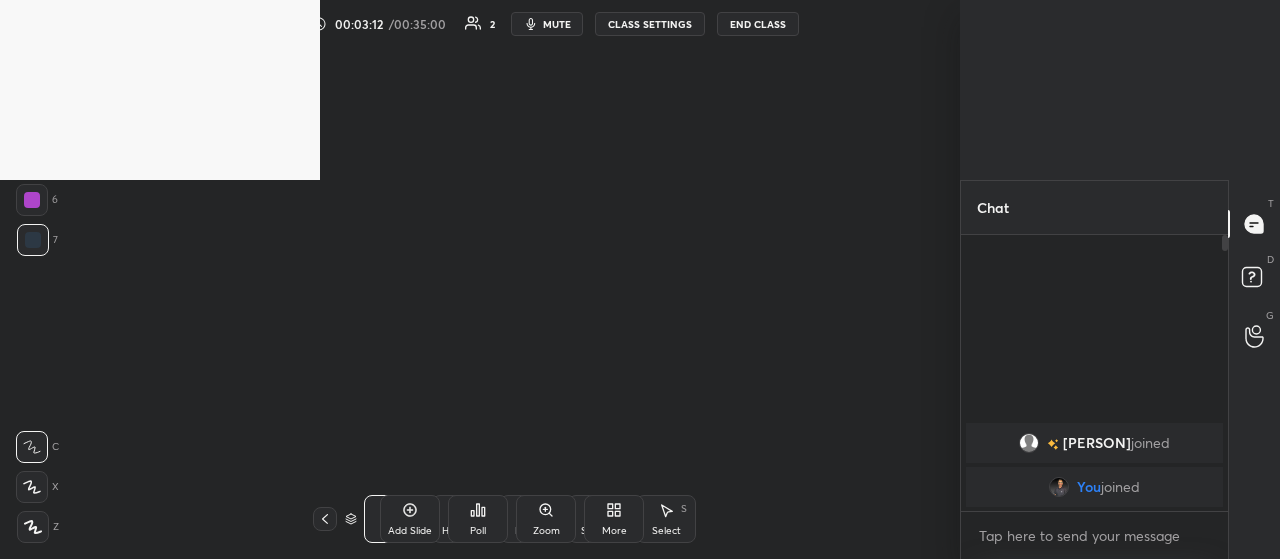 click 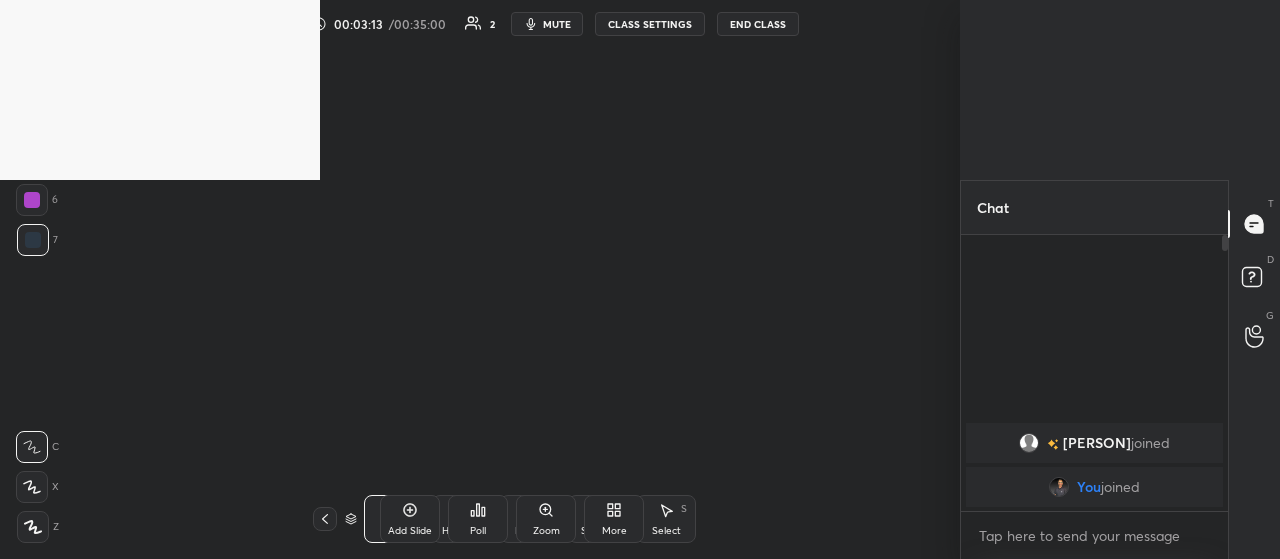 click at bounding box center [325, 519] 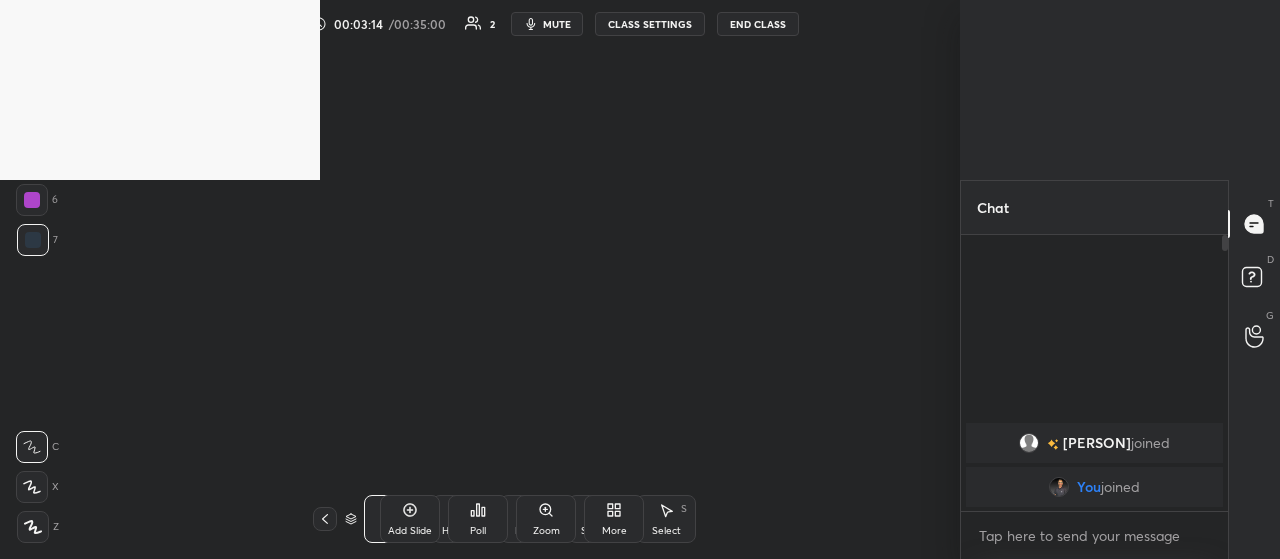 click on "Poll" at bounding box center (478, 519) 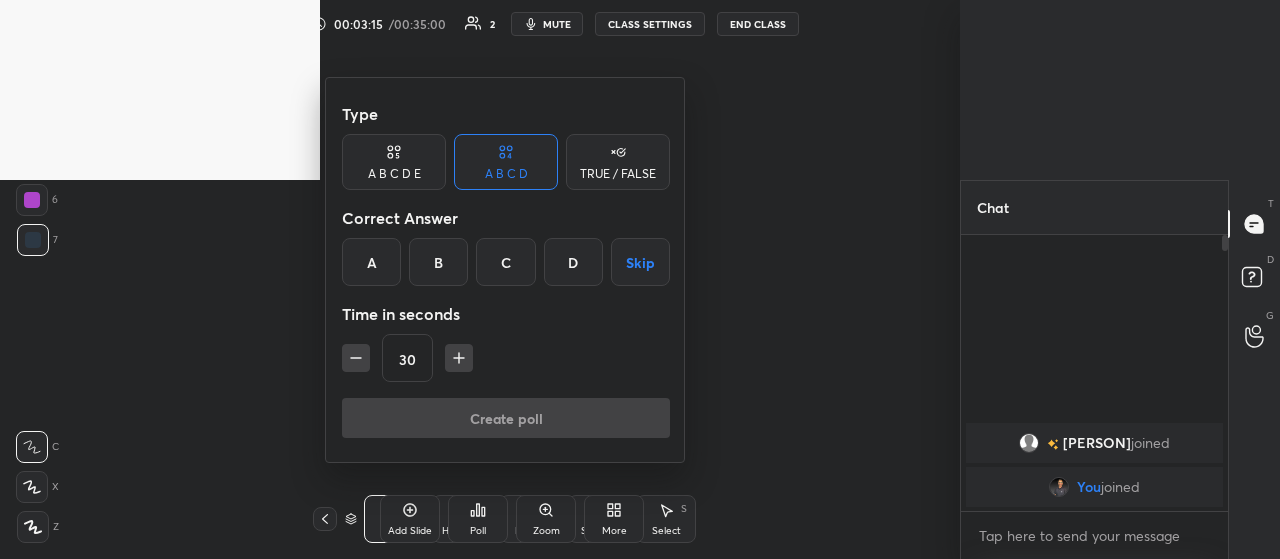 click at bounding box center [640, 279] 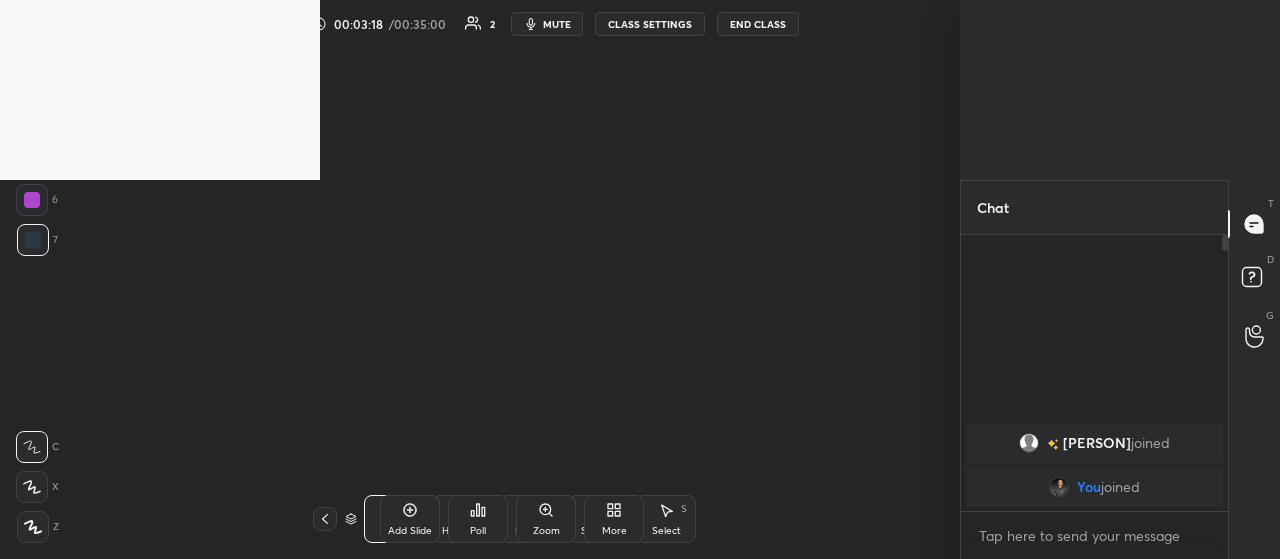 click on "Setting up your live class Poll for   secs No correct answer Start poll" at bounding box center [504, 263] 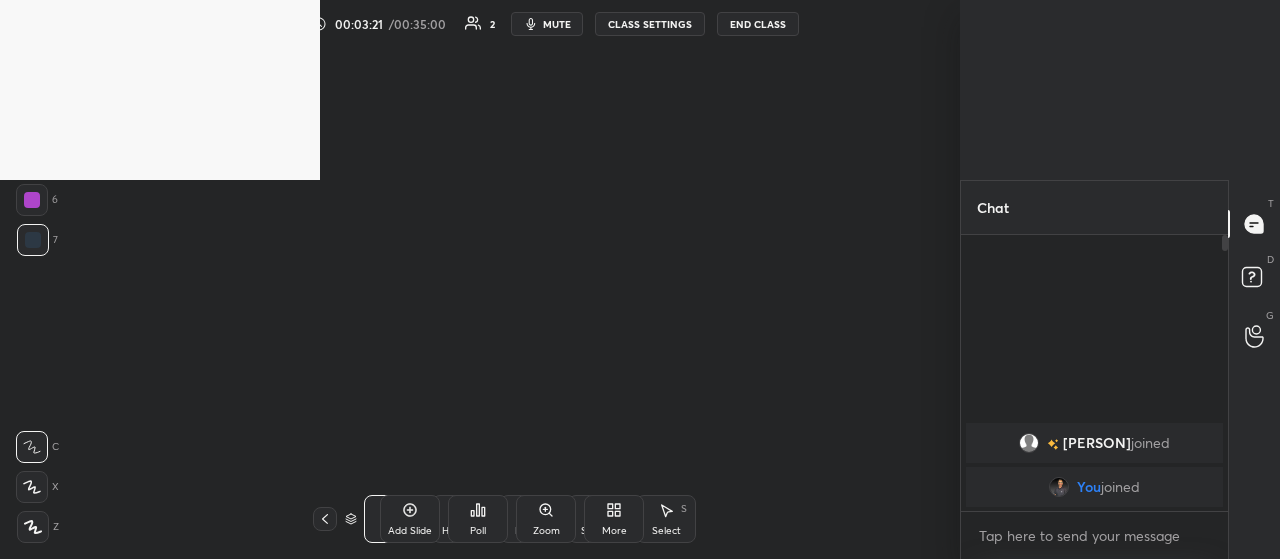 click on "Pen P" at bounding box center [394, 519] 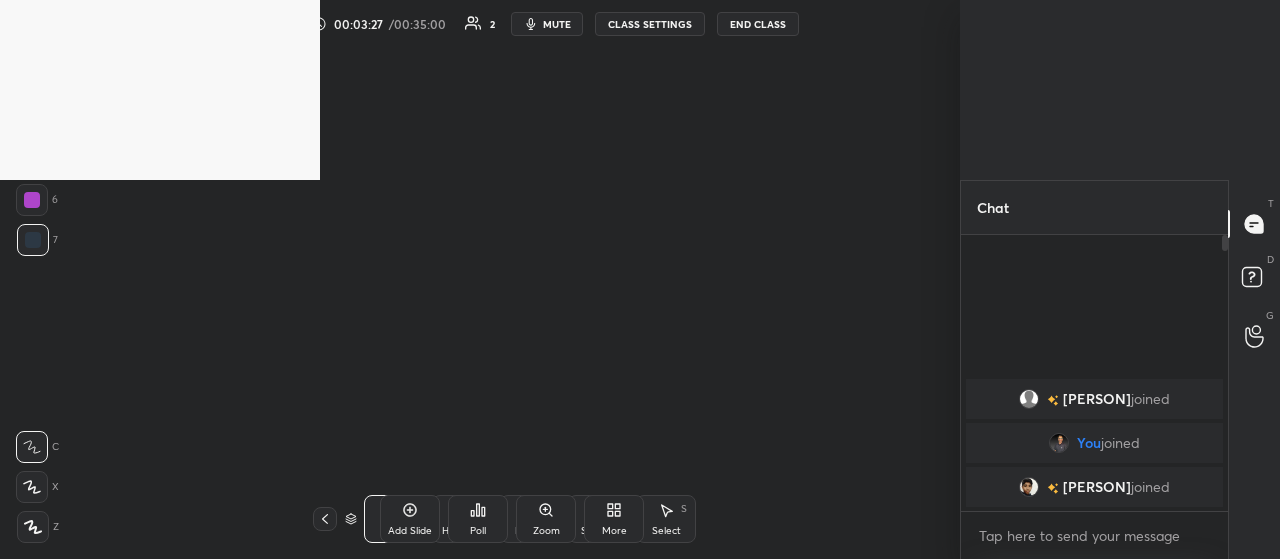 click on "More" at bounding box center (614, 531) 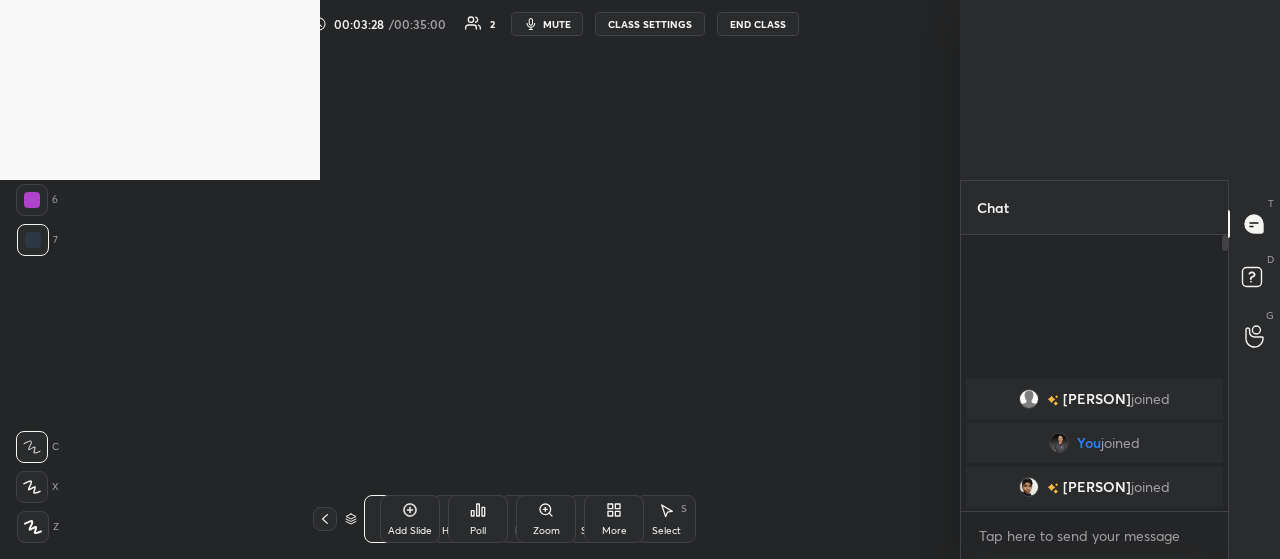 click 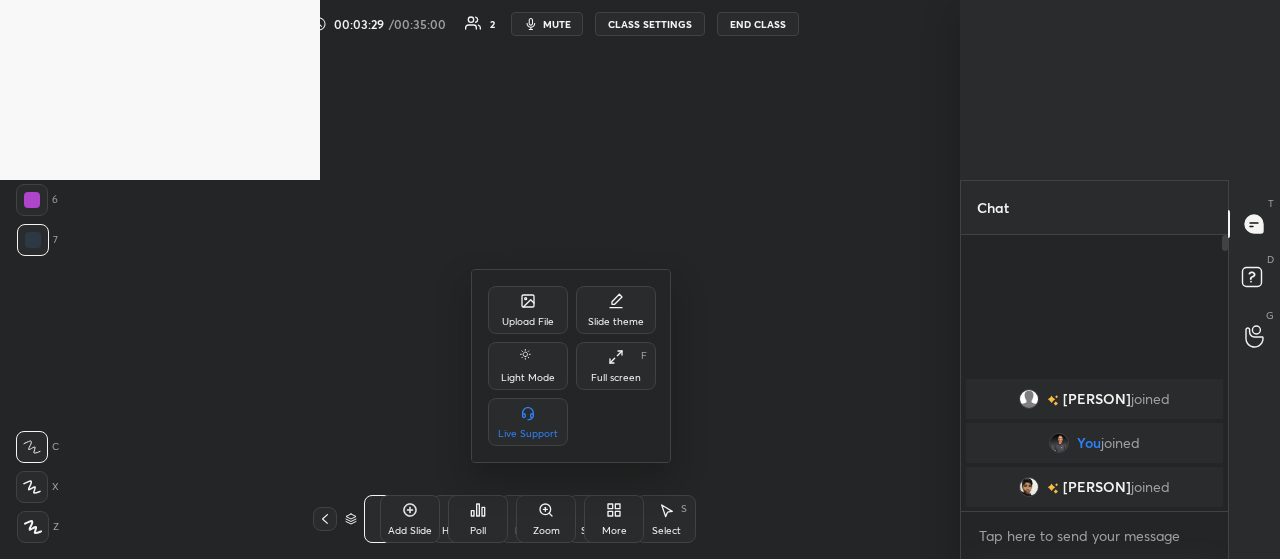 click on "Upload File" at bounding box center [528, 322] 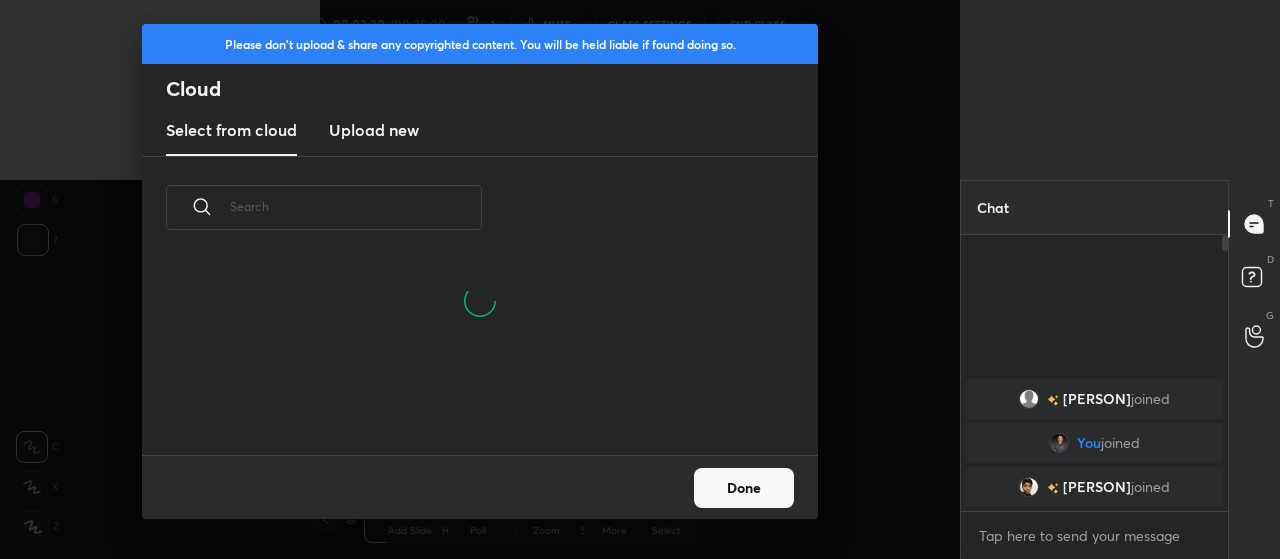 scroll, scrollTop: 7, scrollLeft: 11, axis: both 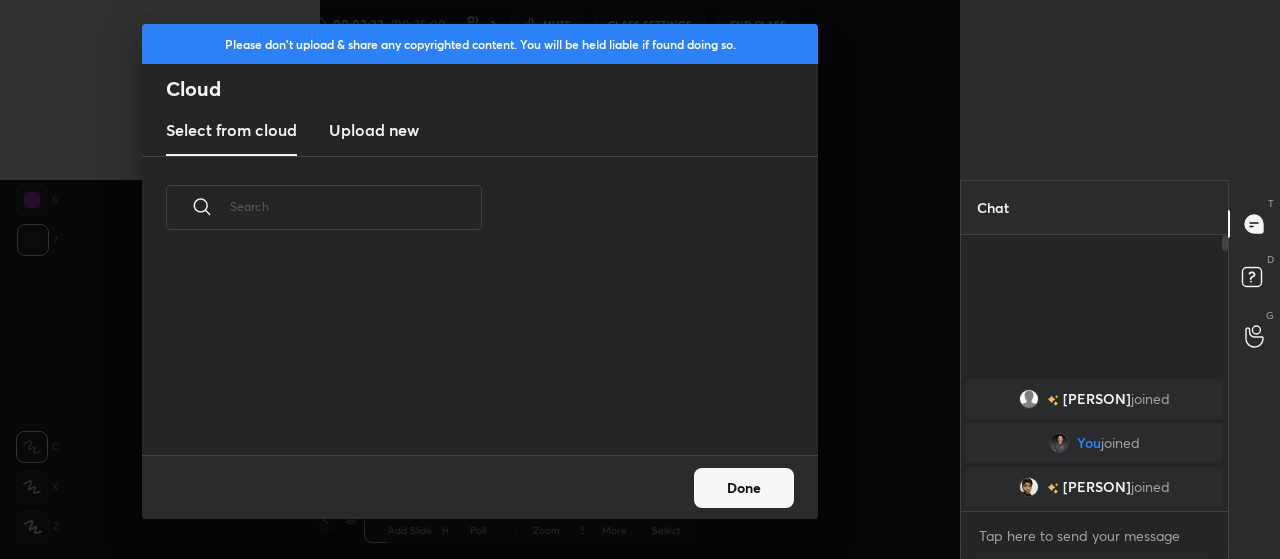 click on "Upload new" at bounding box center [374, 130] 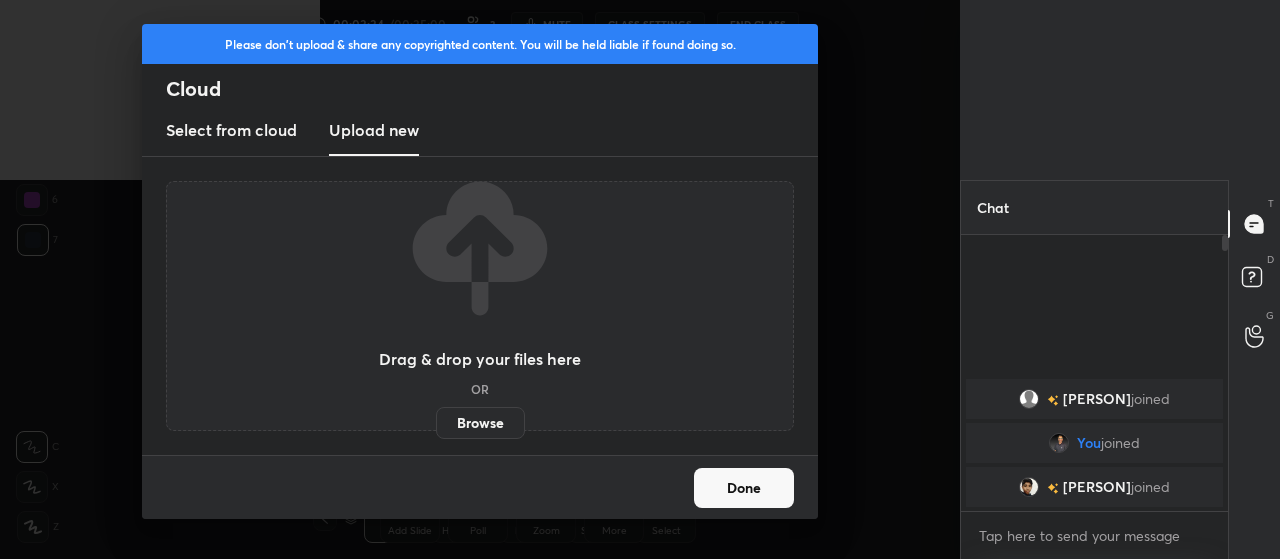 click on "Upload new" at bounding box center [374, 130] 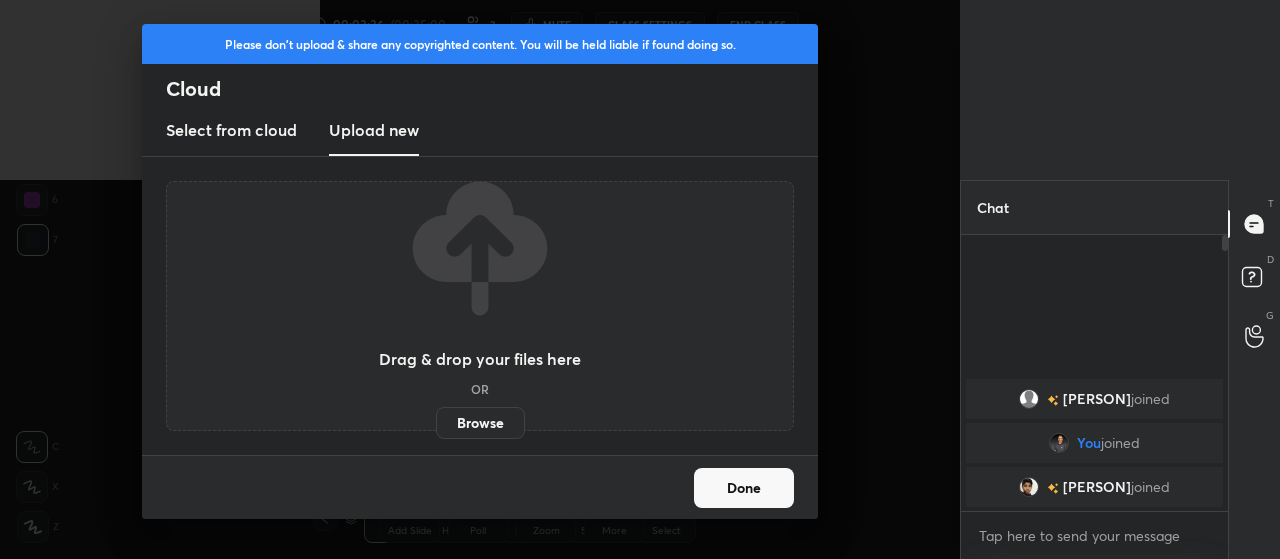 click on "Please don't upload & share any copyrighted content. You will be held liable if found doing so. Cloud Select from cloud Upload new Drag & drop your files here OR Browse Done" at bounding box center [480, 279] 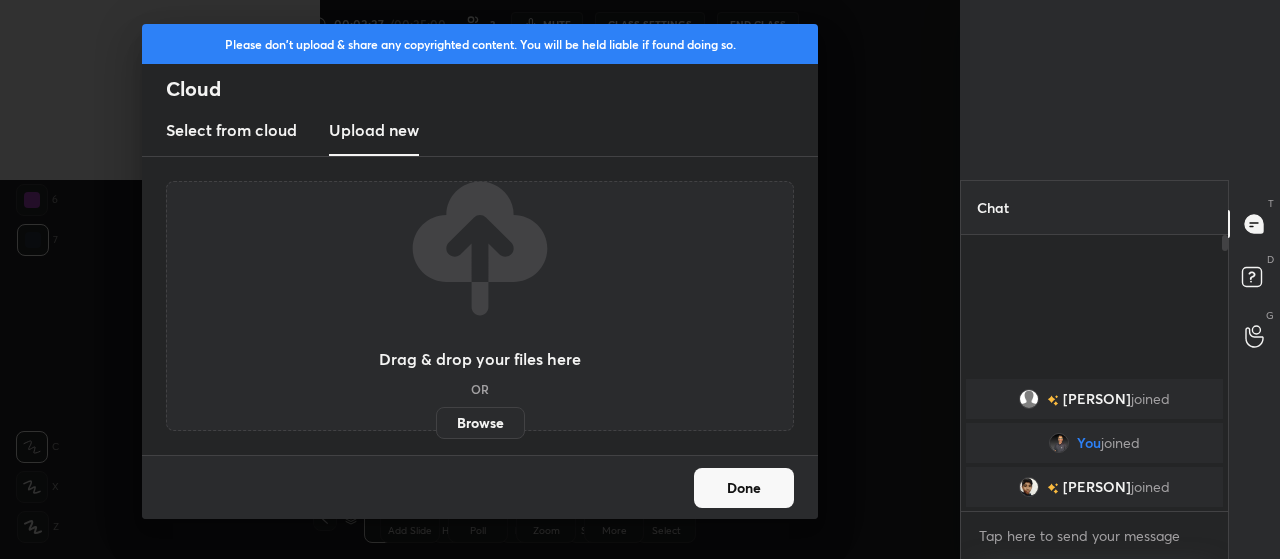 click on "Done" at bounding box center (744, 488) 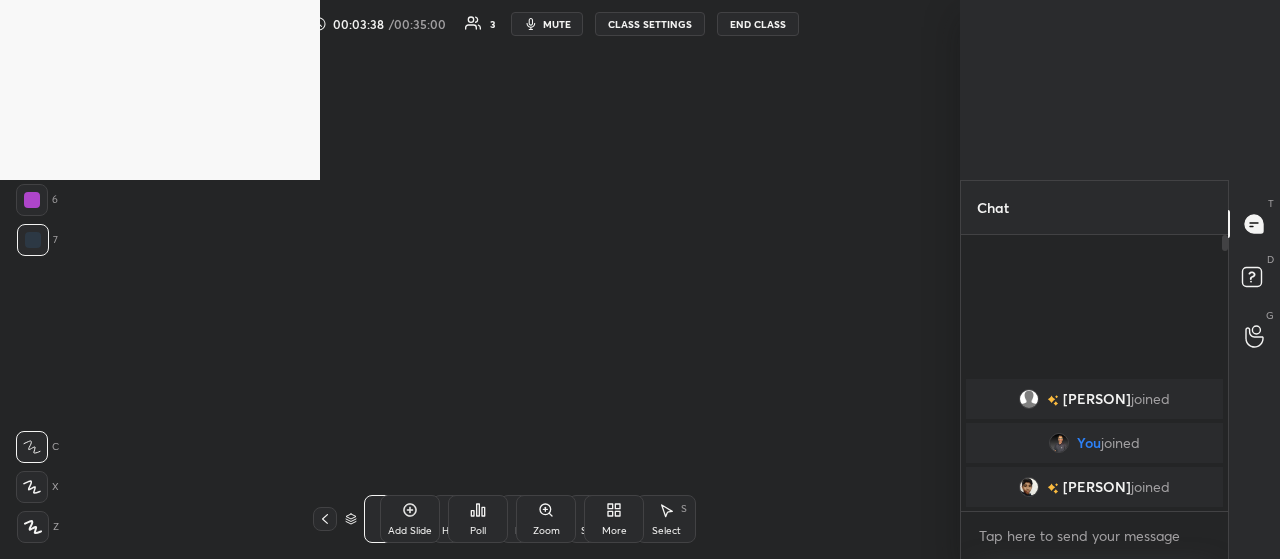 click on "More" at bounding box center (614, 519) 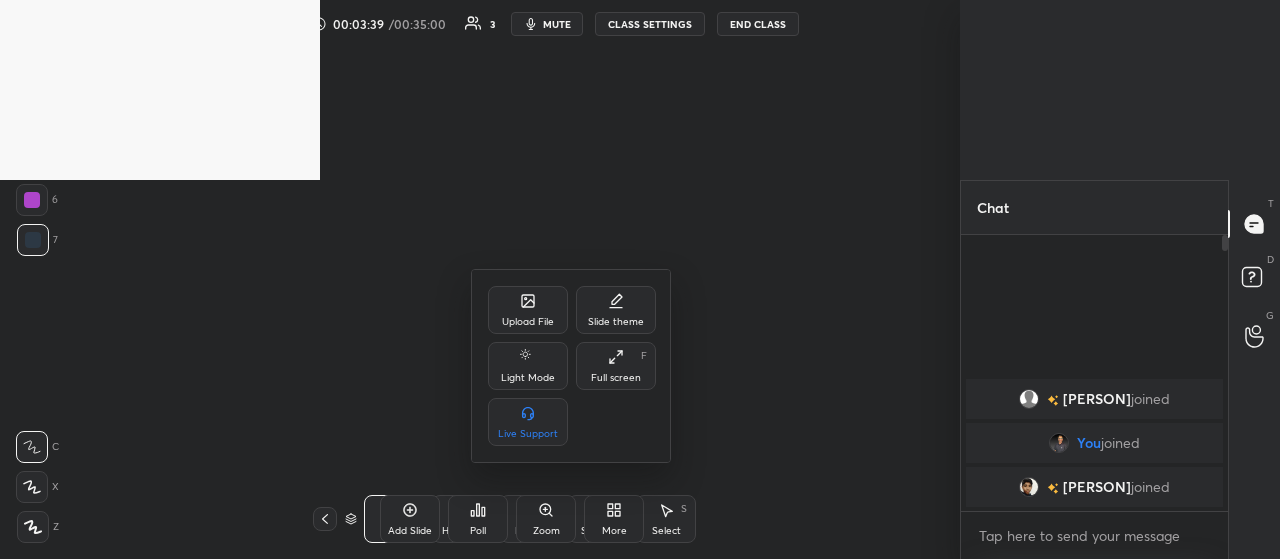 click on "Full screen" at bounding box center (616, 378) 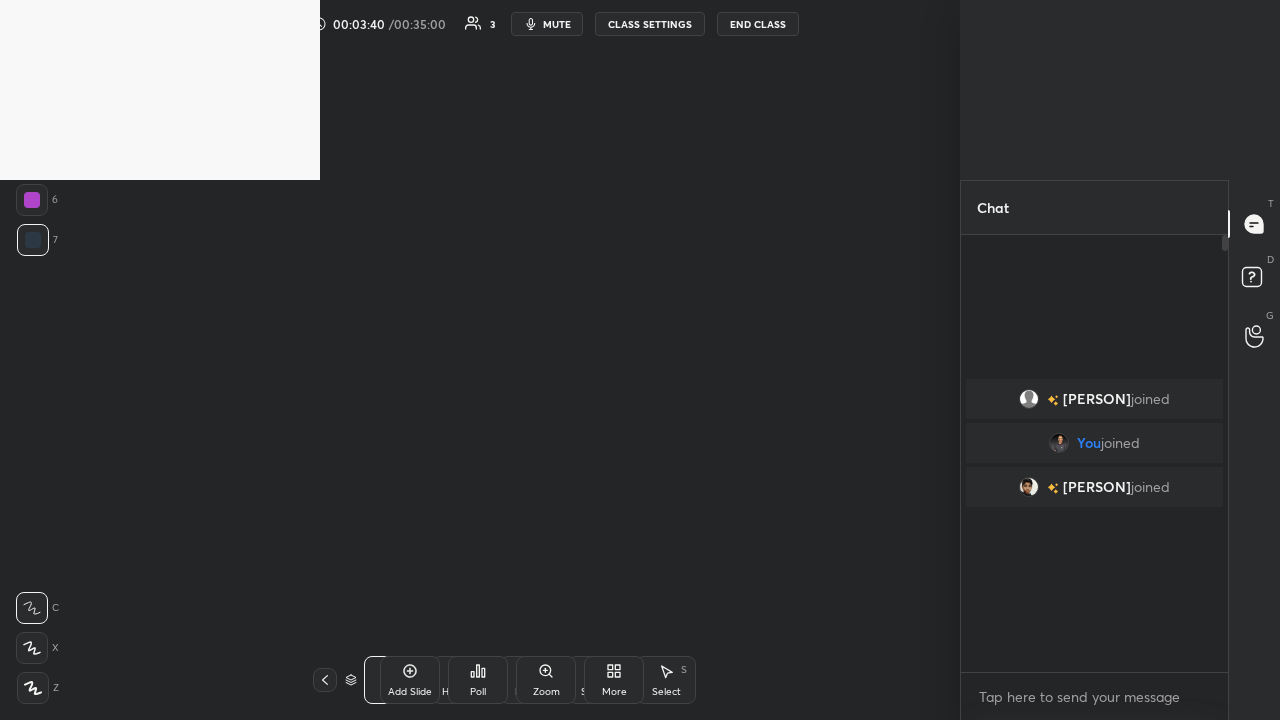 scroll, scrollTop: 7, scrollLeft: 7, axis: both 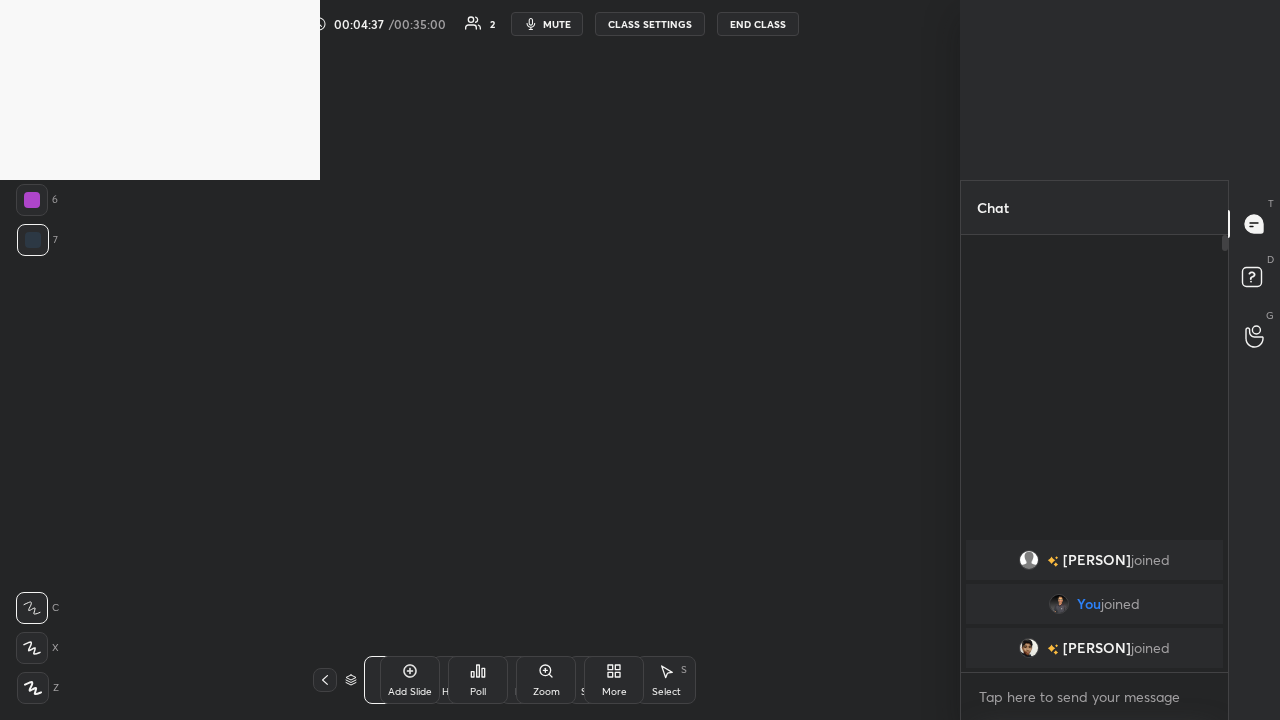 click on "More" at bounding box center (614, 680) 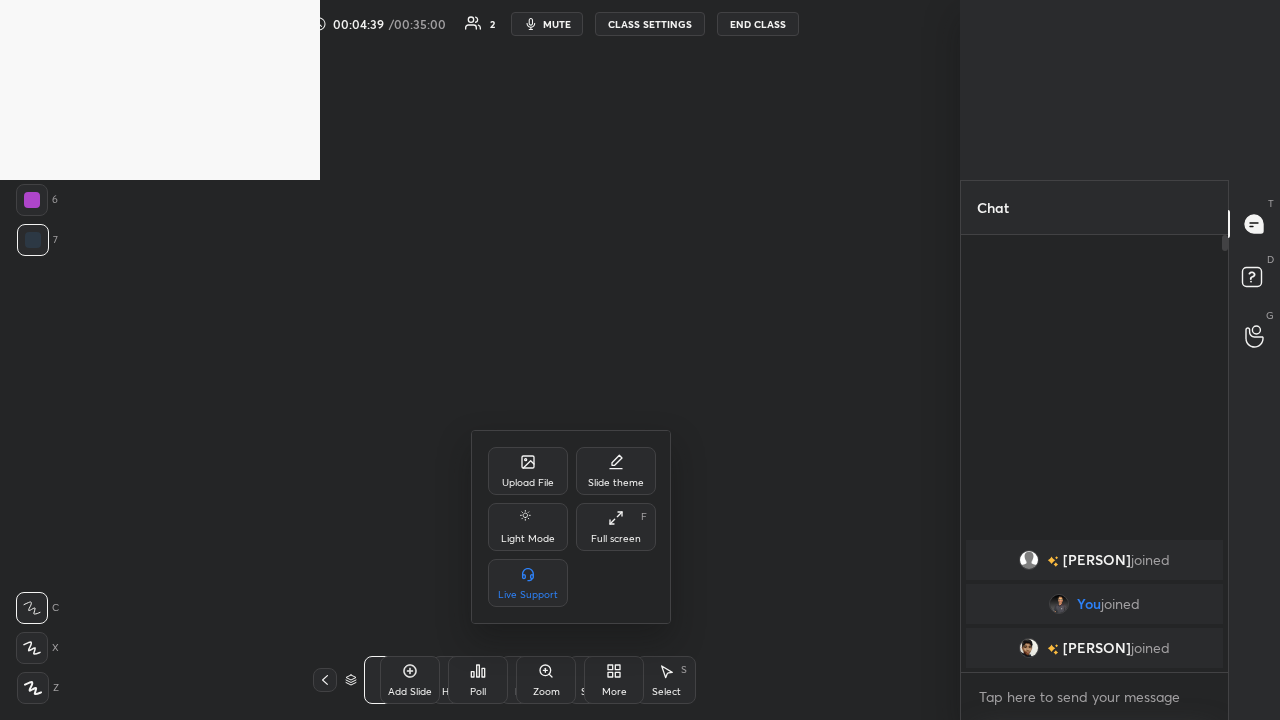 click at bounding box center [640, 360] 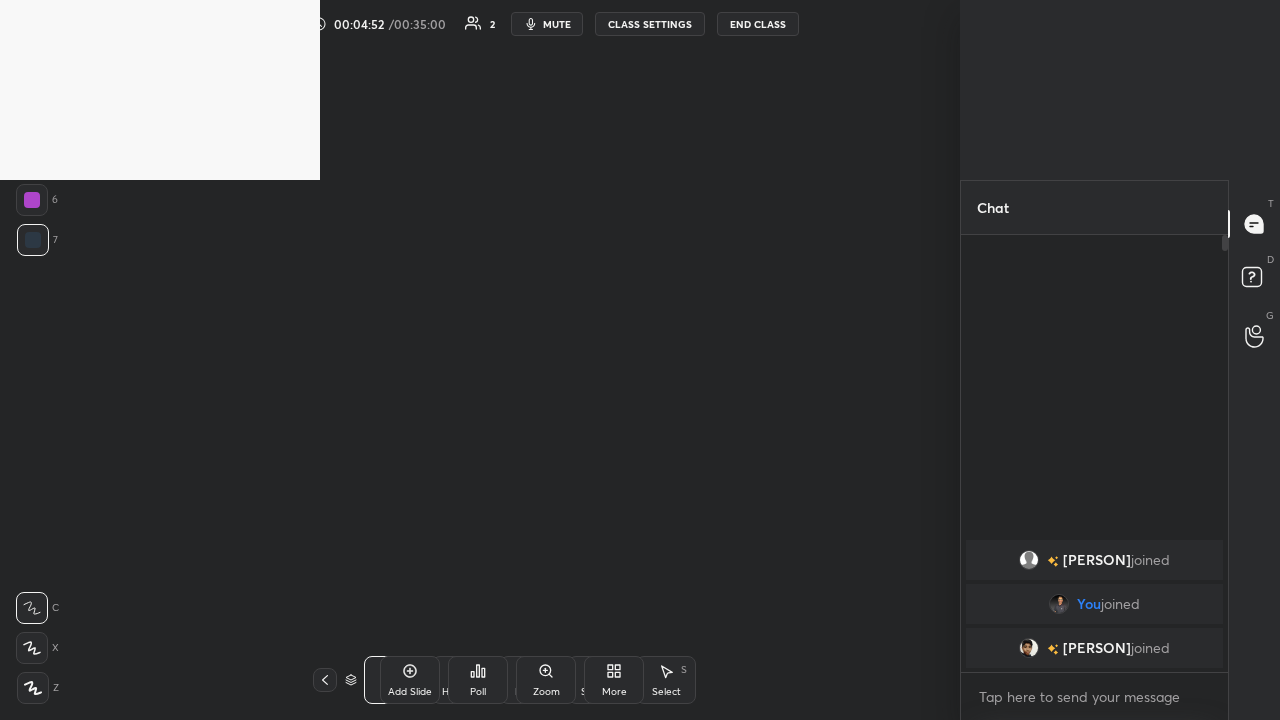 click on "Setting up your live class Poll for   secs No correct answer Start poll" at bounding box center (504, 344) 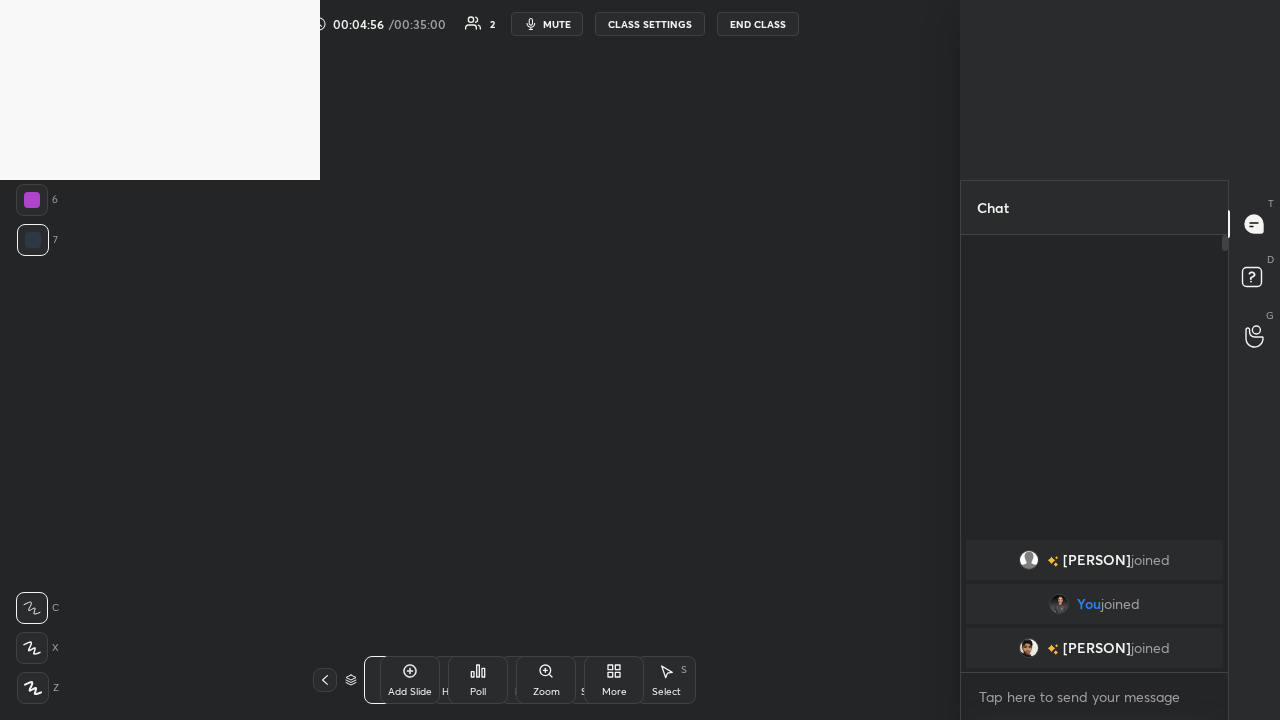 click on "More" at bounding box center (614, 680) 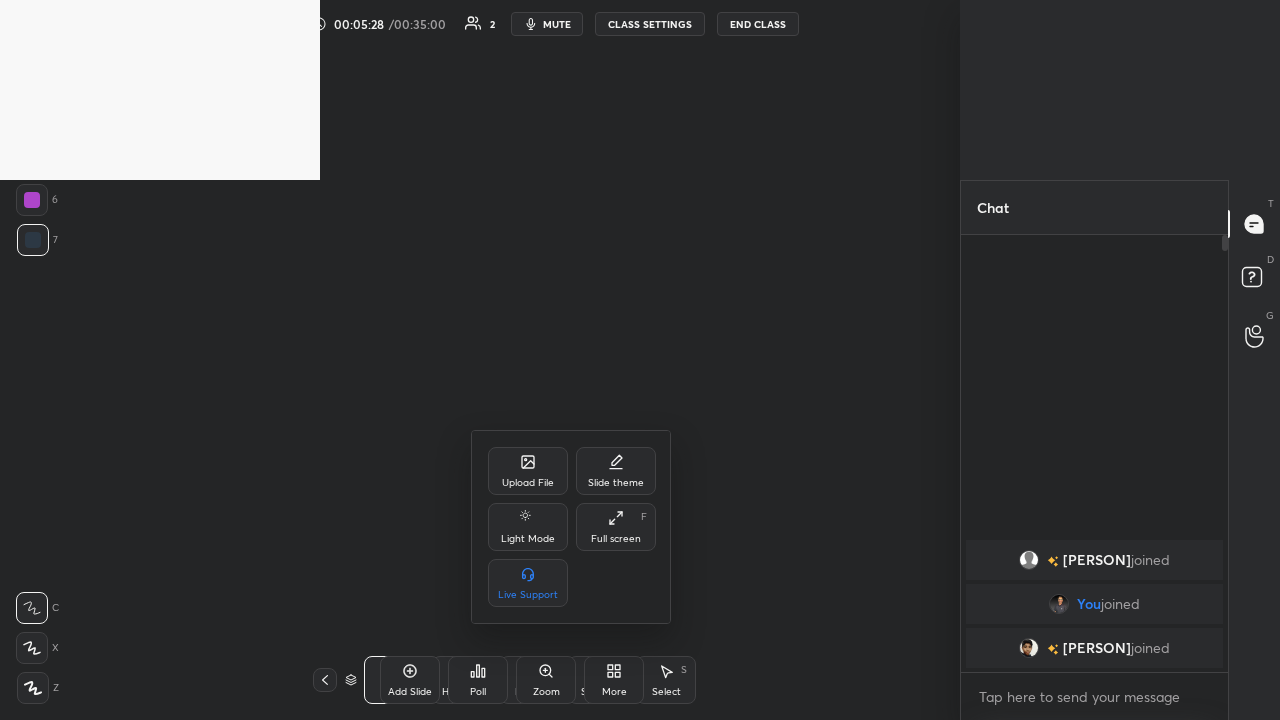 click on "Full screen F" at bounding box center [616, 527] 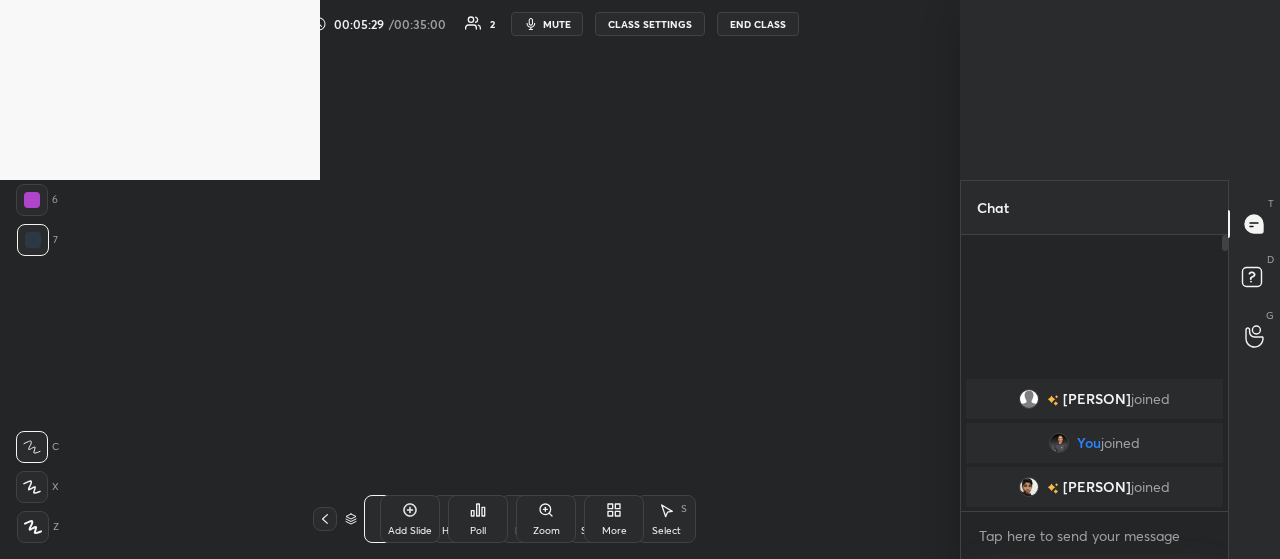 scroll, scrollTop: 270, scrollLeft: 261, axis: both 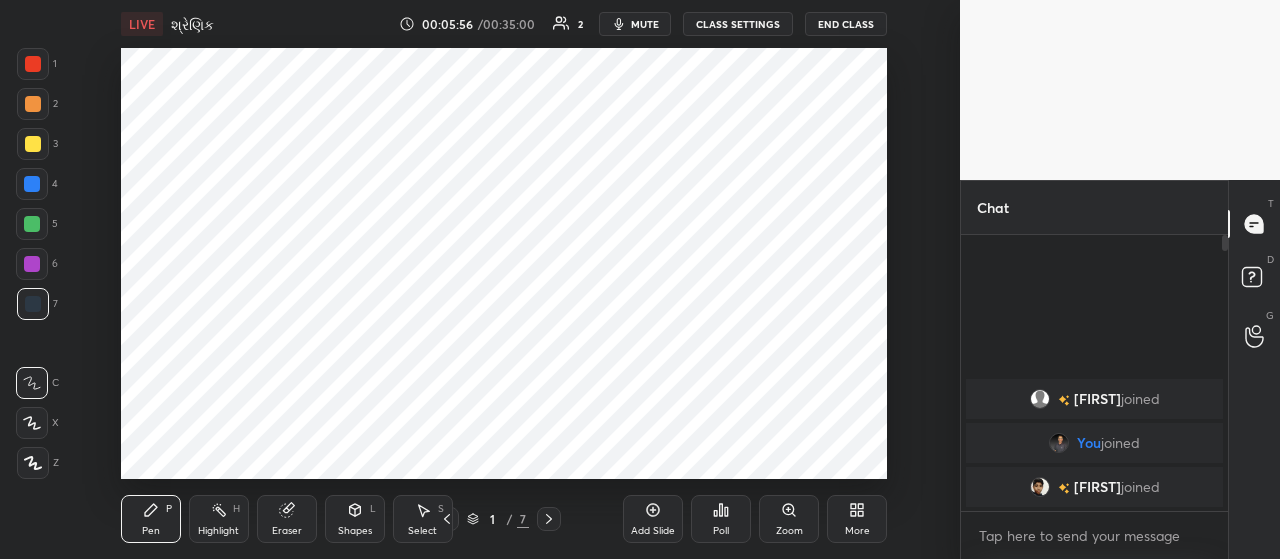 click on "More" at bounding box center (857, 519) 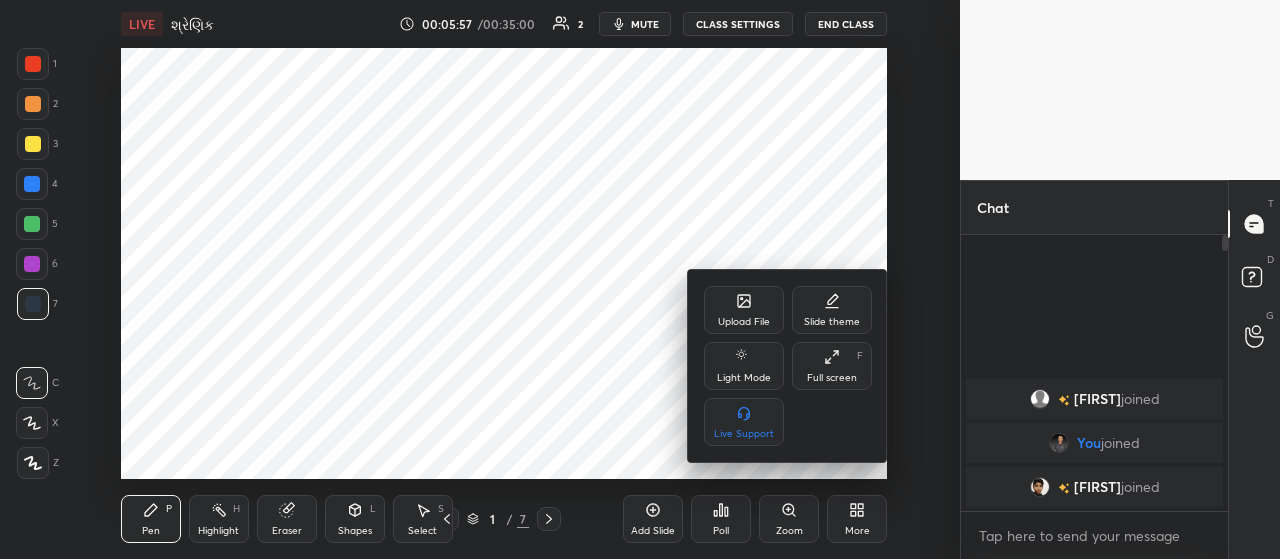 click on "Full screen" at bounding box center (832, 378) 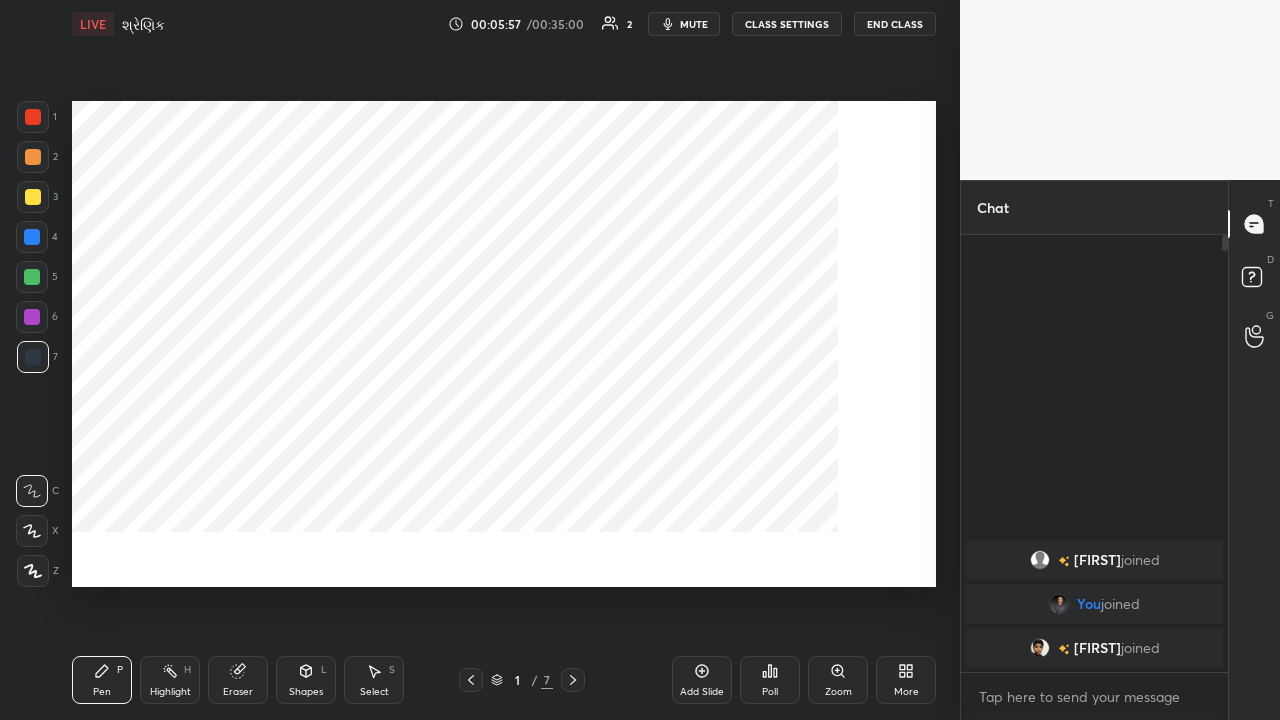 scroll, scrollTop: 99408, scrollLeft: 99120, axis: both 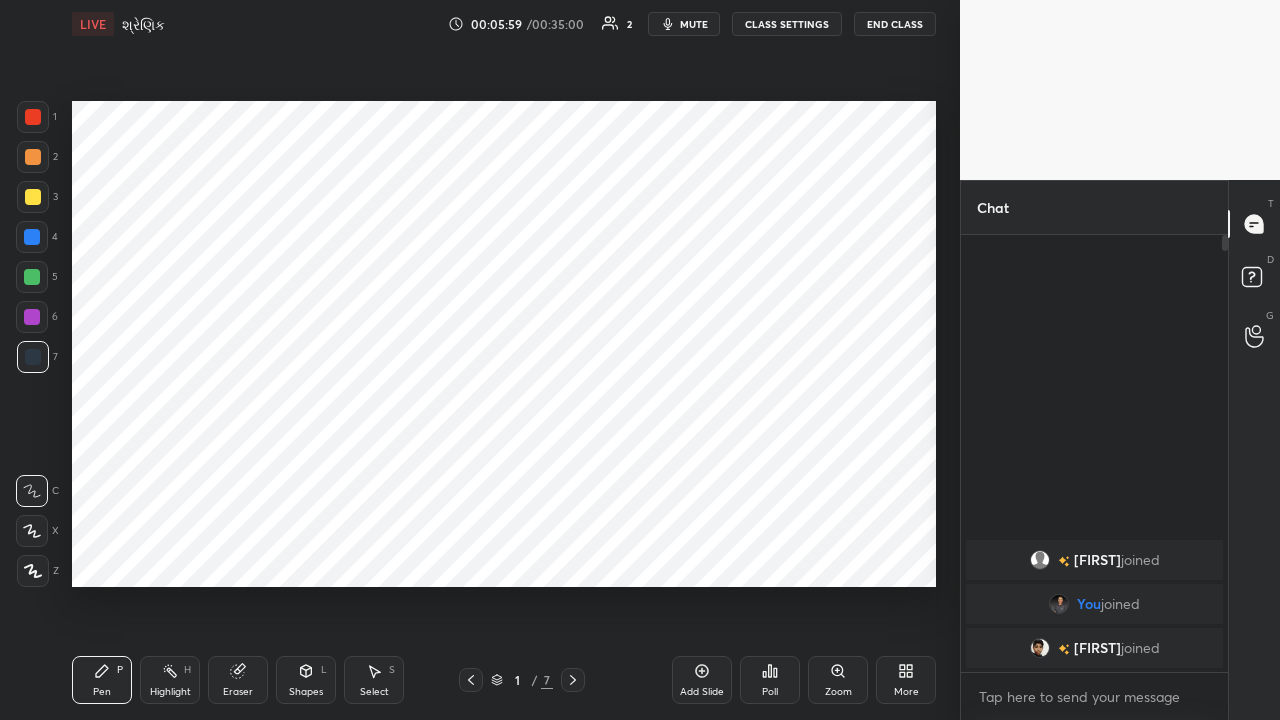 click 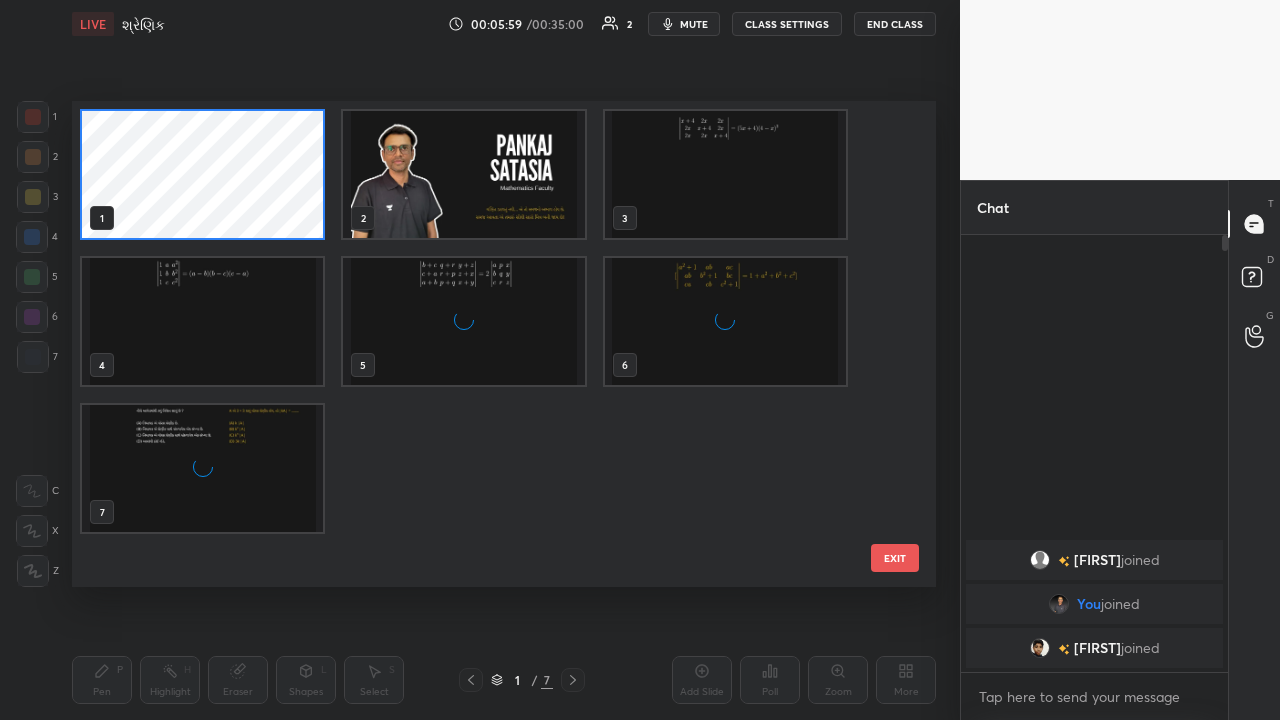 scroll, scrollTop: 7, scrollLeft: 11, axis: both 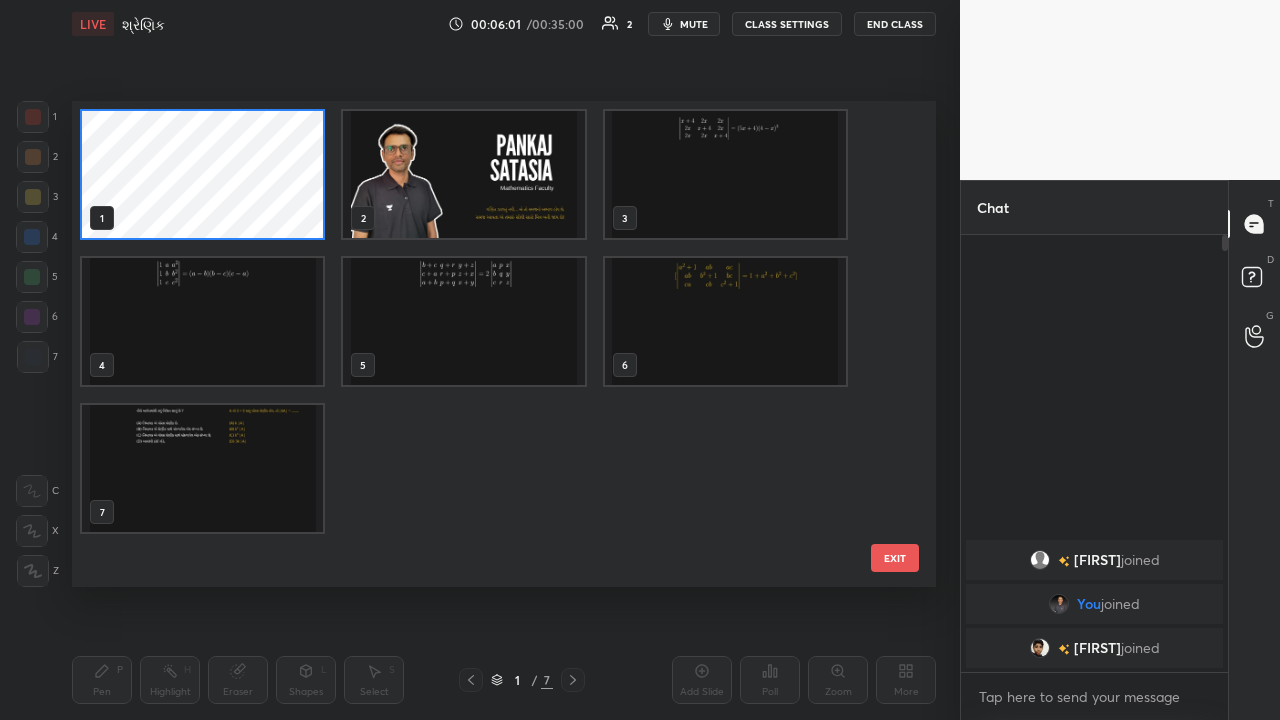 click at bounding box center [463, 174] 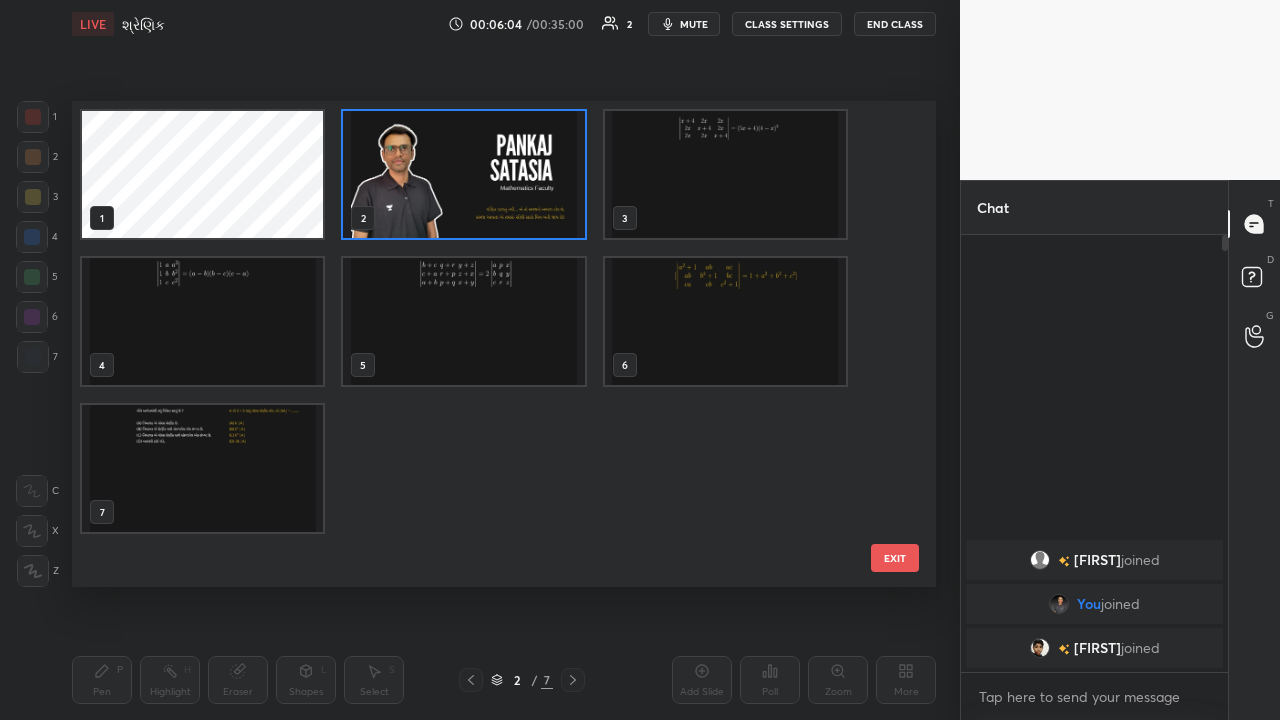 click at bounding box center [463, 174] 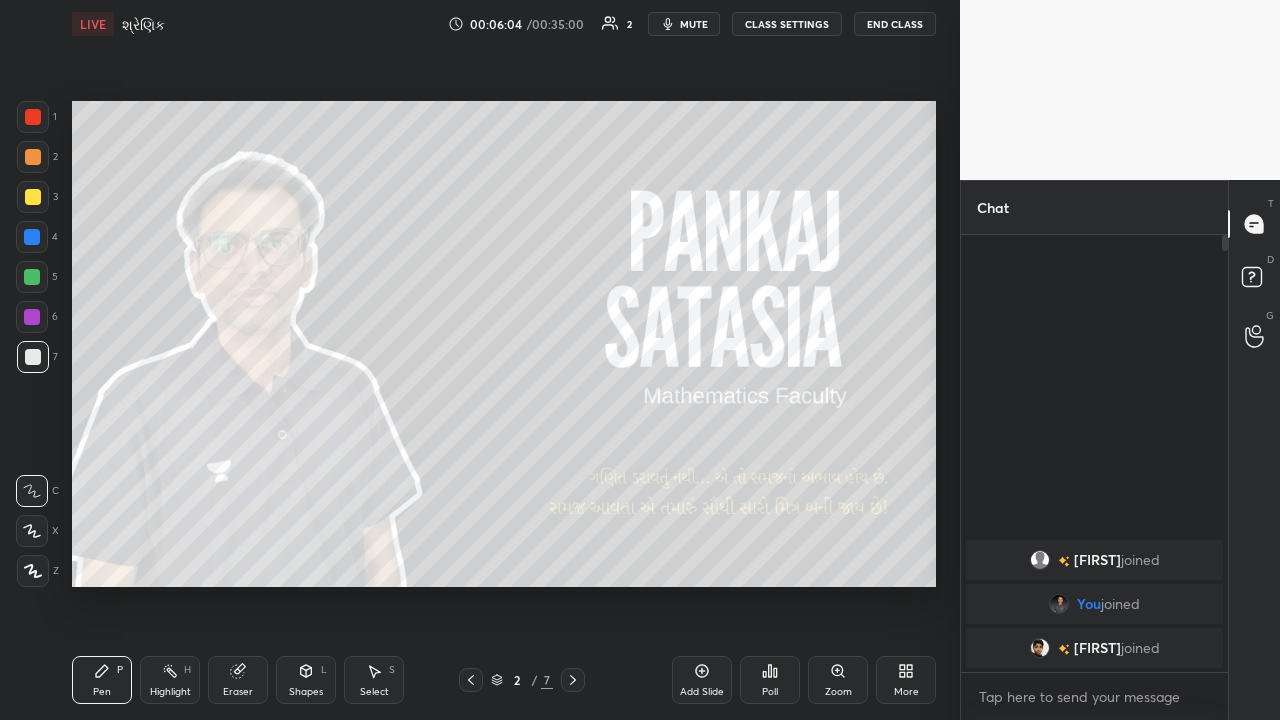 click at bounding box center [463, 174] 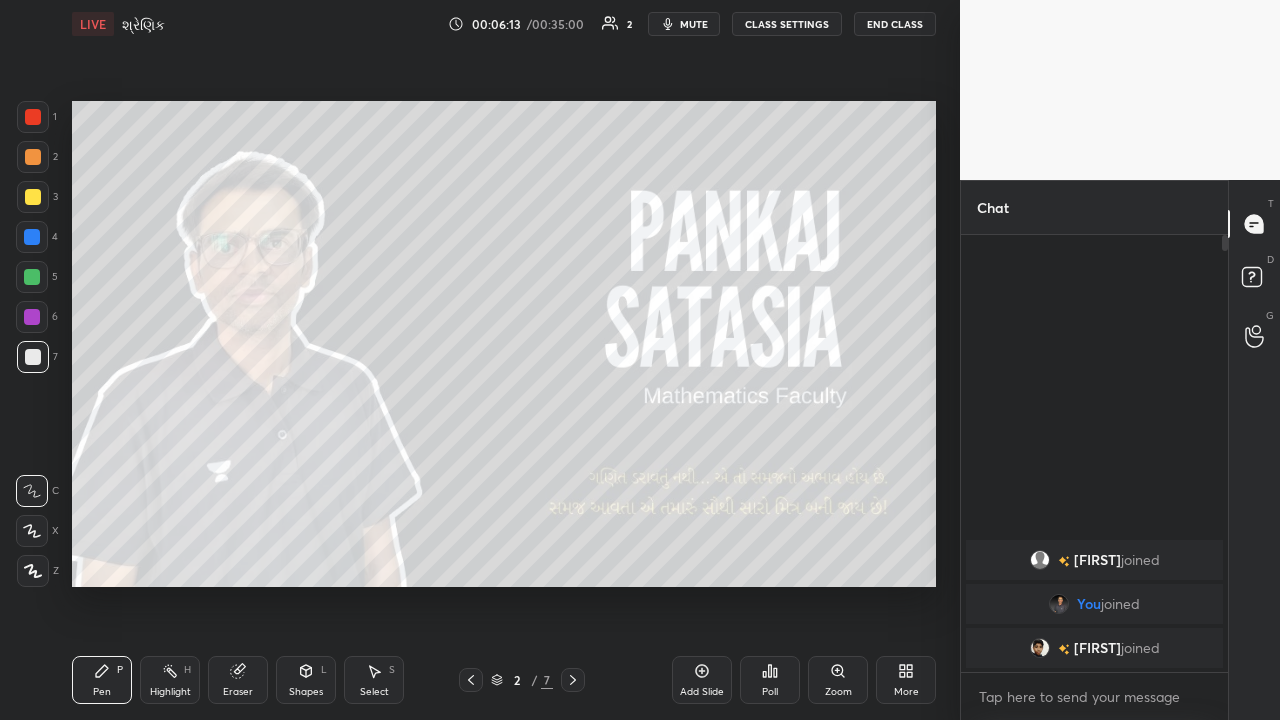 click 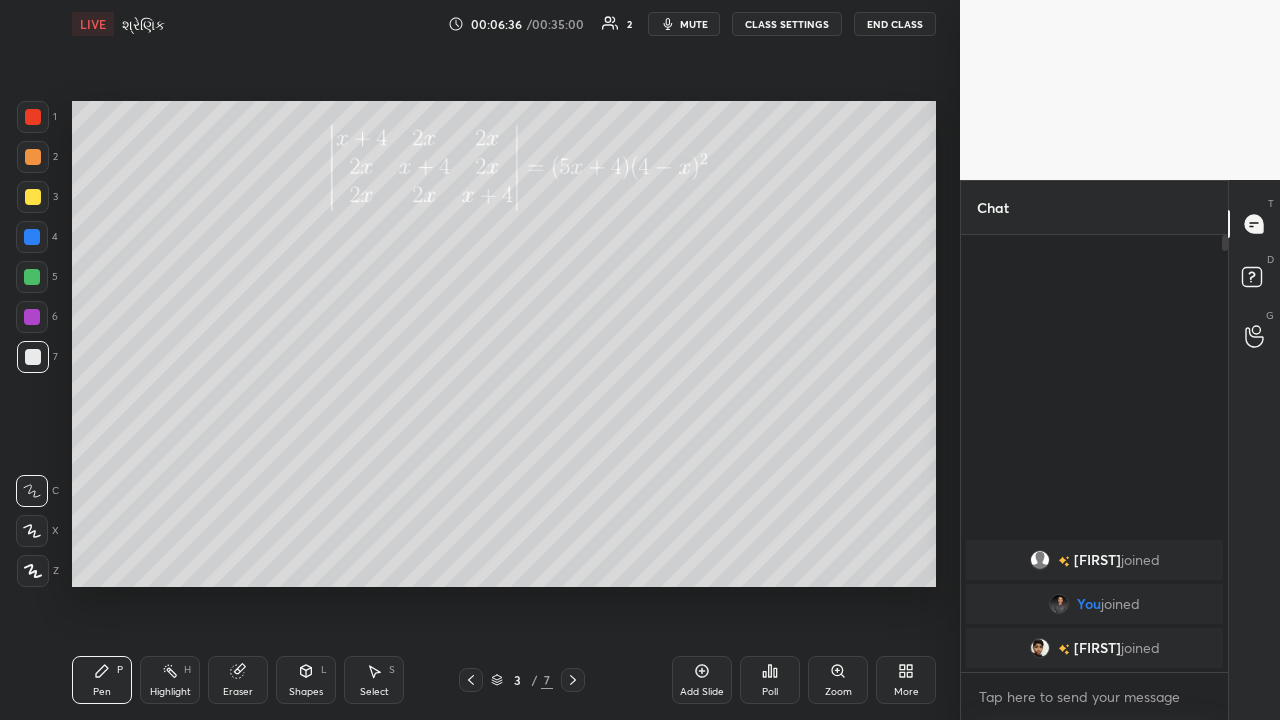 click at bounding box center [33, 197] 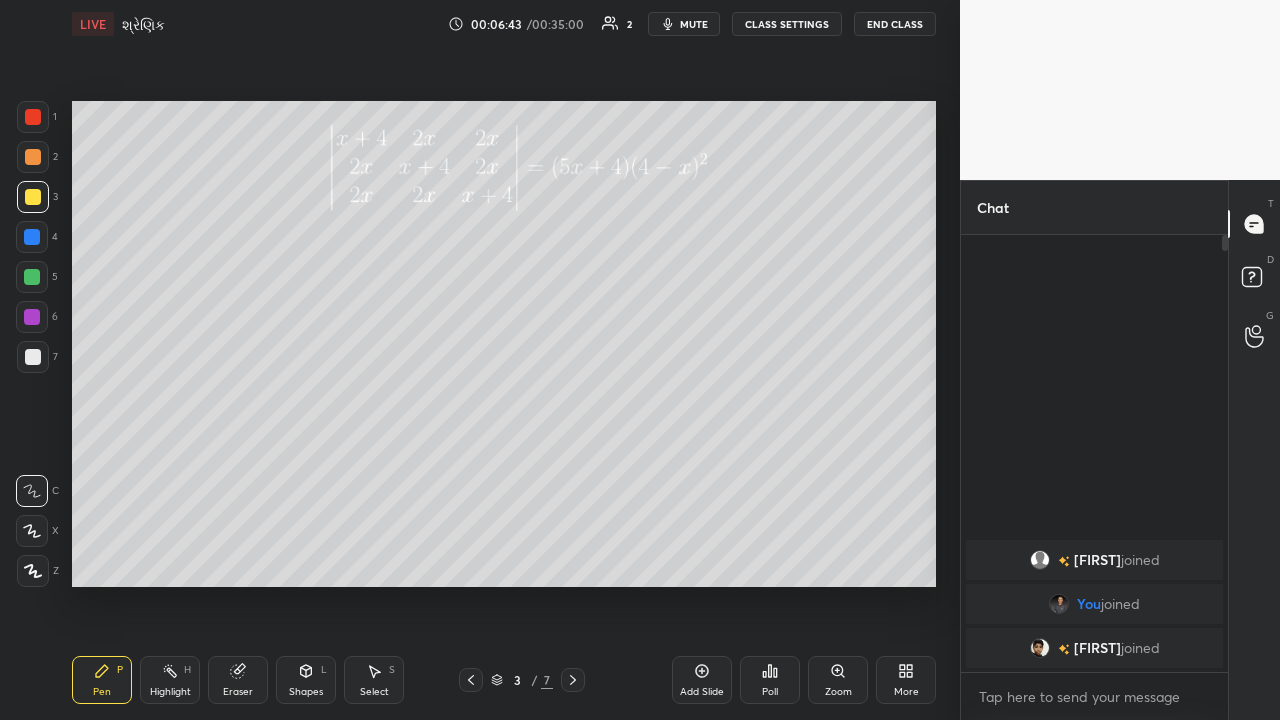 click 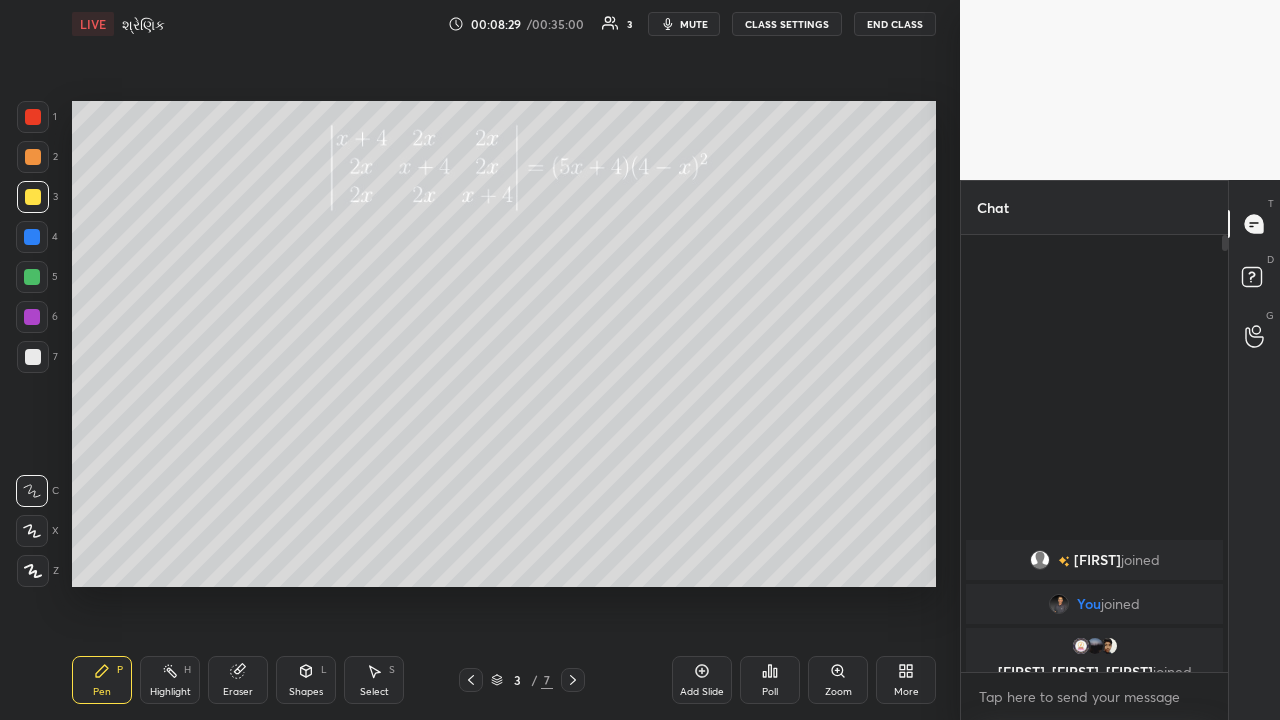 click 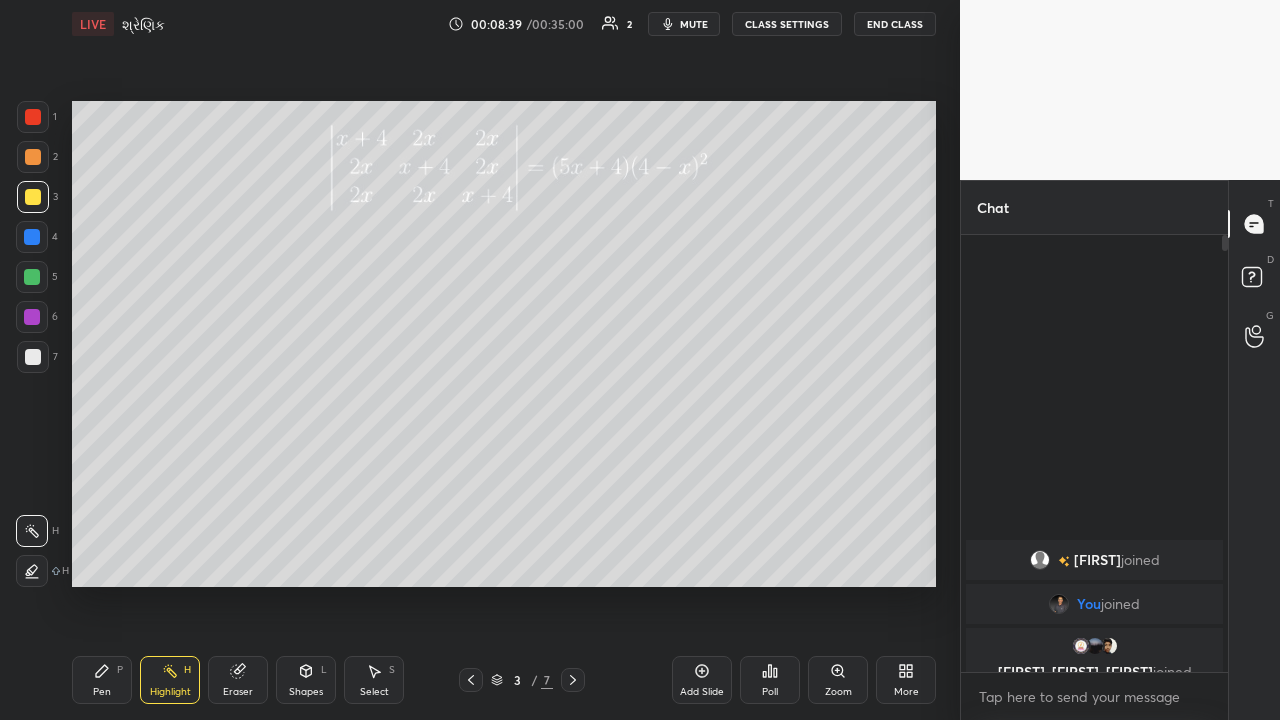 click on "Pen P" at bounding box center [102, 680] 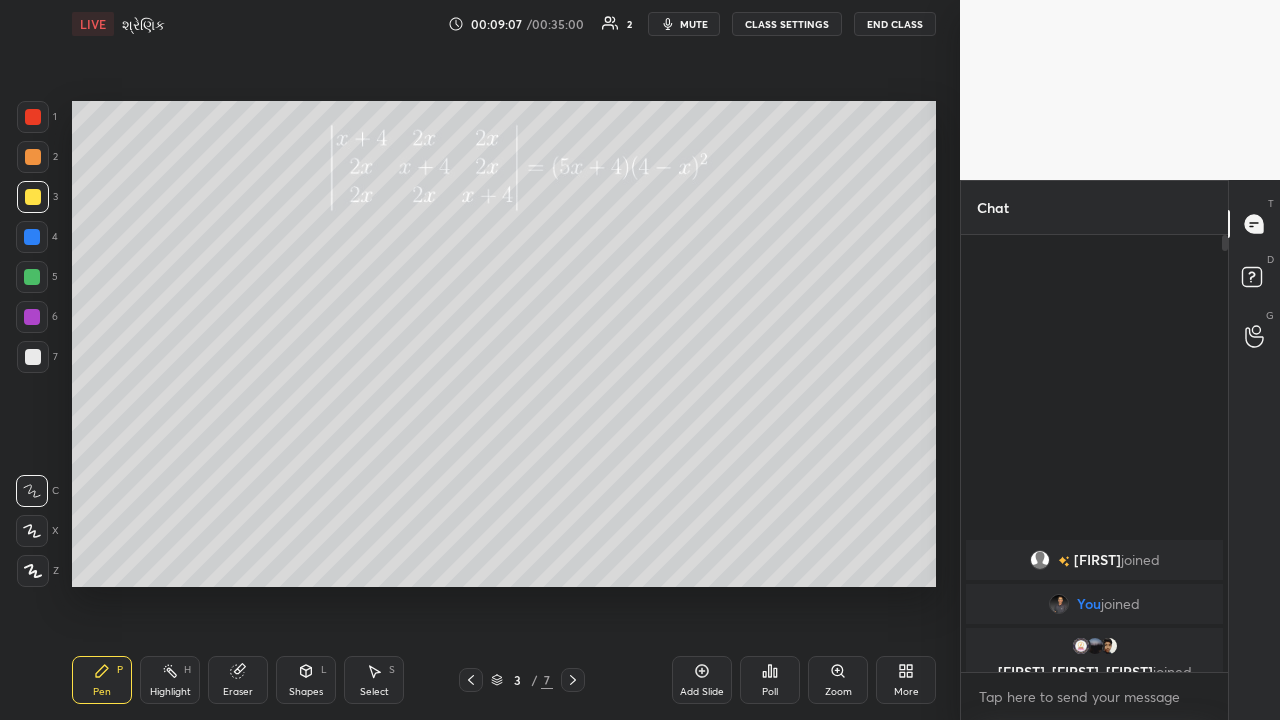 click on "Eraser" at bounding box center [238, 680] 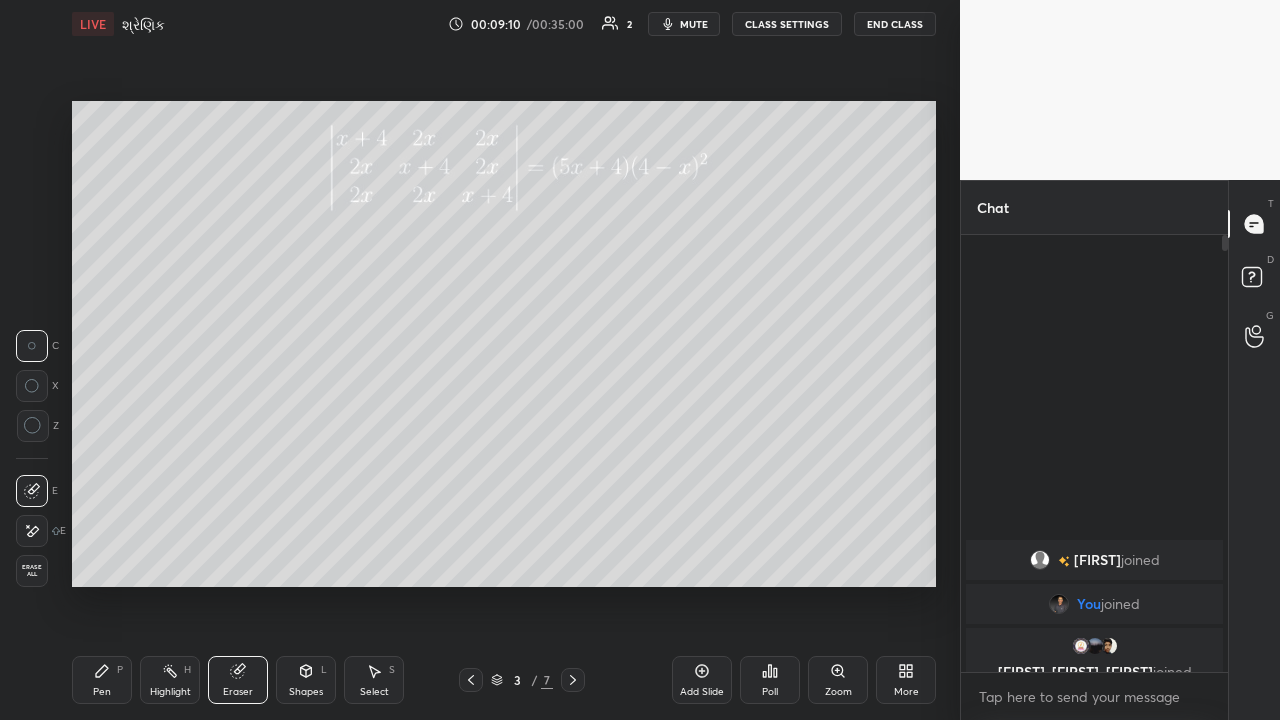 click on "Pen P" at bounding box center (102, 680) 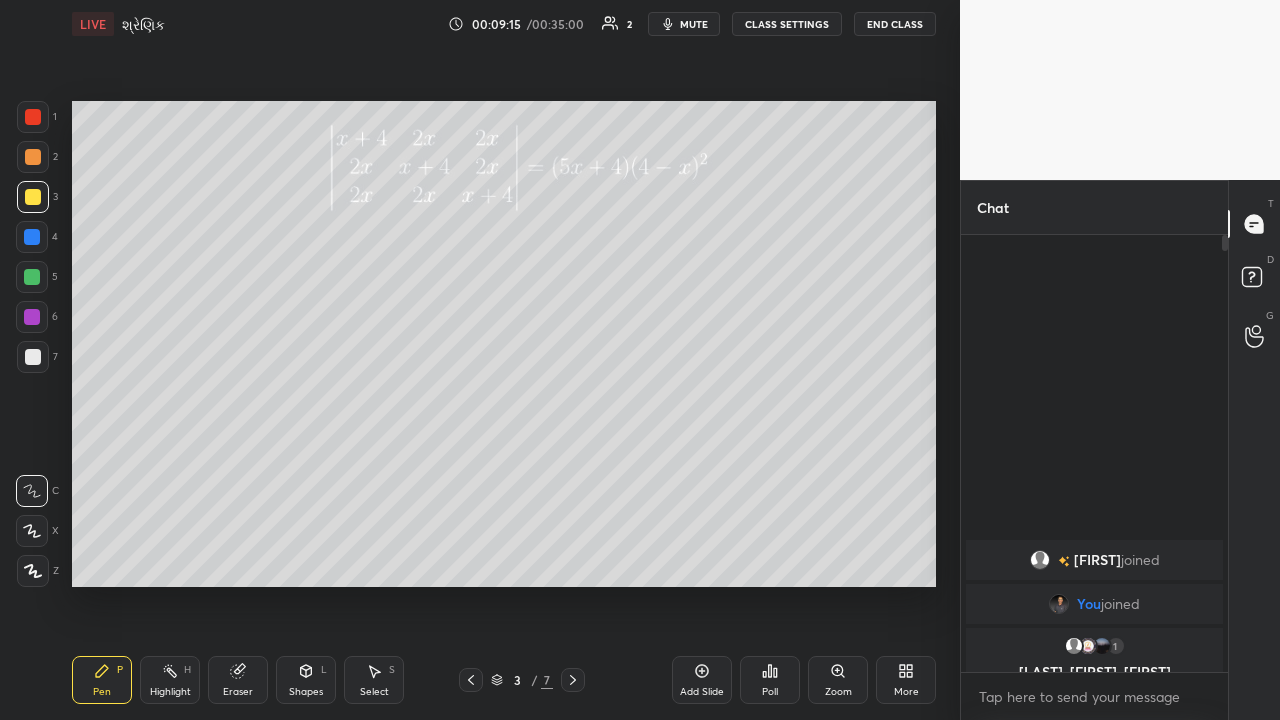 click on "Highlight H" at bounding box center [170, 680] 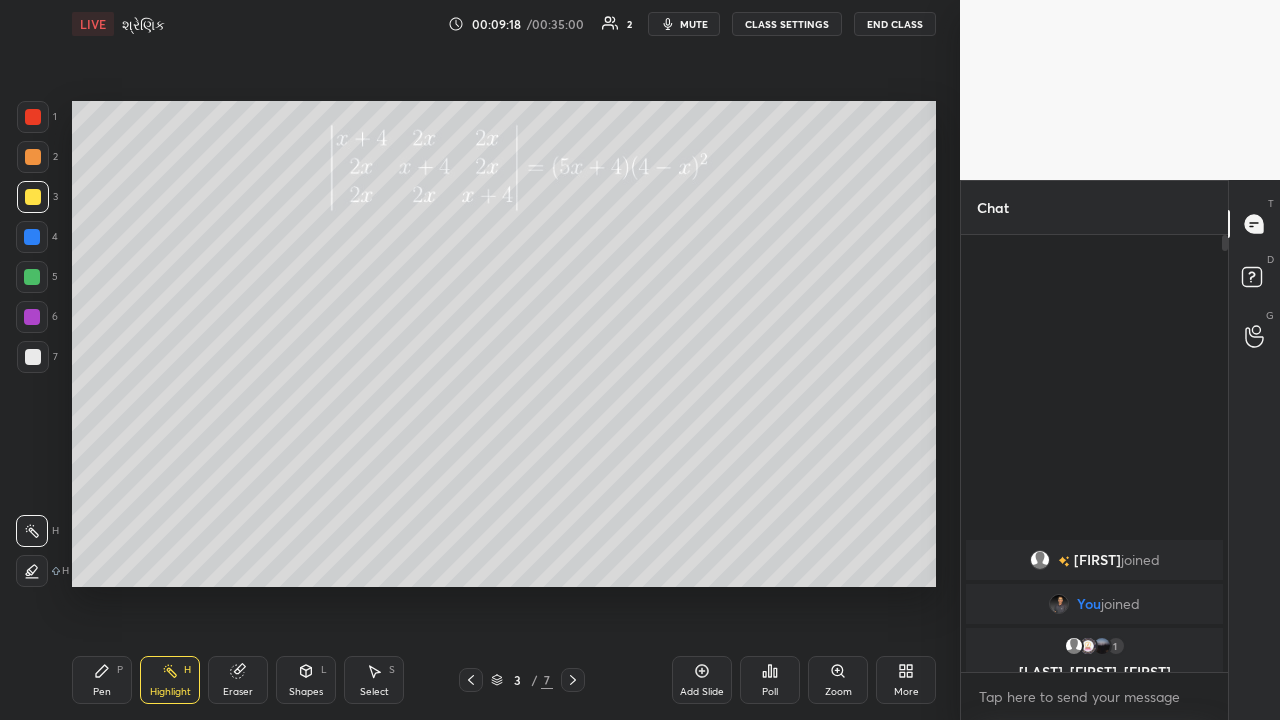 click on "Pen P" at bounding box center (102, 680) 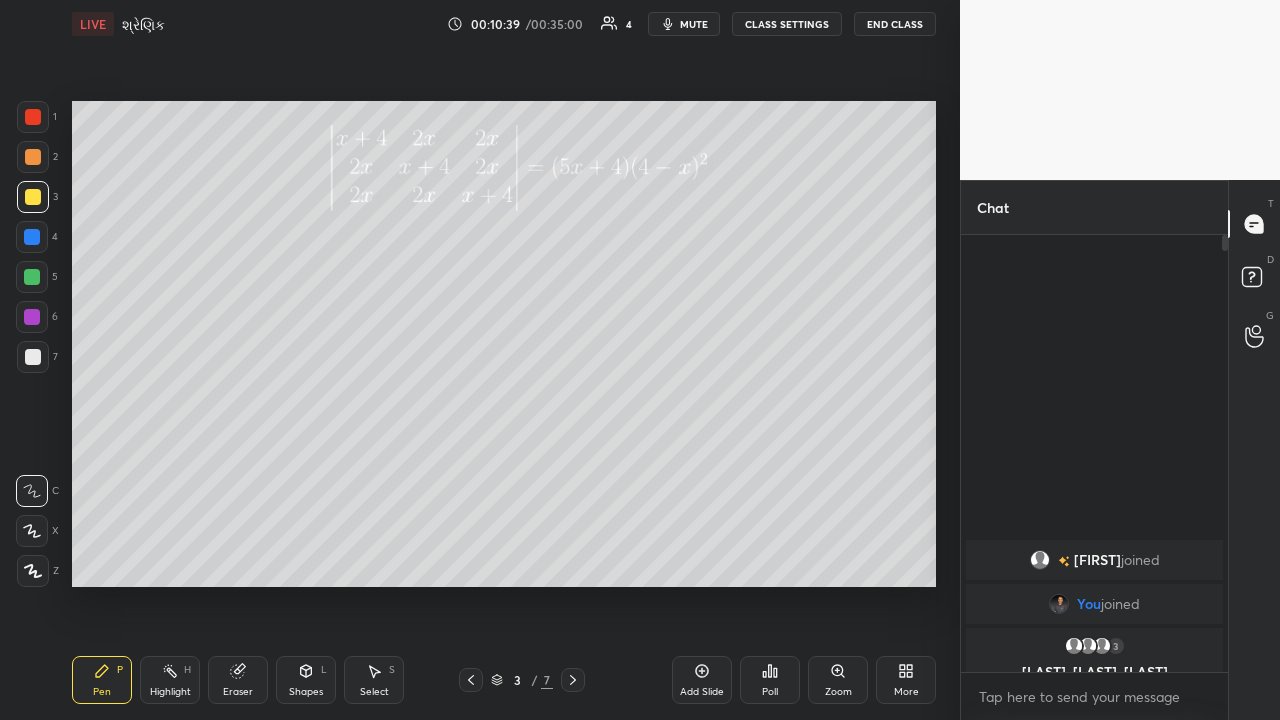 click 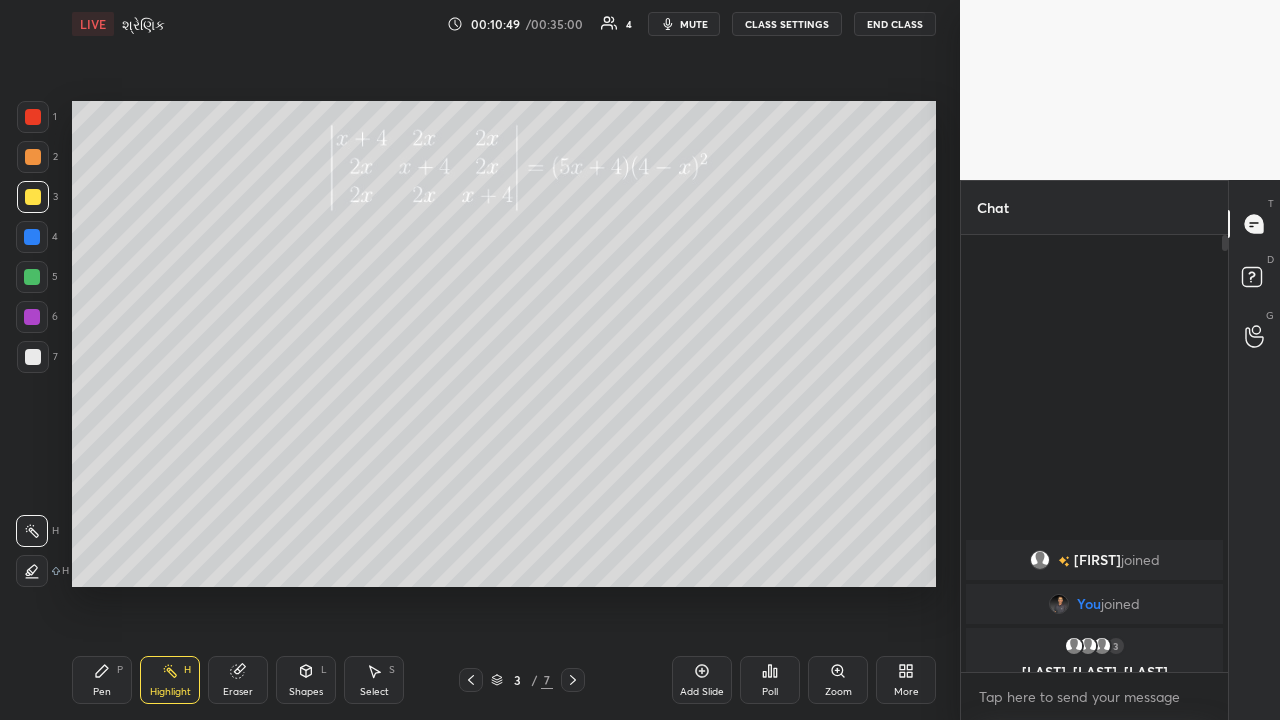 click 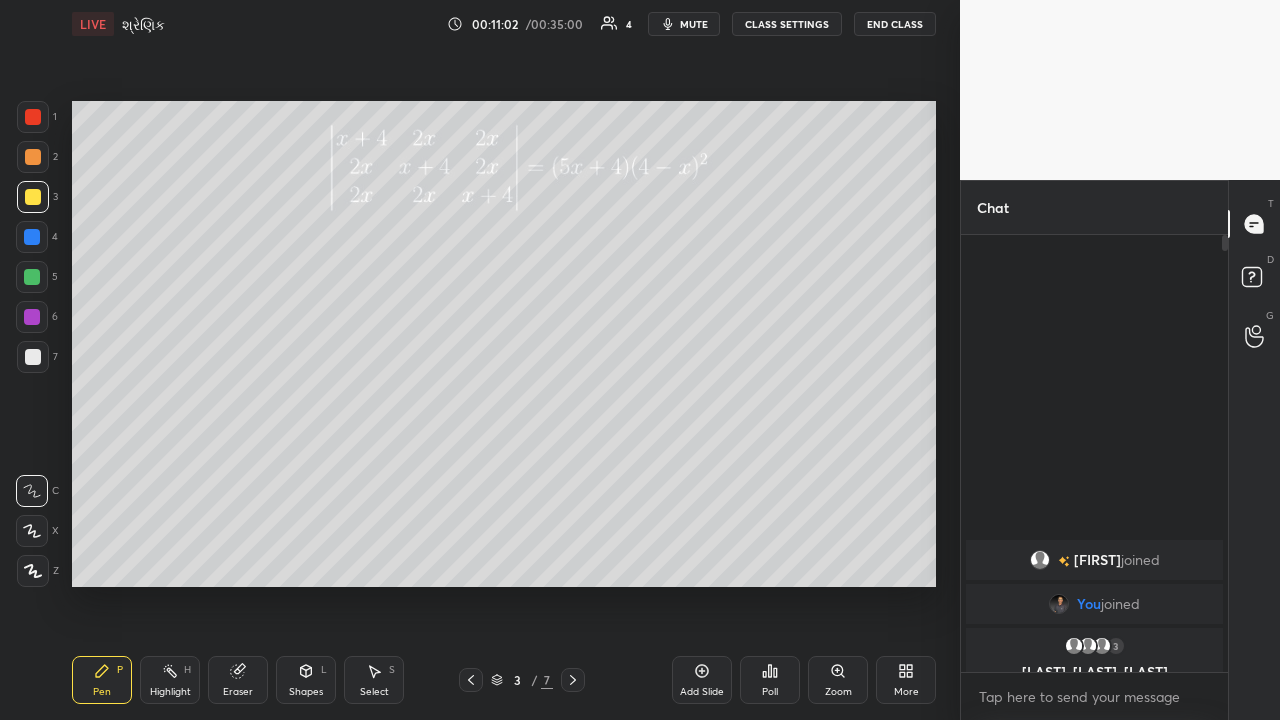 click on "Highlight H" at bounding box center (170, 680) 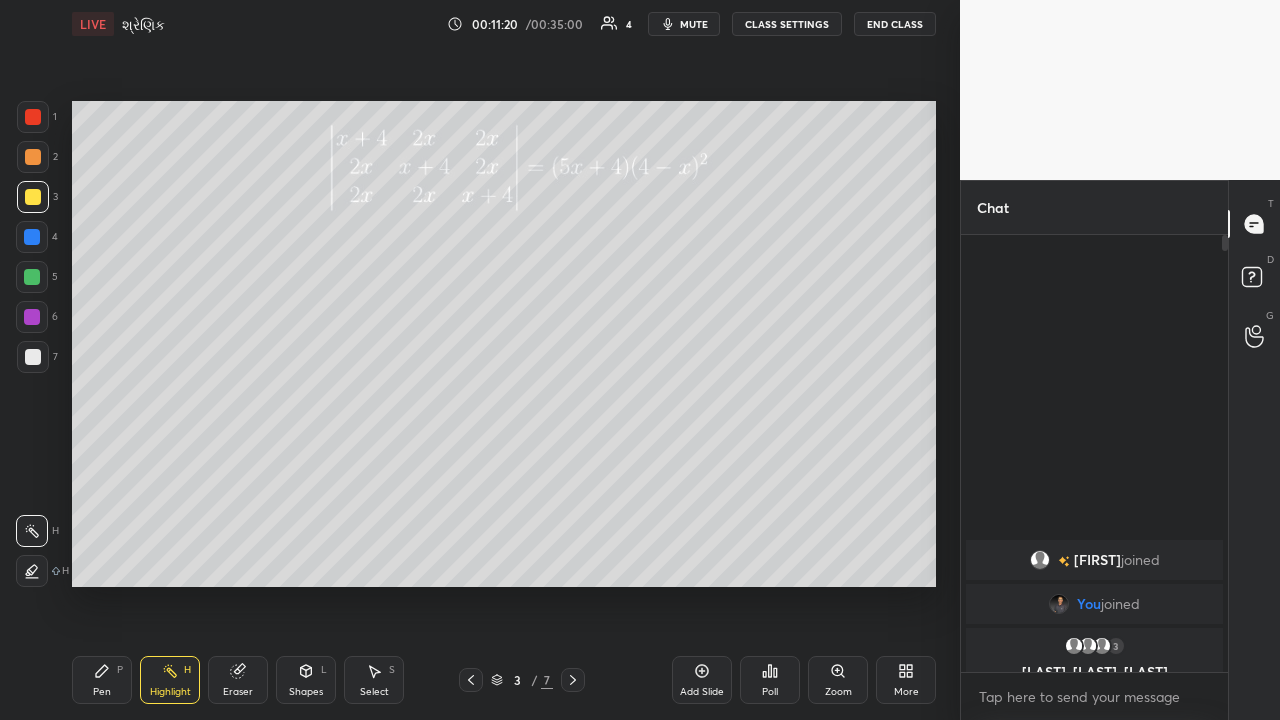 click on "Pen P" at bounding box center (102, 680) 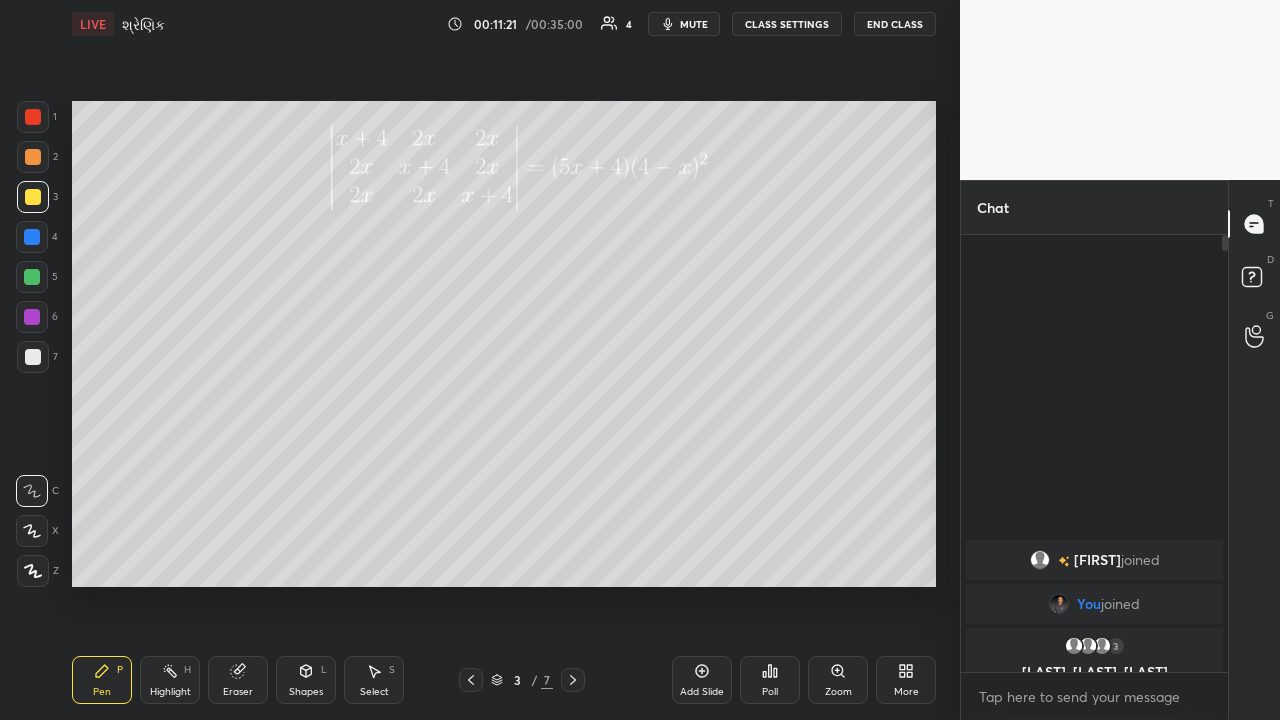click on "P" at bounding box center [120, 670] 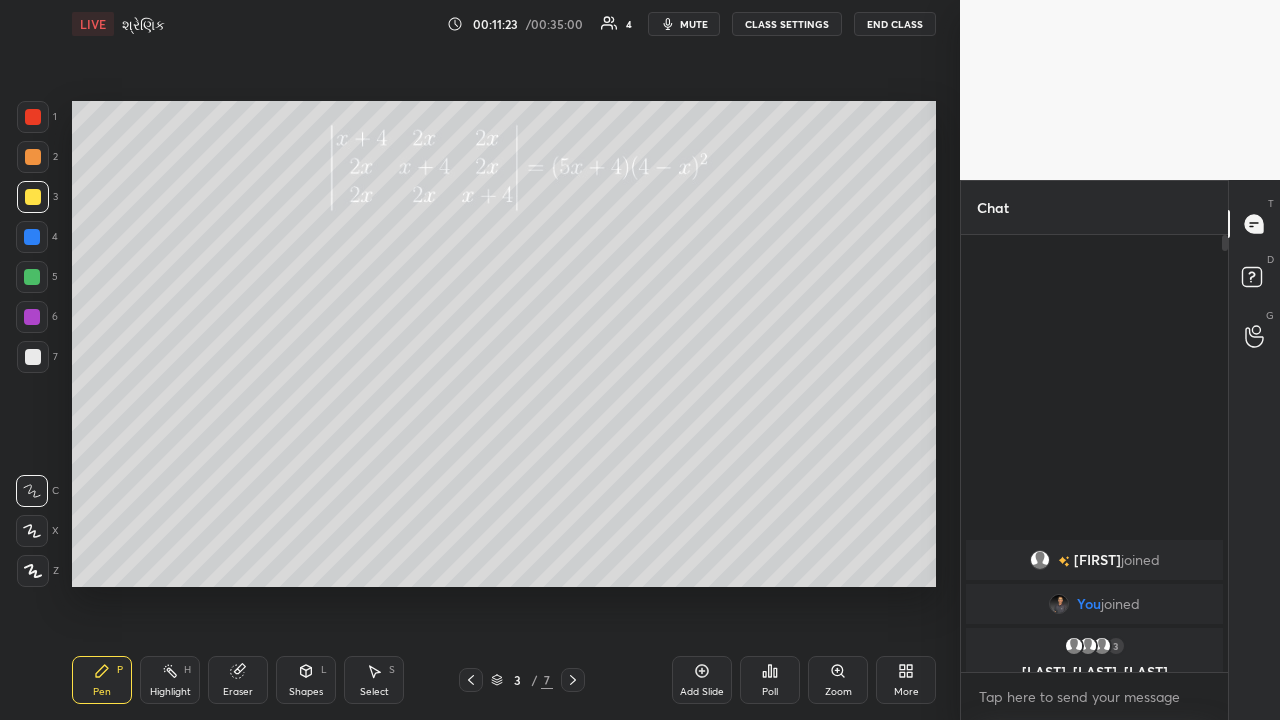 click on "Highlight H" at bounding box center [170, 680] 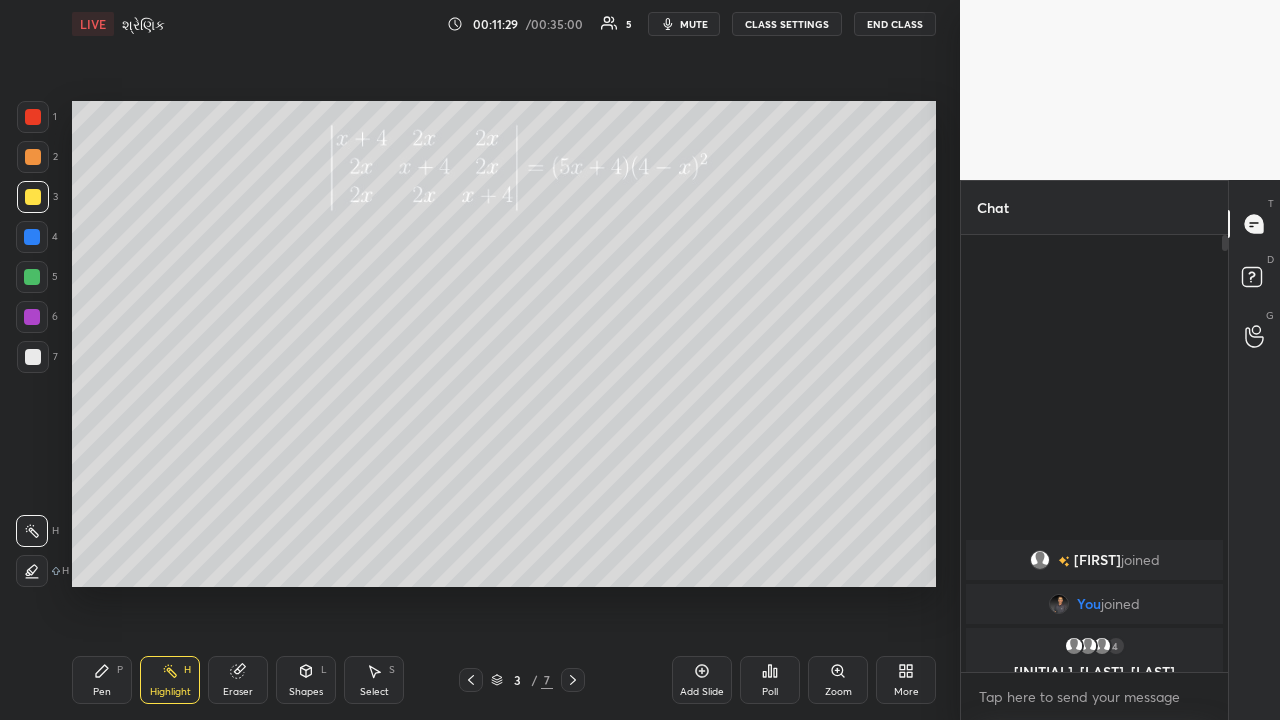 click on "Pen P" at bounding box center (102, 680) 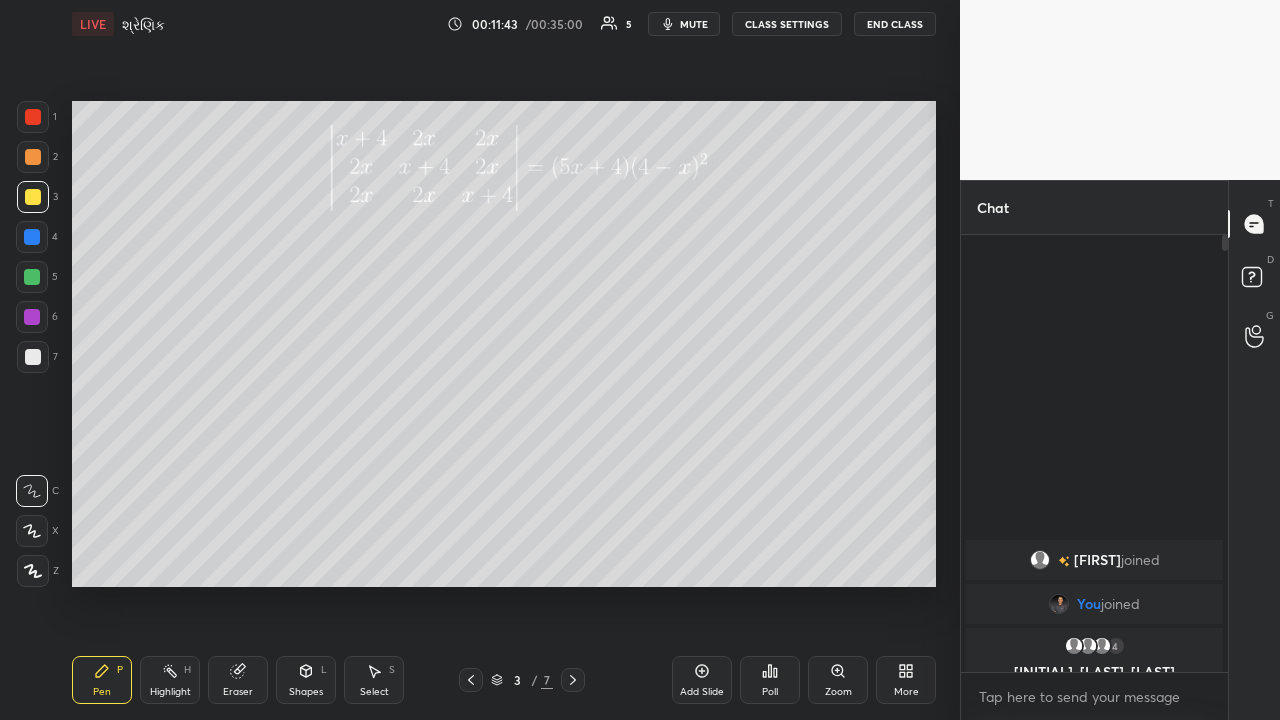 click on "Highlight" at bounding box center [170, 692] 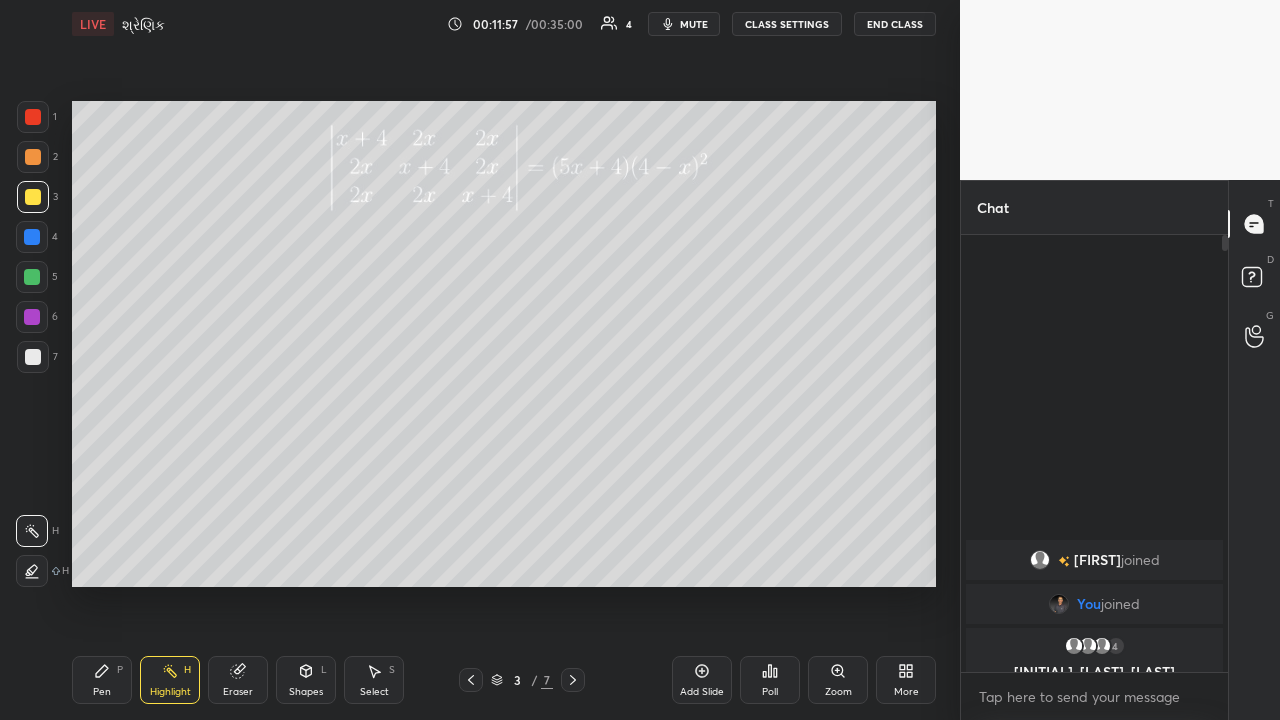 click 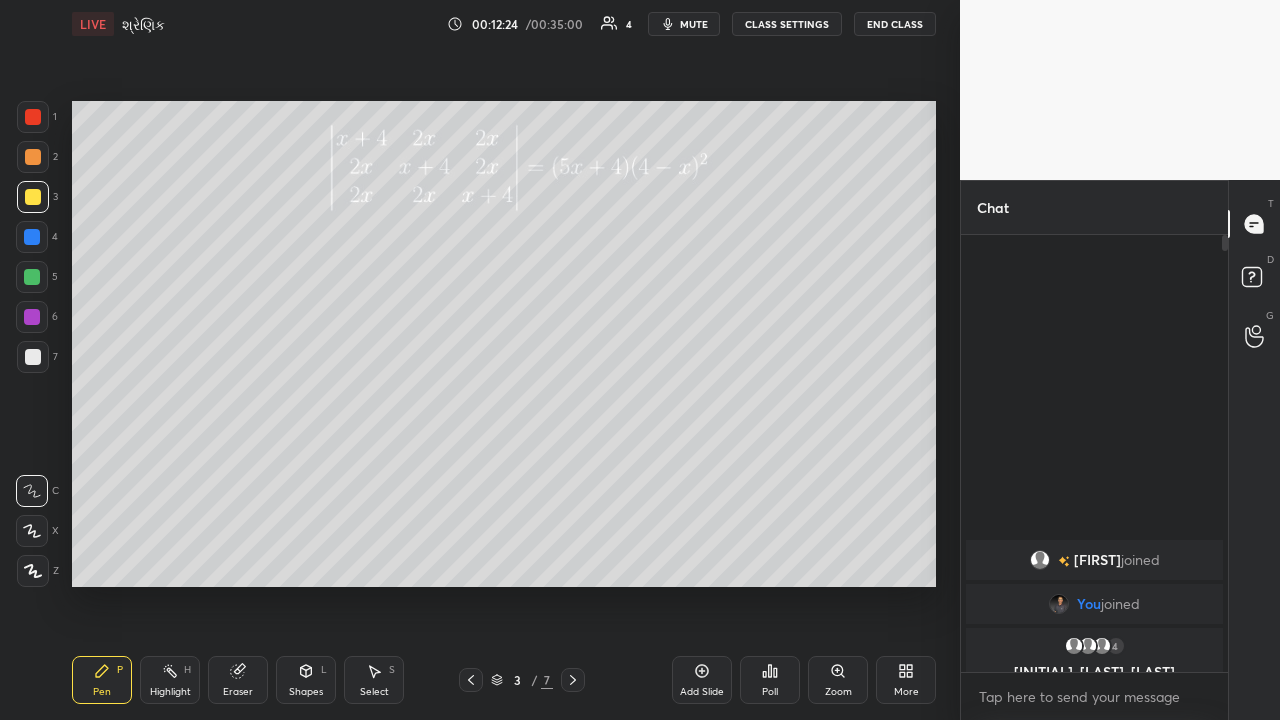 click on "Highlight" at bounding box center [170, 692] 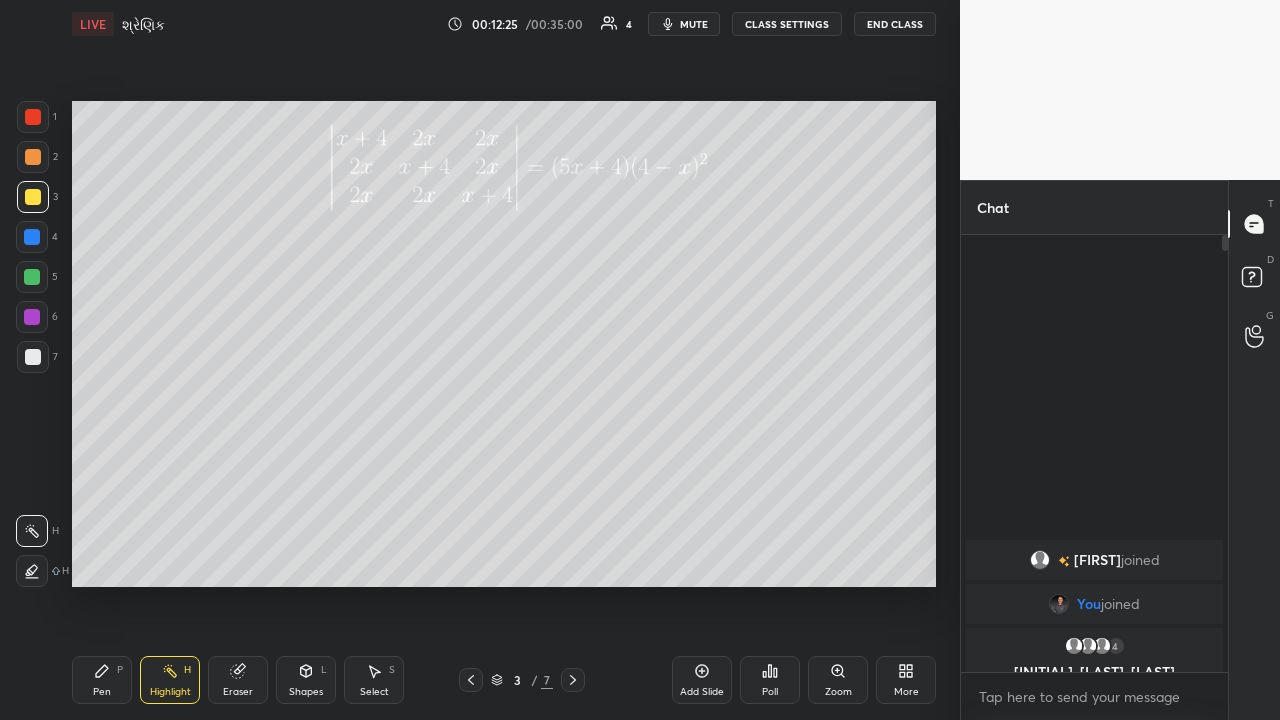 click at bounding box center (32, 571) 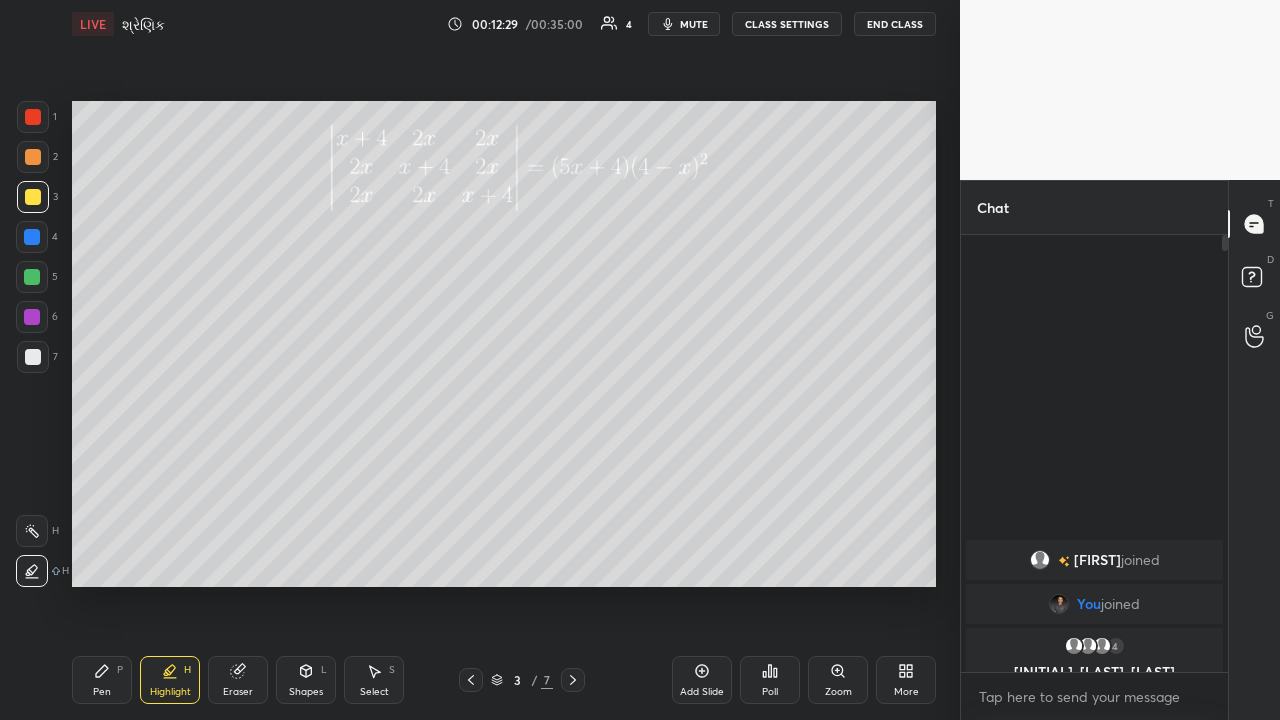 click on "Pen P" at bounding box center [102, 680] 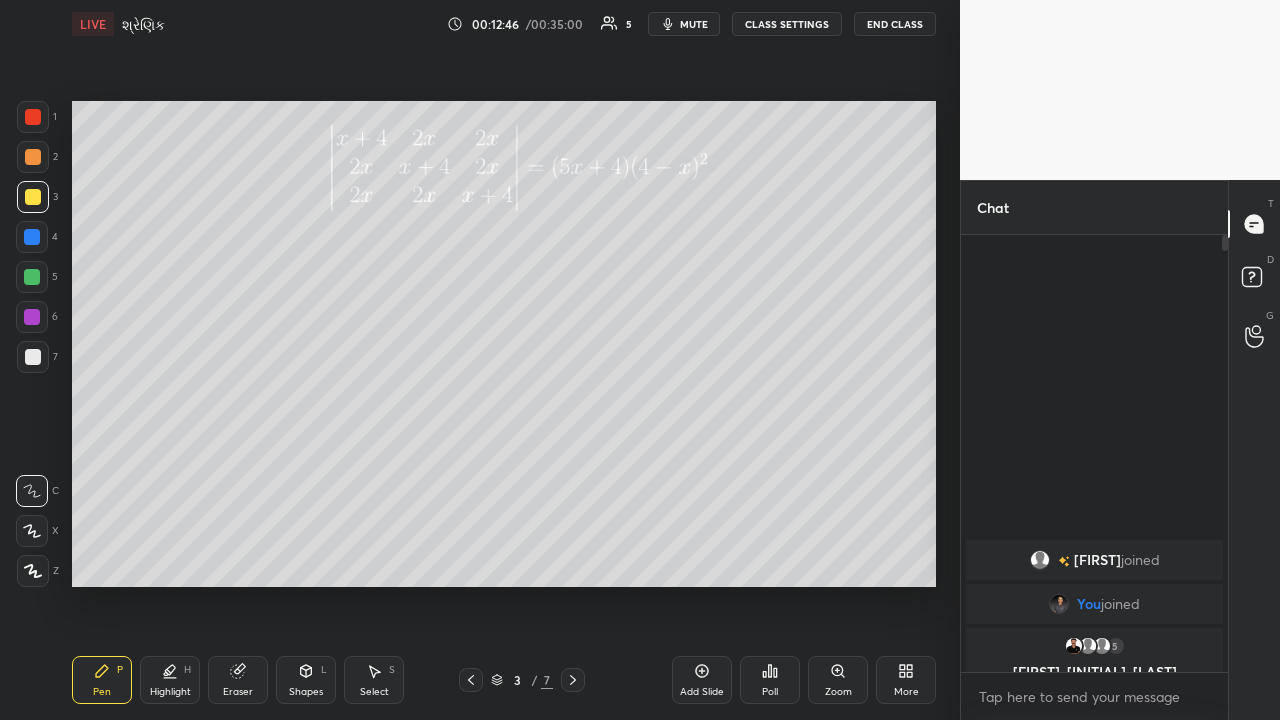 click on "Highlight" at bounding box center (170, 692) 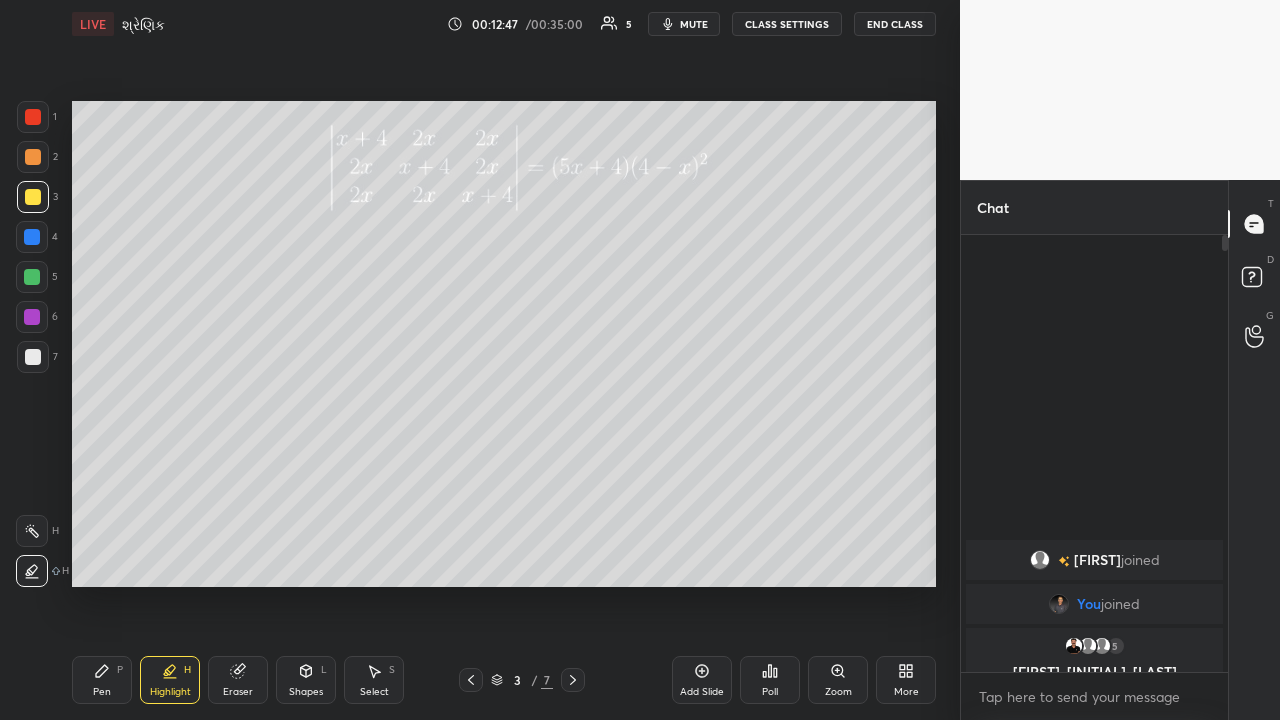click 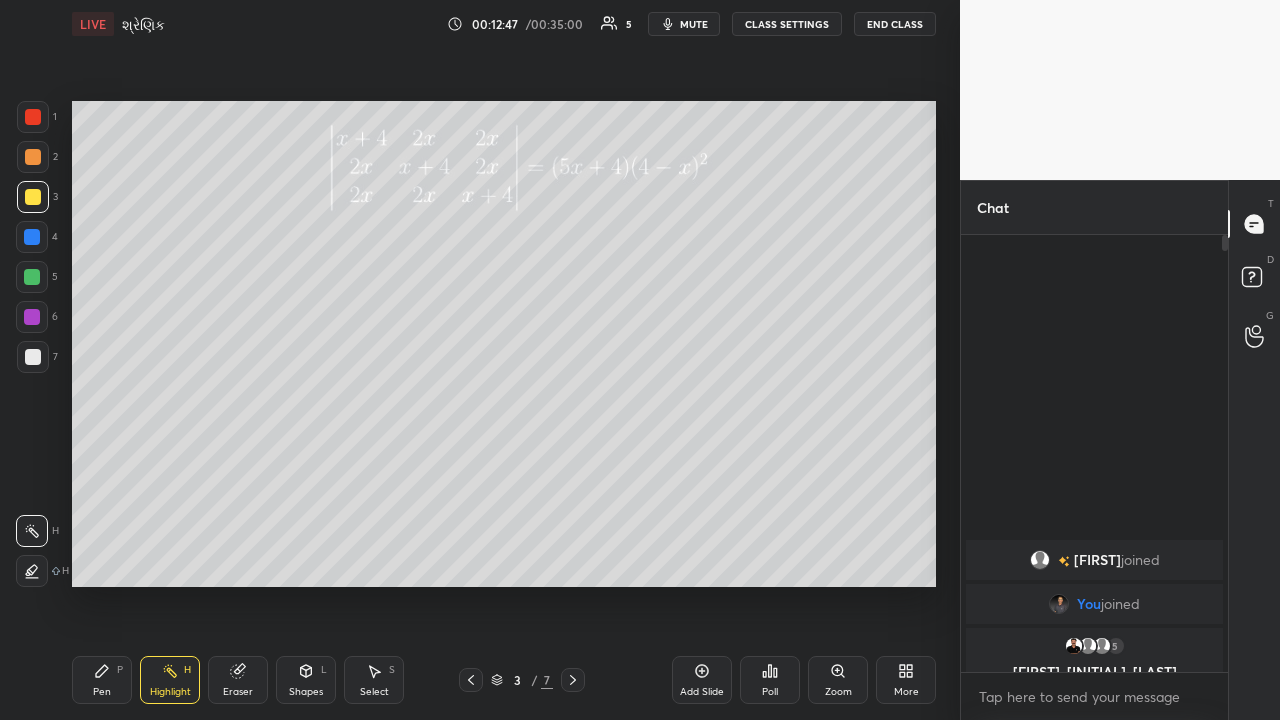 click 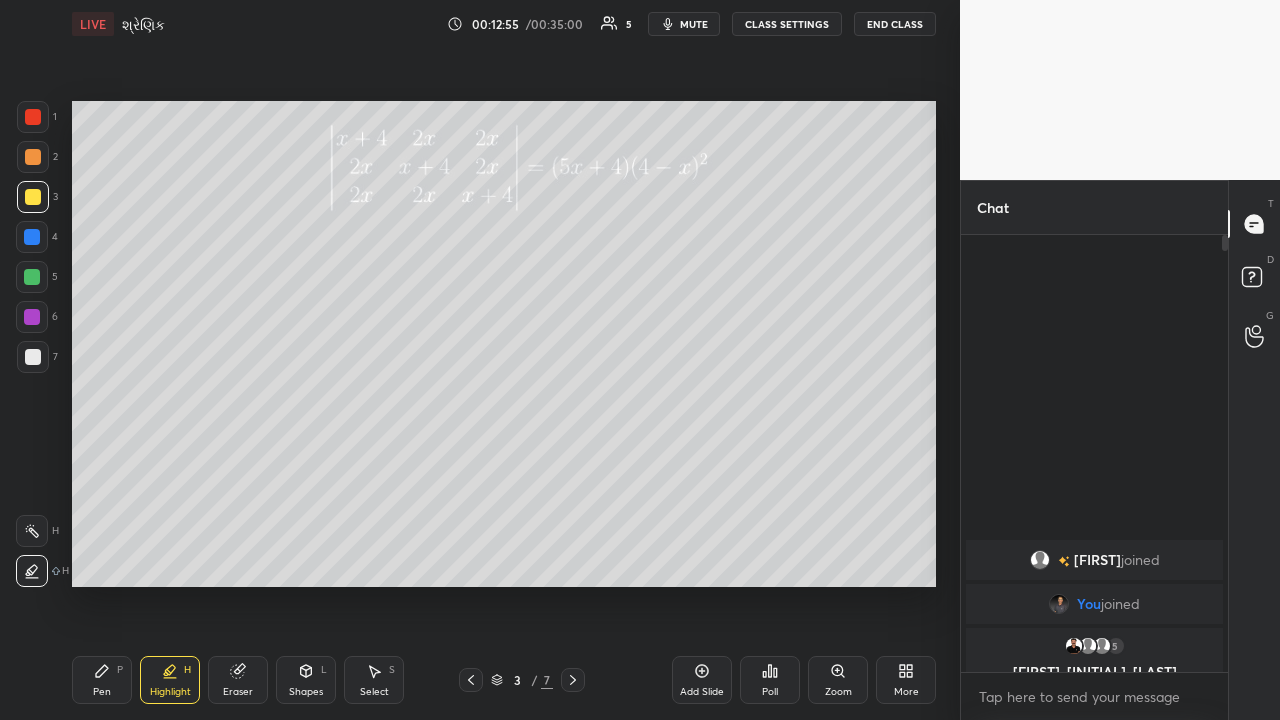 click at bounding box center (33, 357) 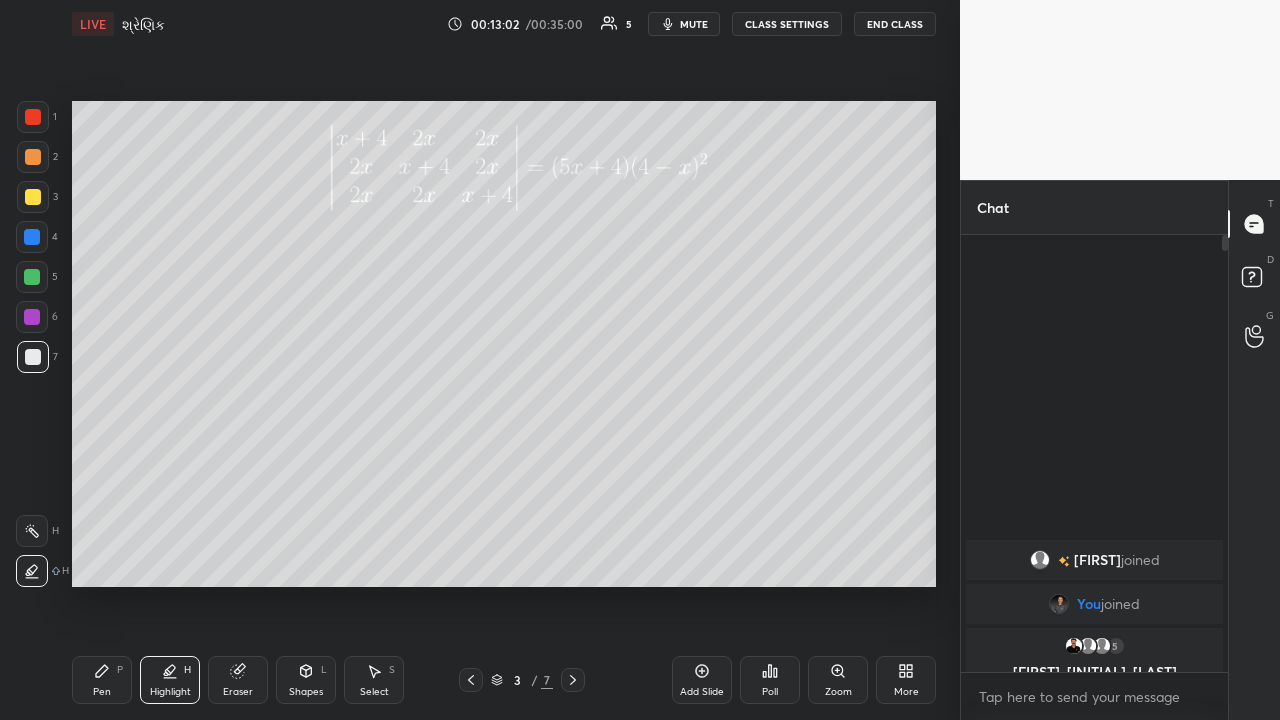 click on "Pen P" at bounding box center [102, 680] 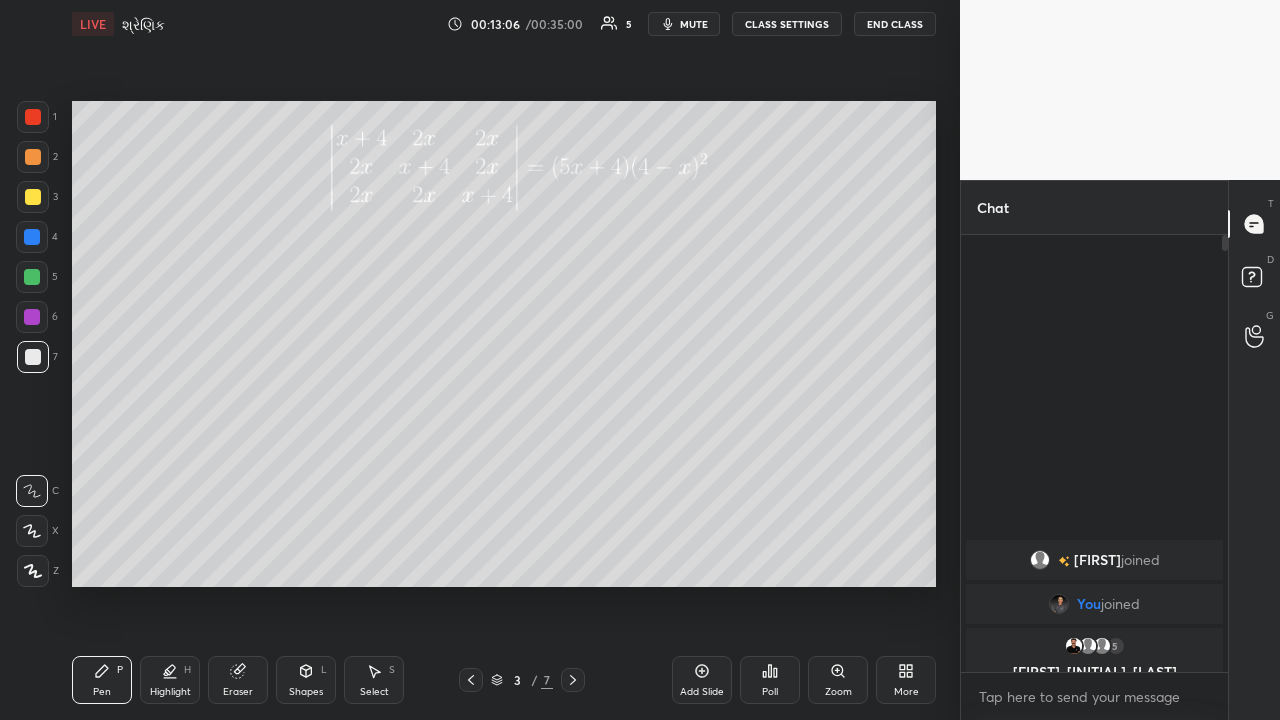 click on "Highlight" at bounding box center [170, 692] 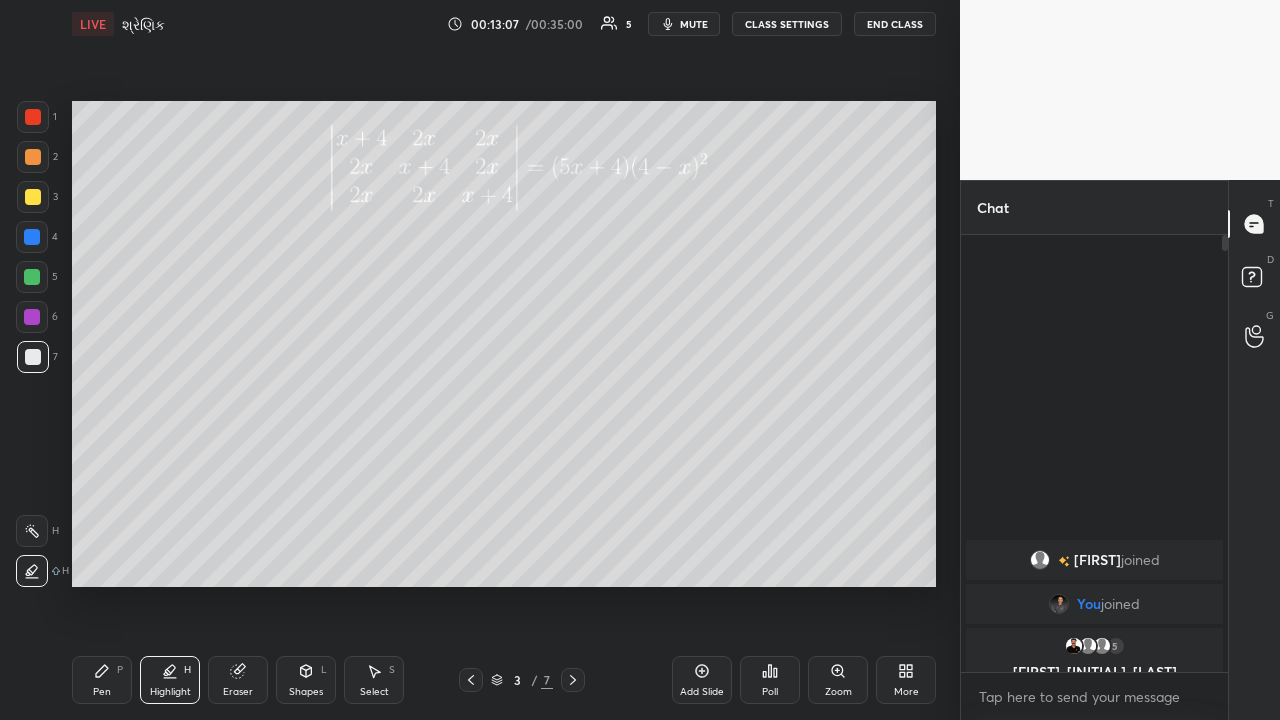 click at bounding box center (32, 531) 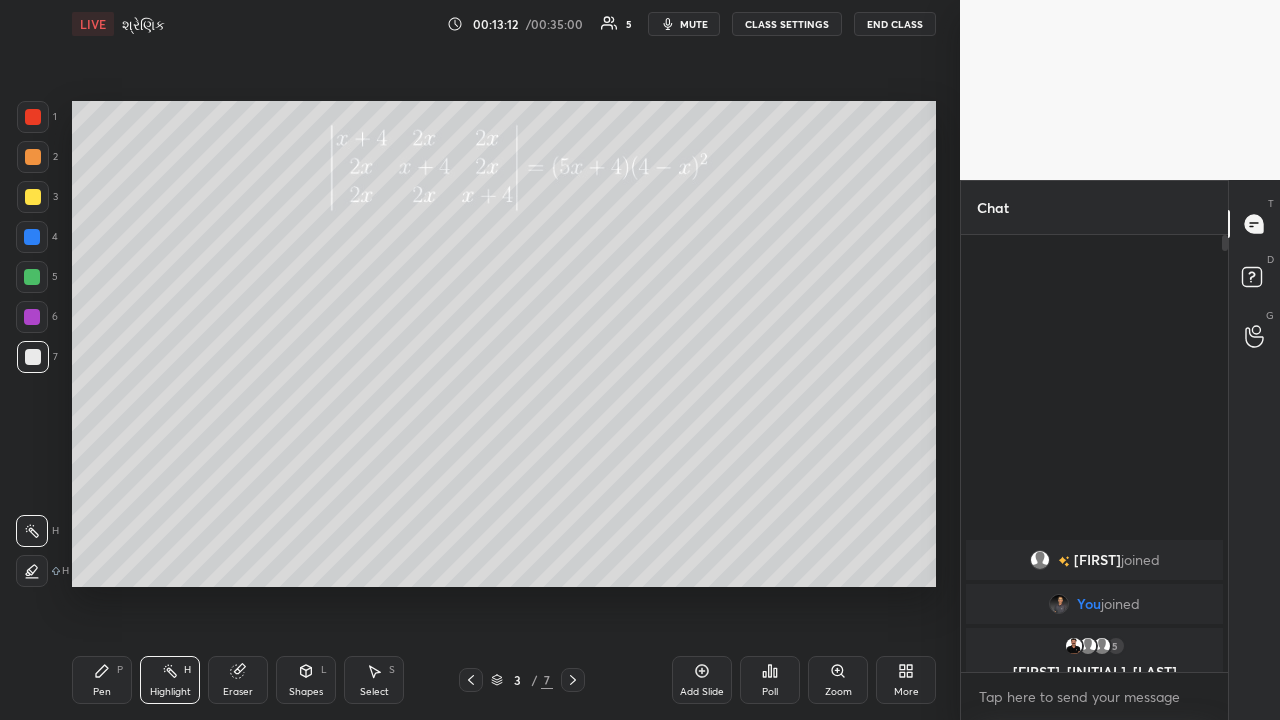 click on "Pen P" at bounding box center [102, 680] 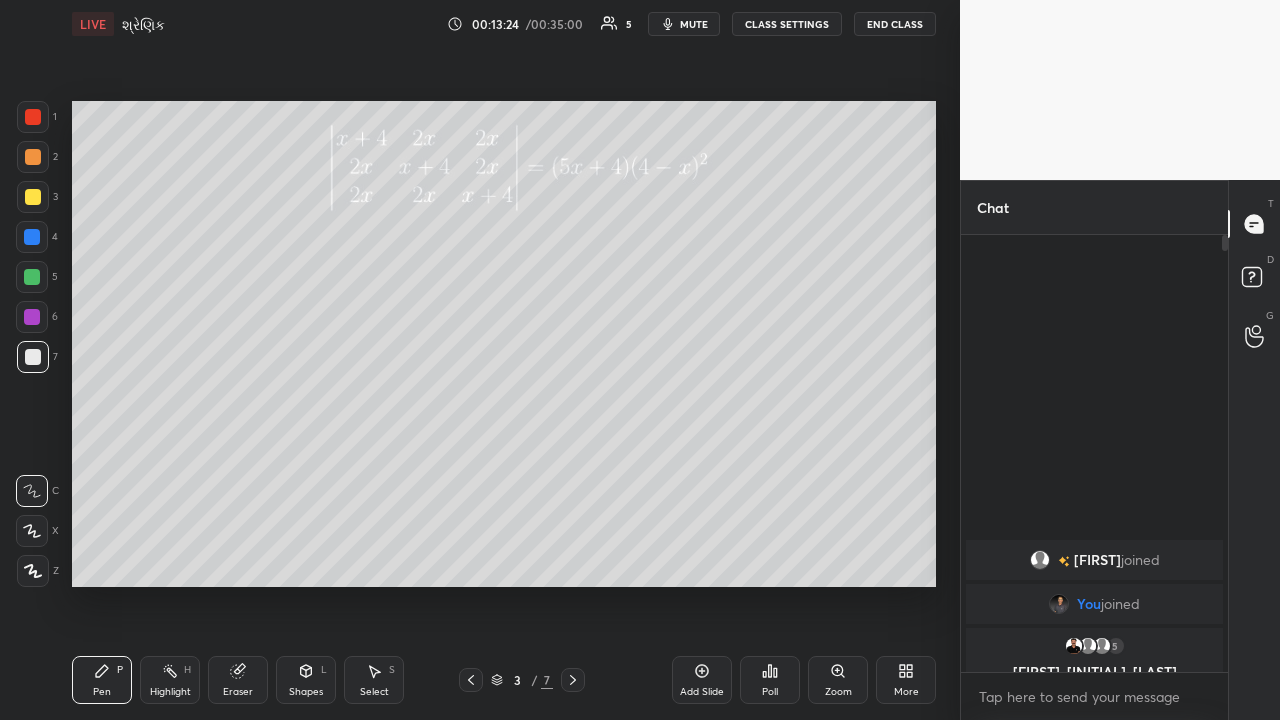 click on "Highlight" at bounding box center [170, 692] 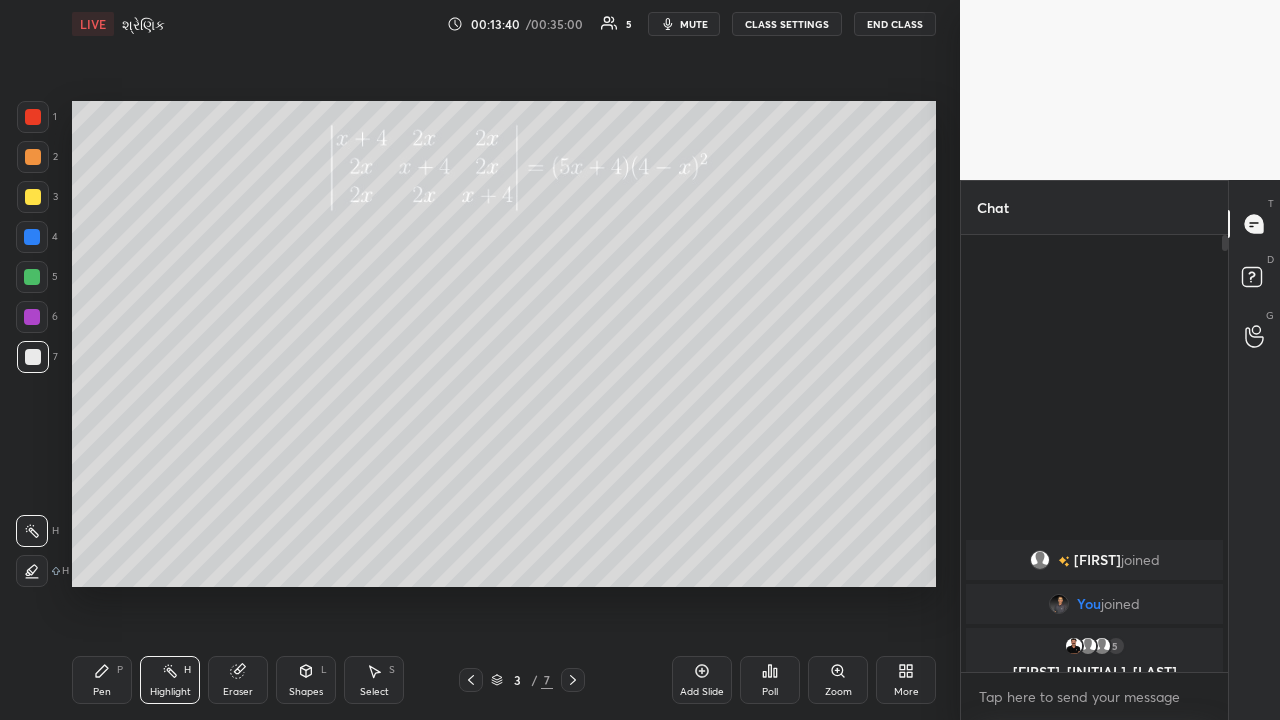 click on "Pen P" at bounding box center [102, 680] 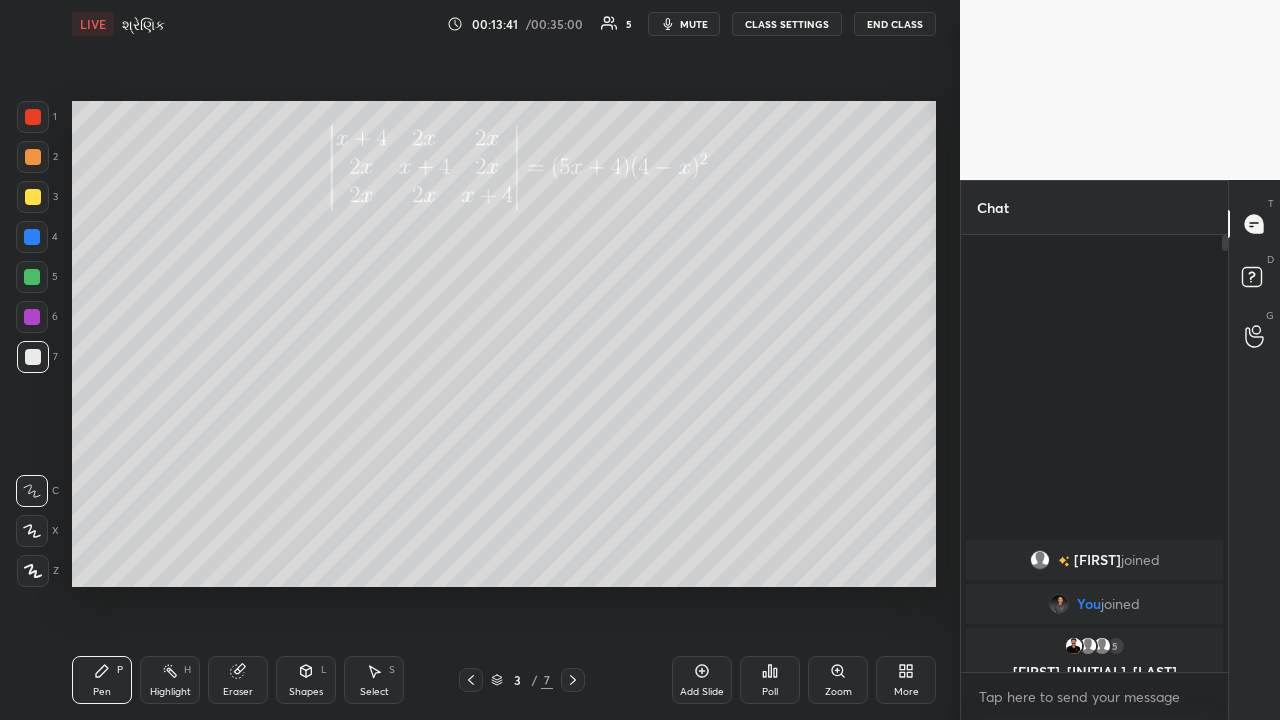 click on "Highlight H" at bounding box center (170, 680) 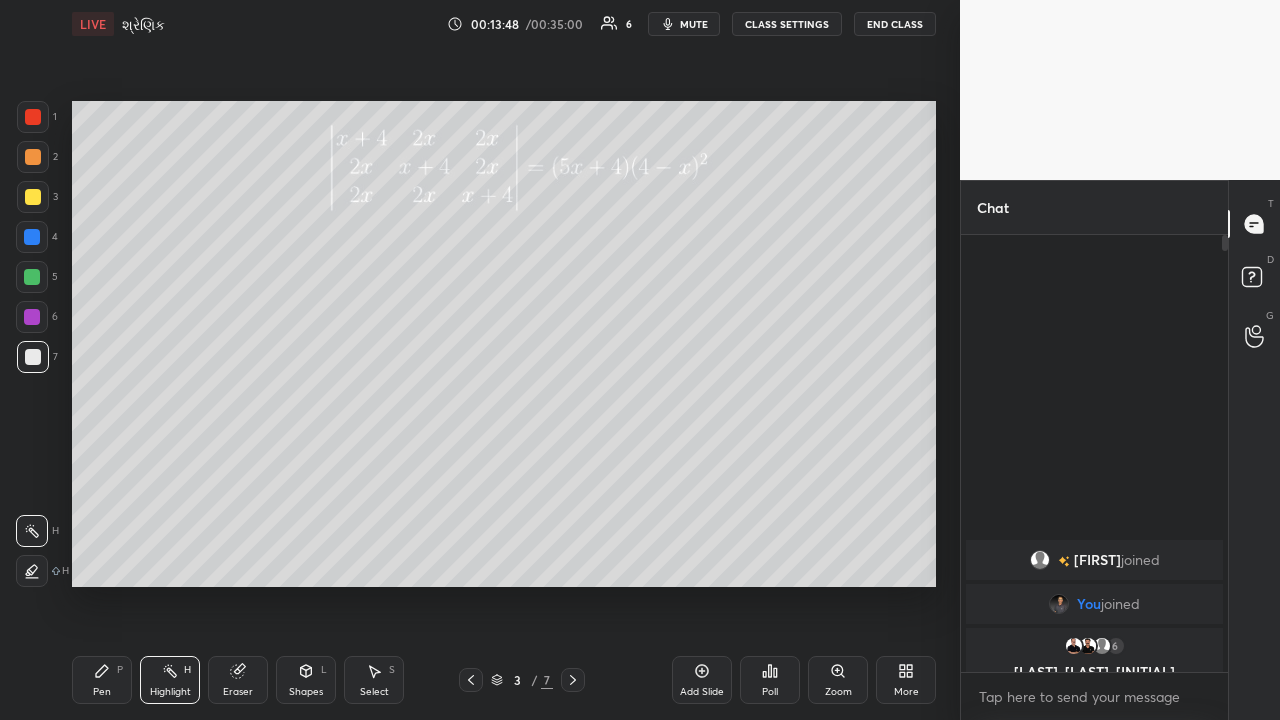 click on "Pen P" at bounding box center (102, 680) 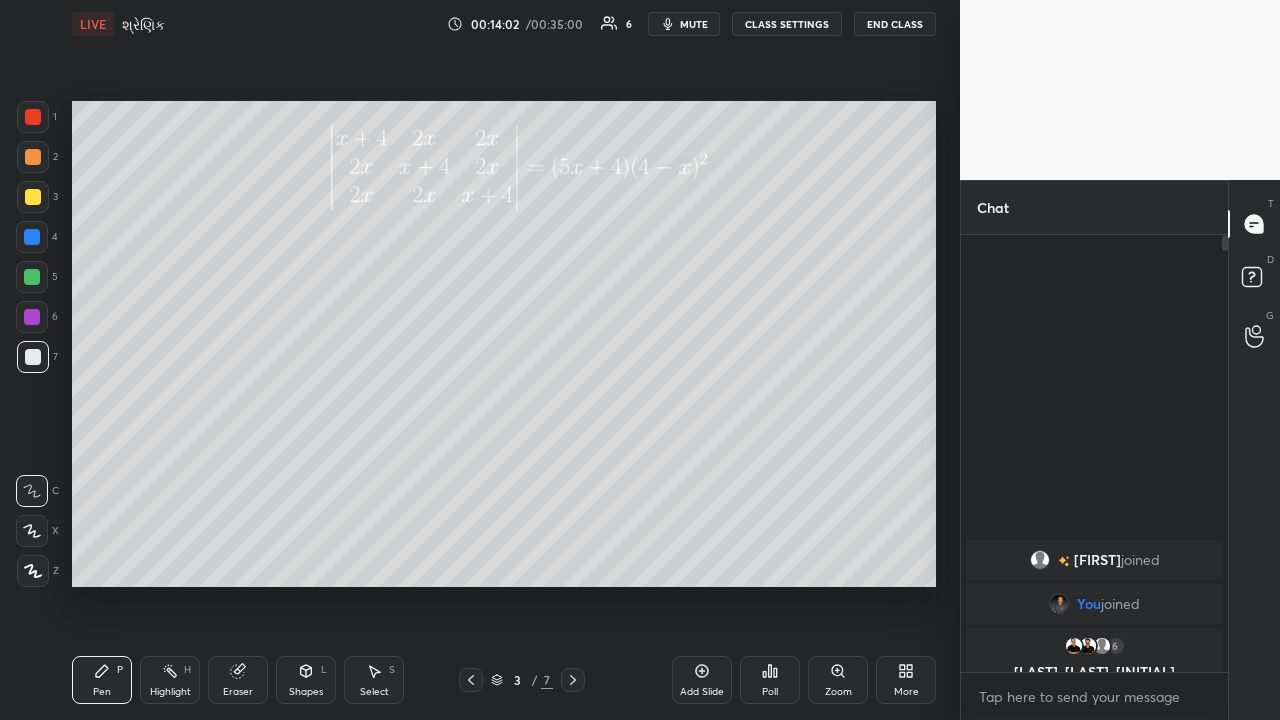 click on "Eraser" at bounding box center (238, 692) 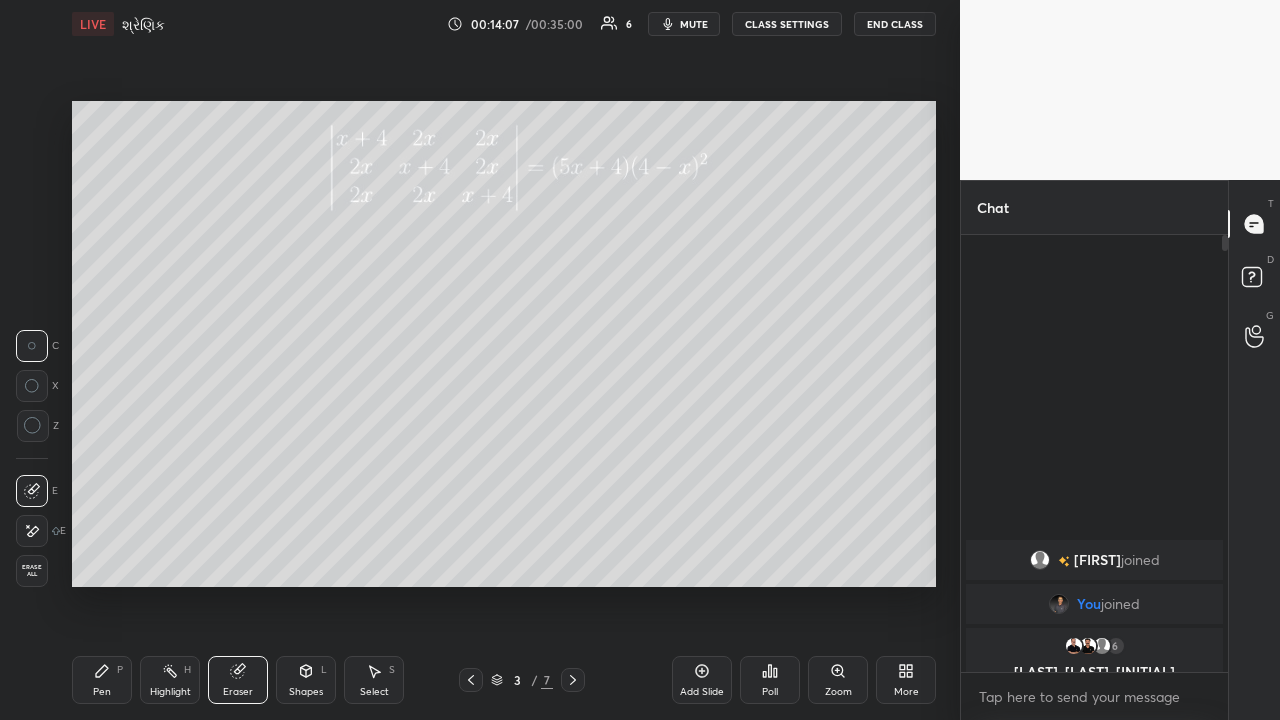 click on "Pen" at bounding box center (102, 692) 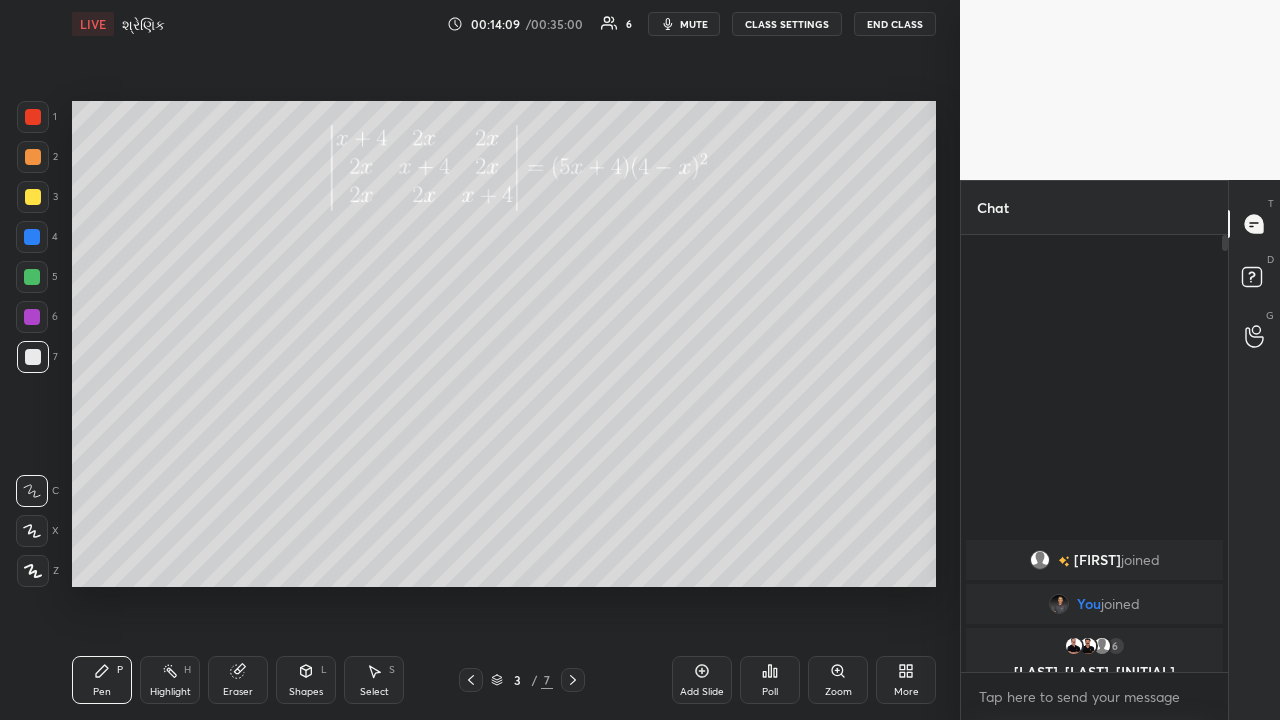 click on "Highlight" at bounding box center [170, 692] 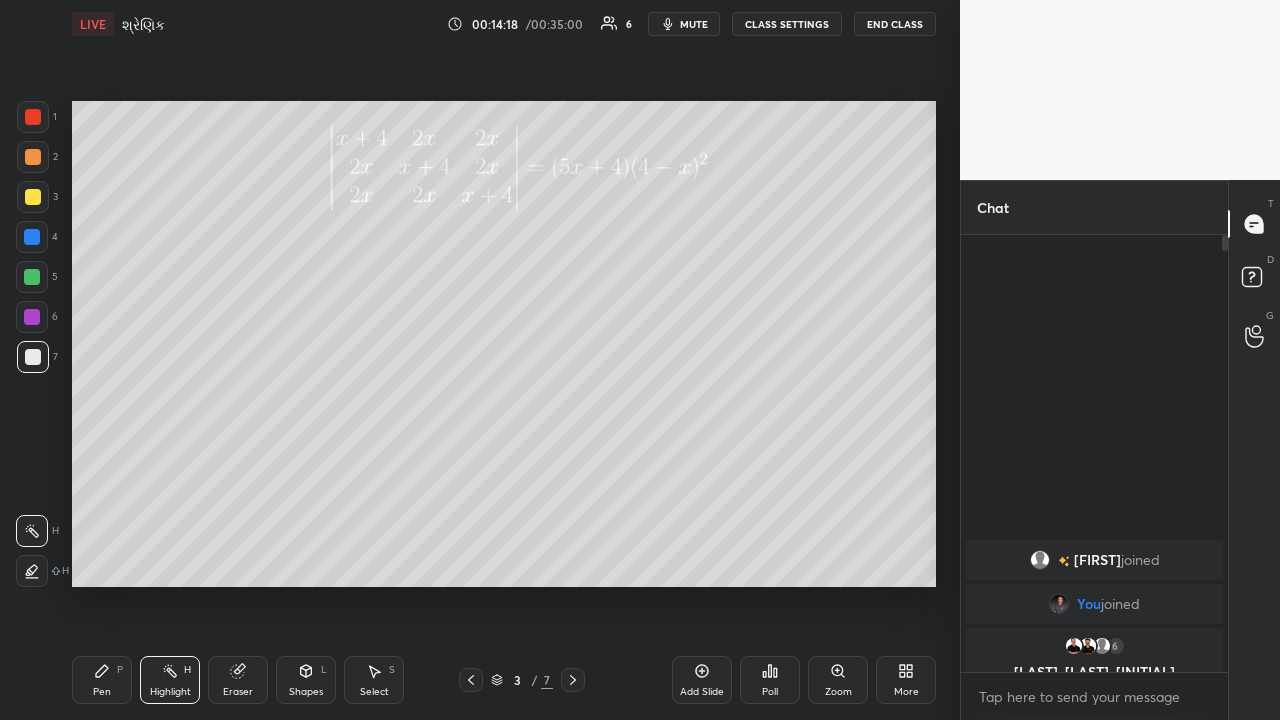 click on "Pen P" at bounding box center [102, 680] 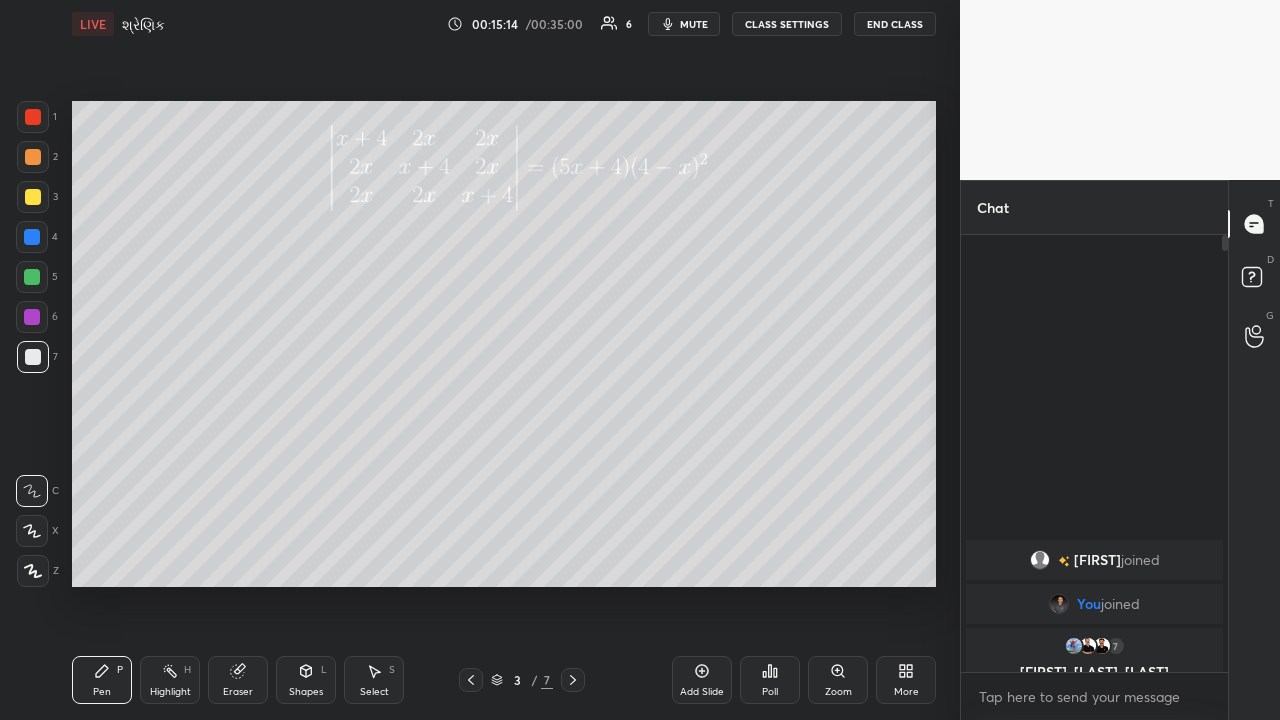 click on "Highlight" at bounding box center (170, 692) 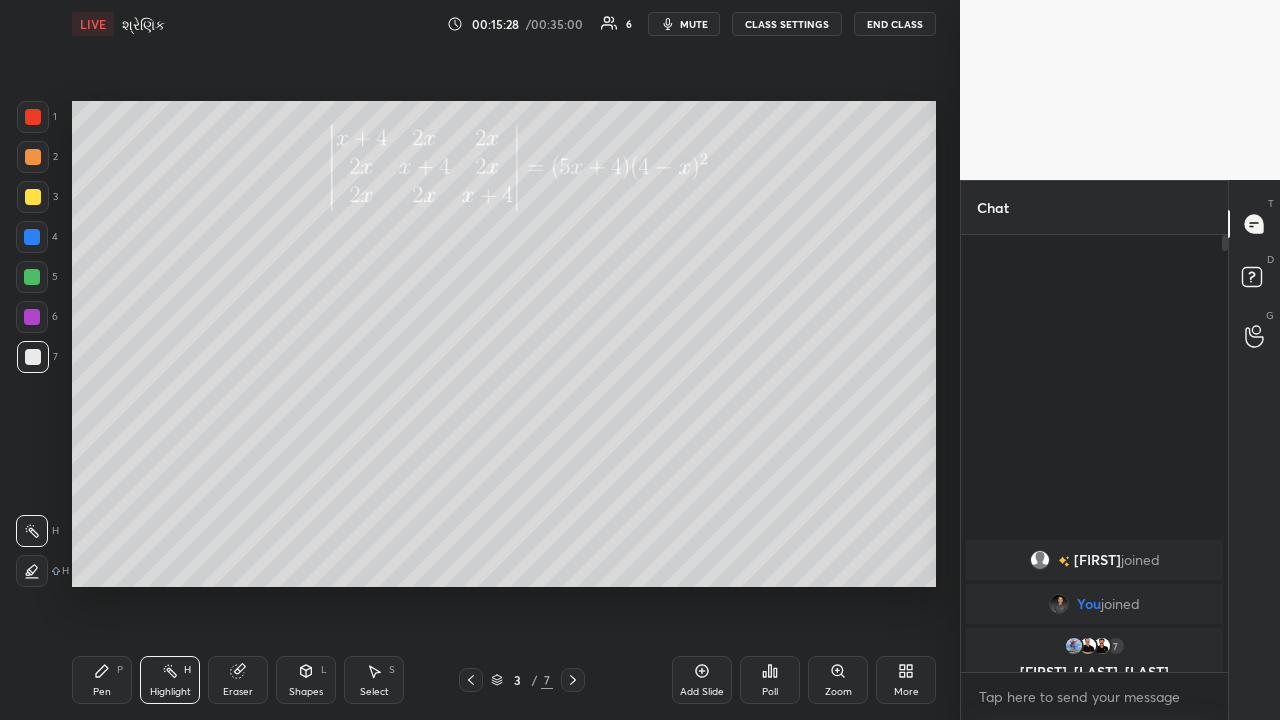 click 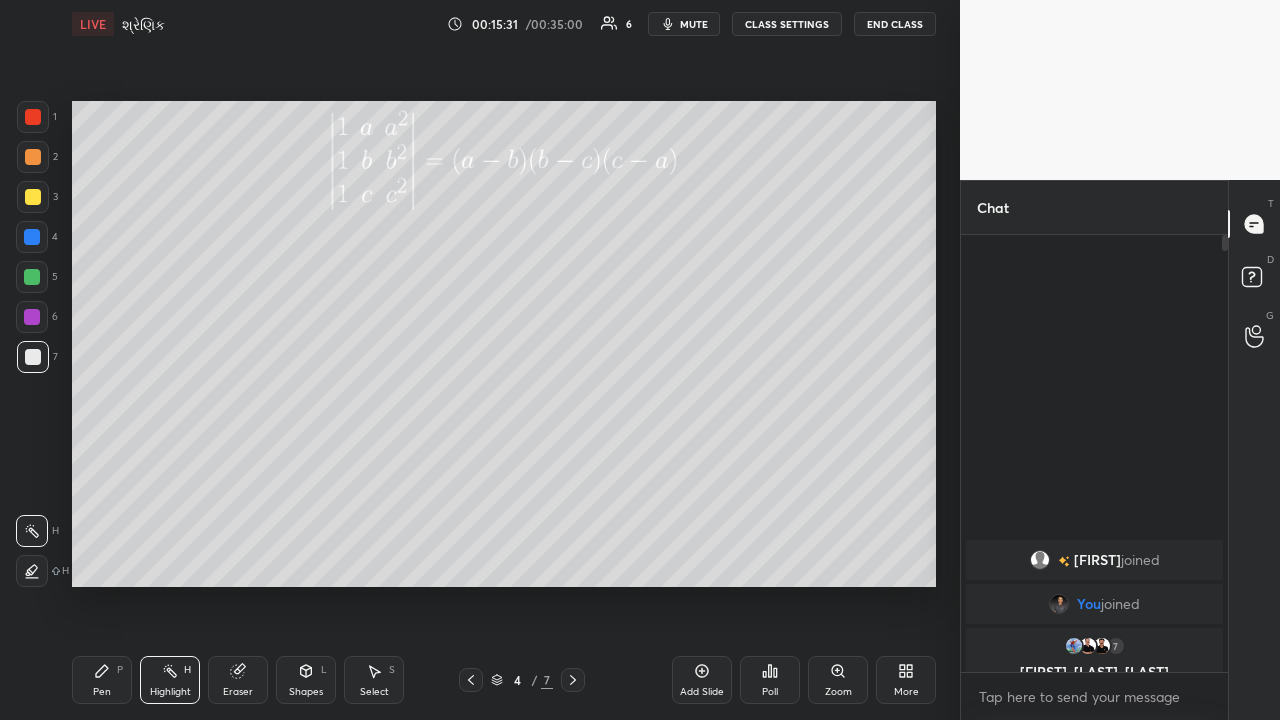 click on "Pen" at bounding box center (102, 692) 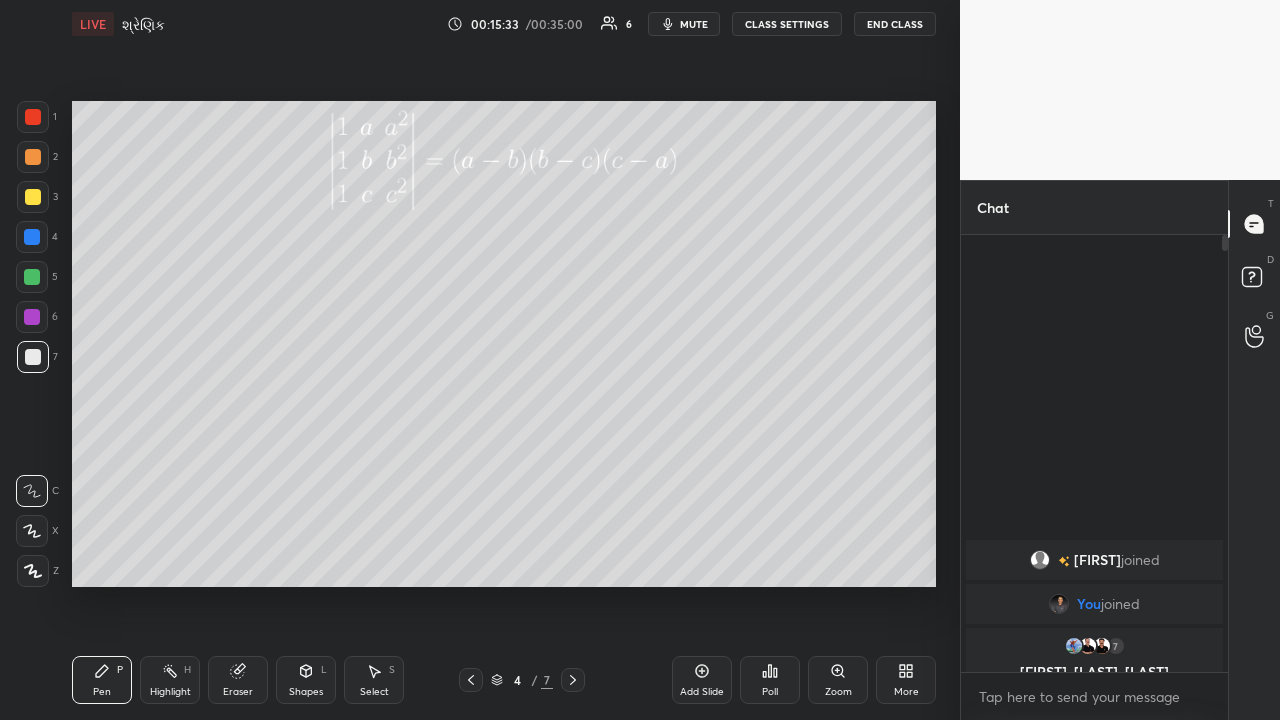 click at bounding box center [33, 197] 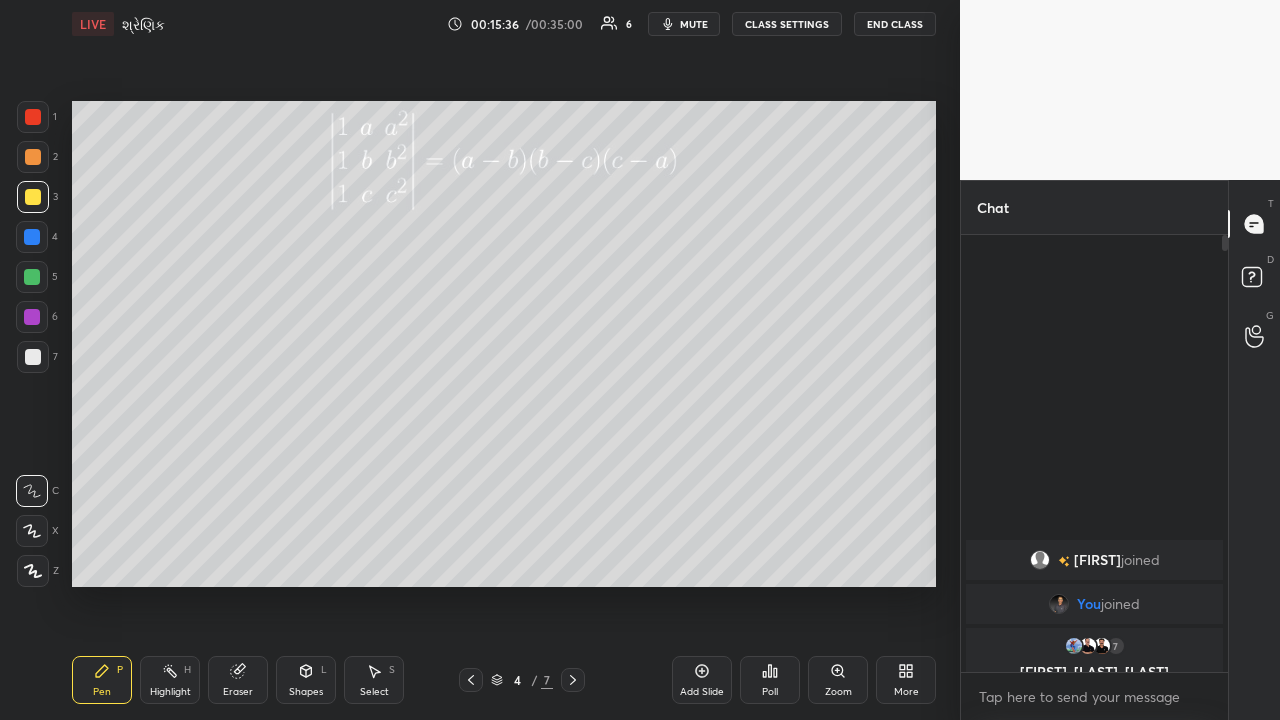 click on "Highlight H" at bounding box center (170, 680) 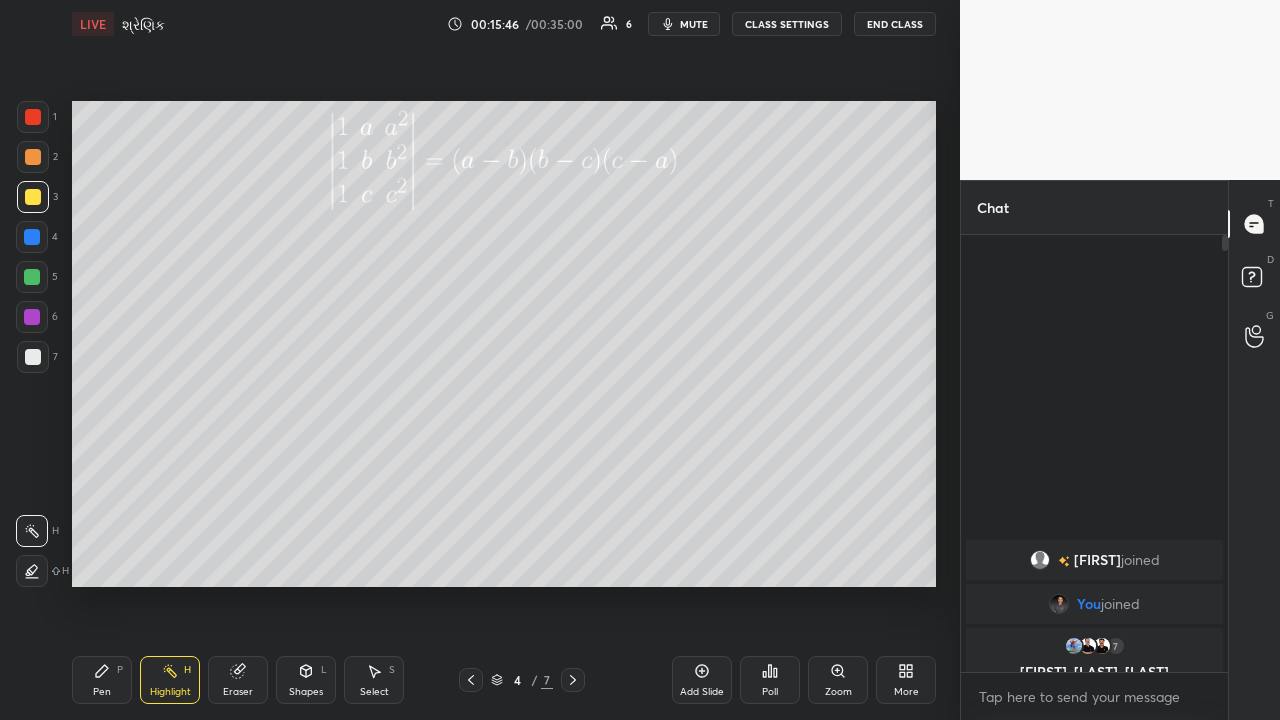click on "Pen P" at bounding box center (102, 680) 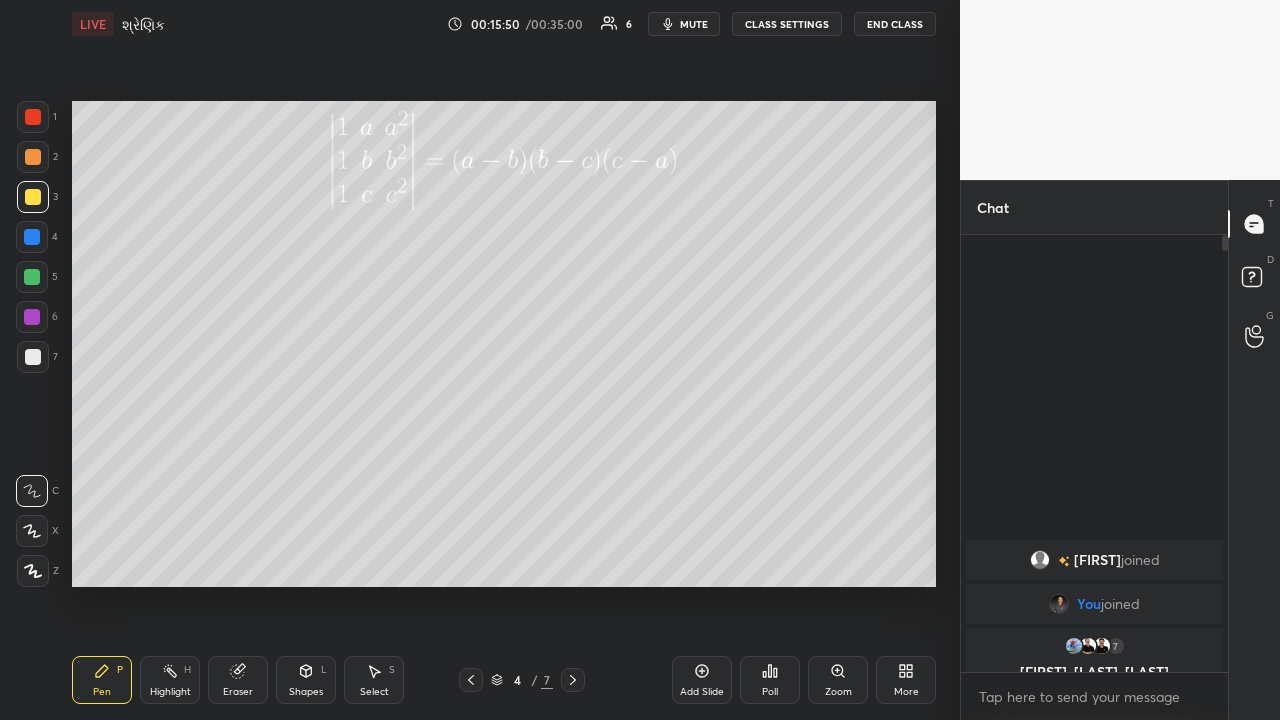 click on "Highlight" at bounding box center (170, 692) 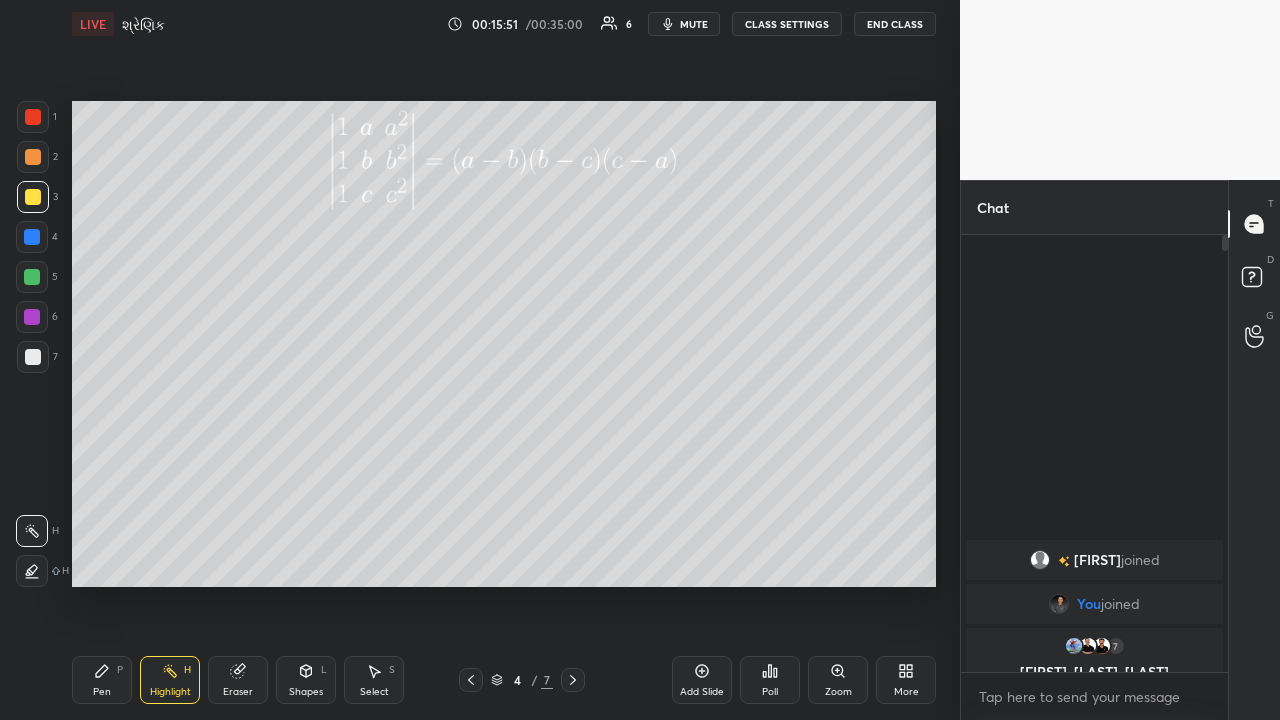 click at bounding box center (32, 571) 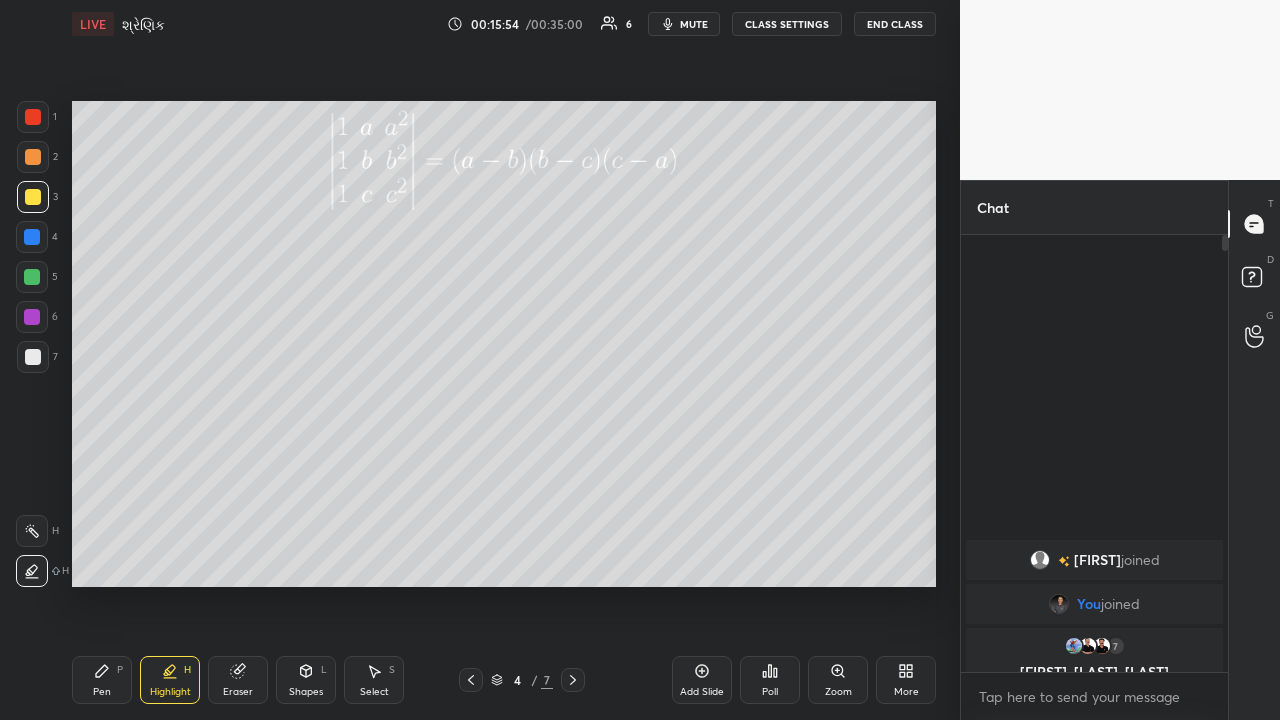 click on "Pen" at bounding box center [102, 692] 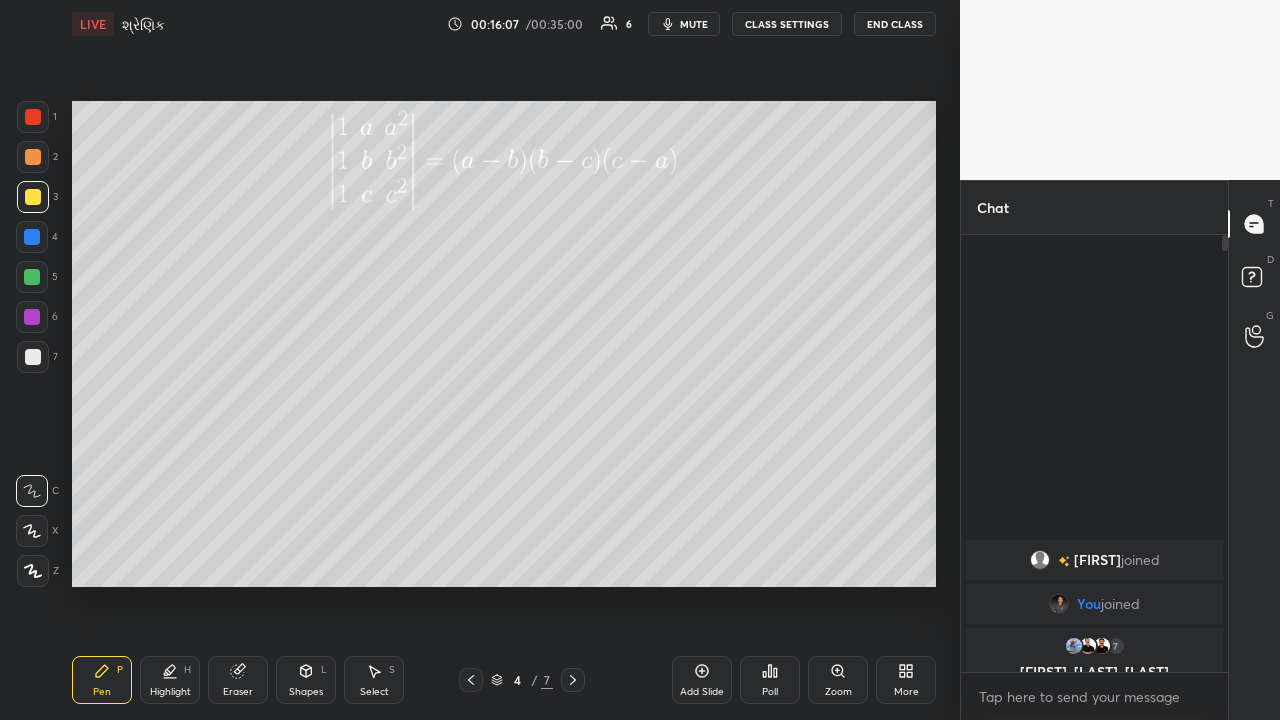 click at bounding box center (33, 157) 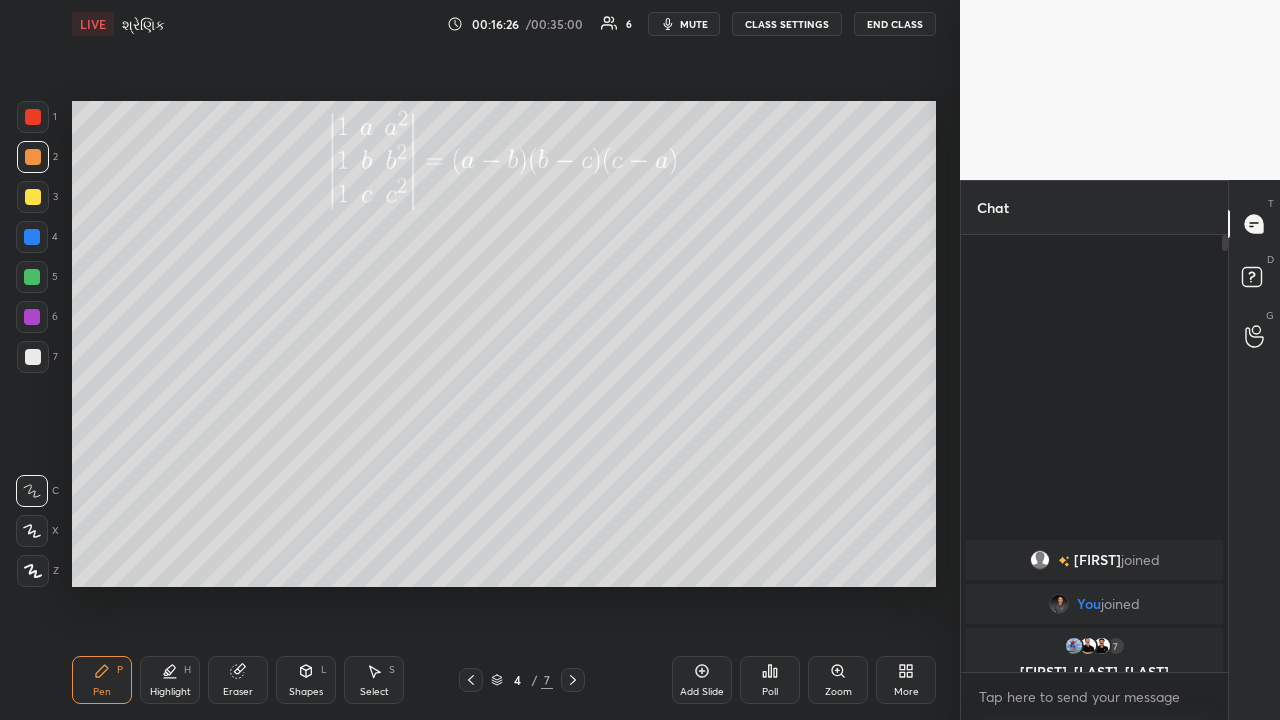 click on "Pen P" at bounding box center [102, 680] 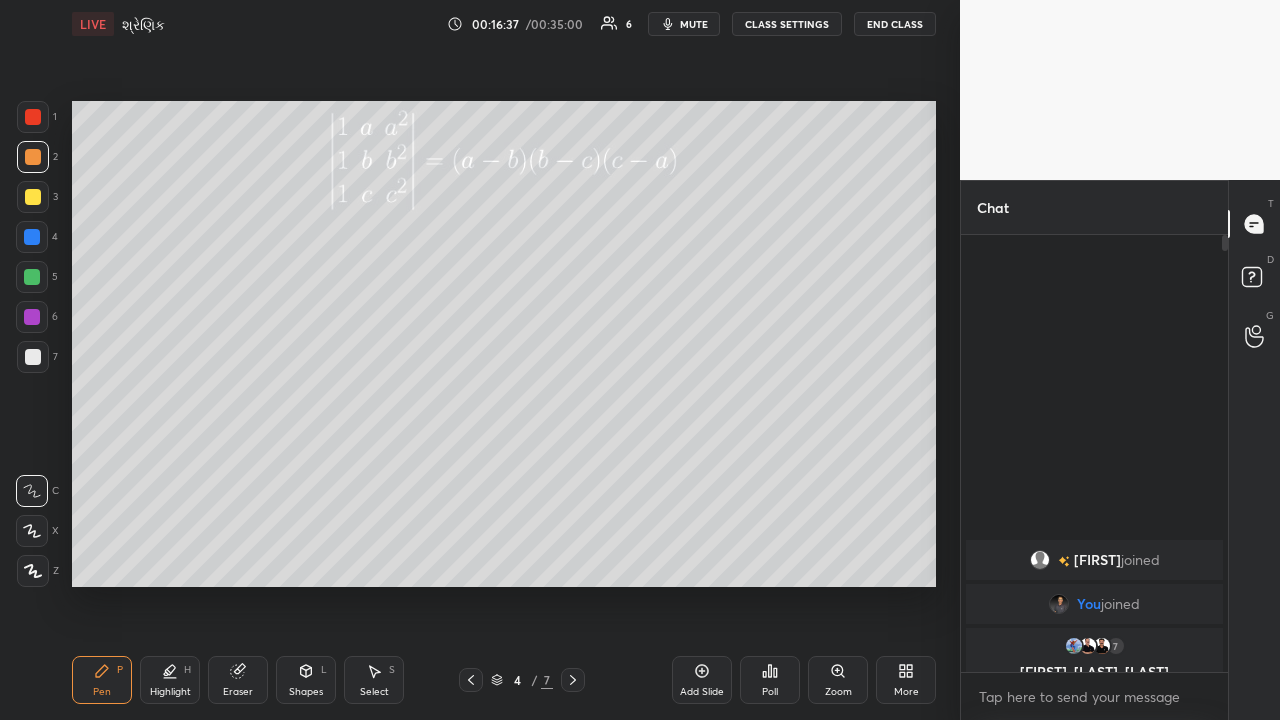 click on "Eraser" at bounding box center [238, 692] 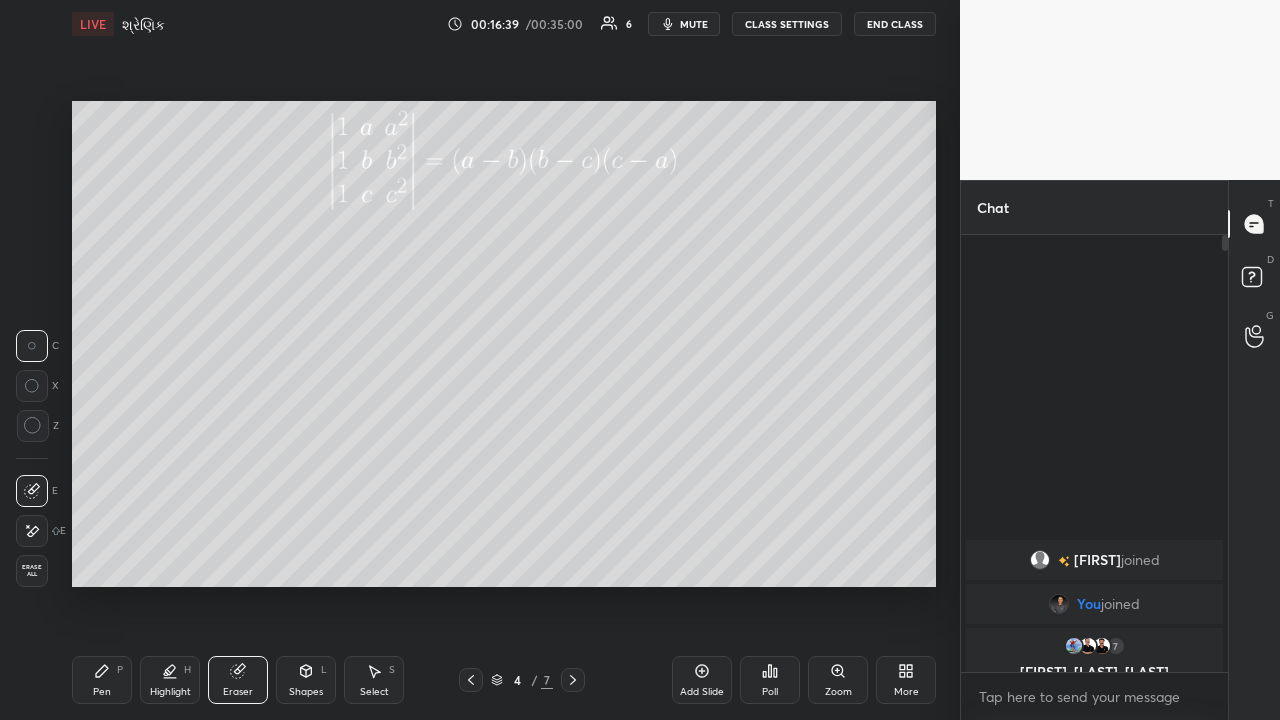 click on "Pen" at bounding box center (102, 692) 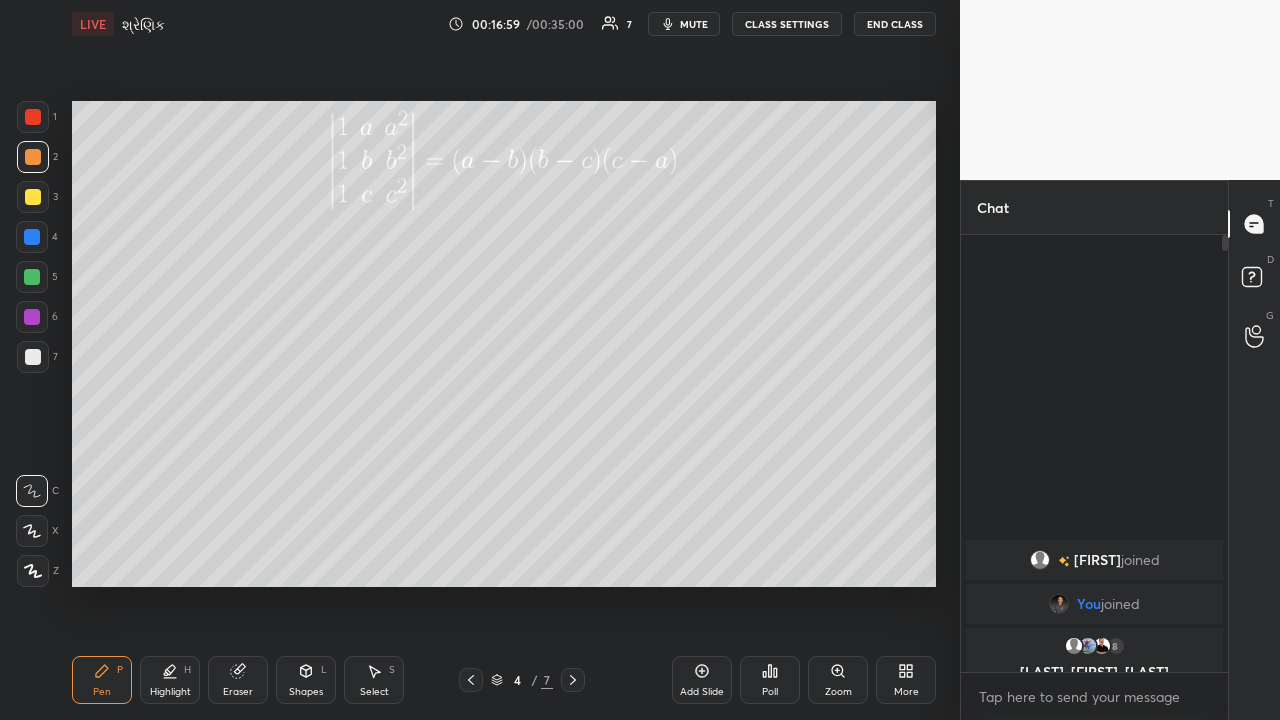 click on "Highlight H" at bounding box center (170, 680) 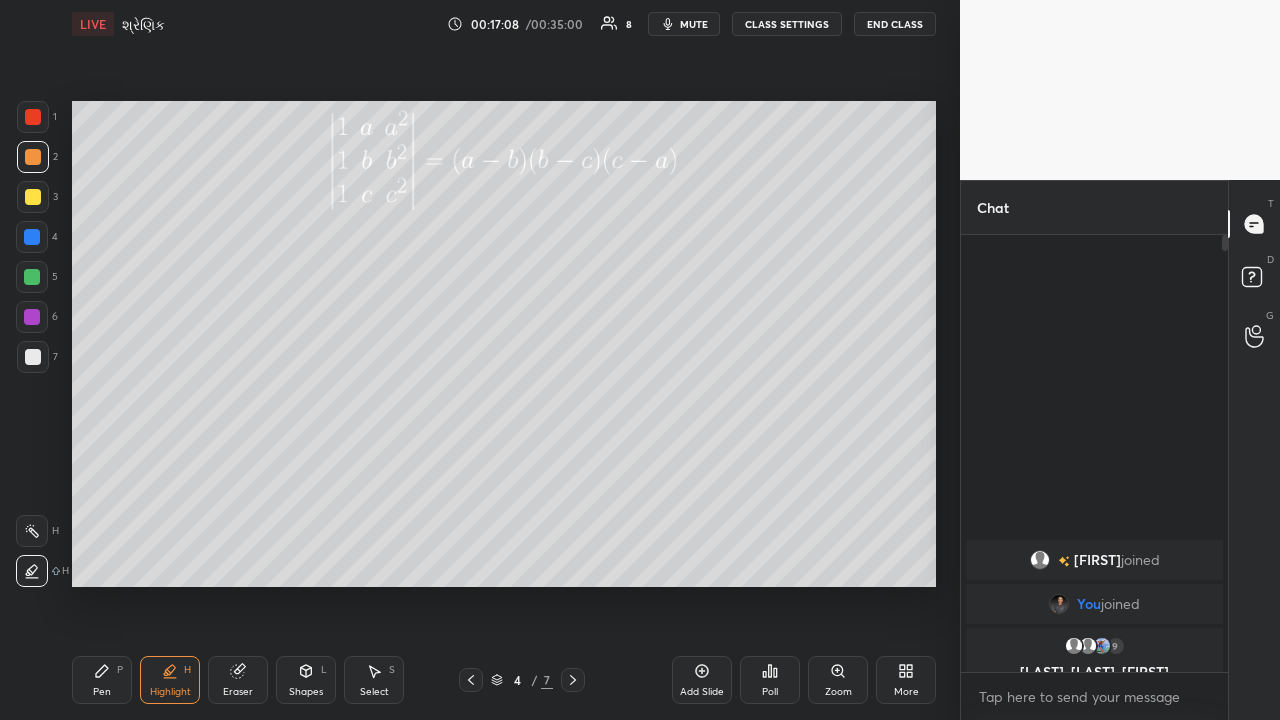 click on "Pen P" at bounding box center (102, 680) 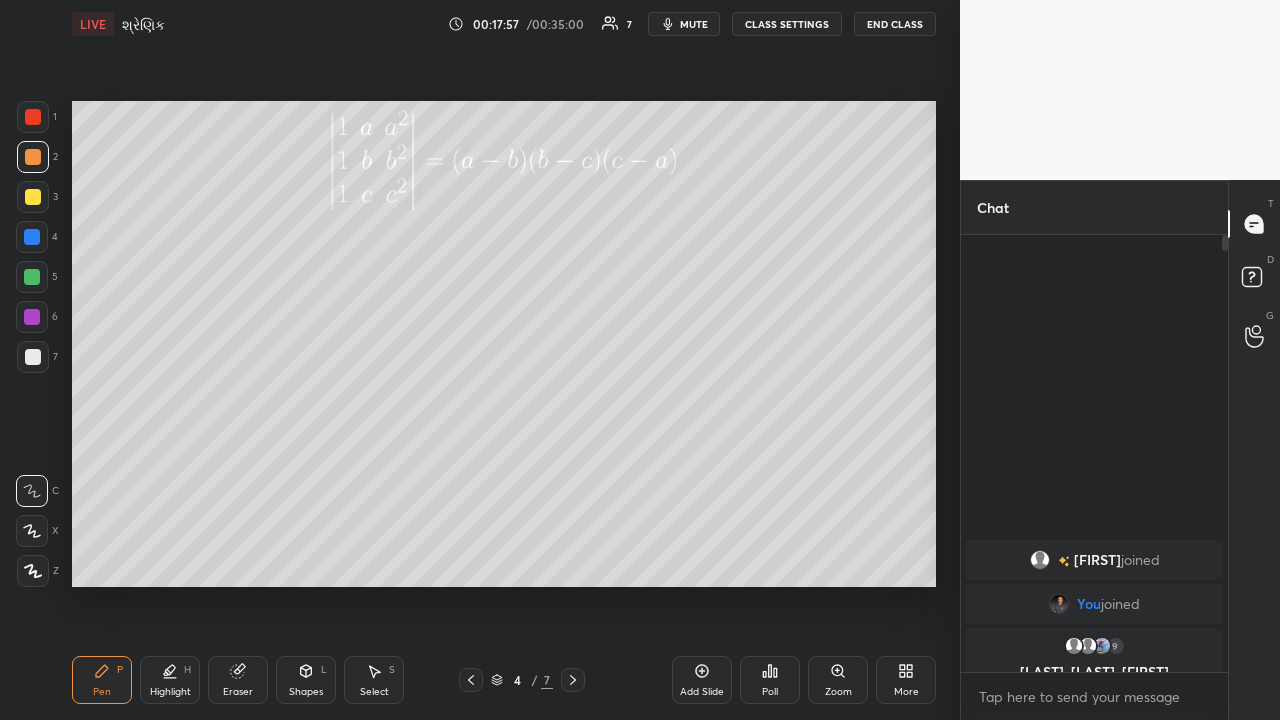 click on "Highlight" at bounding box center (170, 692) 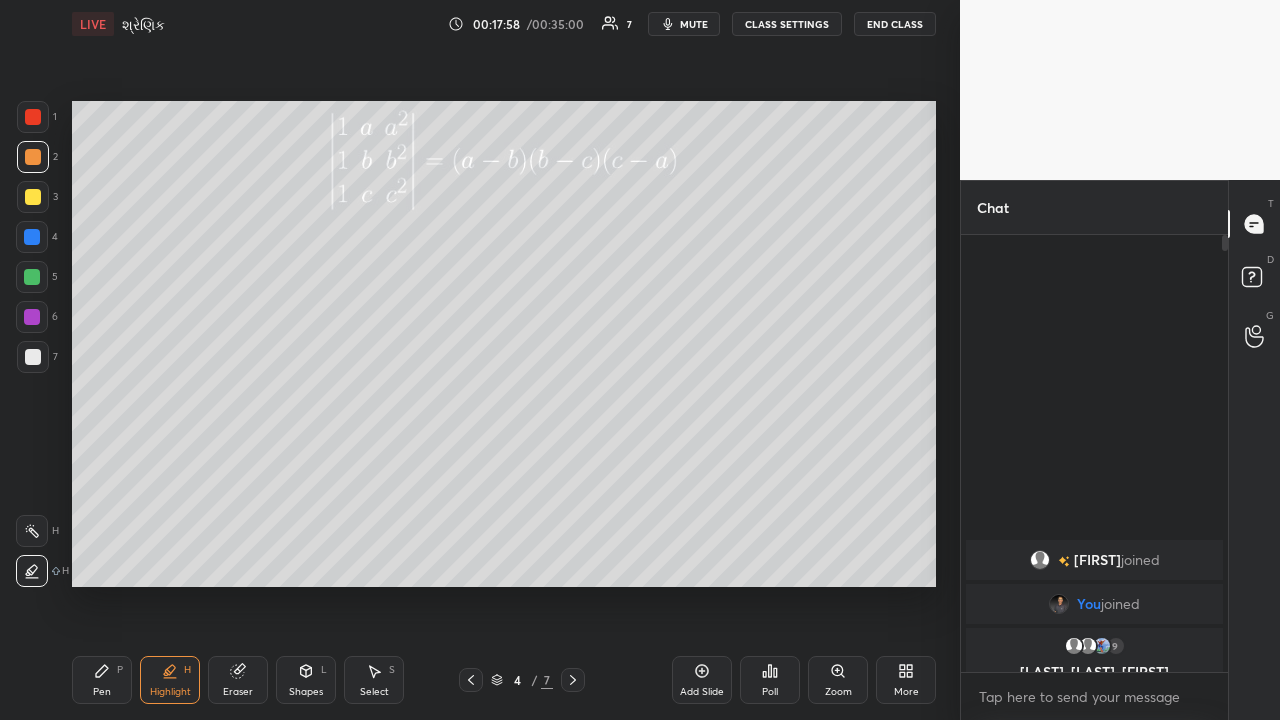 click 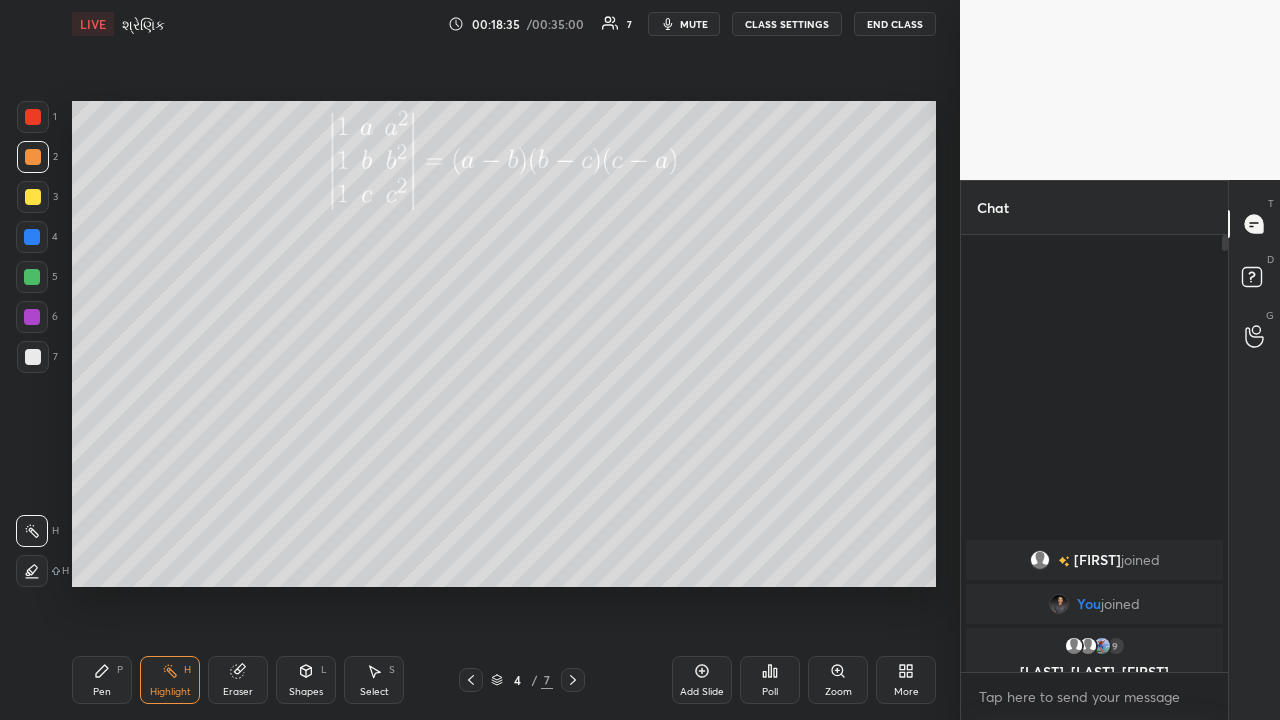 click 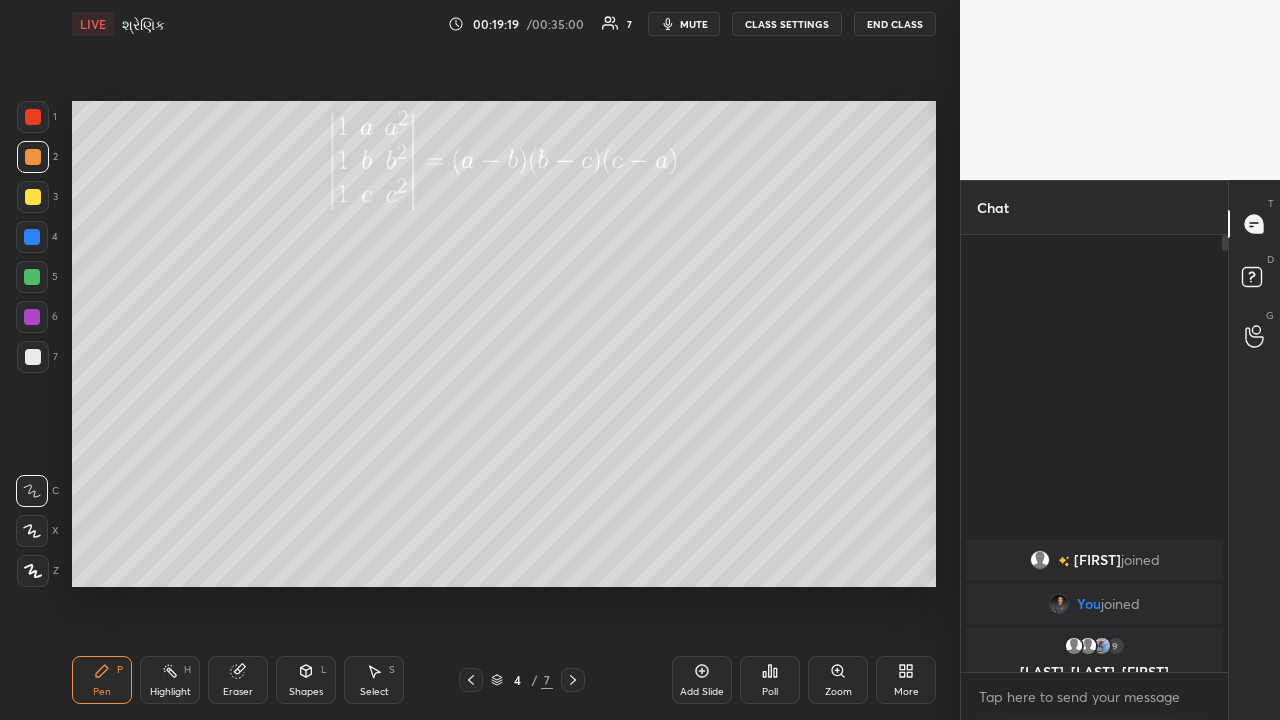 click on "Eraser" at bounding box center (238, 692) 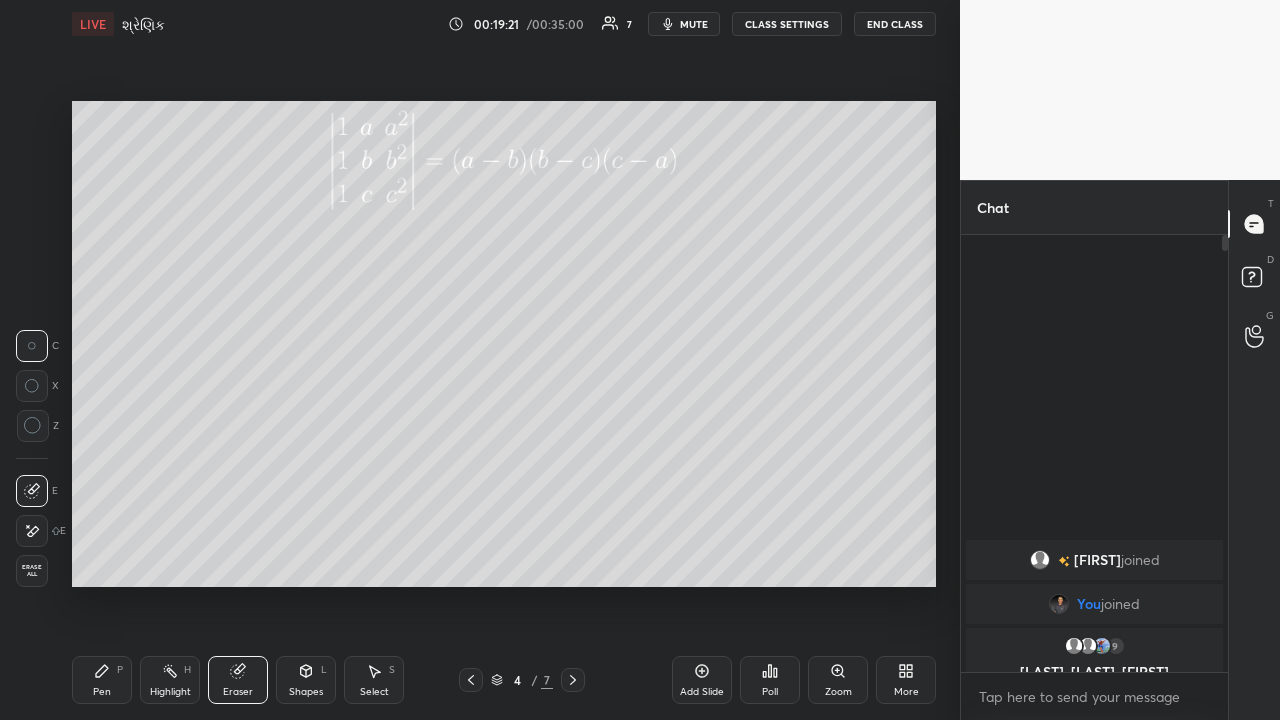 click on "Pen P" at bounding box center (102, 680) 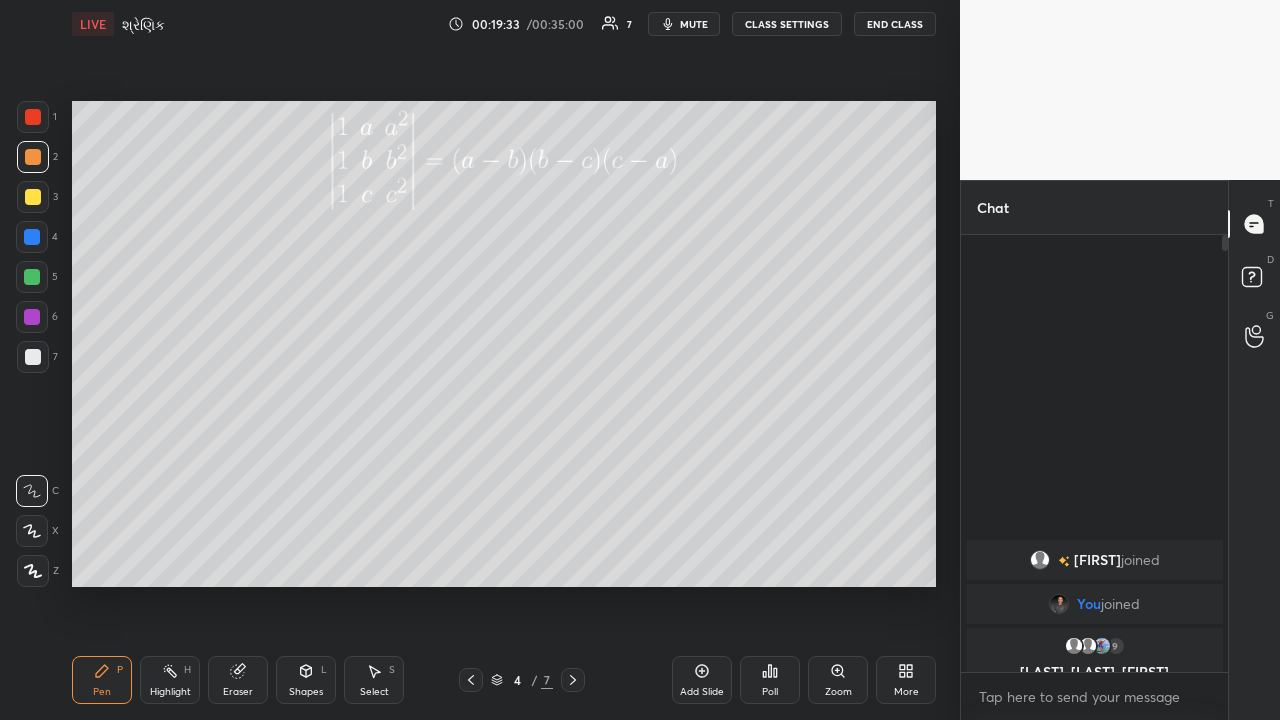 click on "Eraser" at bounding box center [238, 680] 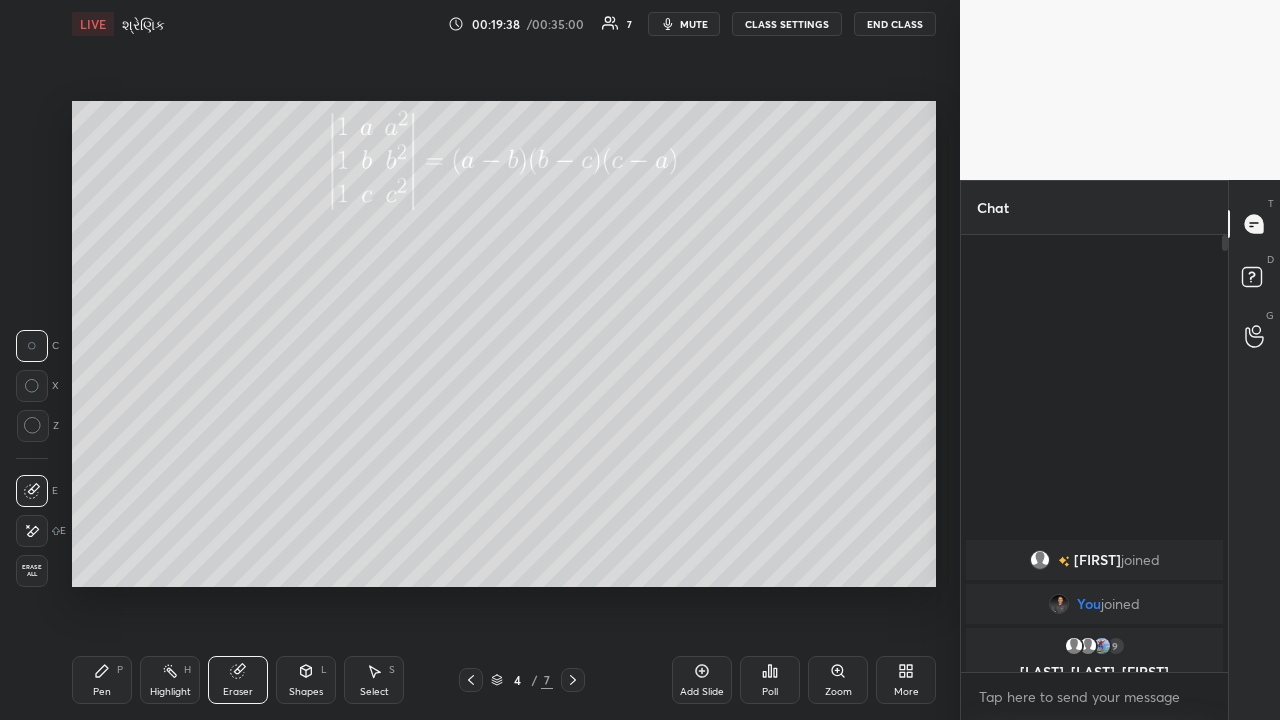 click 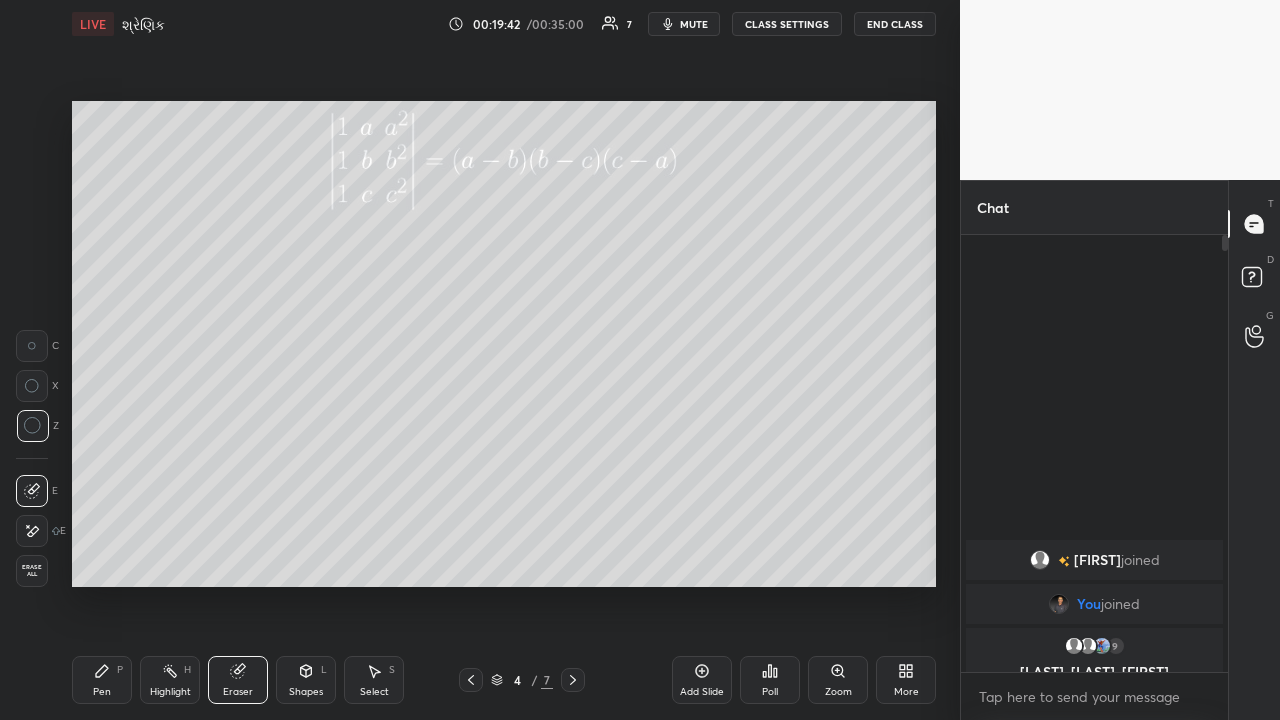 click 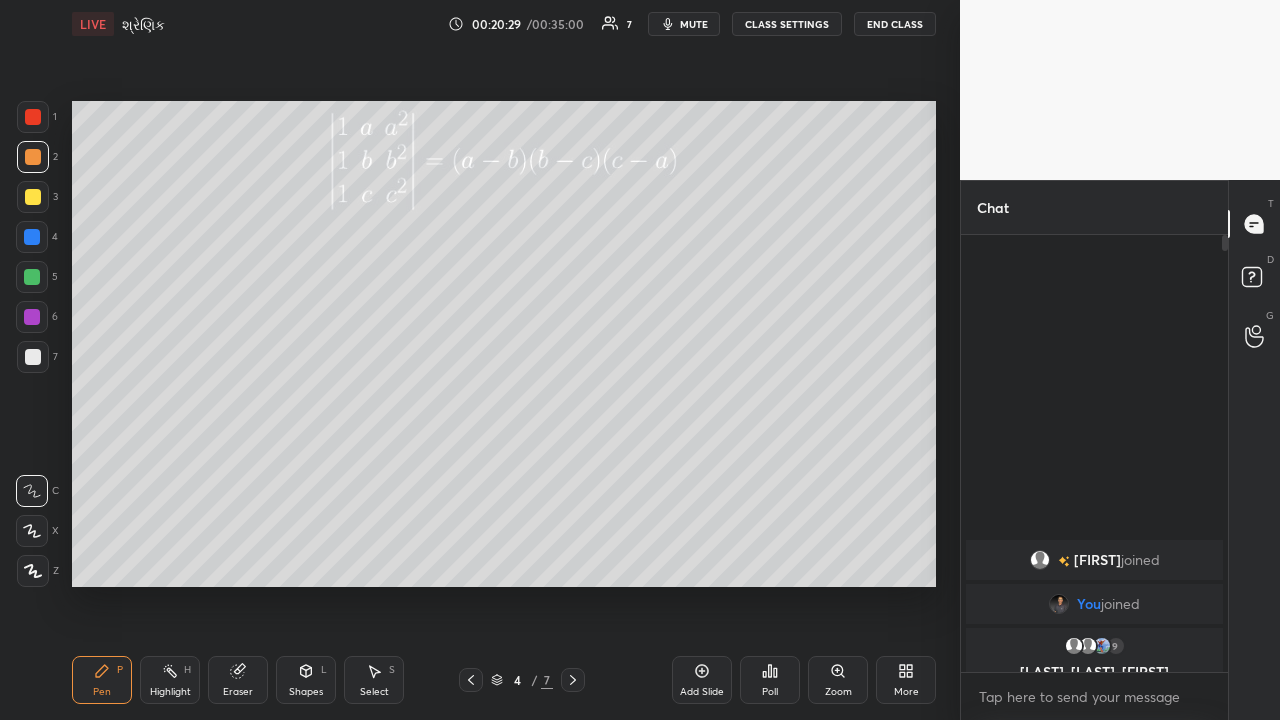 click on "Highlight H" at bounding box center [170, 680] 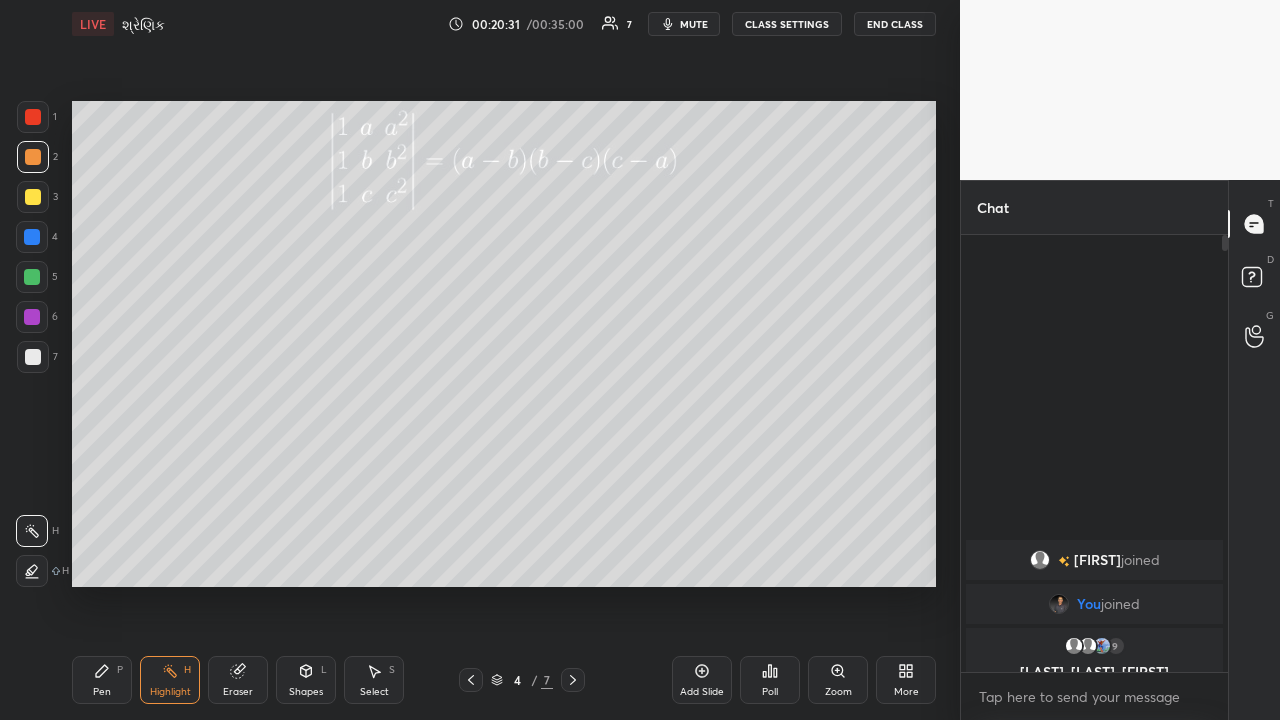 click at bounding box center (32, 277) 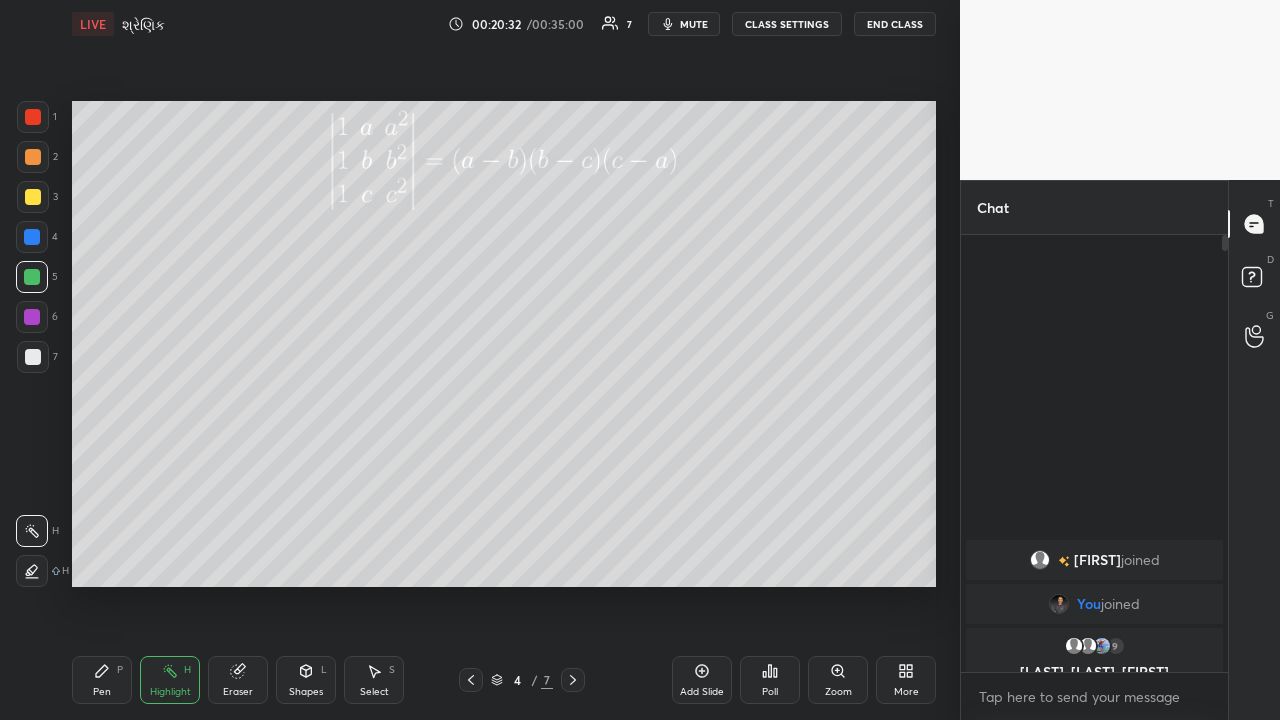 click 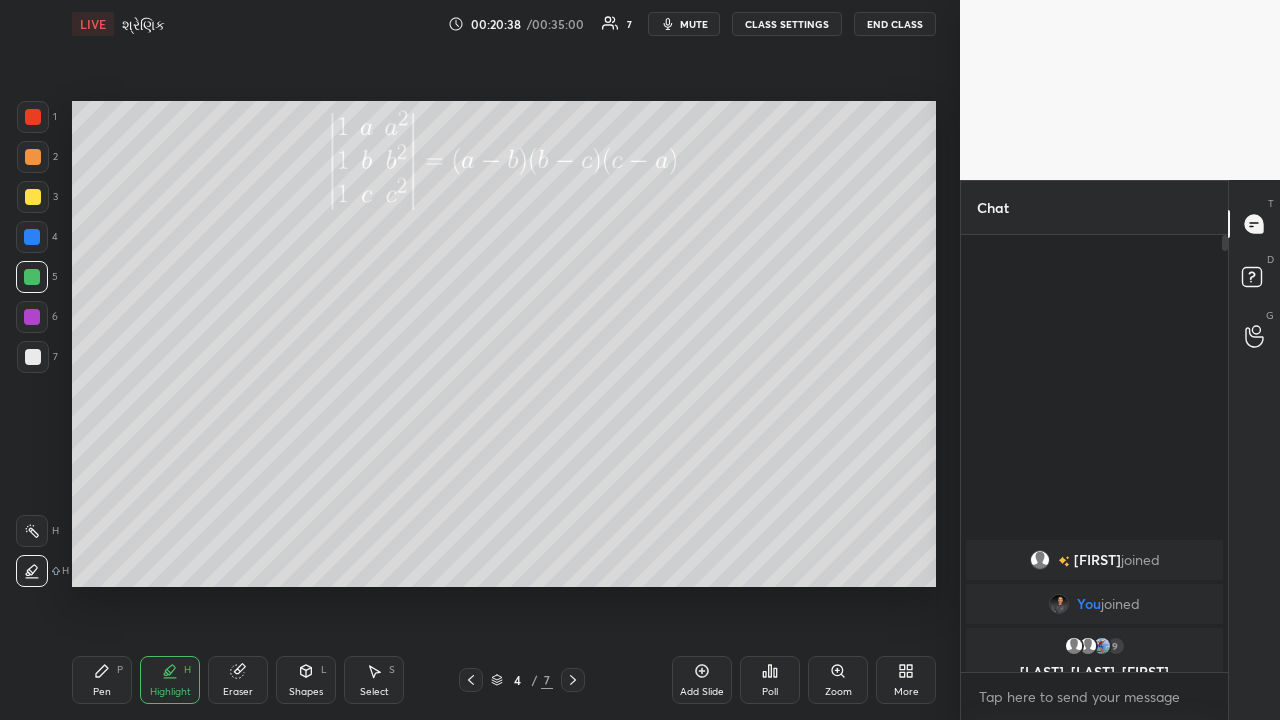 click at bounding box center [33, 157] 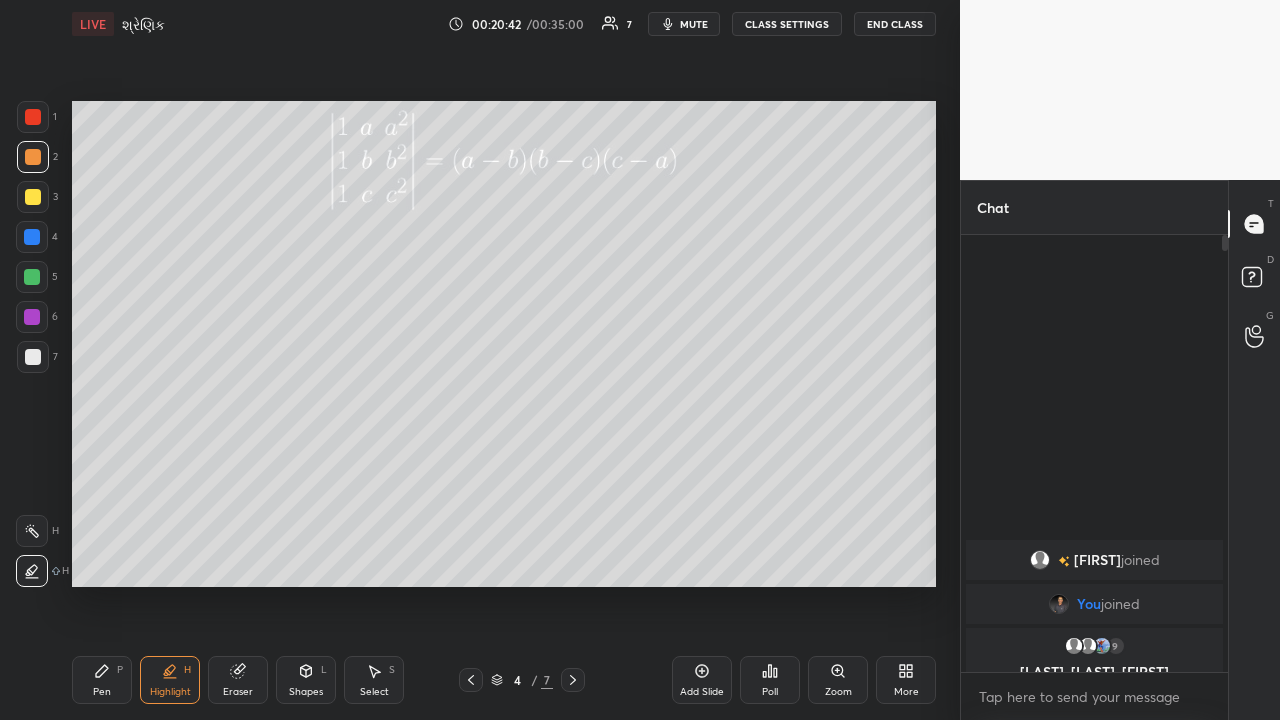 click on "Pen P" at bounding box center [102, 680] 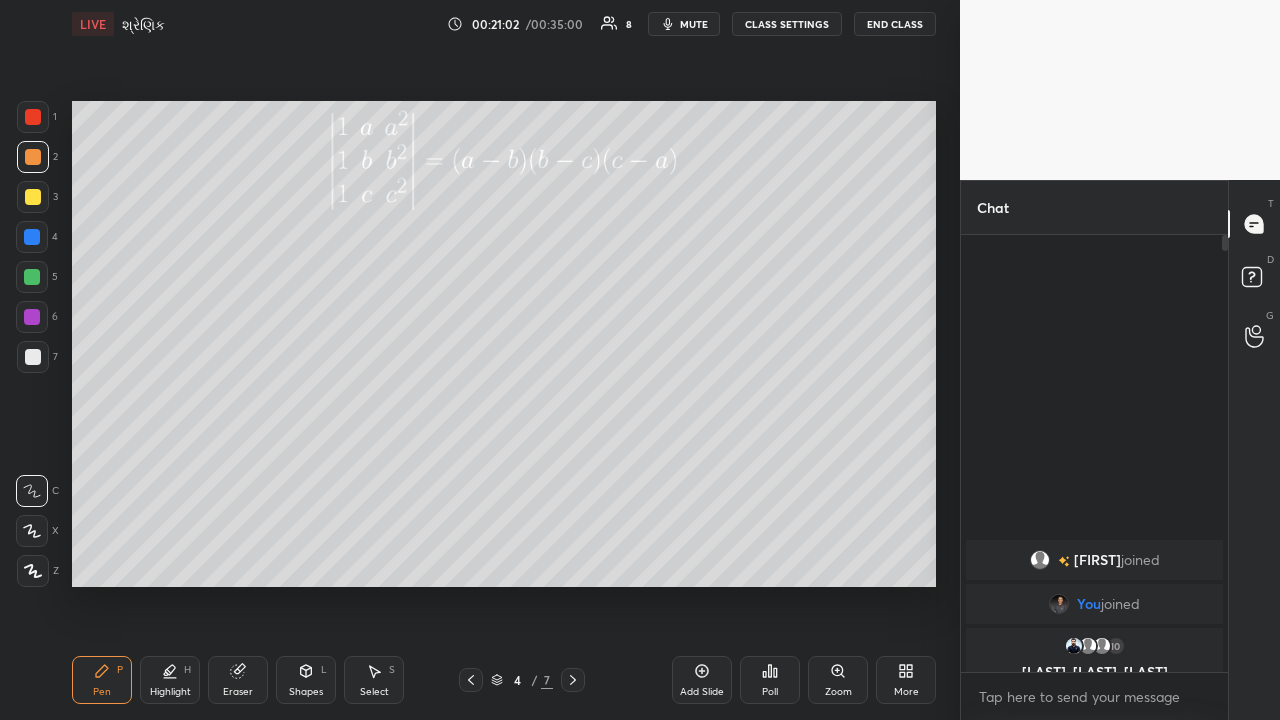 click on "Highlight" at bounding box center [170, 692] 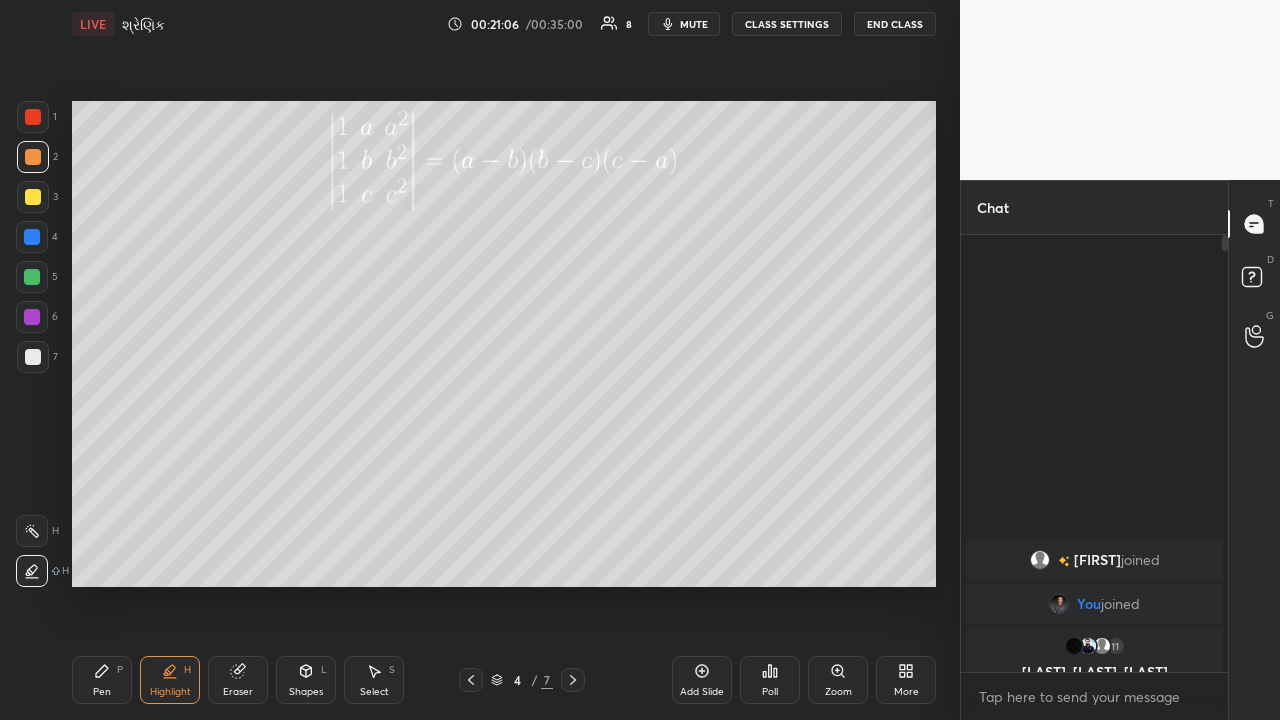 click at bounding box center (32, 277) 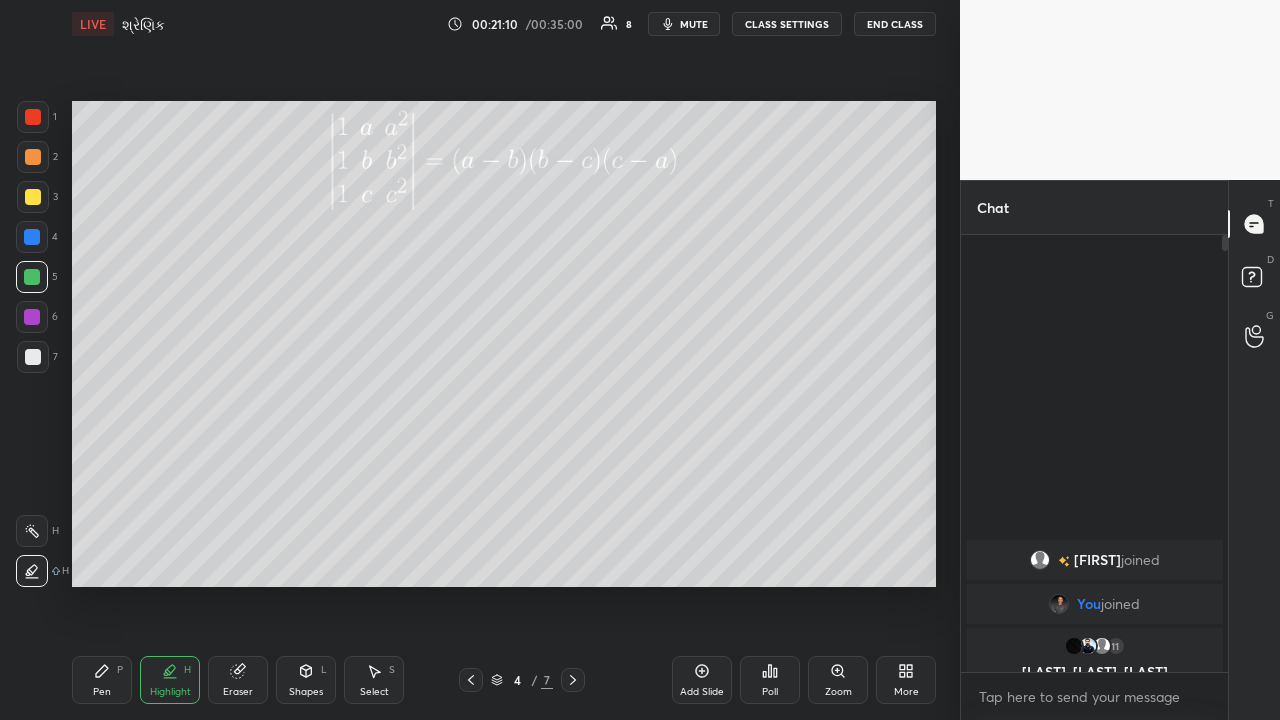 click 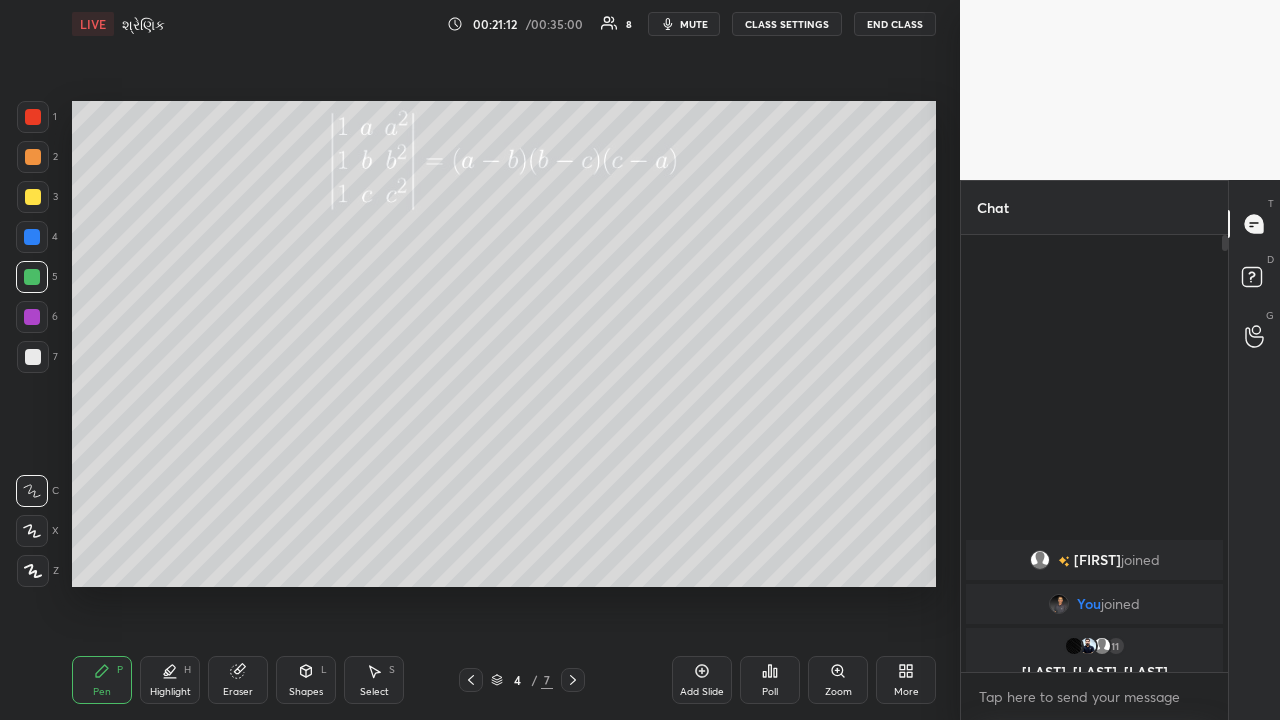 click at bounding box center [32, 237] 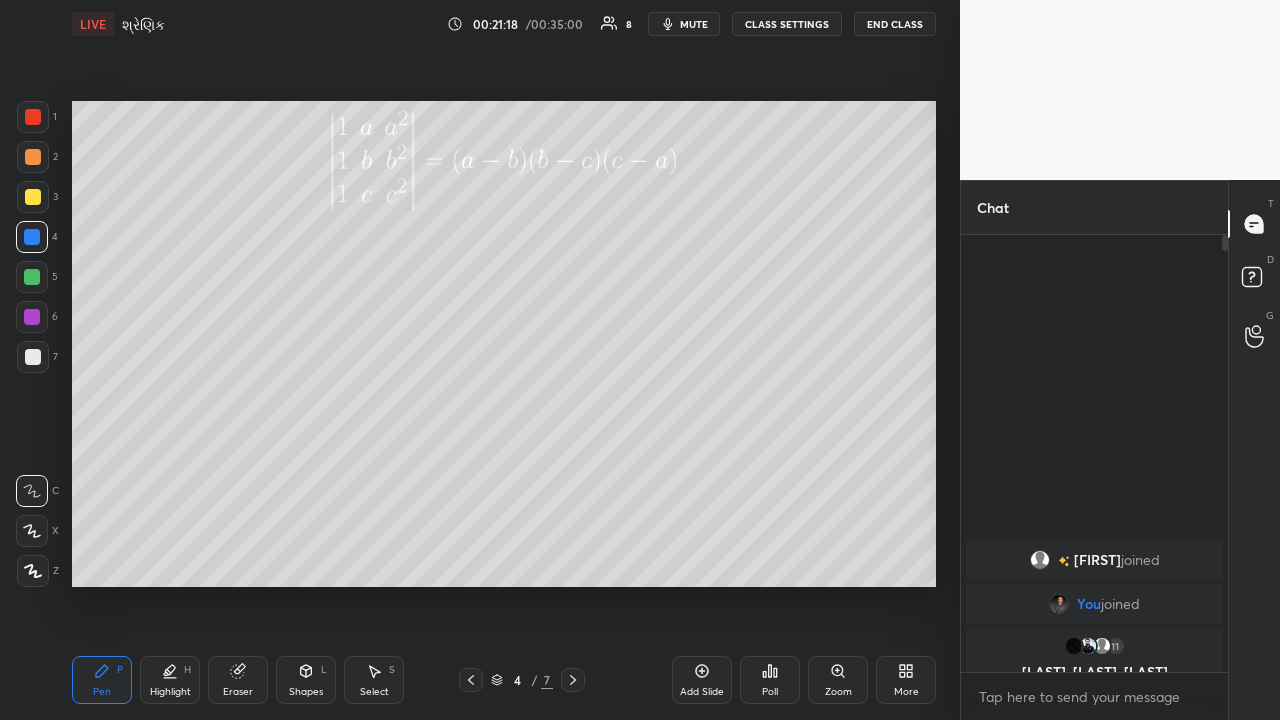 click on "Pen P" at bounding box center [102, 680] 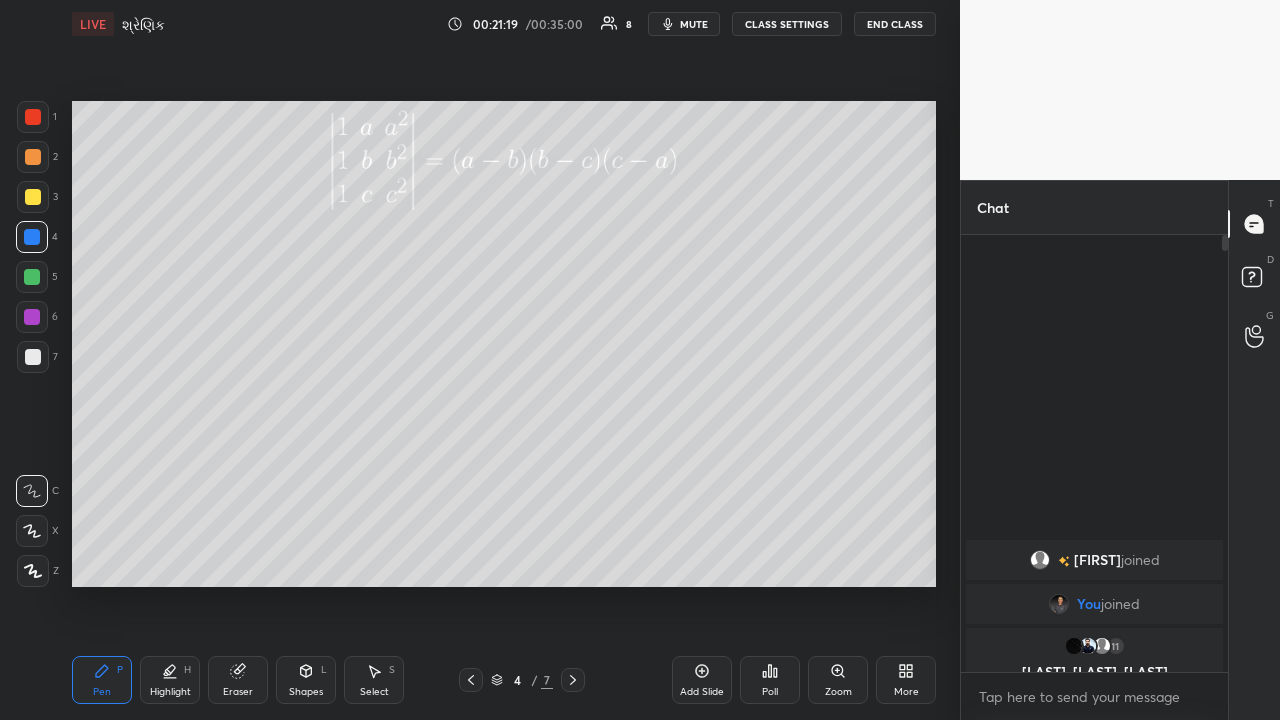 click at bounding box center [33, 157] 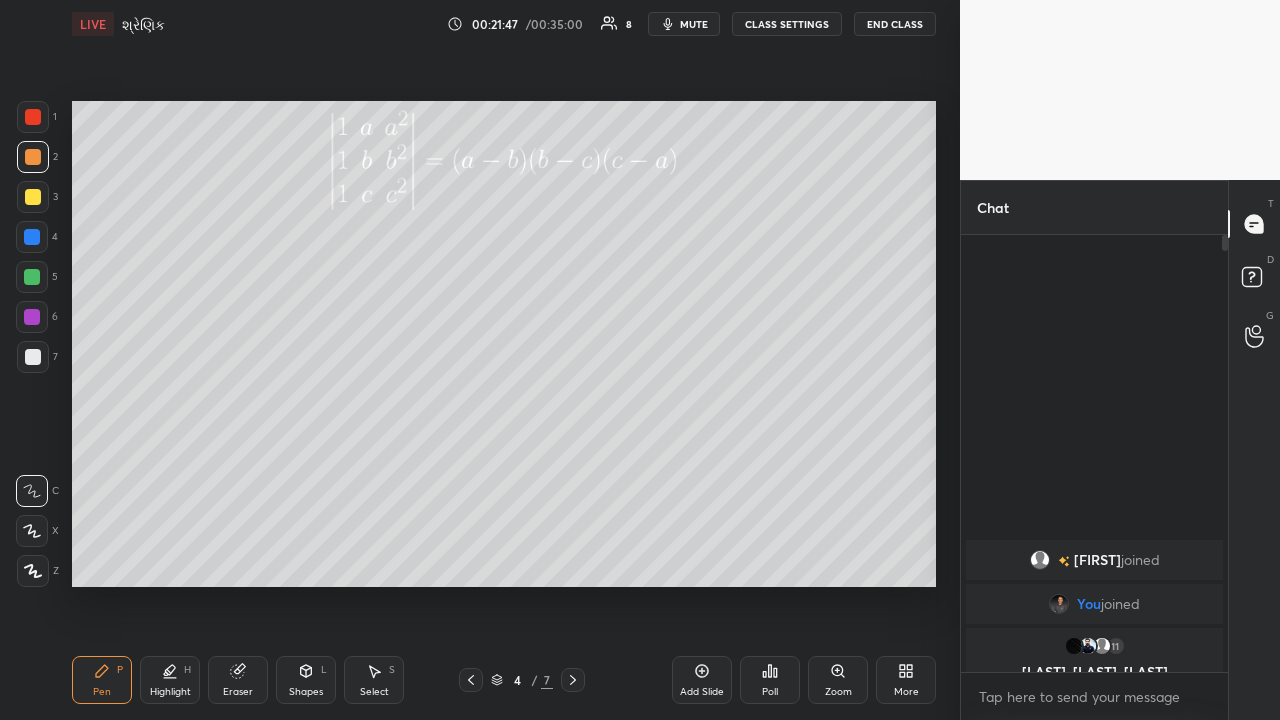 click at bounding box center (32, 237) 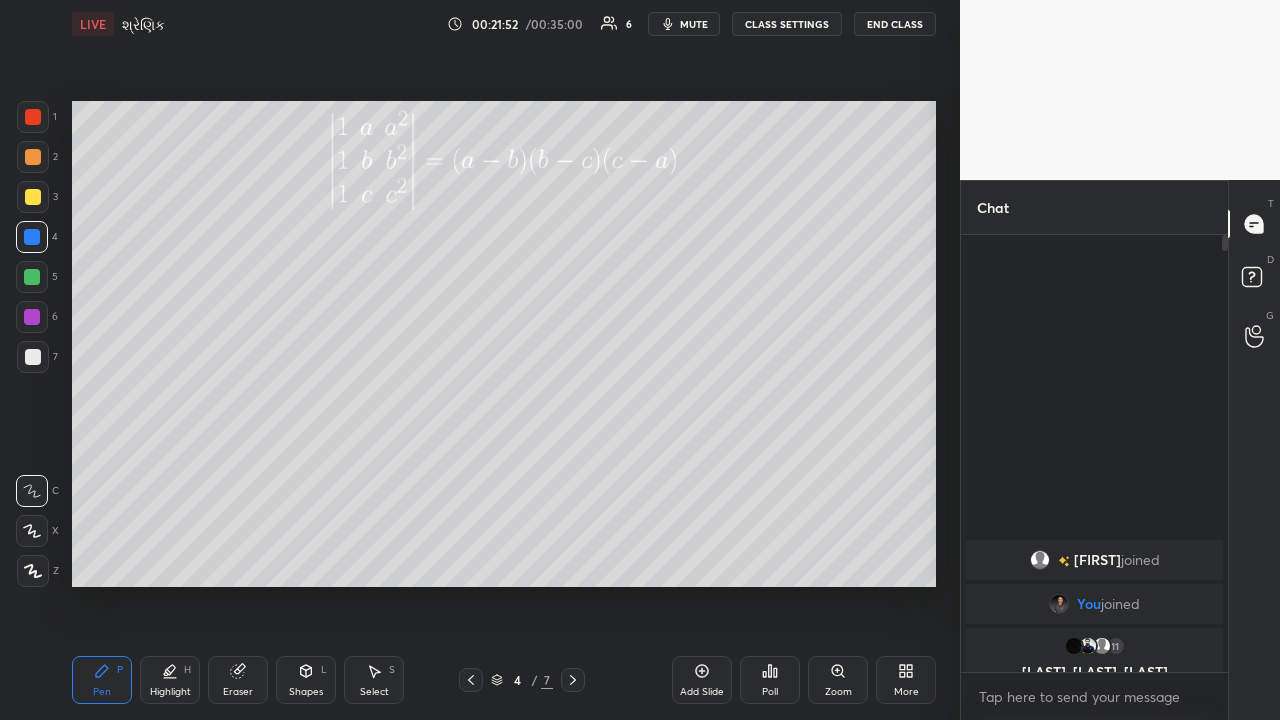 click at bounding box center (33, 157) 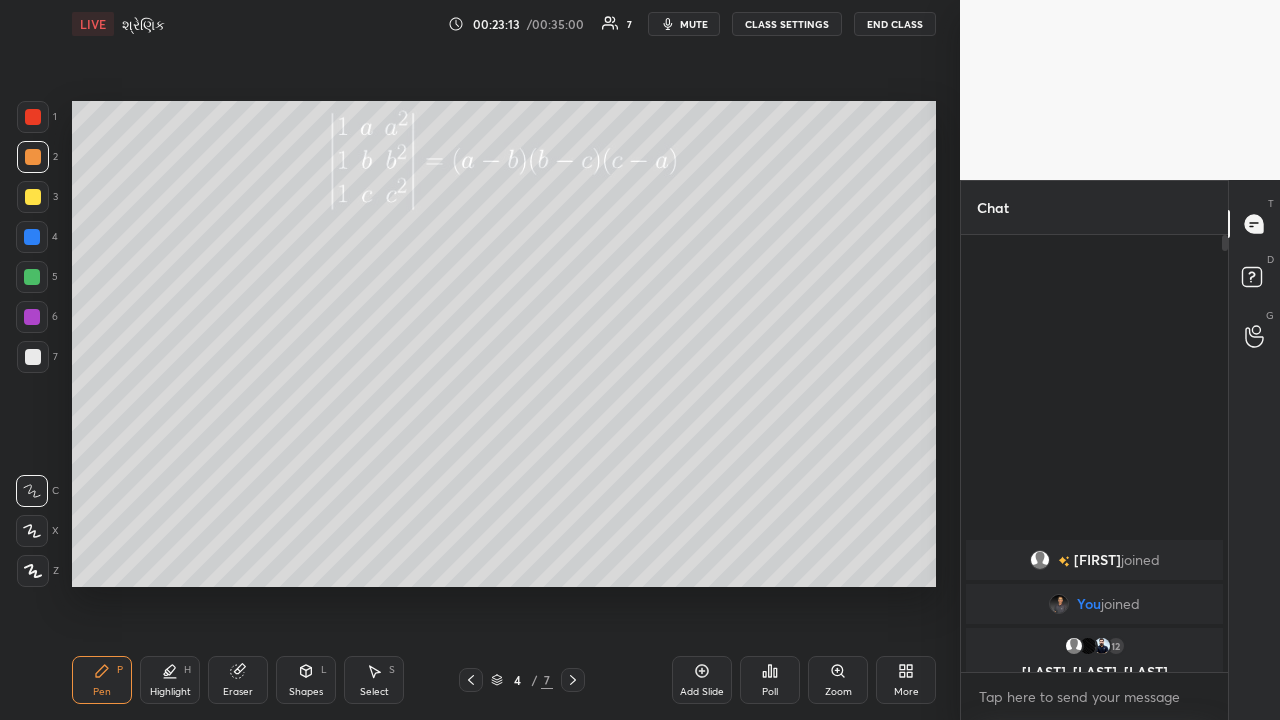 click 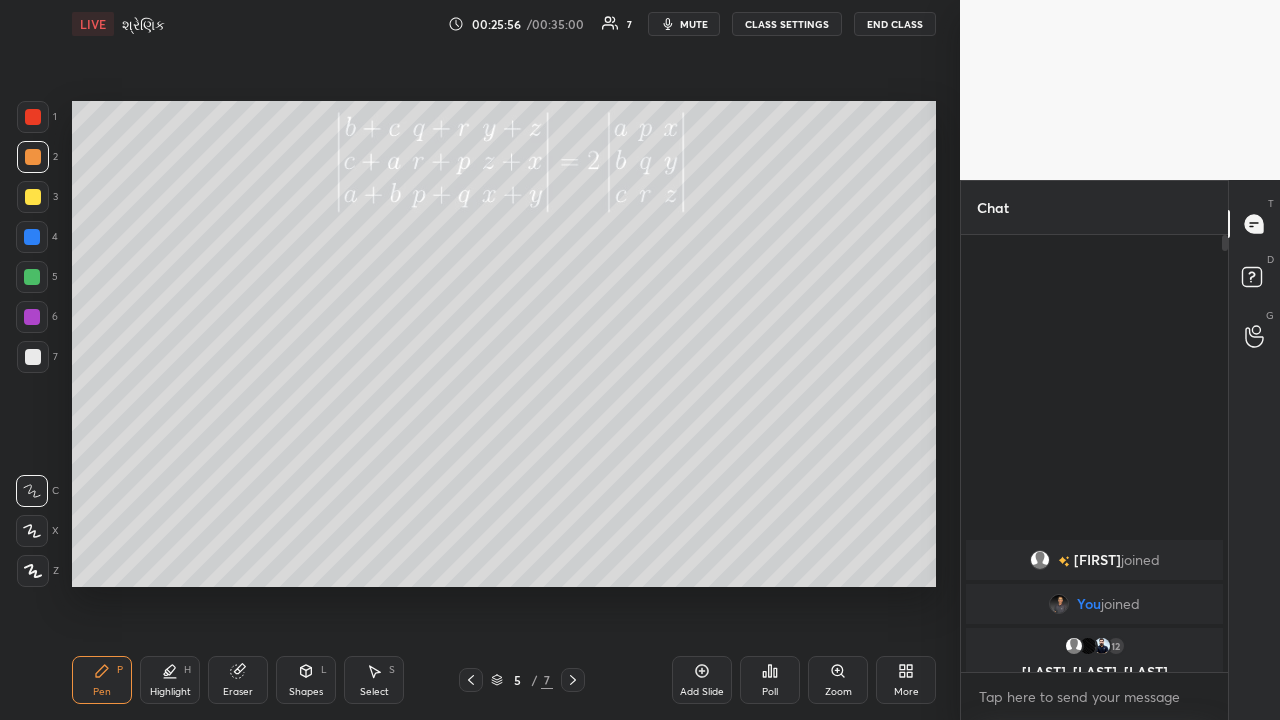 click on "Eraser" at bounding box center [238, 692] 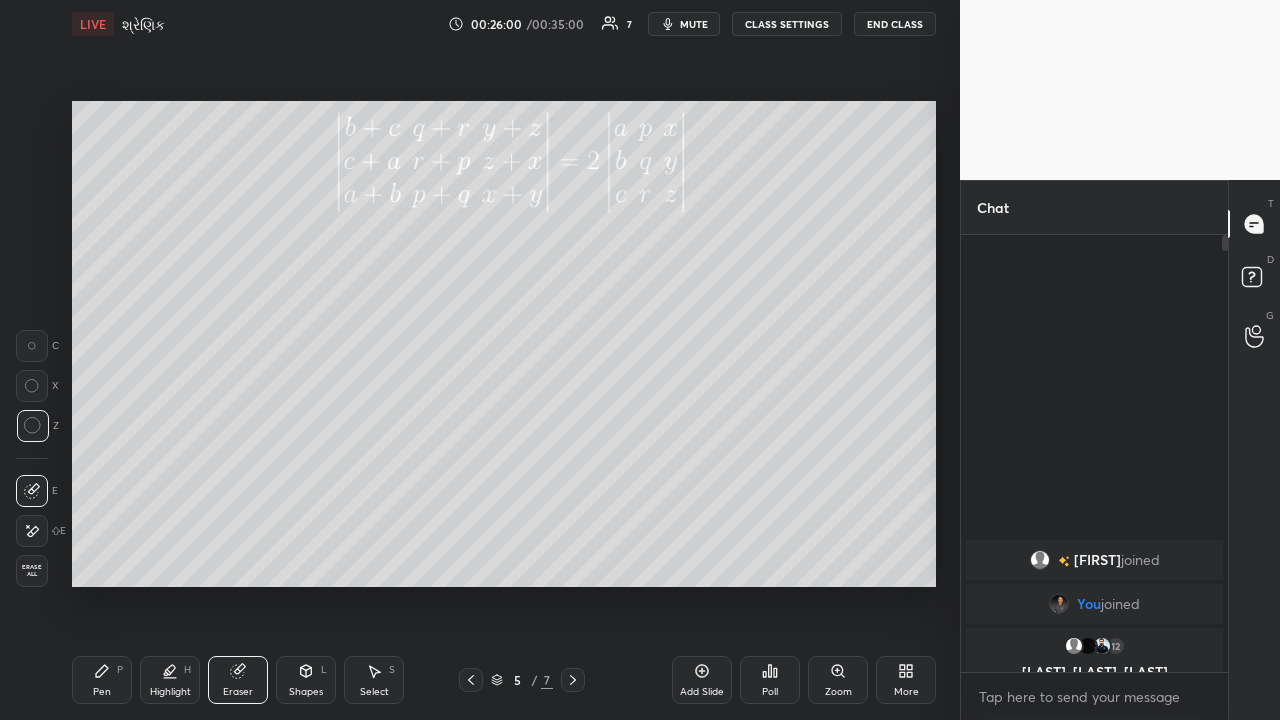 click 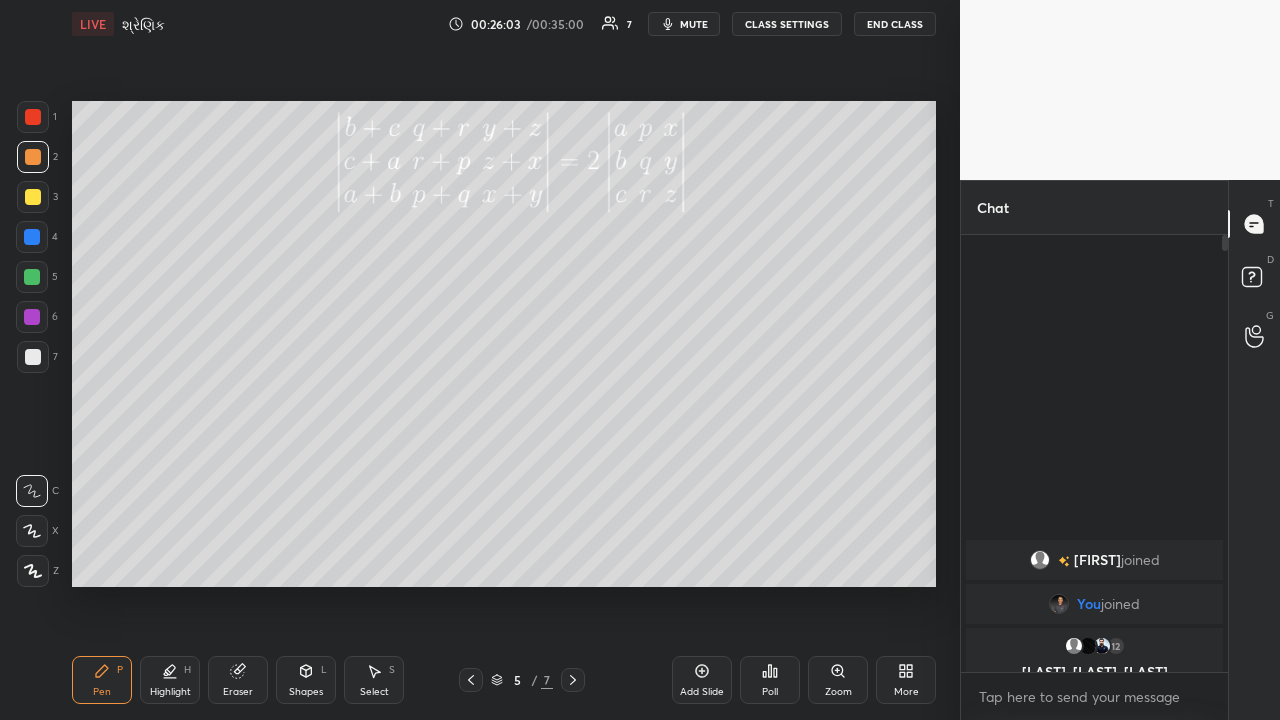 click at bounding box center (32, 317) 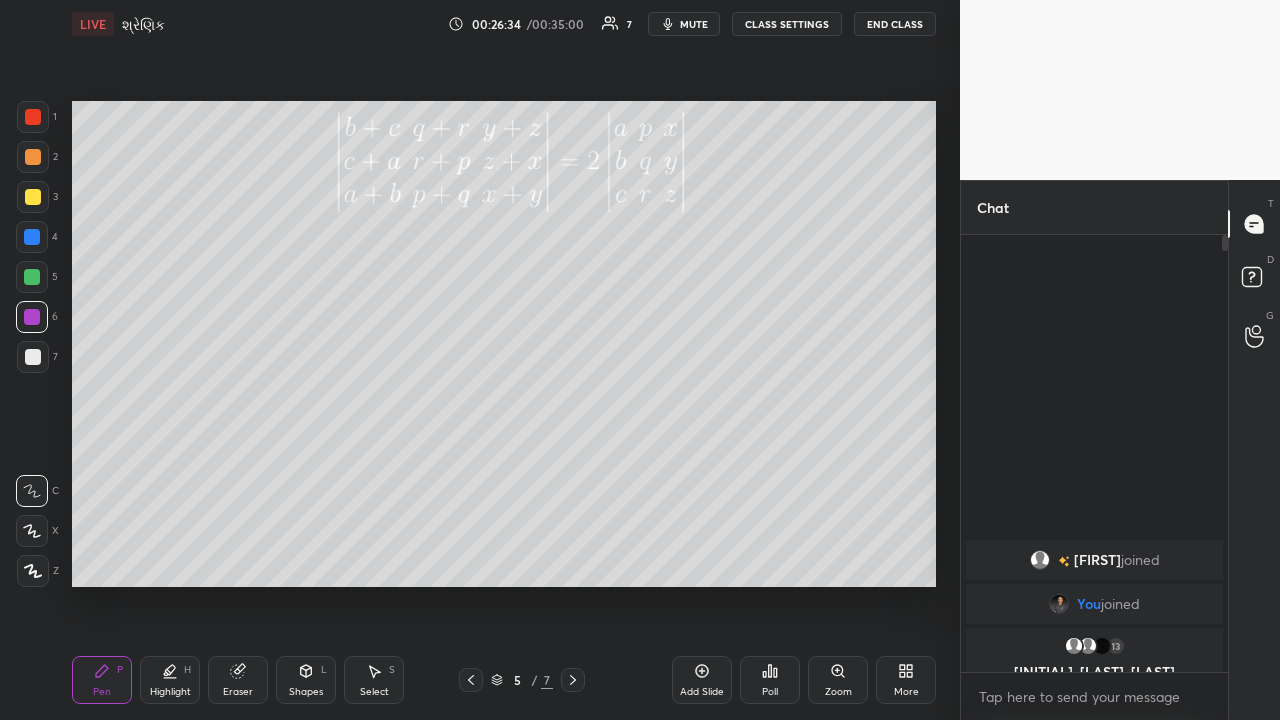 click on "Eraser" at bounding box center (238, 692) 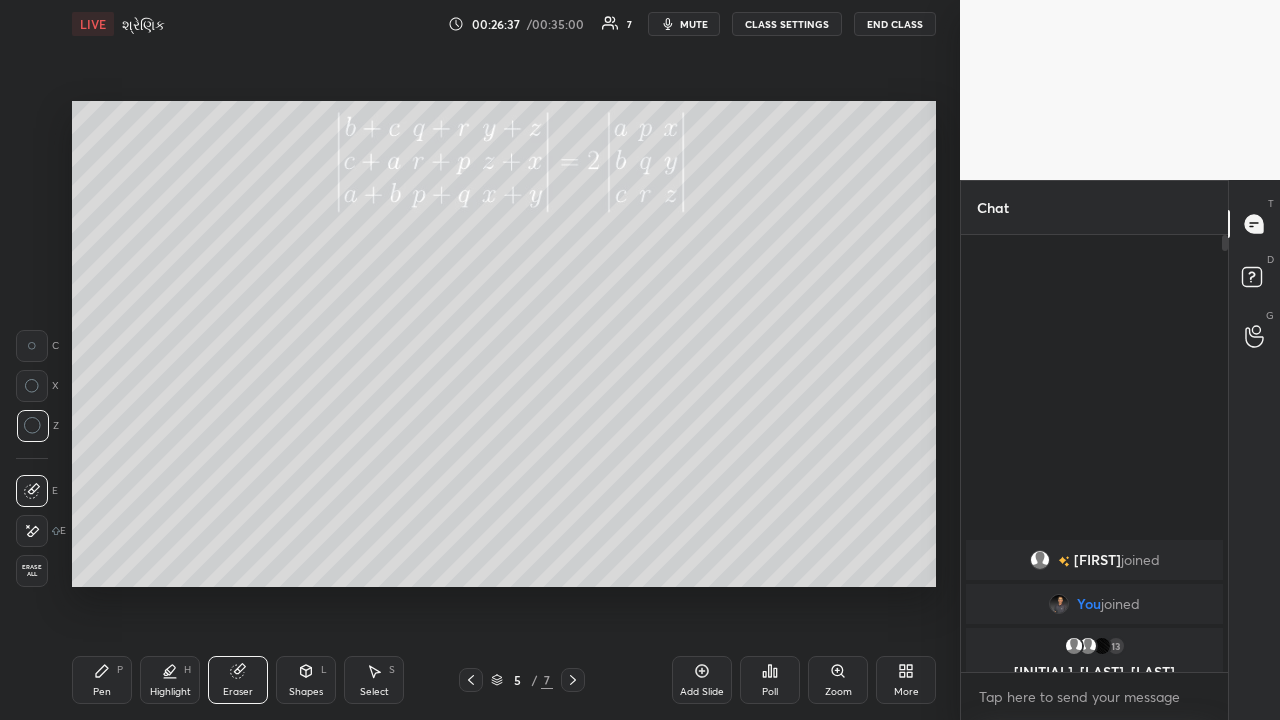 click on "Pen P" at bounding box center [102, 680] 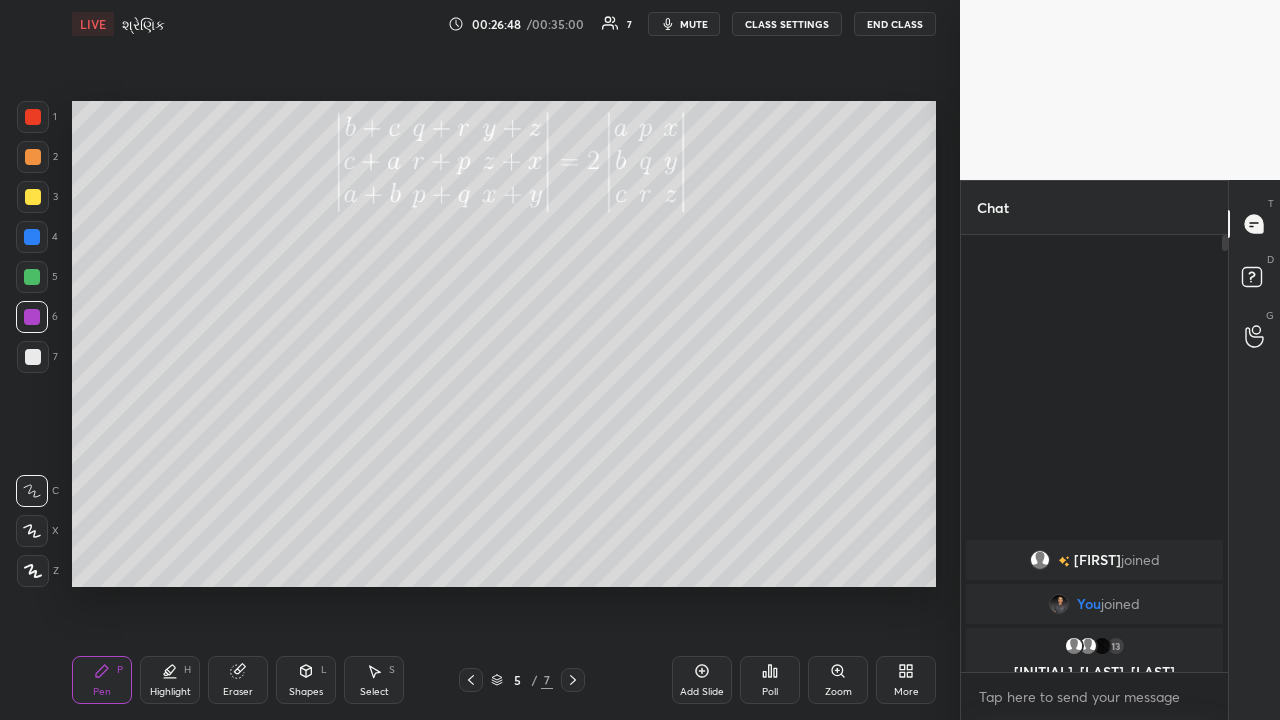 click on "Highlight H" at bounding box center [170, 680] 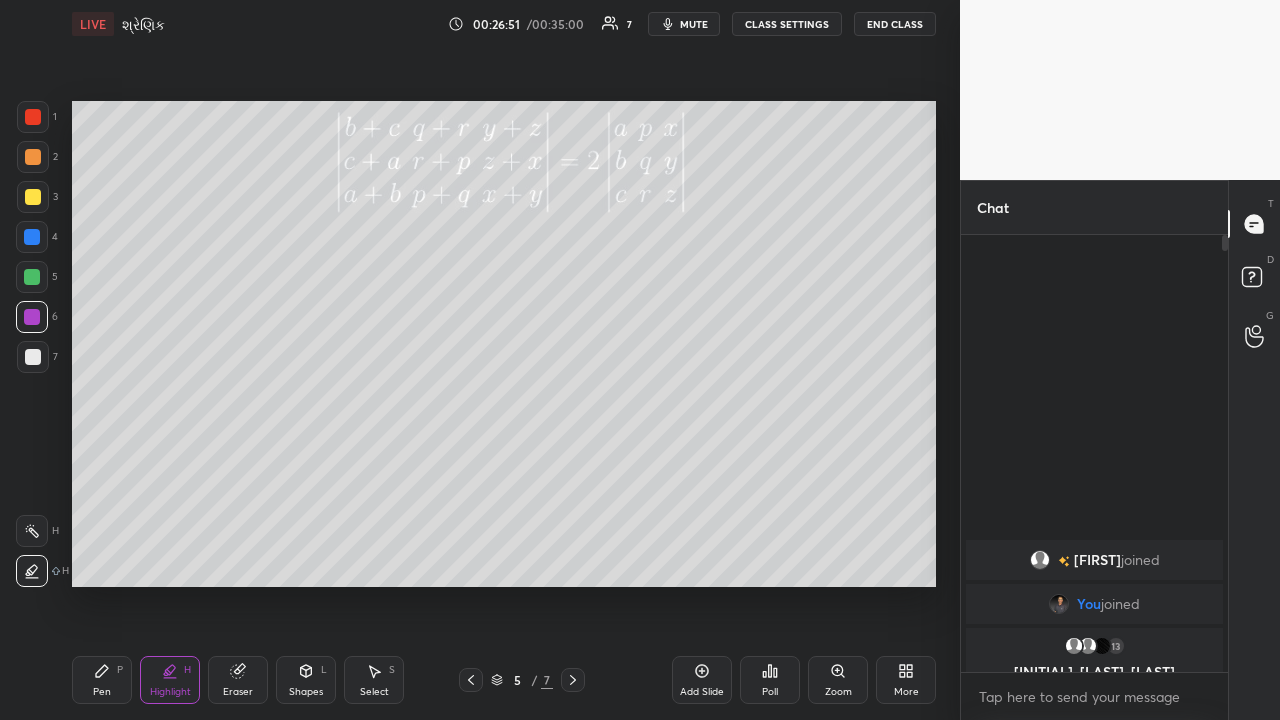 click 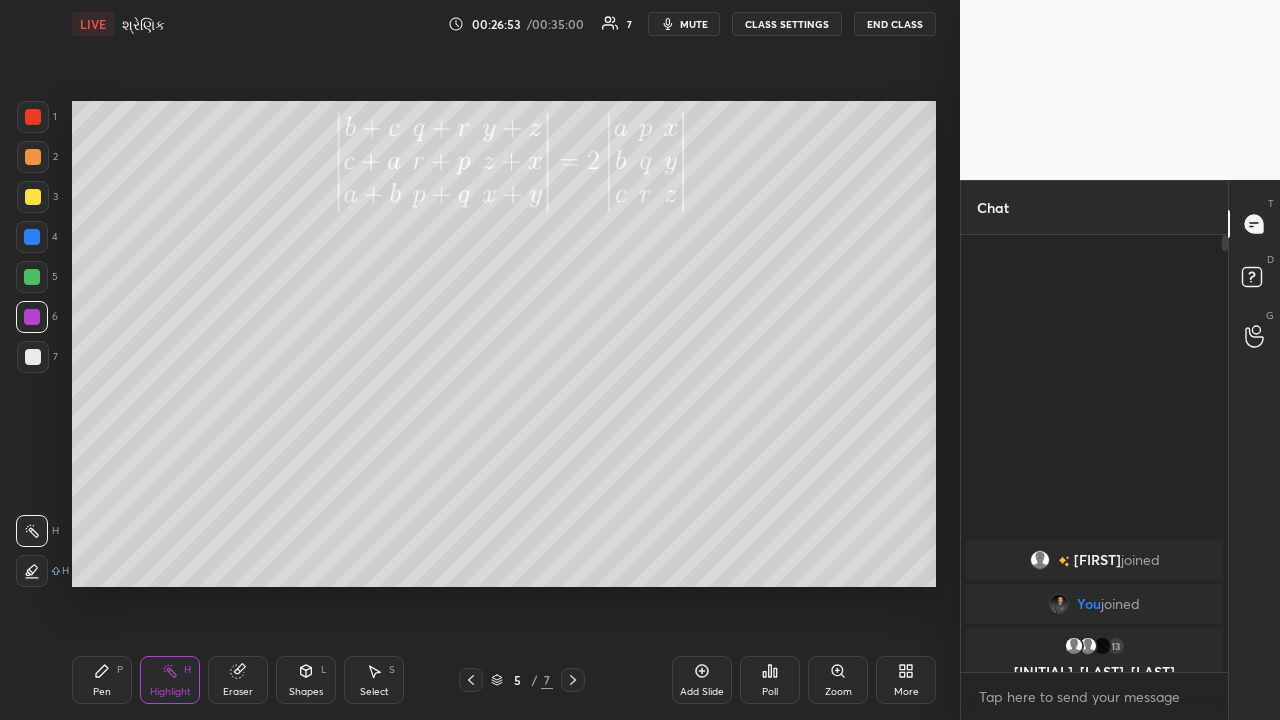 click on "Pen P" at bounding box center [102, 680] 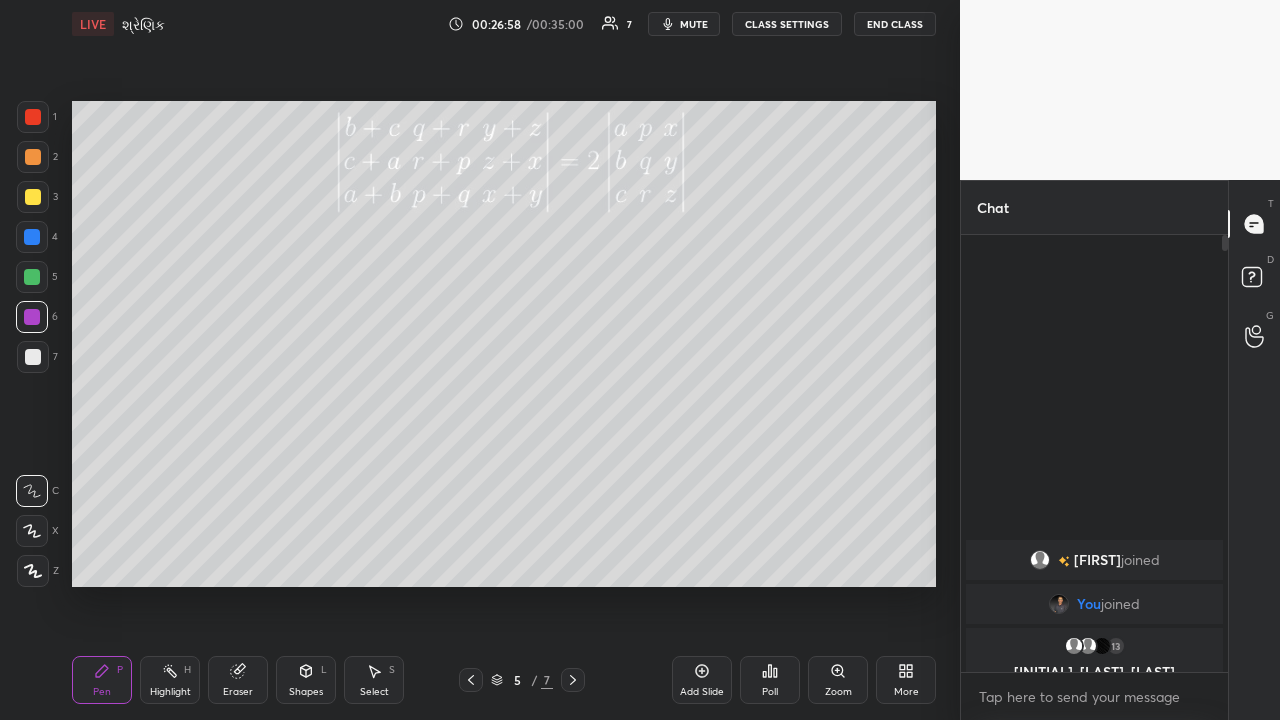 click at bounding box center (32, 277) 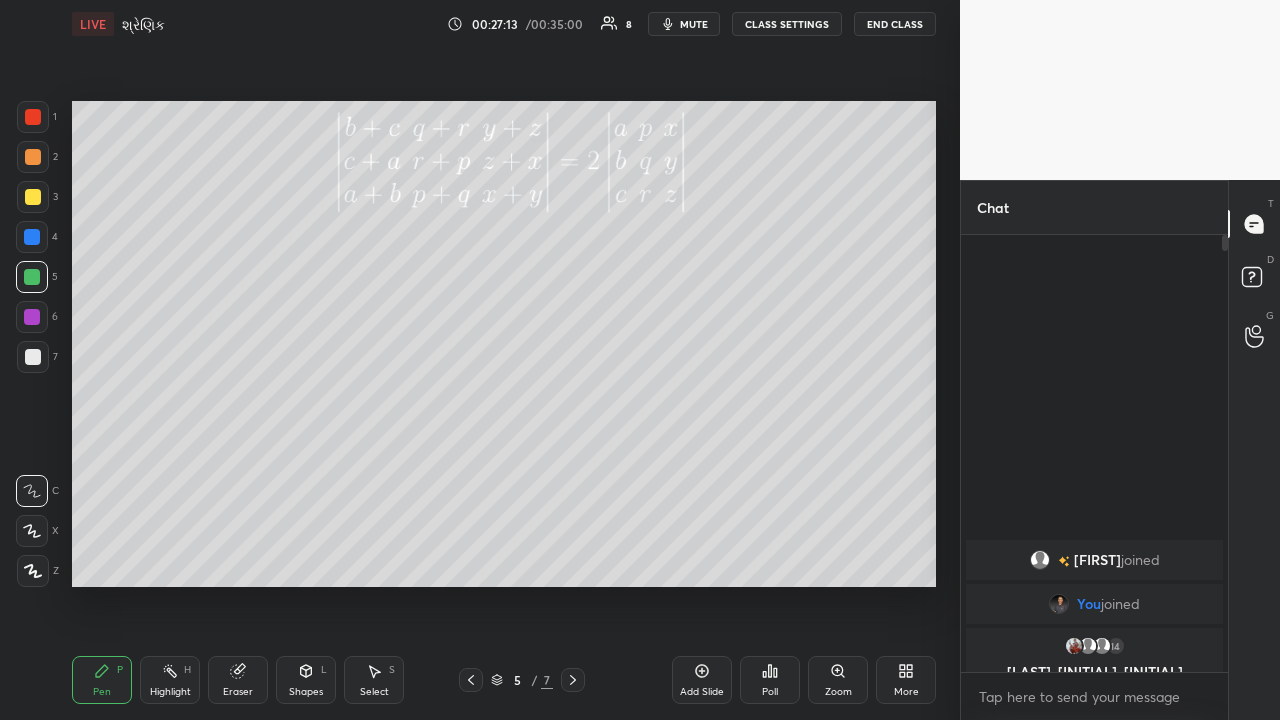 click at bounding box center (33, 157) 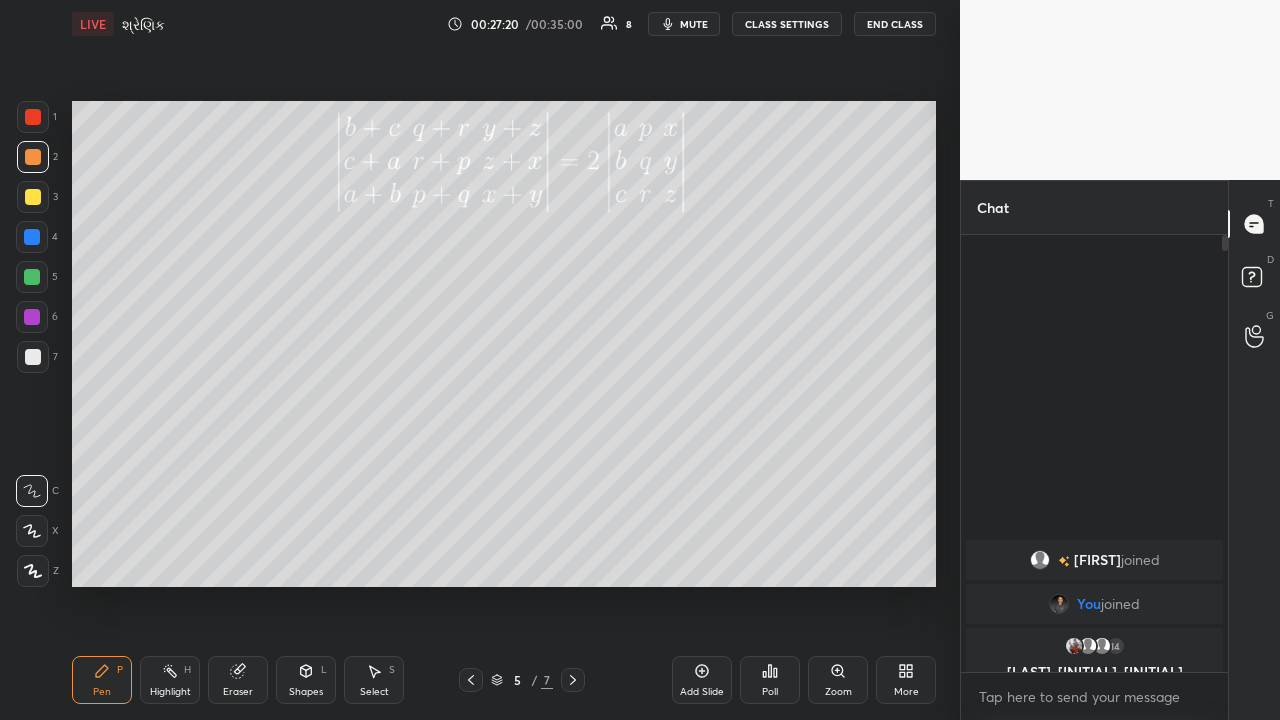 scroll, scrollTop: 390, scrollLeft: 261, axis: both 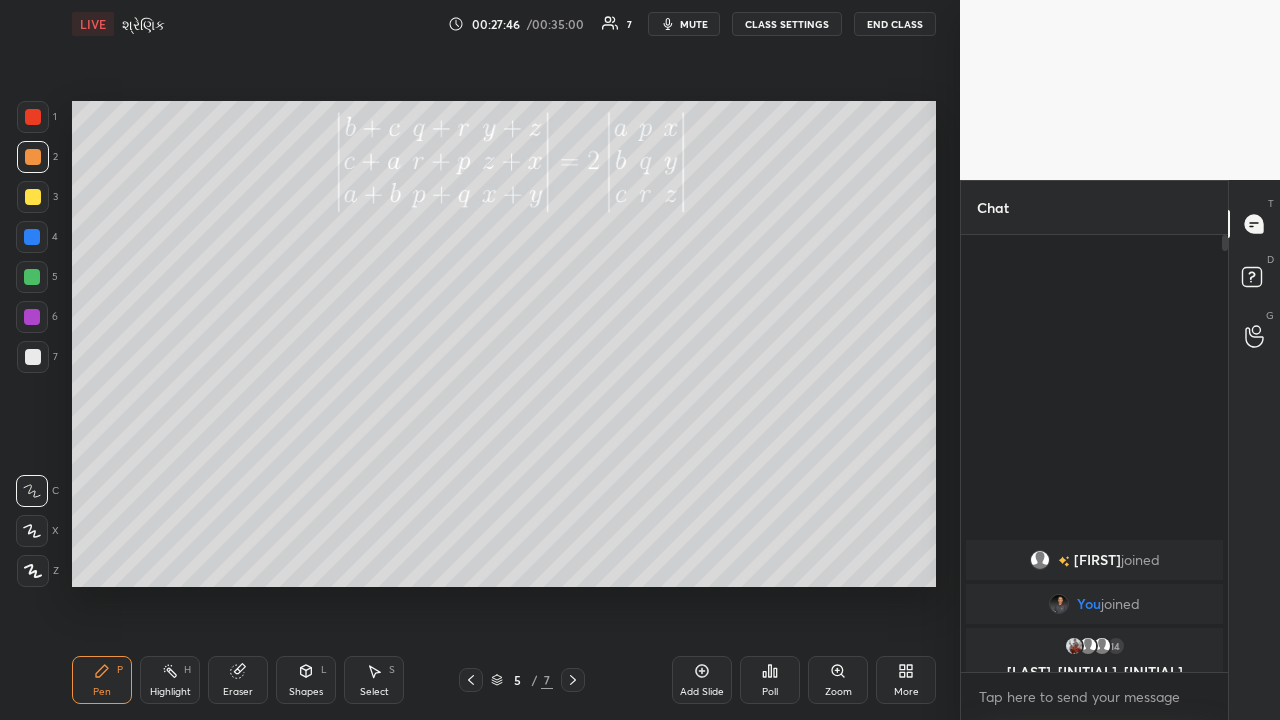 click at bounding box center (32, 277) 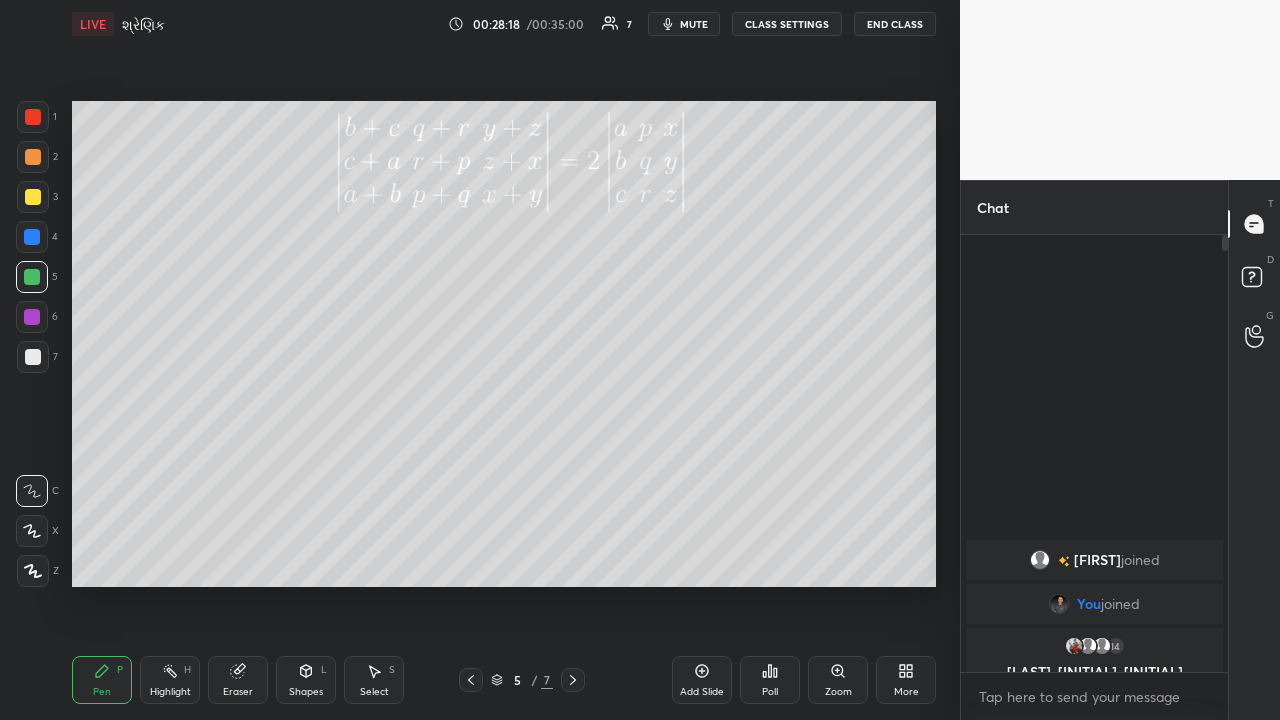 click on "Eraser" at bounding box center [238, 692] 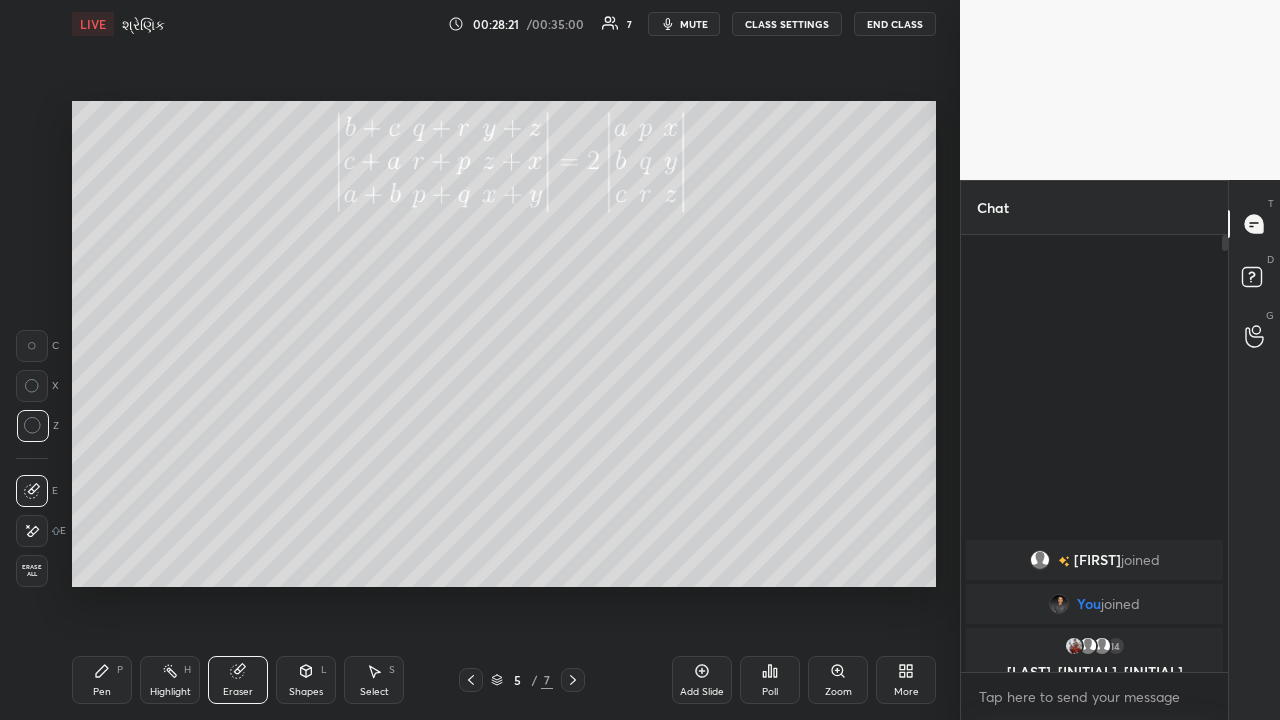 click 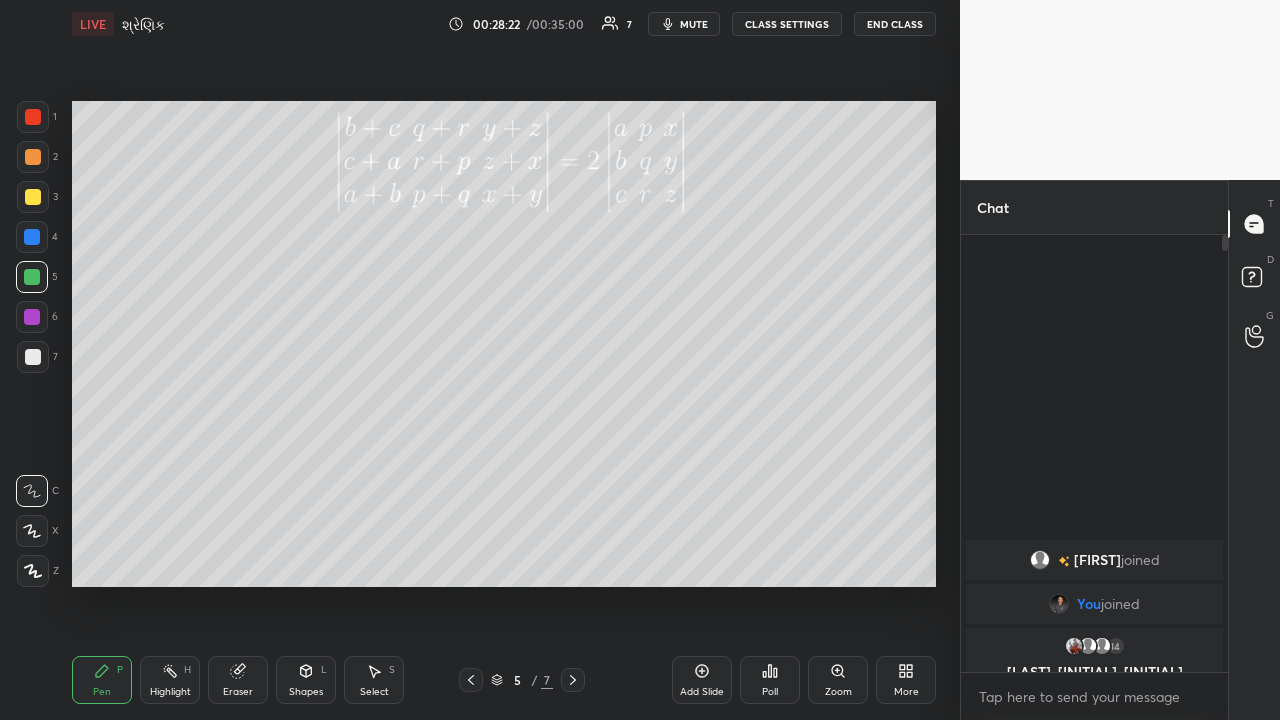 click at bounding box center [33, 157] 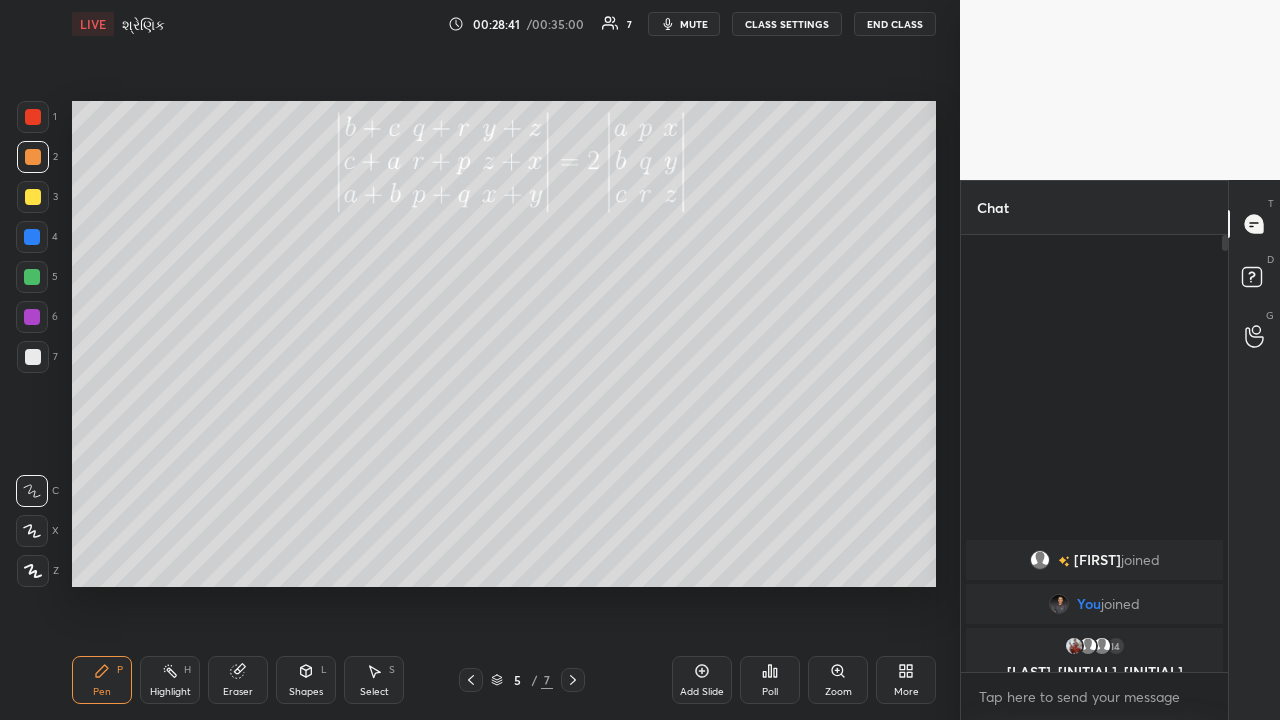 click at bounding box center [32, 277] 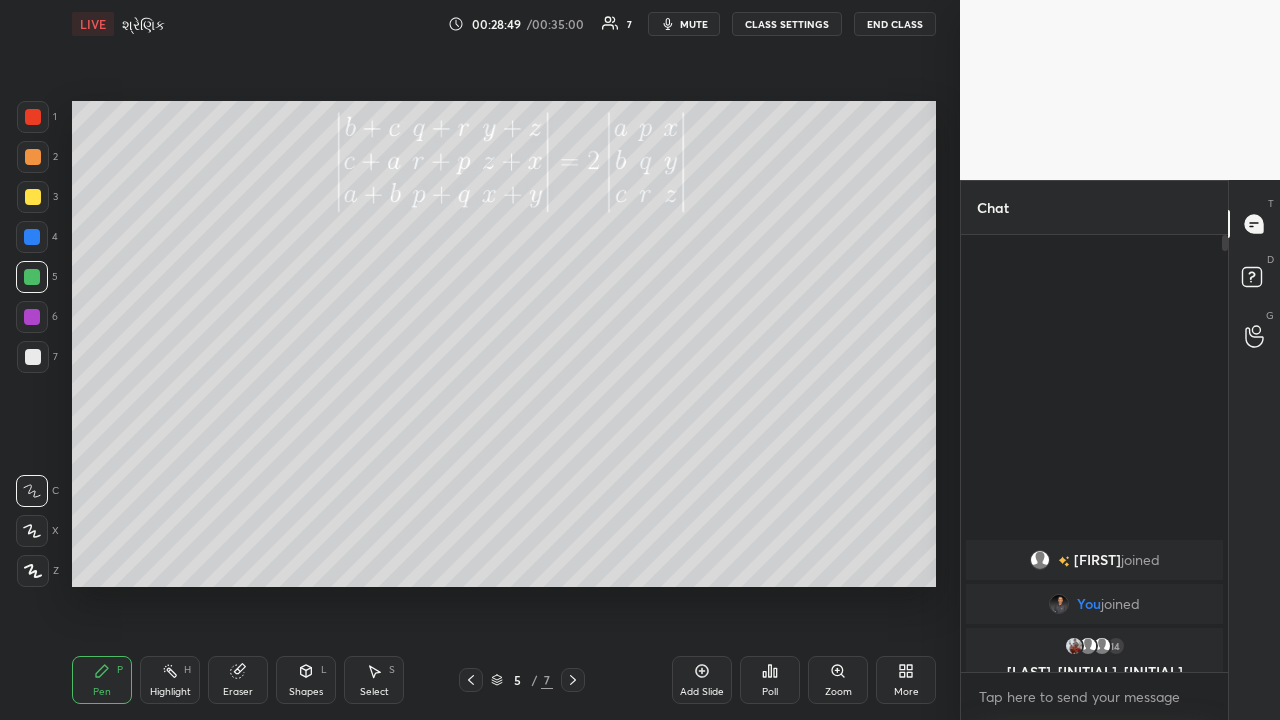 click at bounding box center [33, 197] 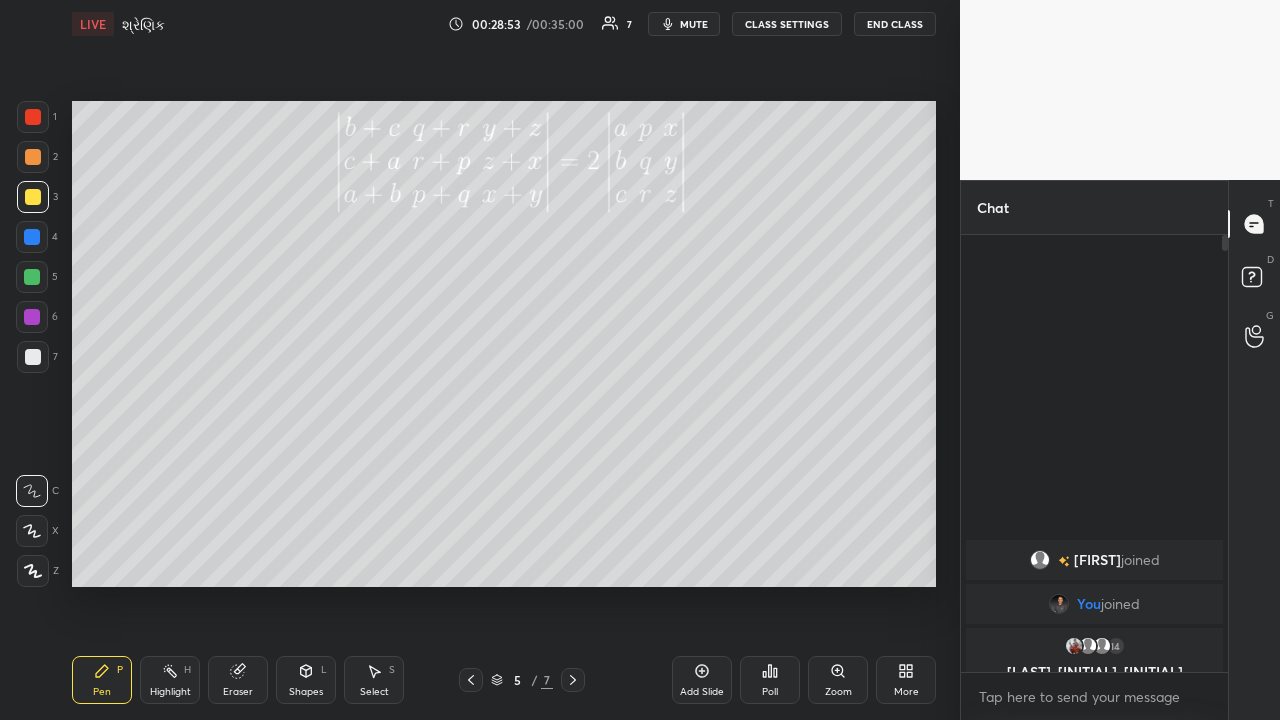 click on "Highlight H" at bounding box center (170, 680) 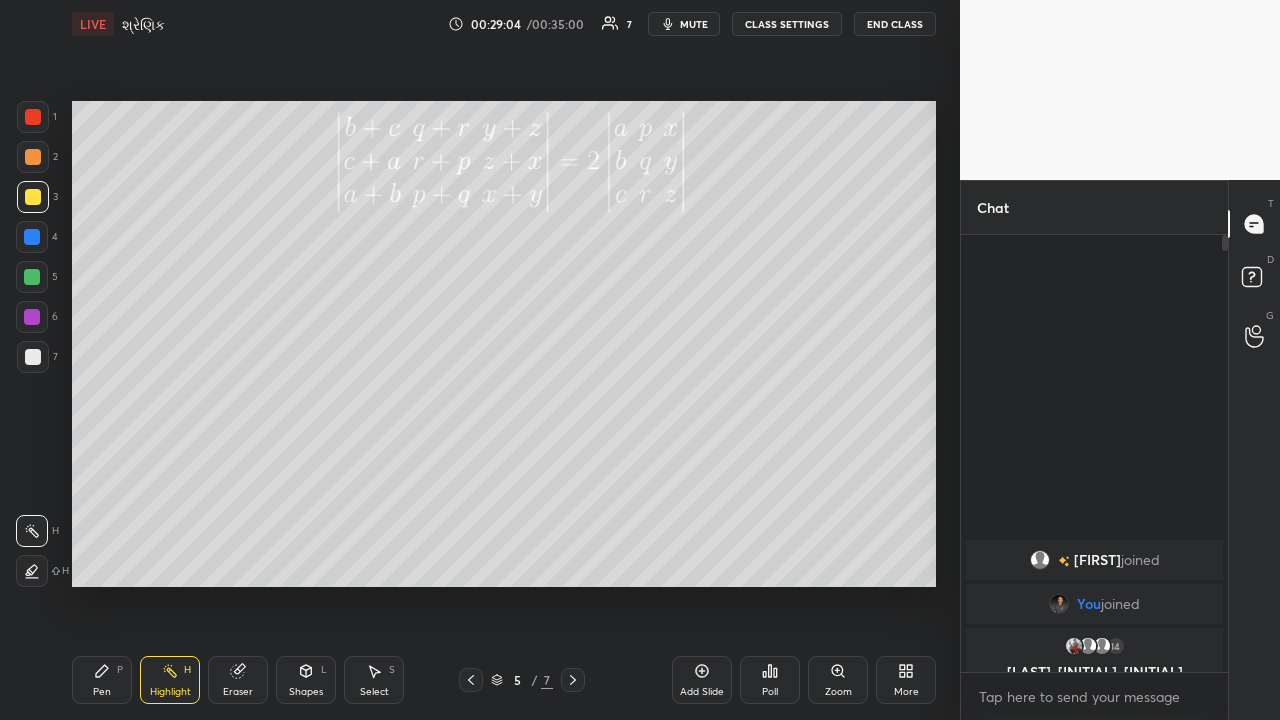 click on "Pen P" at bounding box center [102, 680] 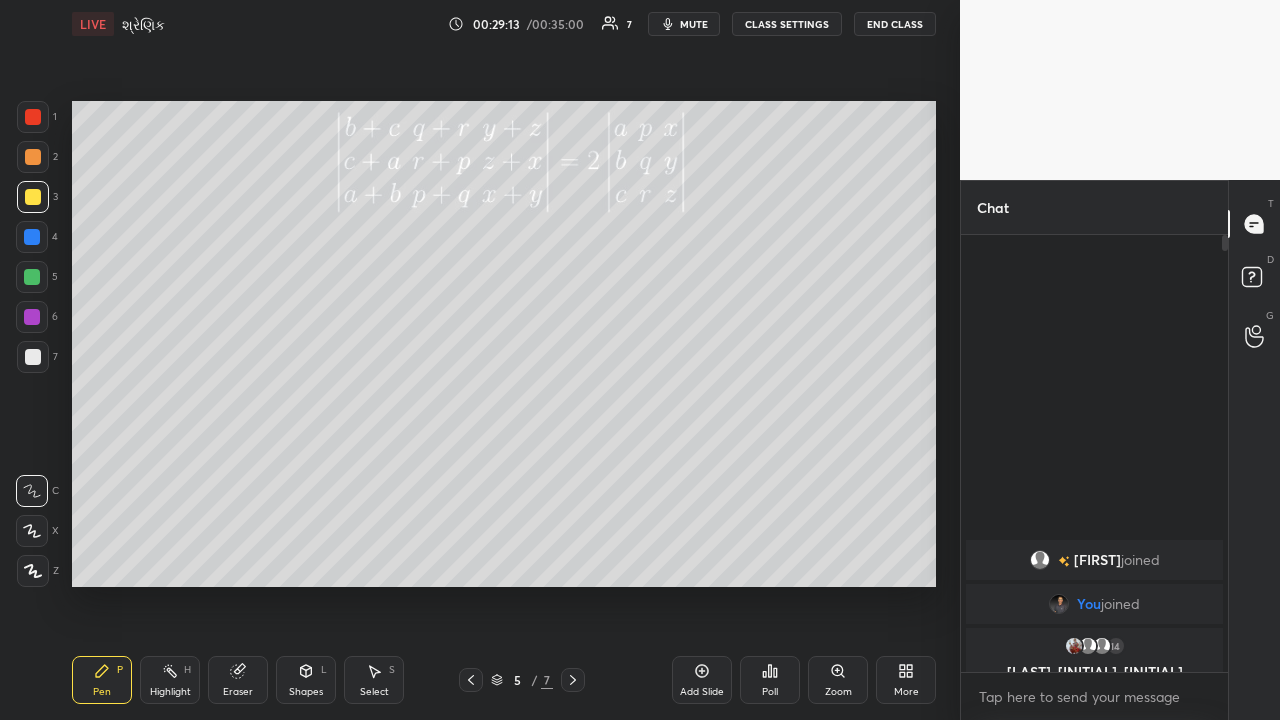 click at bounding box center (33, 157) 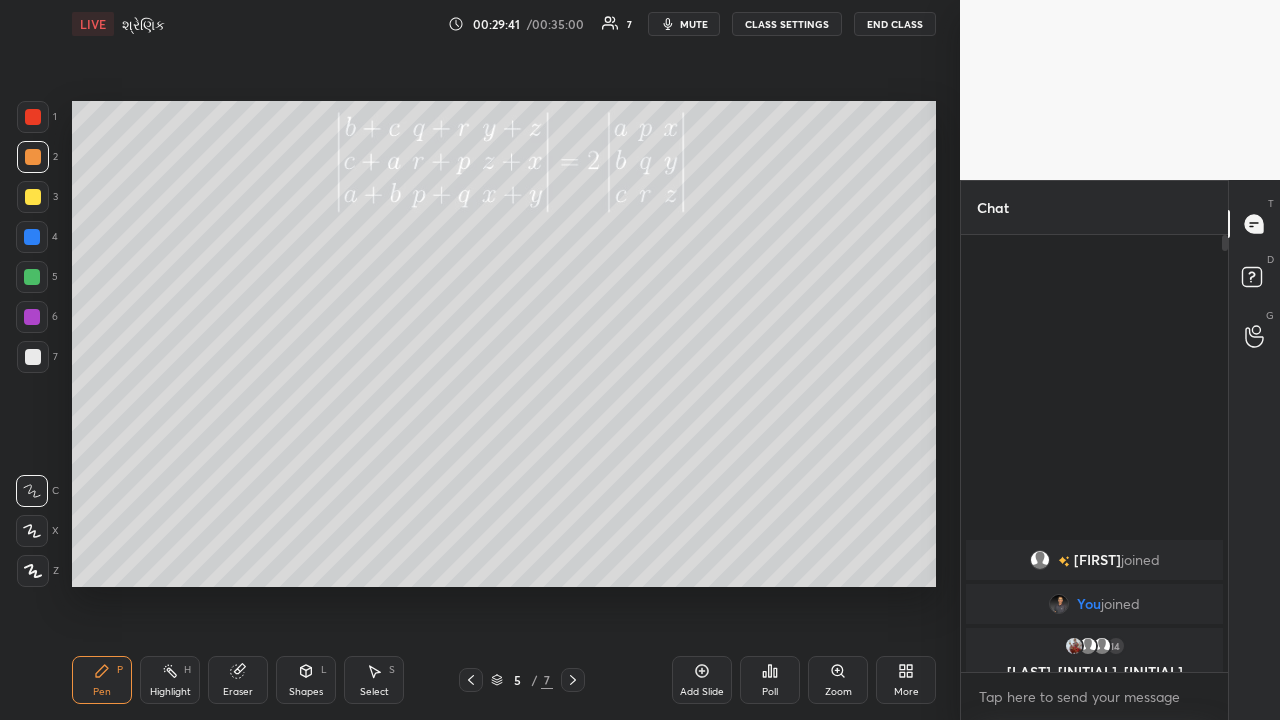 click on "Highlight" at bounding box center [170, 692] 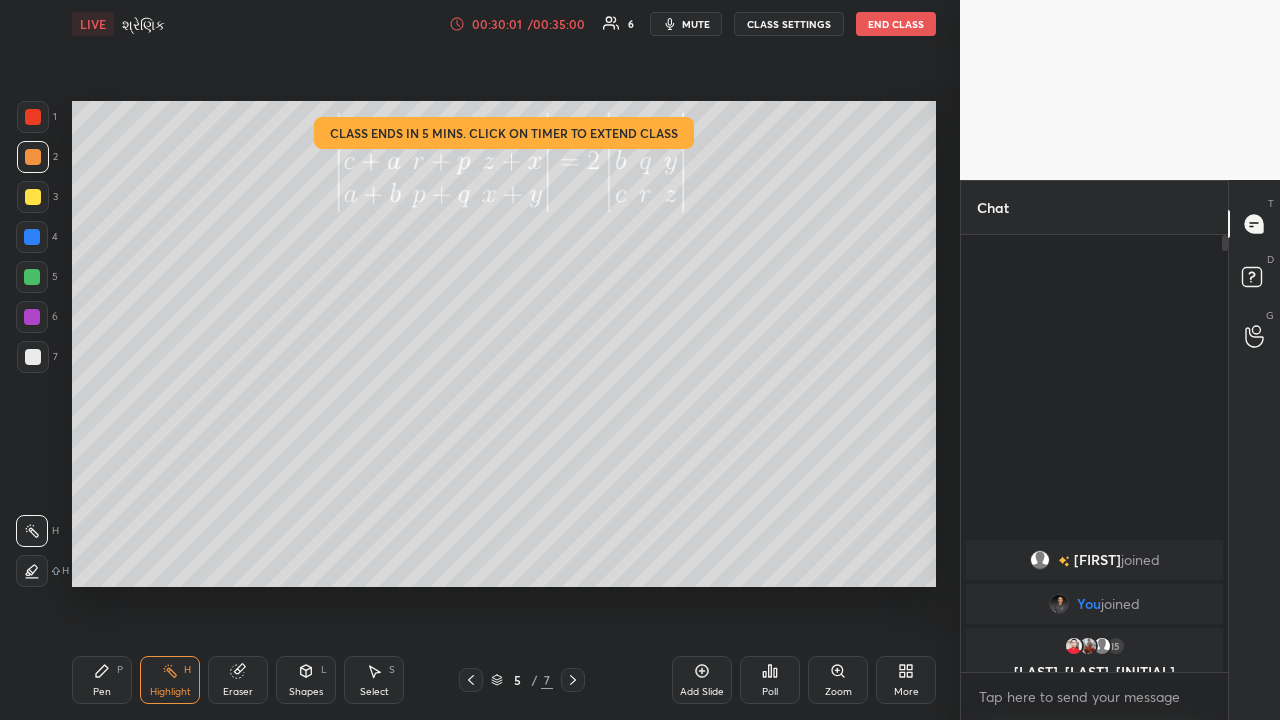 click on "Pen P" at bounding box center (102, 680) 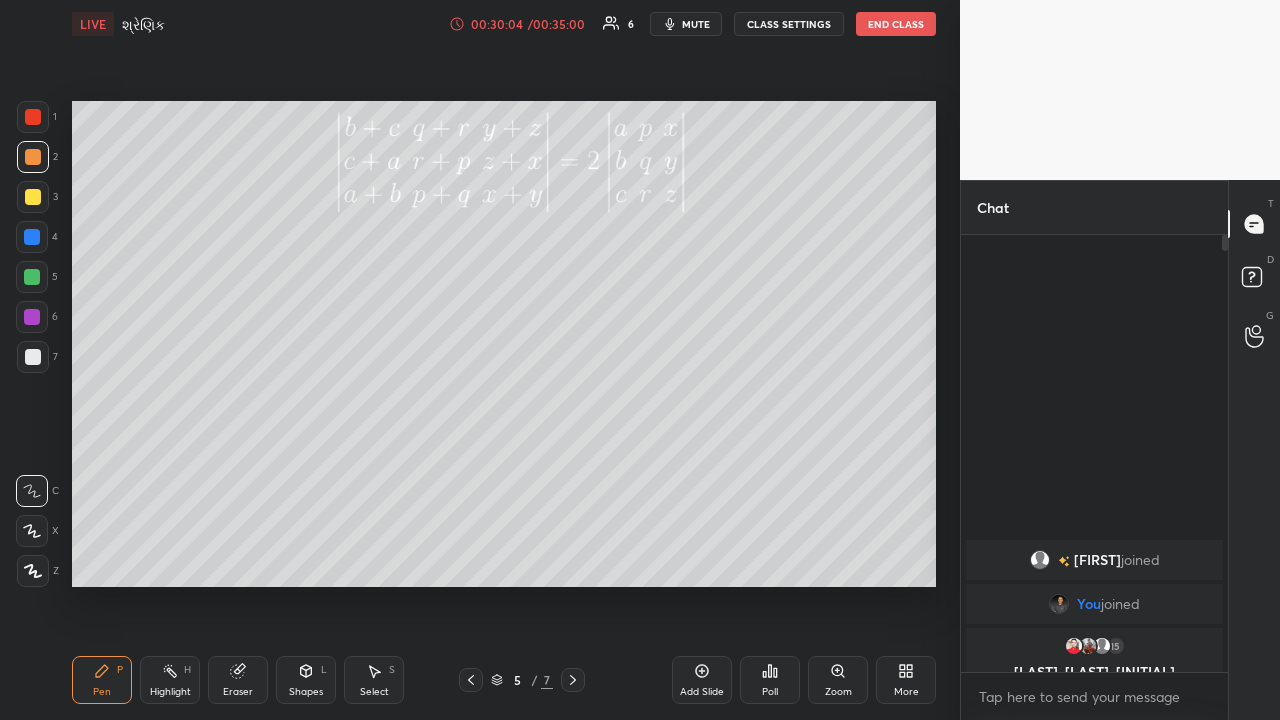 click on "Highlight" at bounding box center (170, 692) 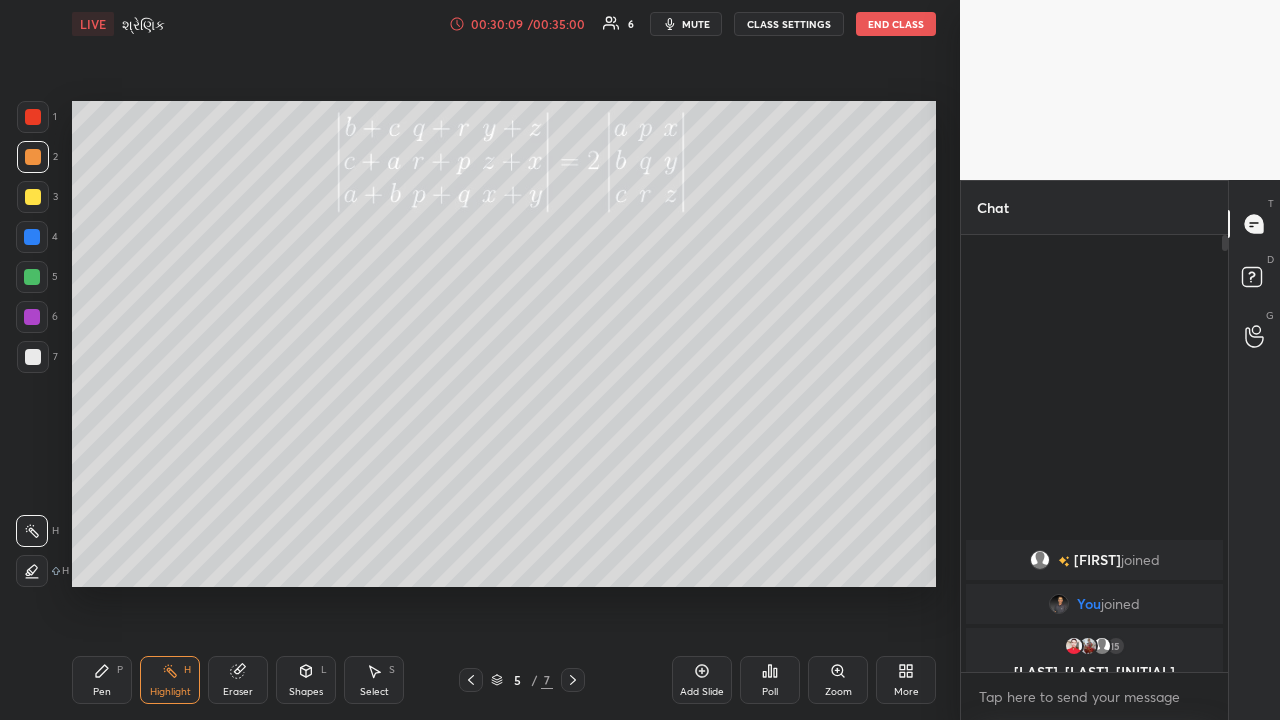 click on "Pen P" at bounding box center (102, 680) 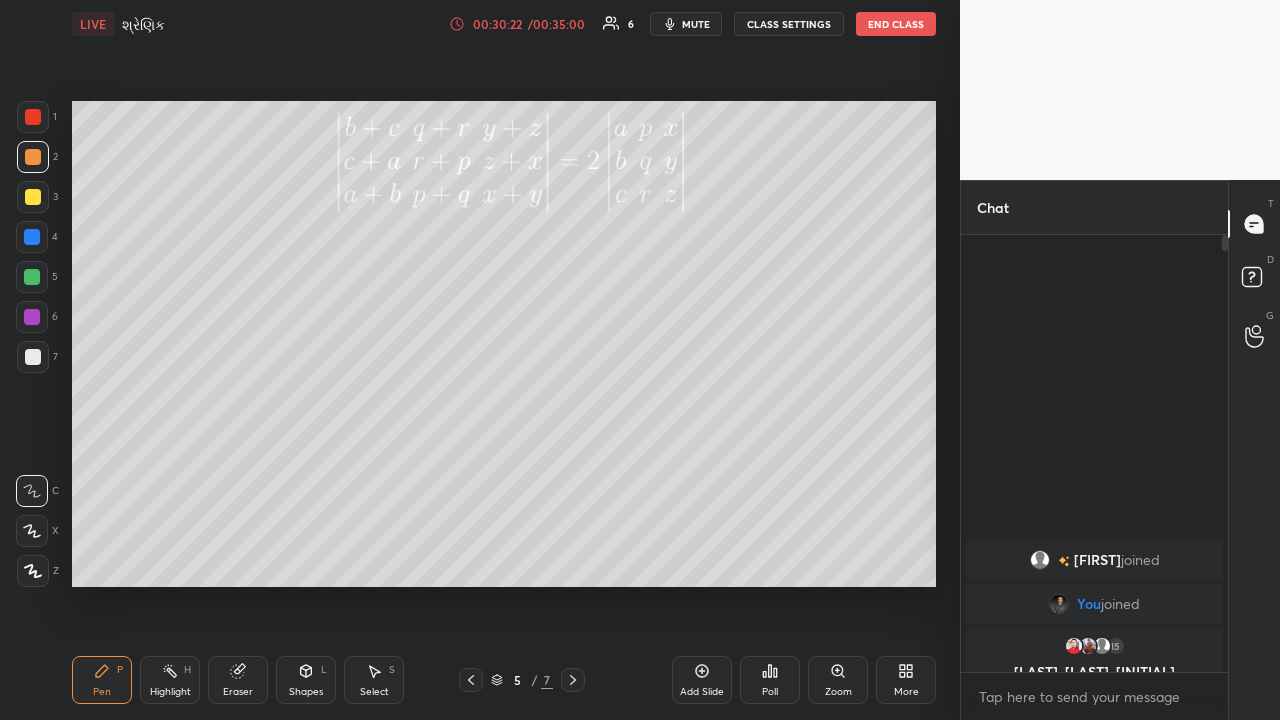 click on "Highlight H" at bounding box center [170, 680] 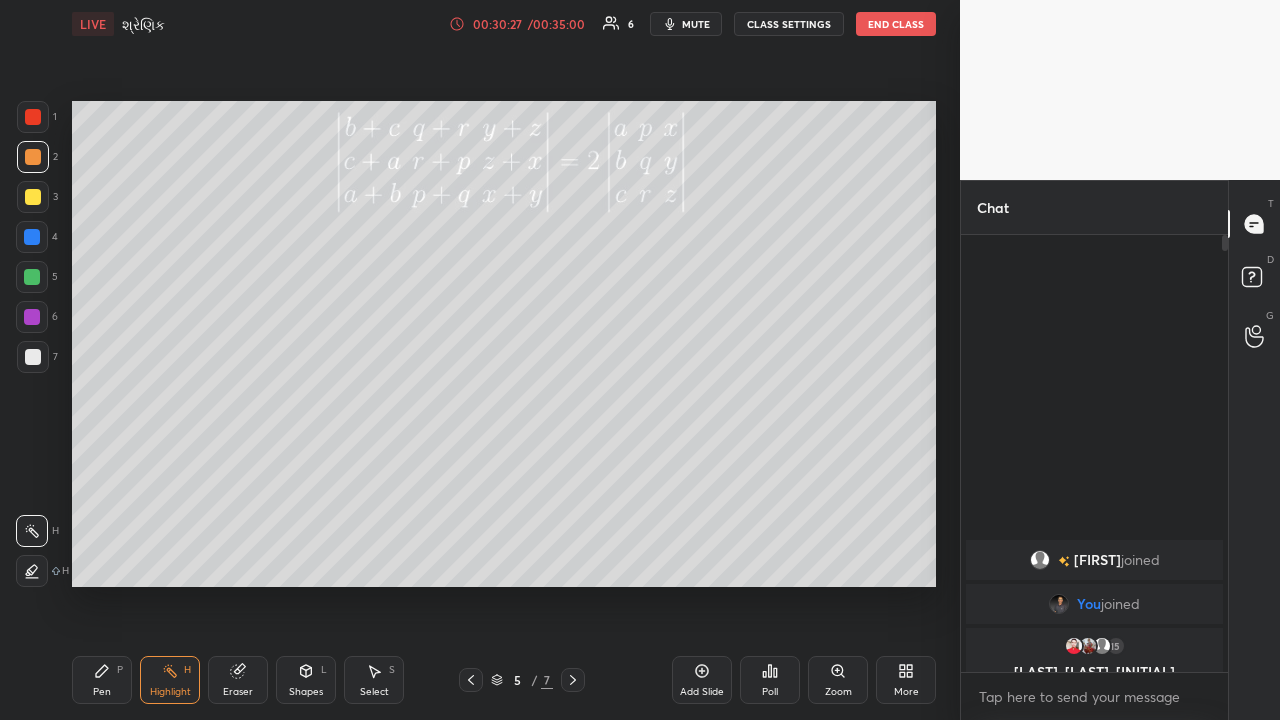 click on "Setting up your live class Poll for   secs No correct answer Start poll" at bounding box center (504, 344) 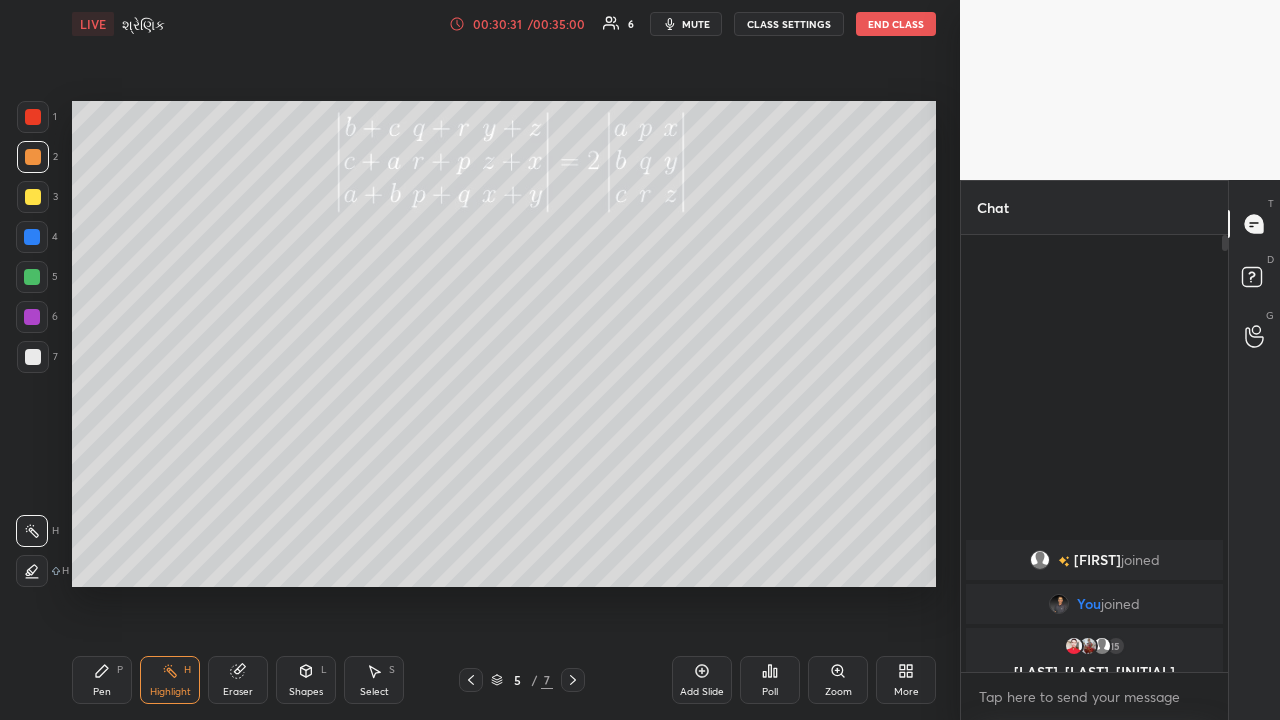 click on "Pen P" at bounding box center [102, 680] 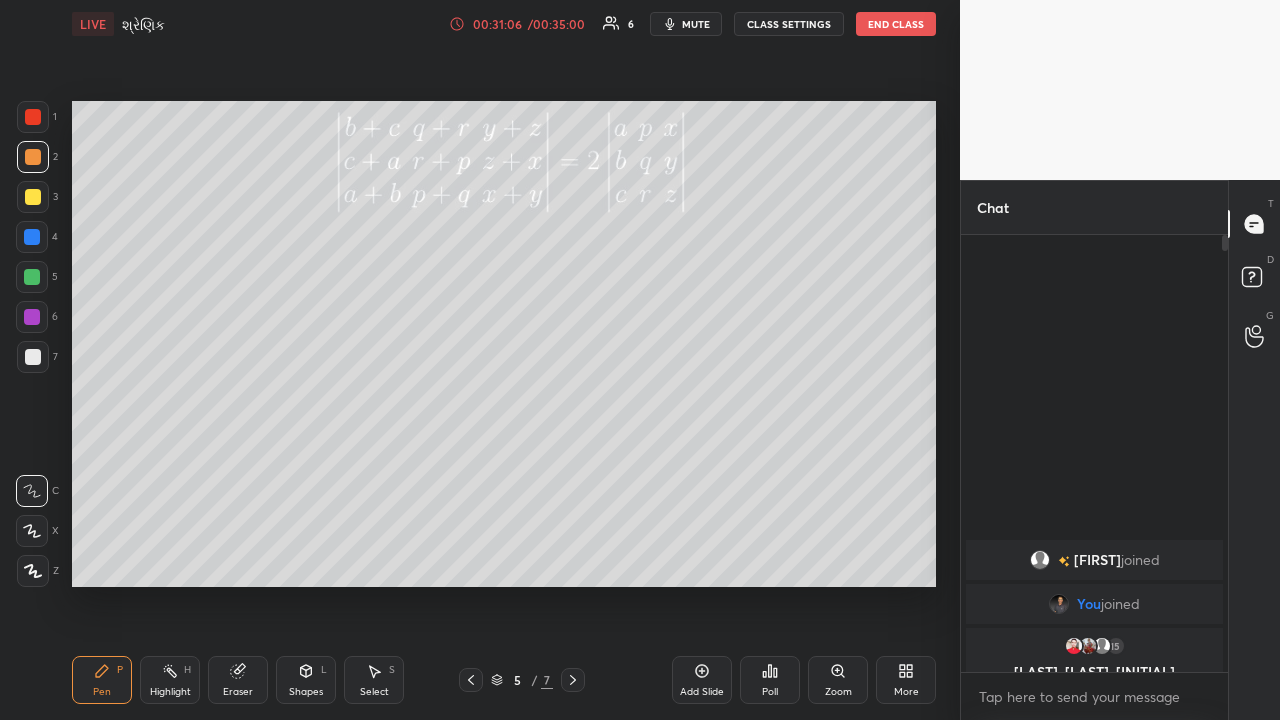 click on "Eraser" at bounding box center [238, 692] 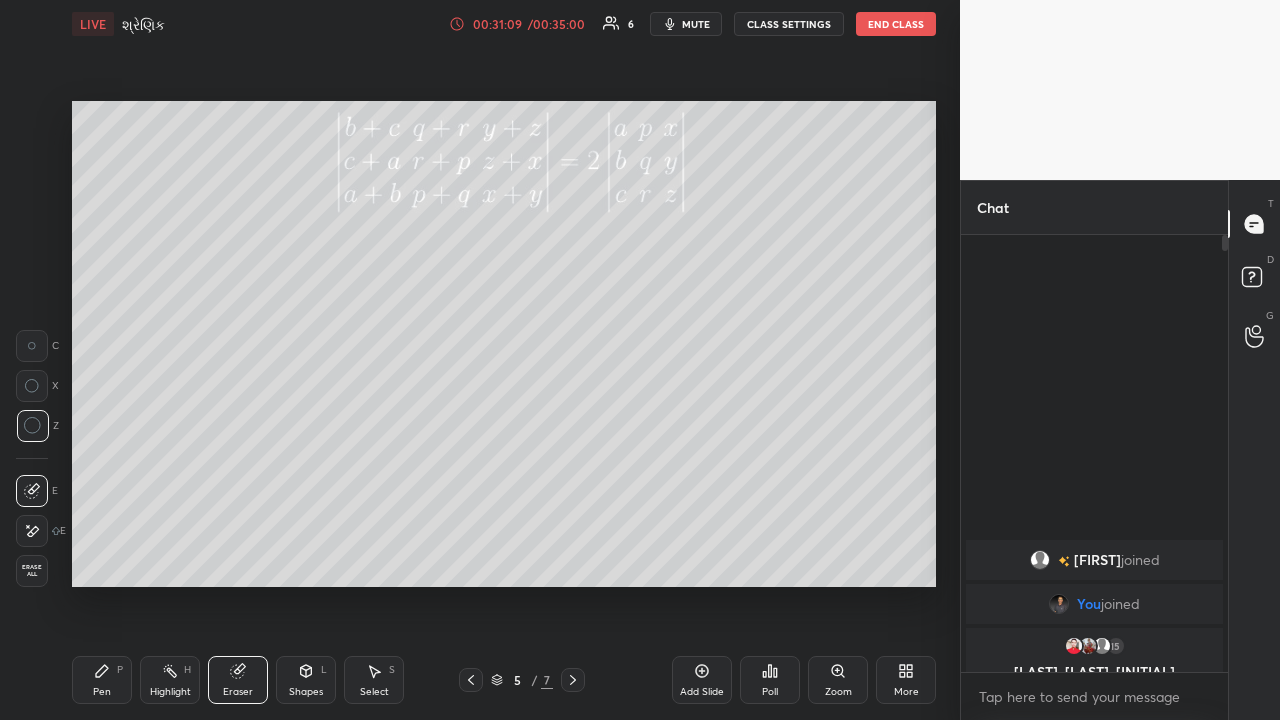 click on "Pen" at bounding box center [102, 692] 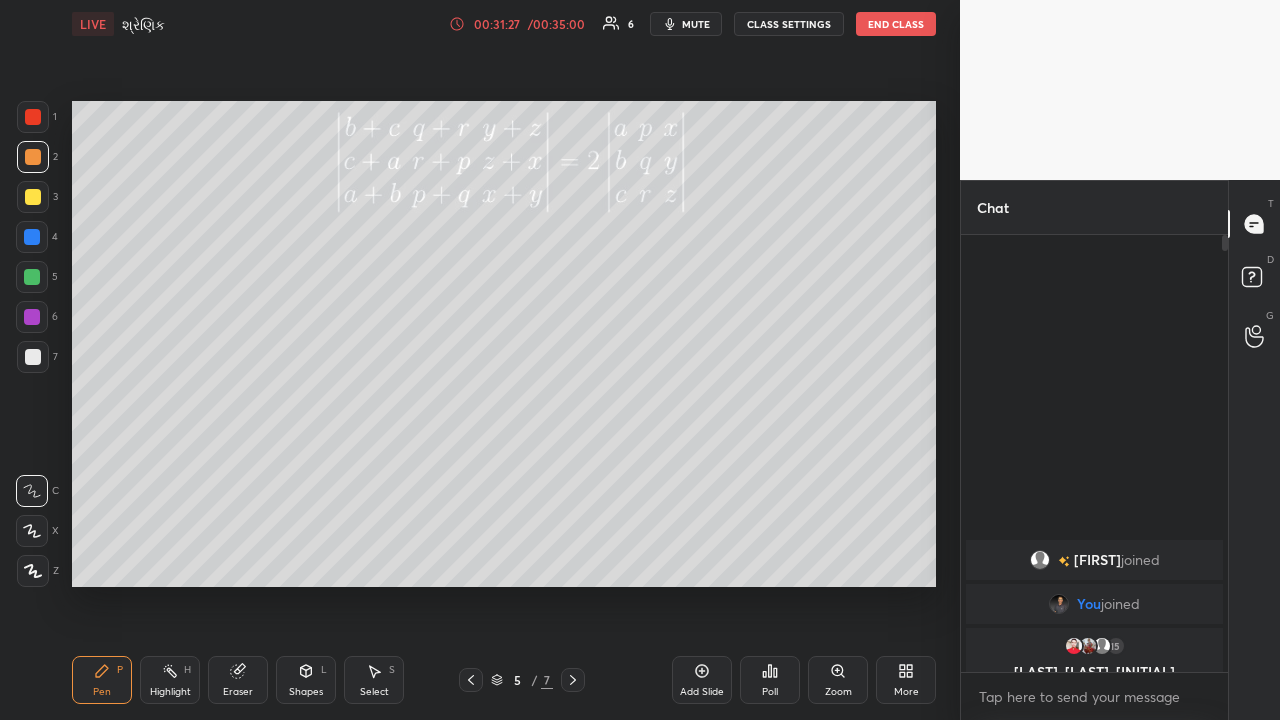 click on "Highlight" at bounding box center [170, 692] 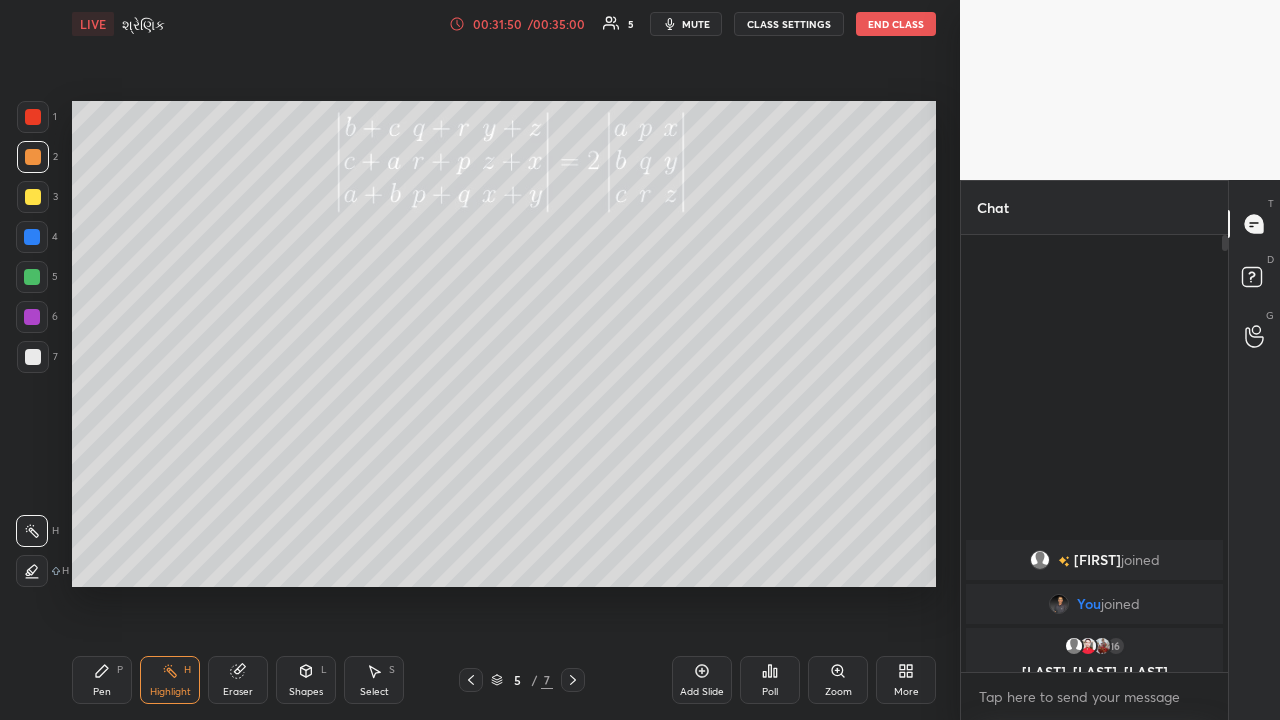 click on "Pen" at bounding box center (102, 692) 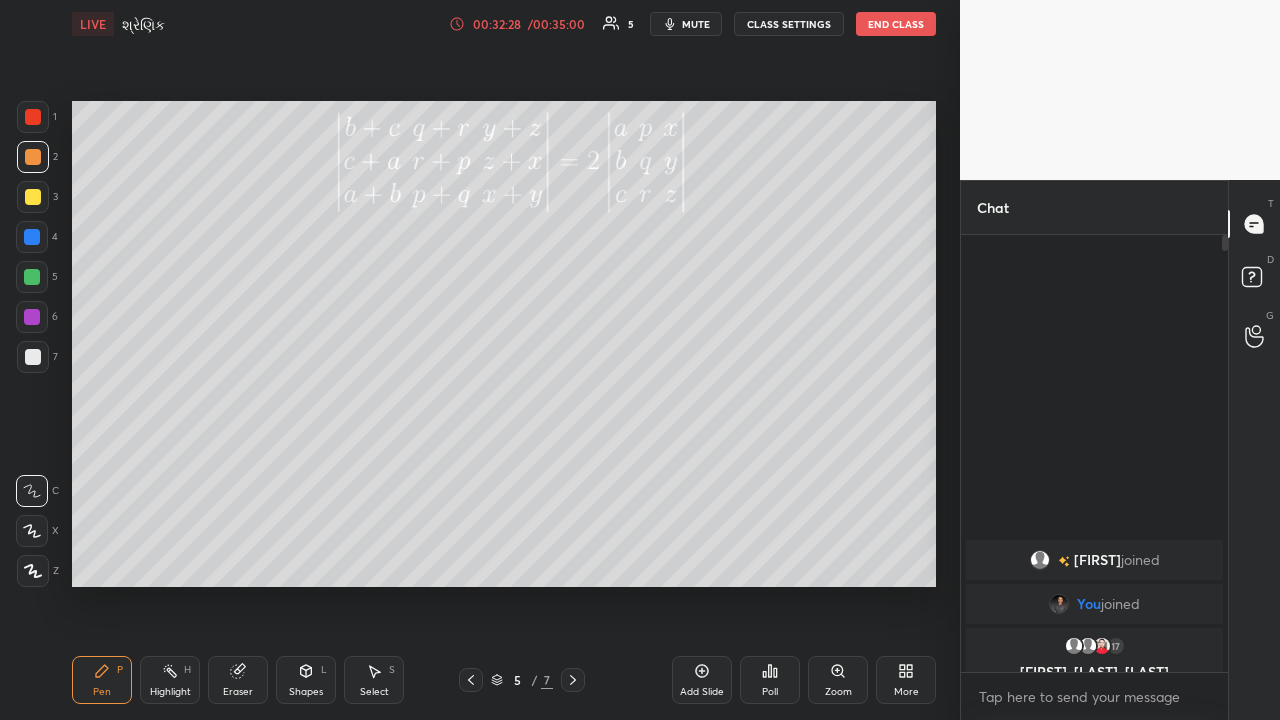 click on "Highlight" at bounding box center (170, 692) 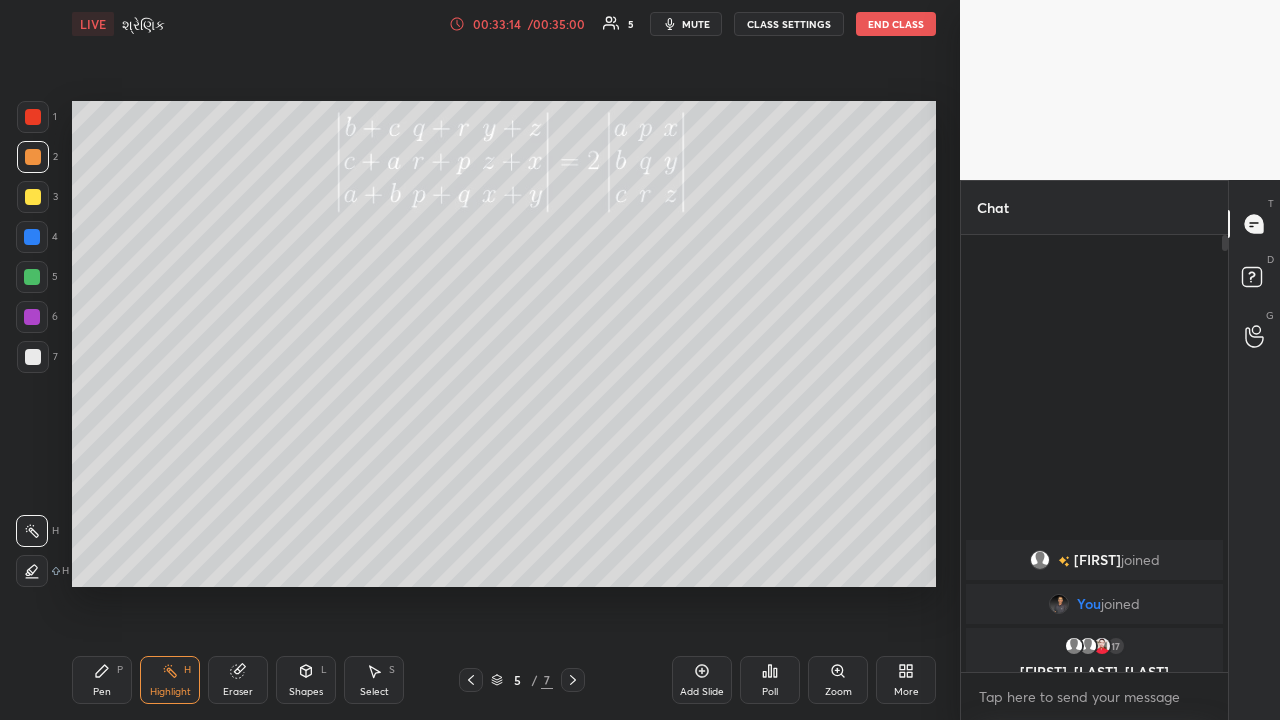 click on "End Class" at bounding box center (896, 24) 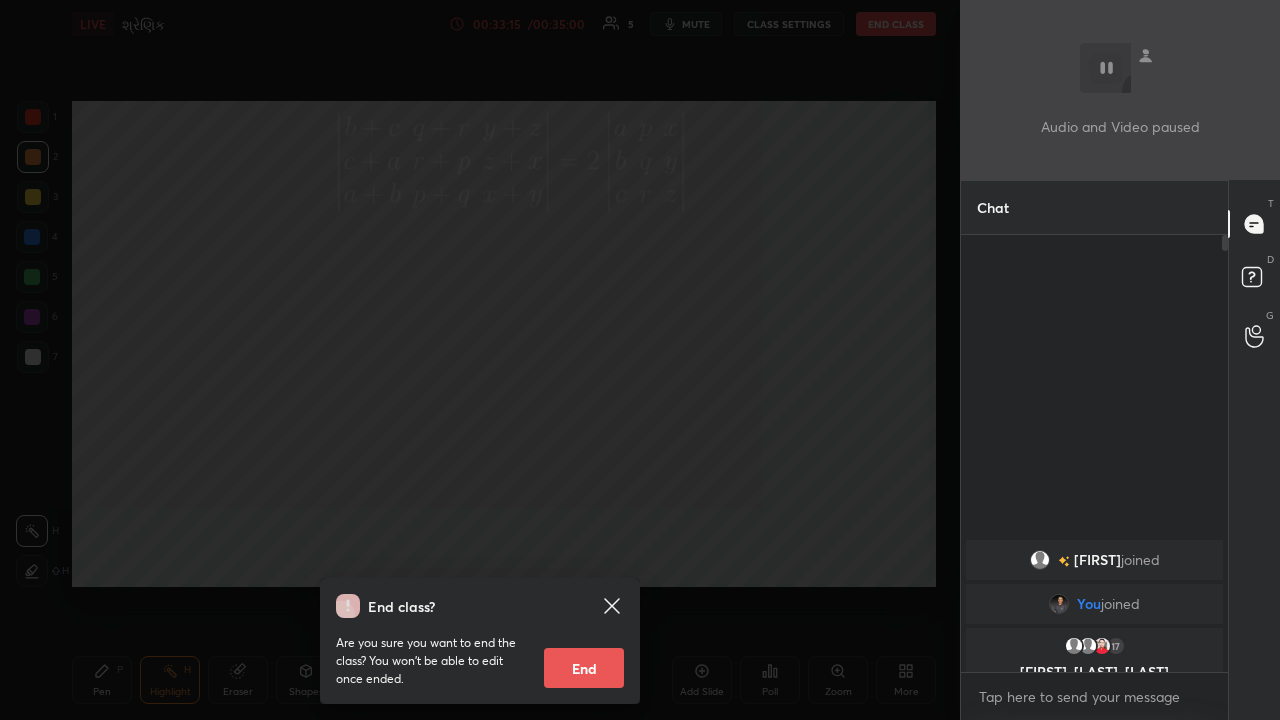 click on "End" at bounding box center (584, 668) 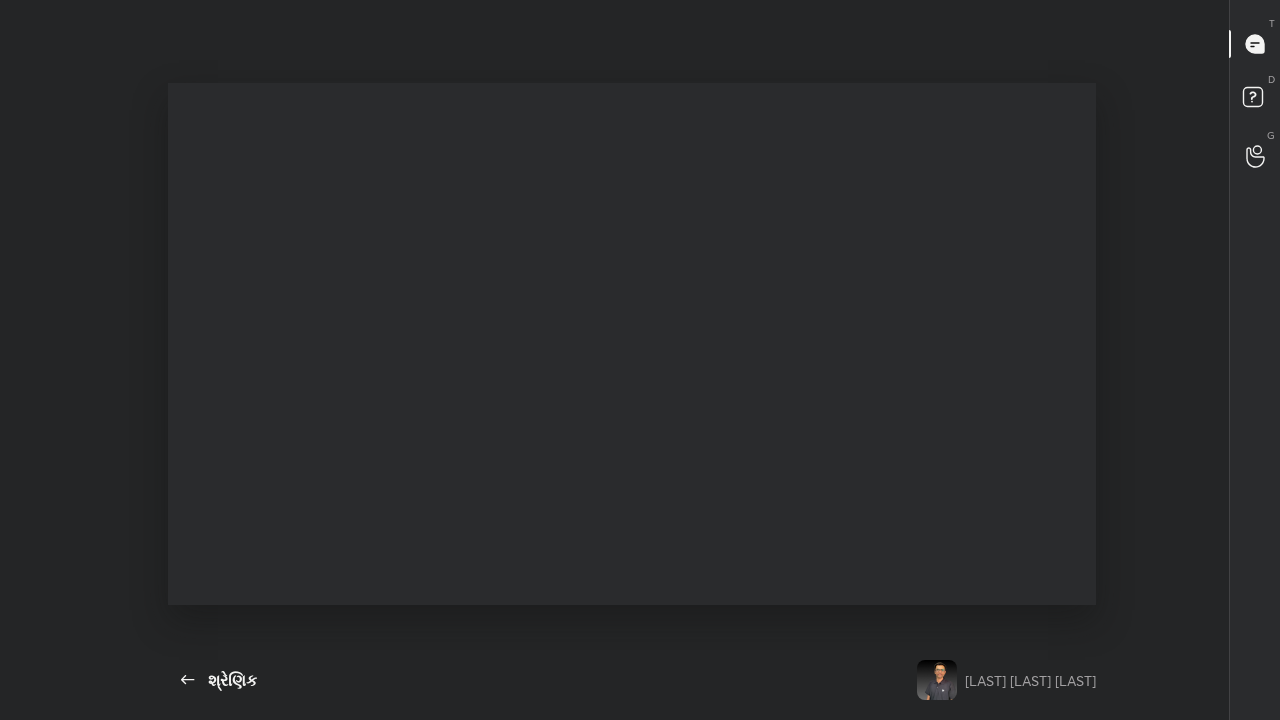 scroll, scrollTop: 99408, scrollLeft: 99049, axis: both 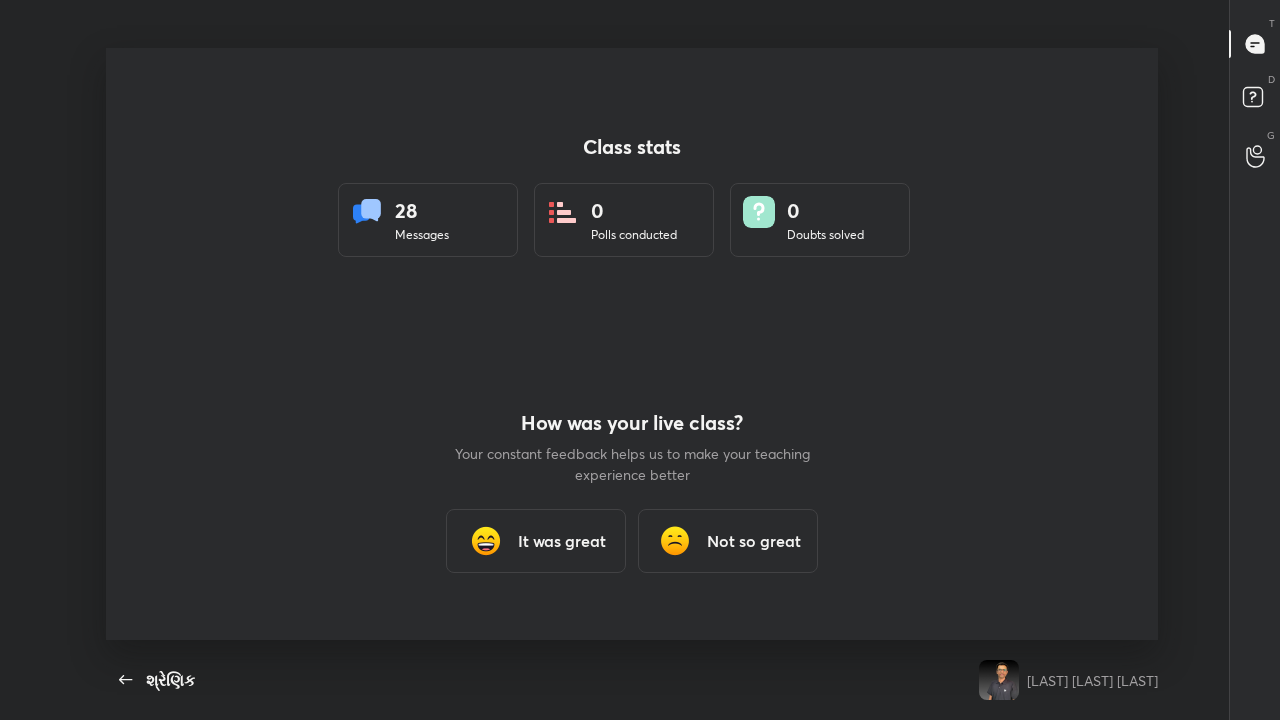 click on "It was great" at bounding box center (536, 541) 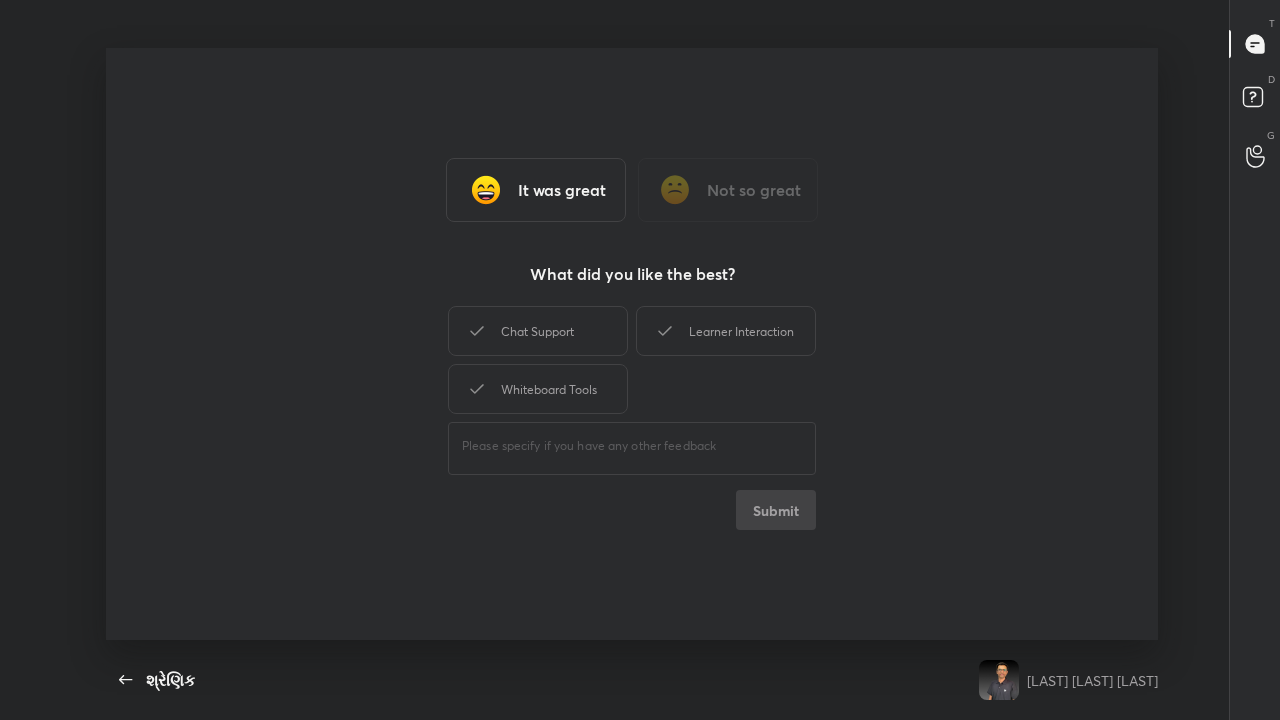 click on "Whiteboard Tools" at bounding box center (538, 389) 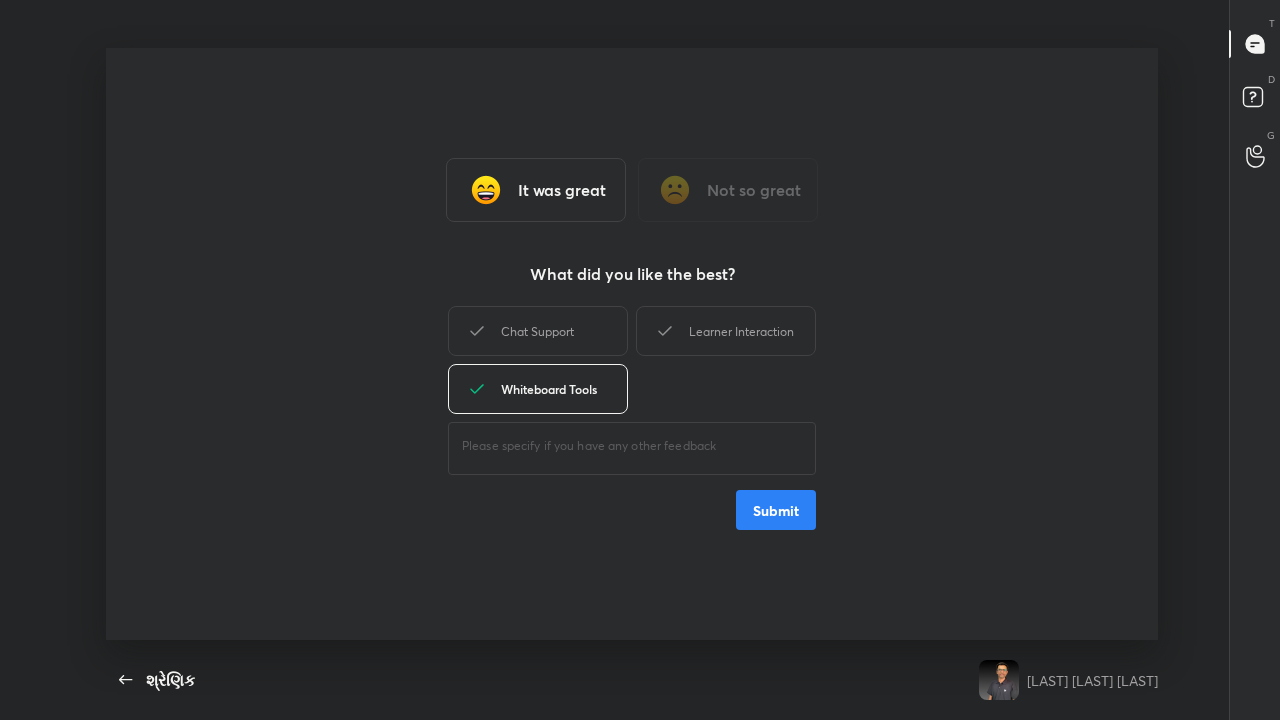 click on "Submit" at bounding box center [776, 510] 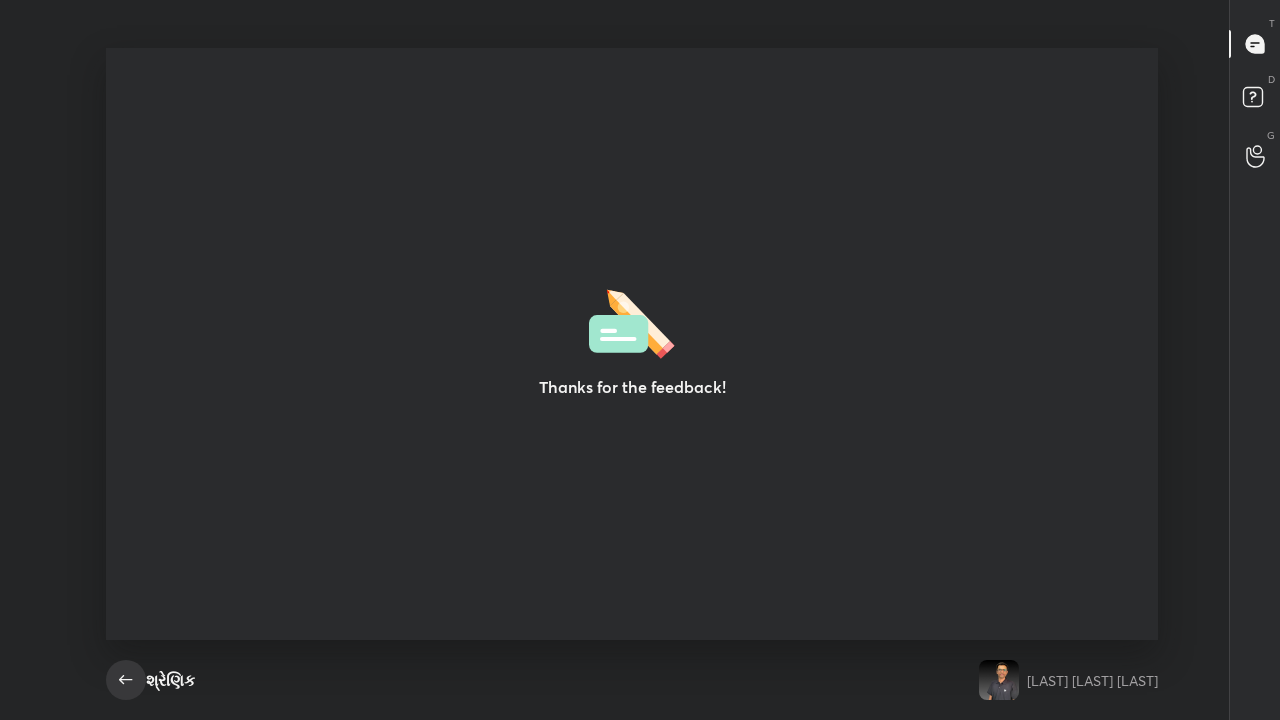 click 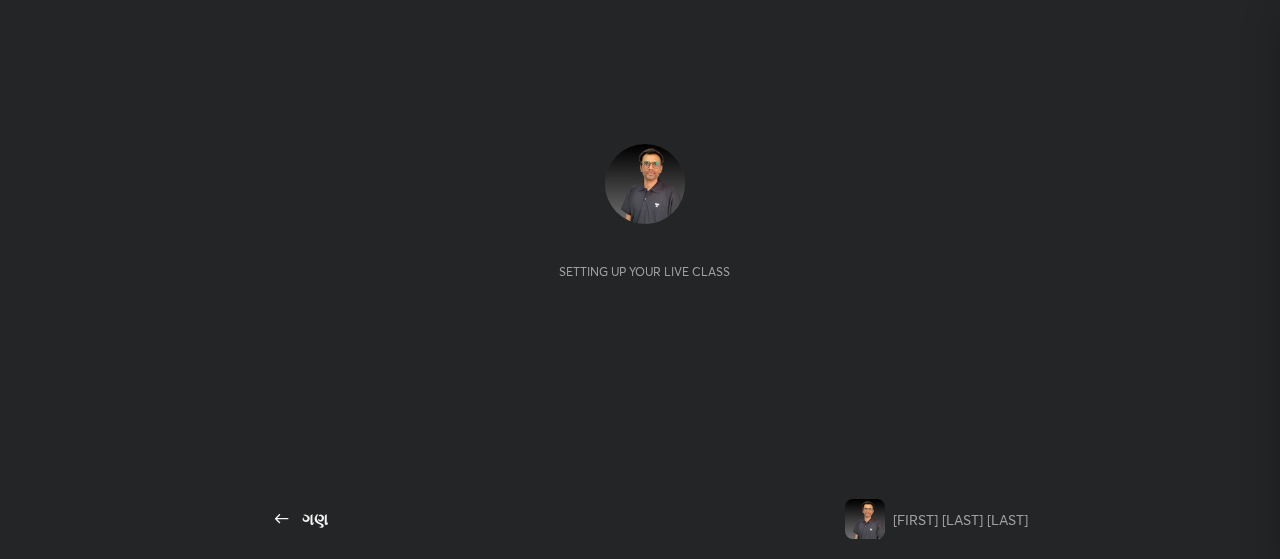 scroll, scrollTop: 0, scrollLeft: 0, axis: both 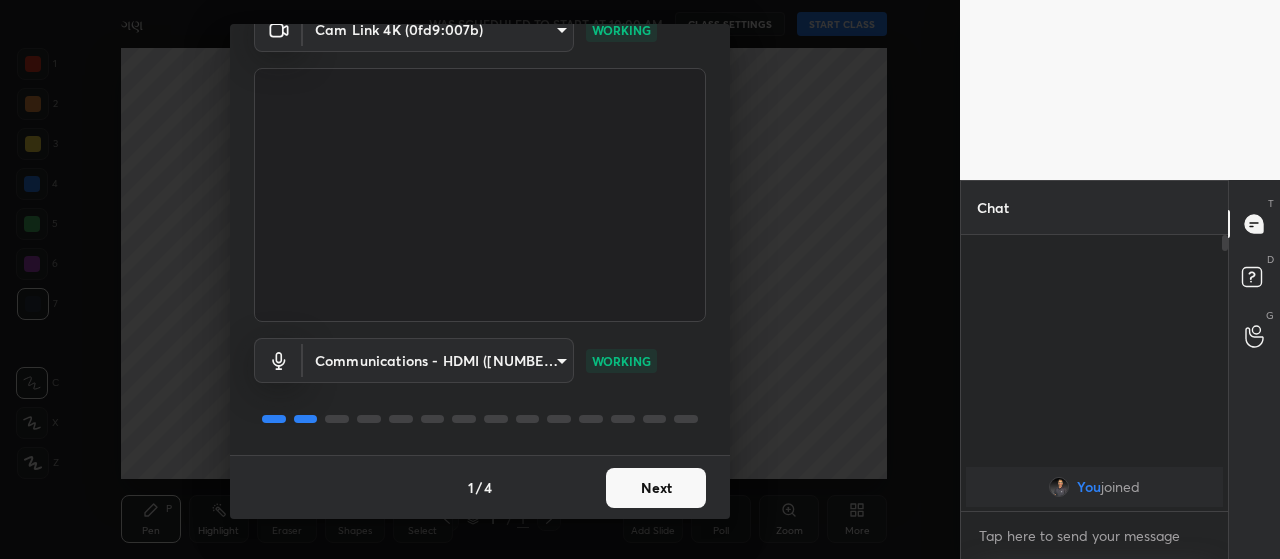 click on "Next" at bounding box center (656, 488) 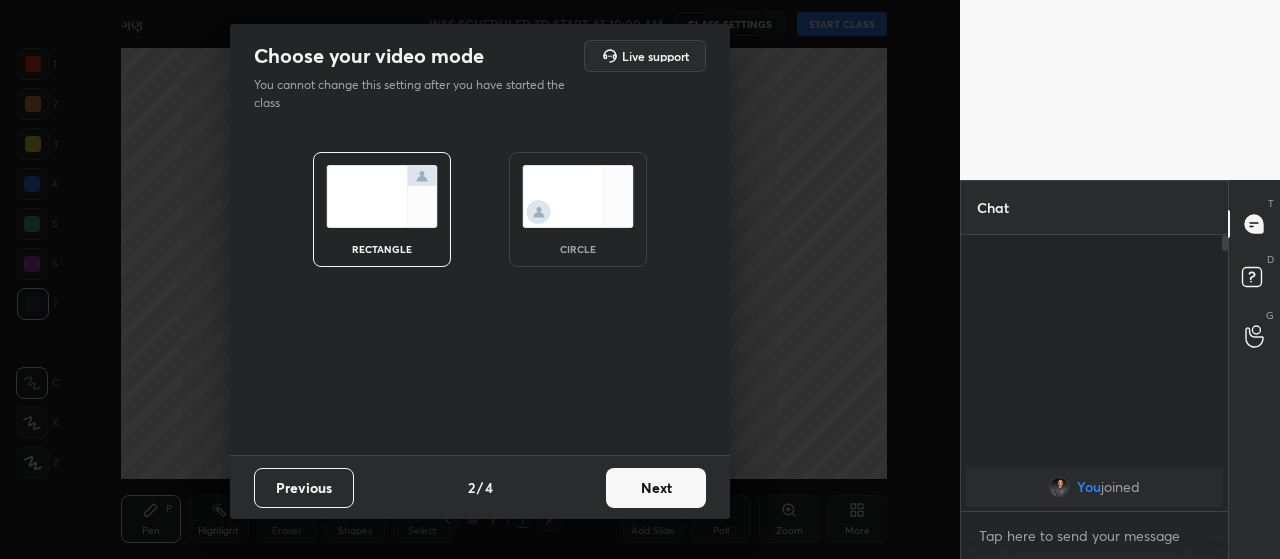 scroll, scrollTop: 0, scrollLeft: 0, axis: both 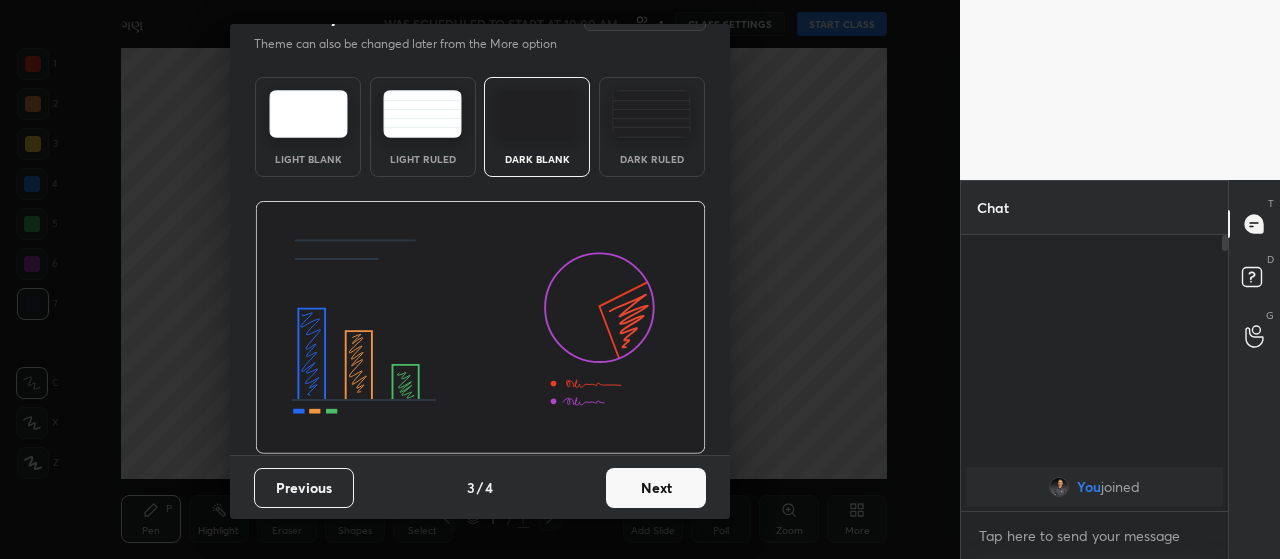 click on "Next" at bounding box center [656, 488] 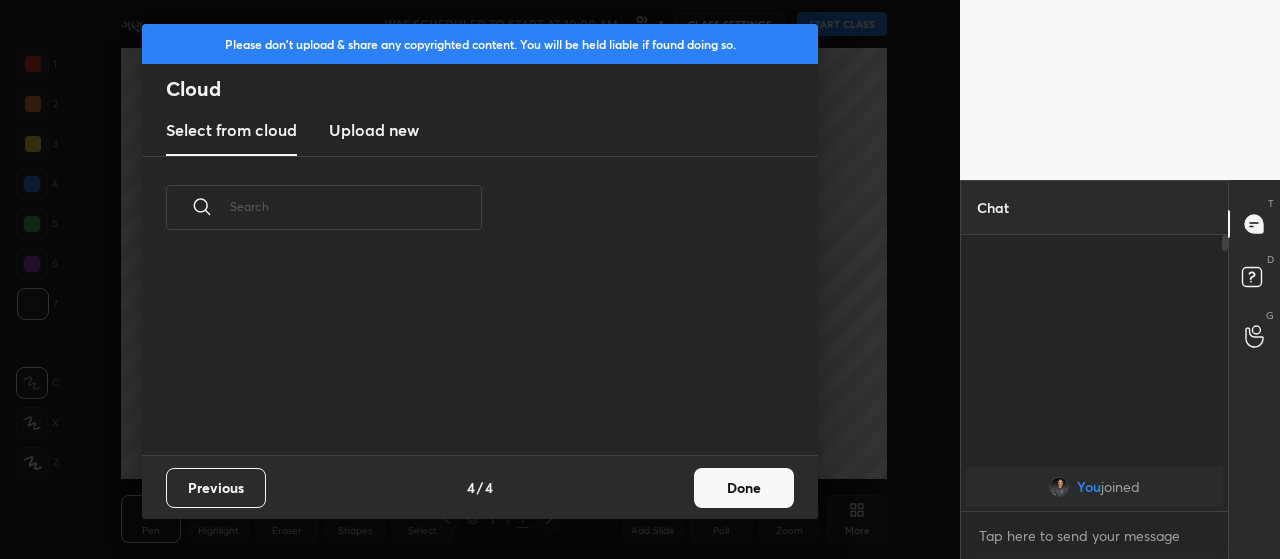scroll, scrollTop: 0, scrollLeft: 0, axis: both 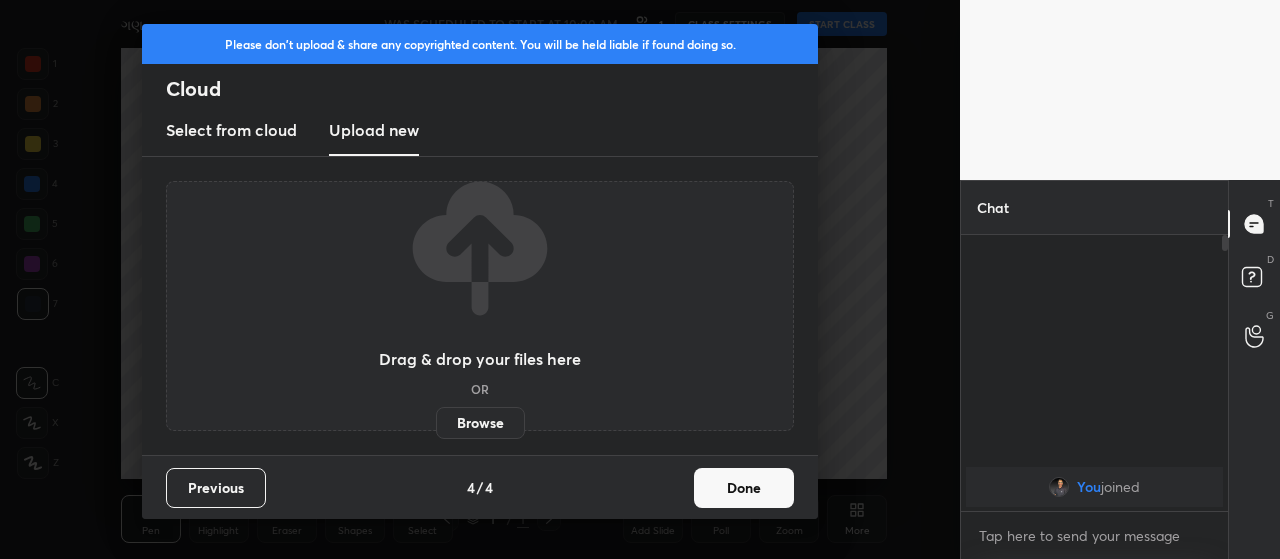 click on "Browse" at bounding box center [480, 423] 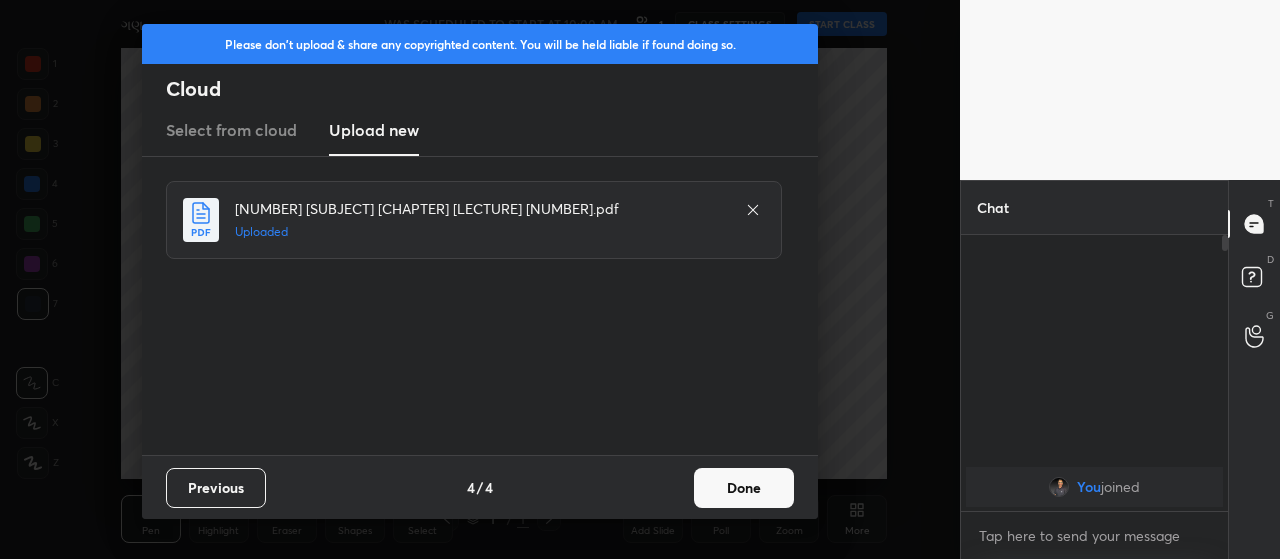 click on "Done" at bounding box center (744, 488) 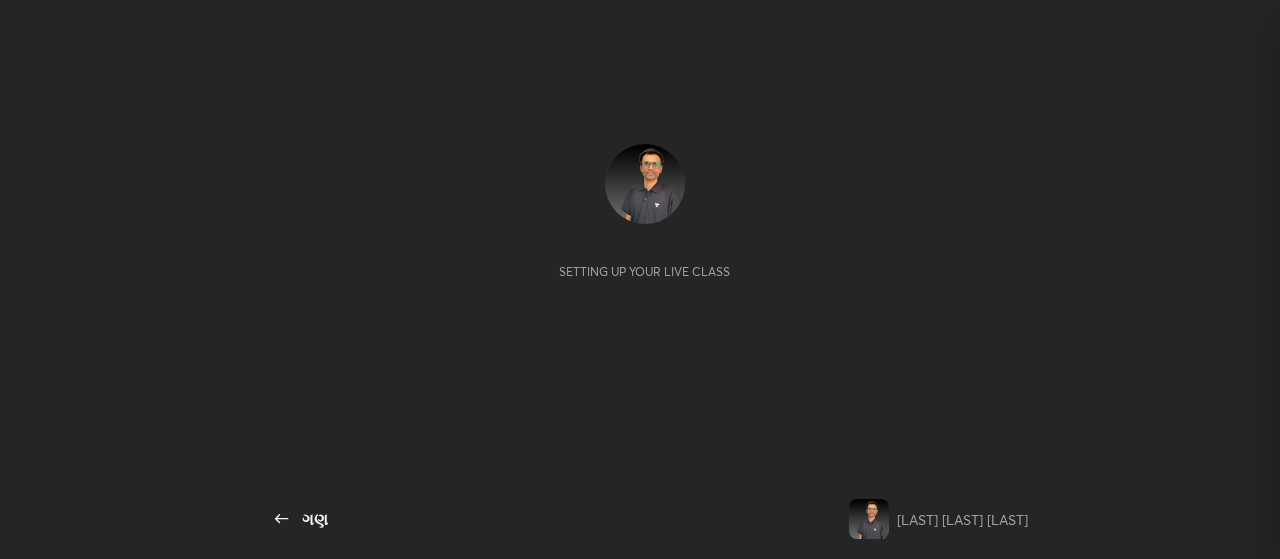 scroll, scrollTop: 0, scrollLeft: 0, axis: both 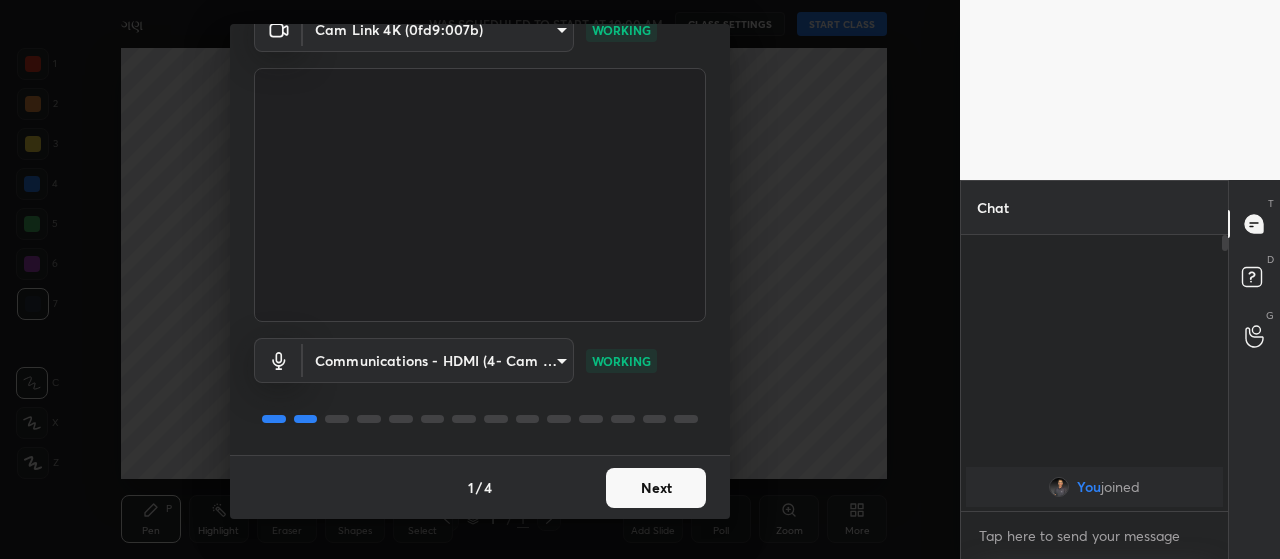 click on "Next" at bounding box center (656, 488) 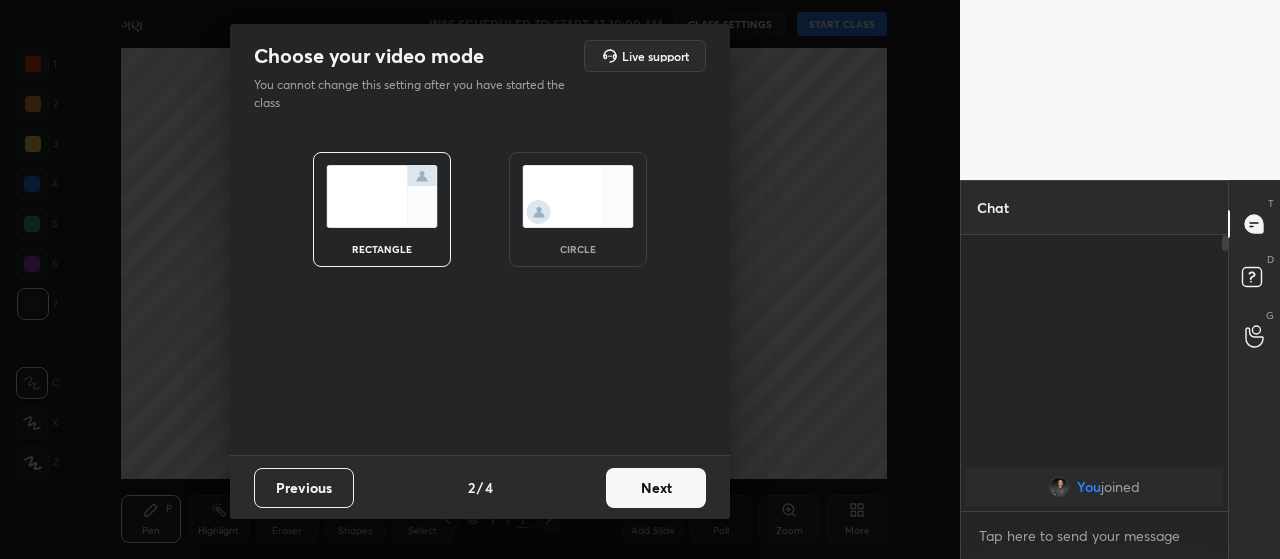 scroll, scrollTop: 0, scrollLeft: 0, axis: both 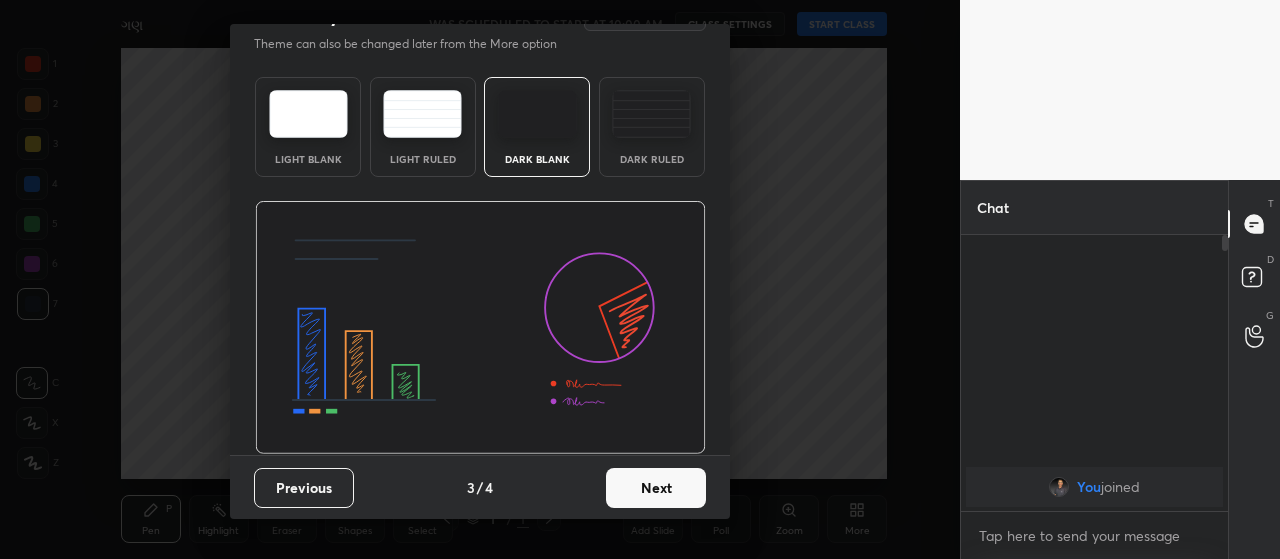 click on "Next" at bounding box center [656, 488] 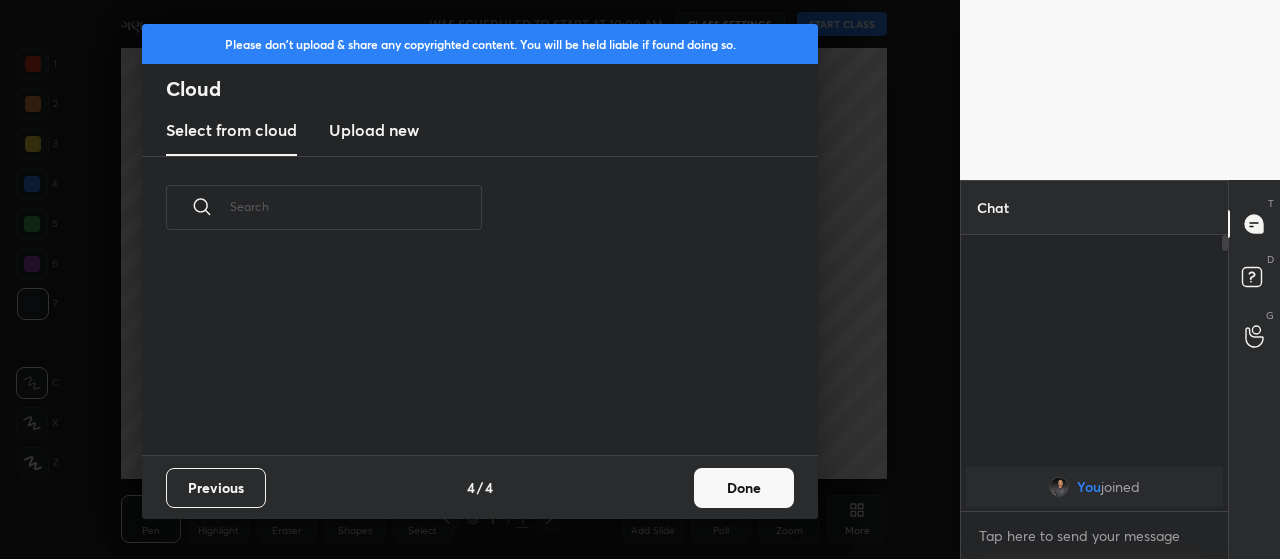 scroll, scrollTop: 196, scrollLeft: 642, axis: both 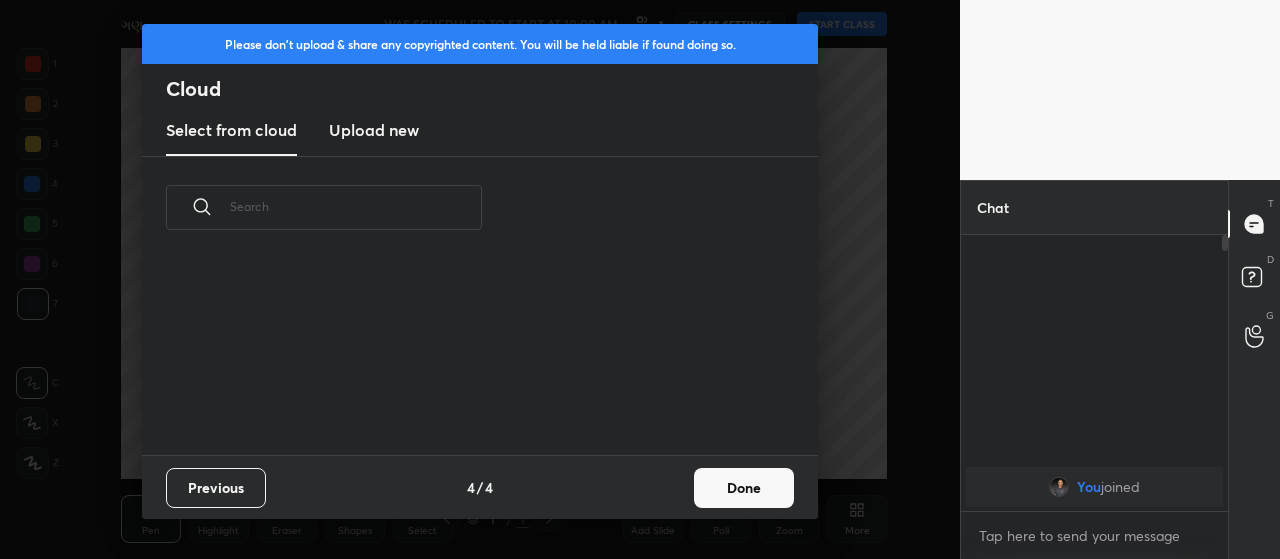 click on "Upload new" at bounding box center (374, 130) 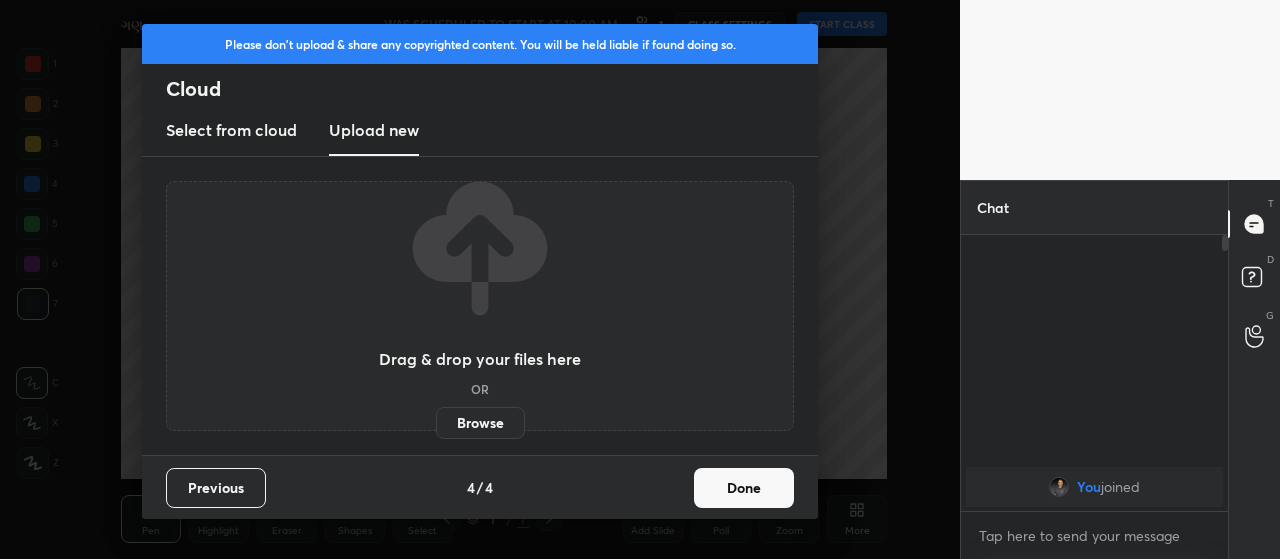 click on "Browse" at bounding box center (480, 423) 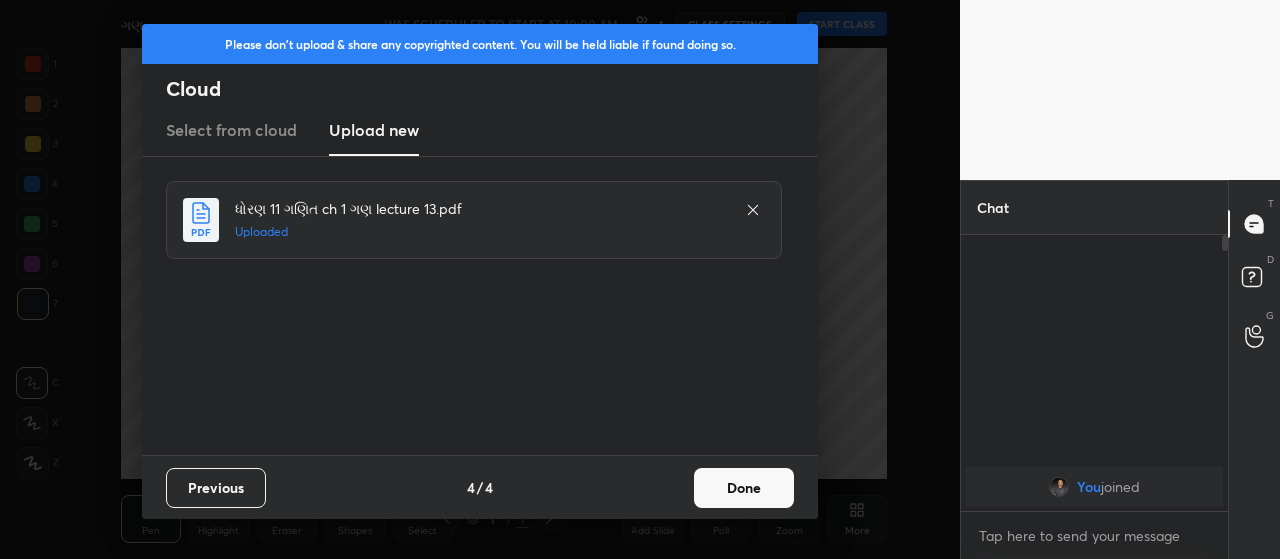 click on "Done" at bounding box center (744, 488) 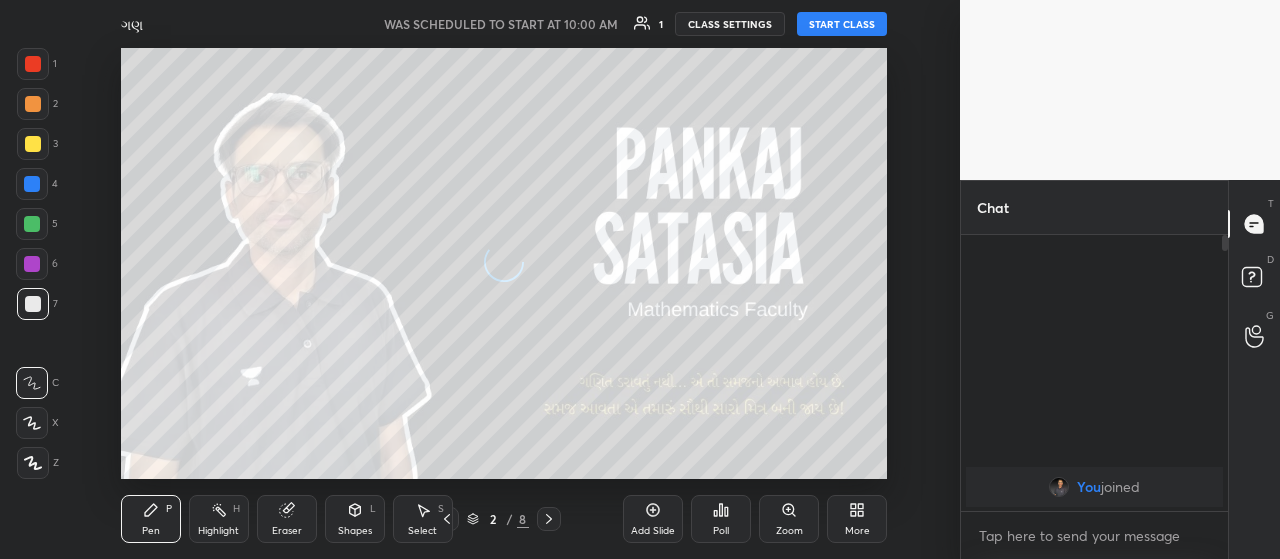 click on "More" at bounding box center (857, 519) 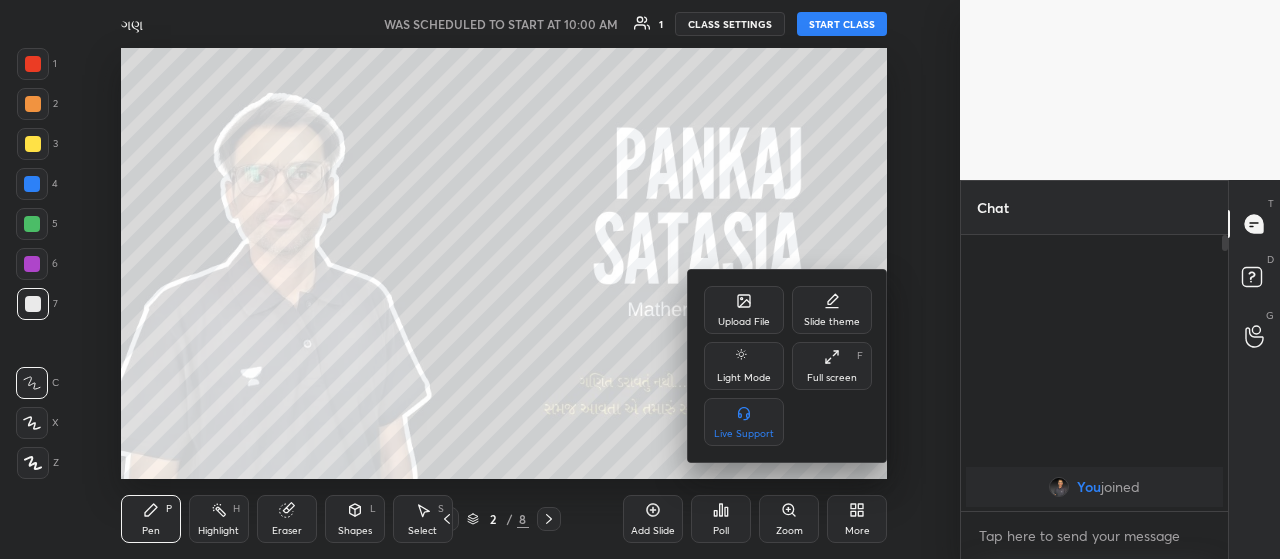 click on "Full screen F" at bounding box center (832, 366) 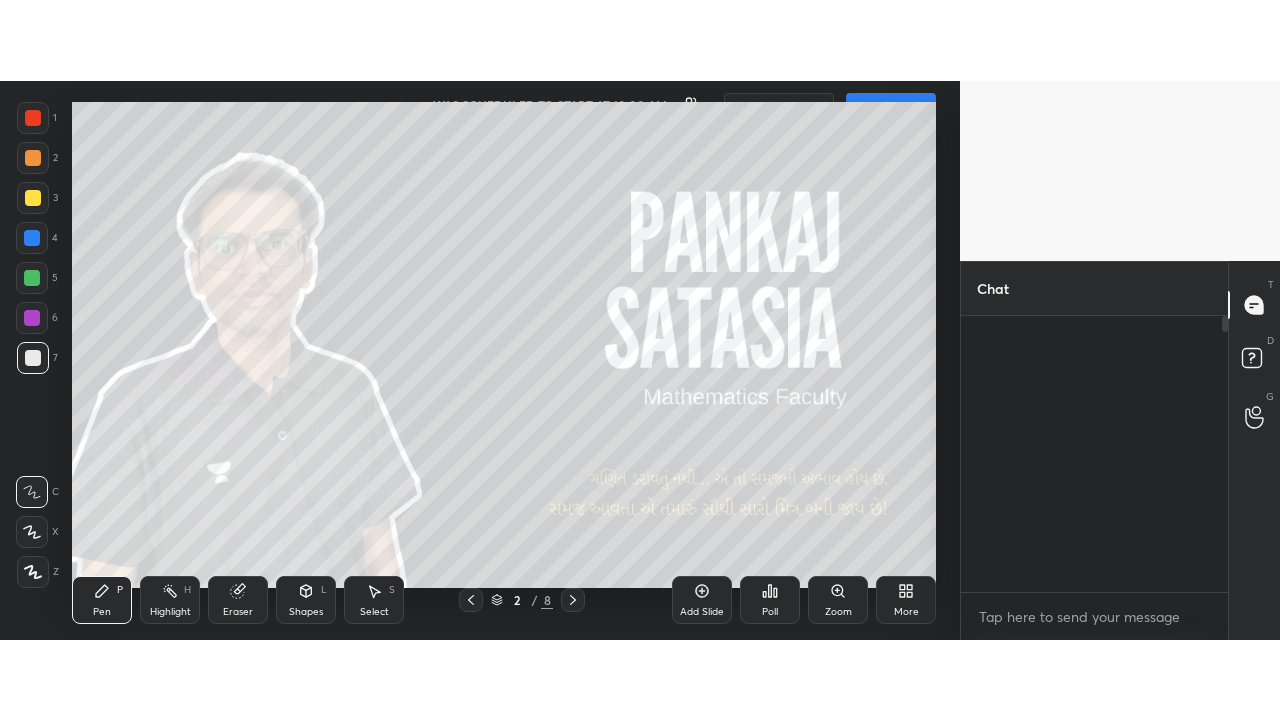 scroll, scrollTop: 99408, scrollLeft: 99120, axis: both 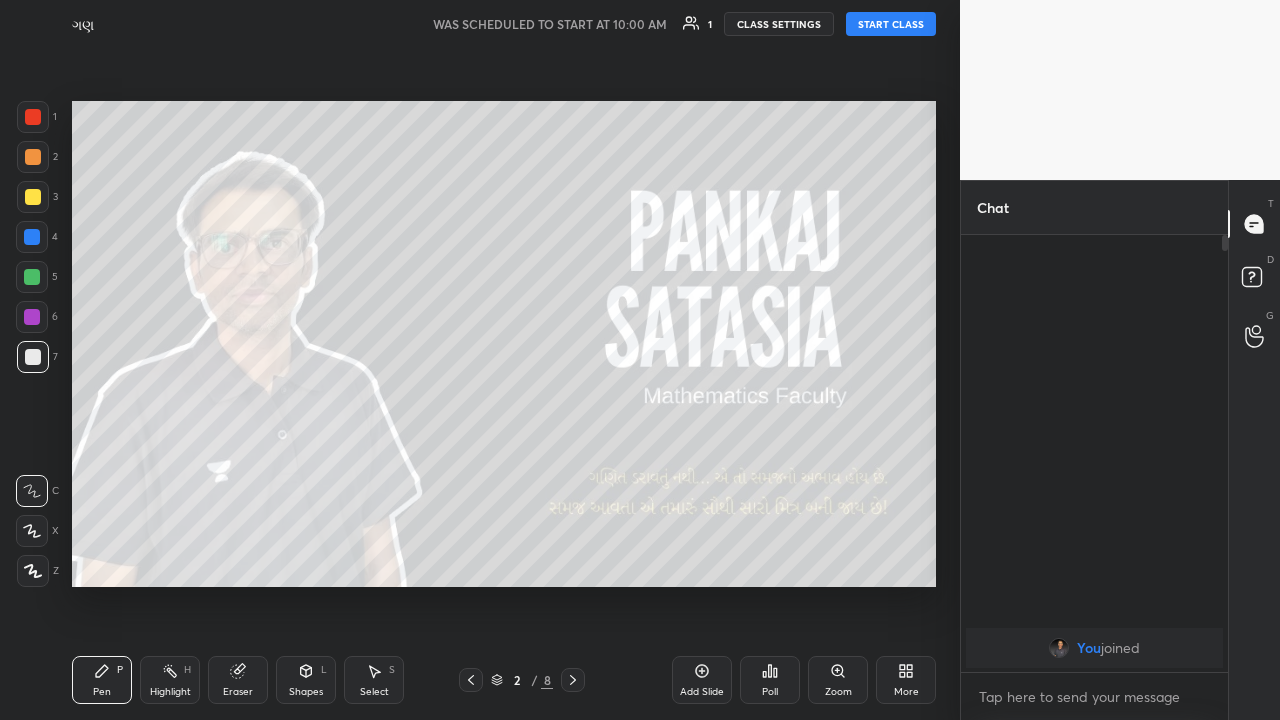 click on "START CLASS" at bounding box center [891, 24] 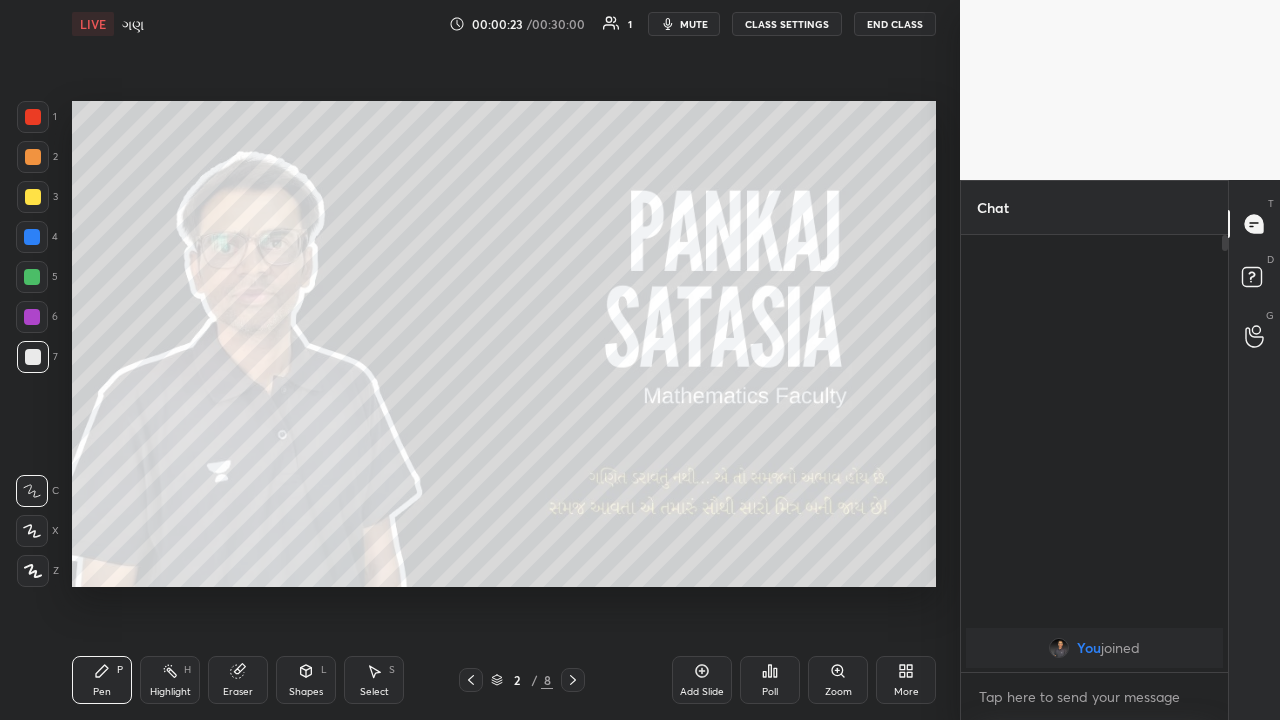 click 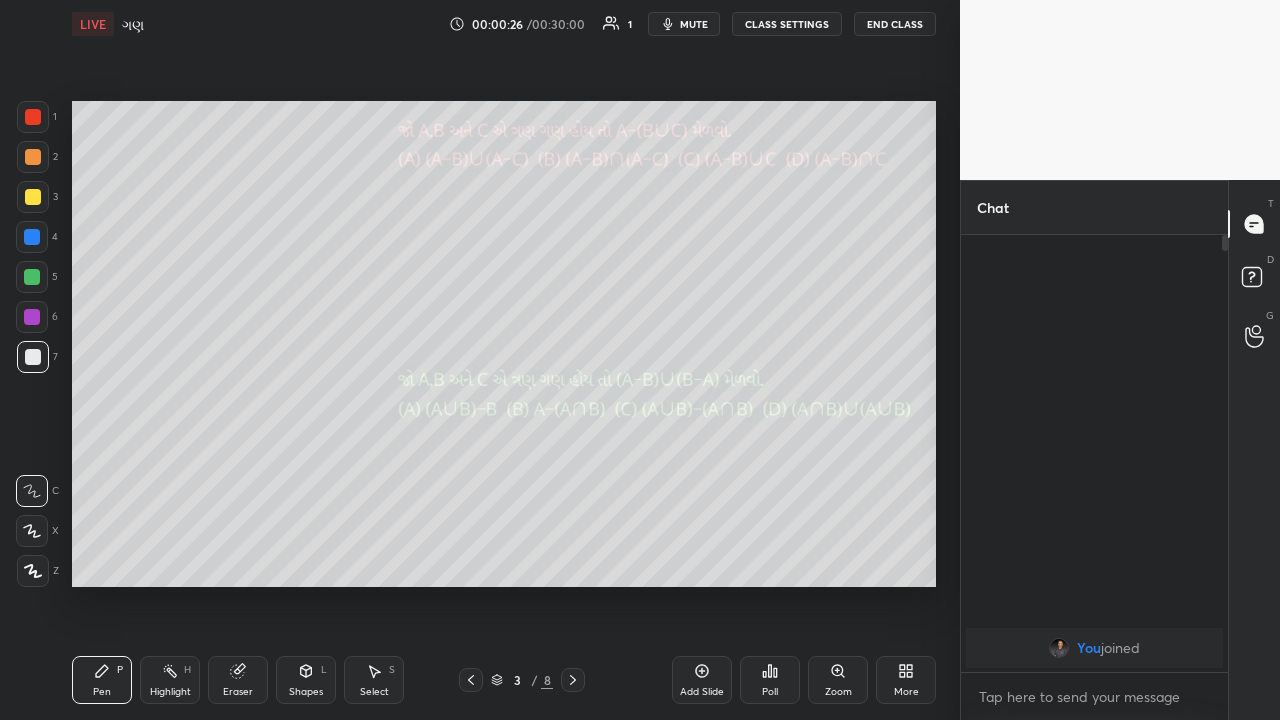 click 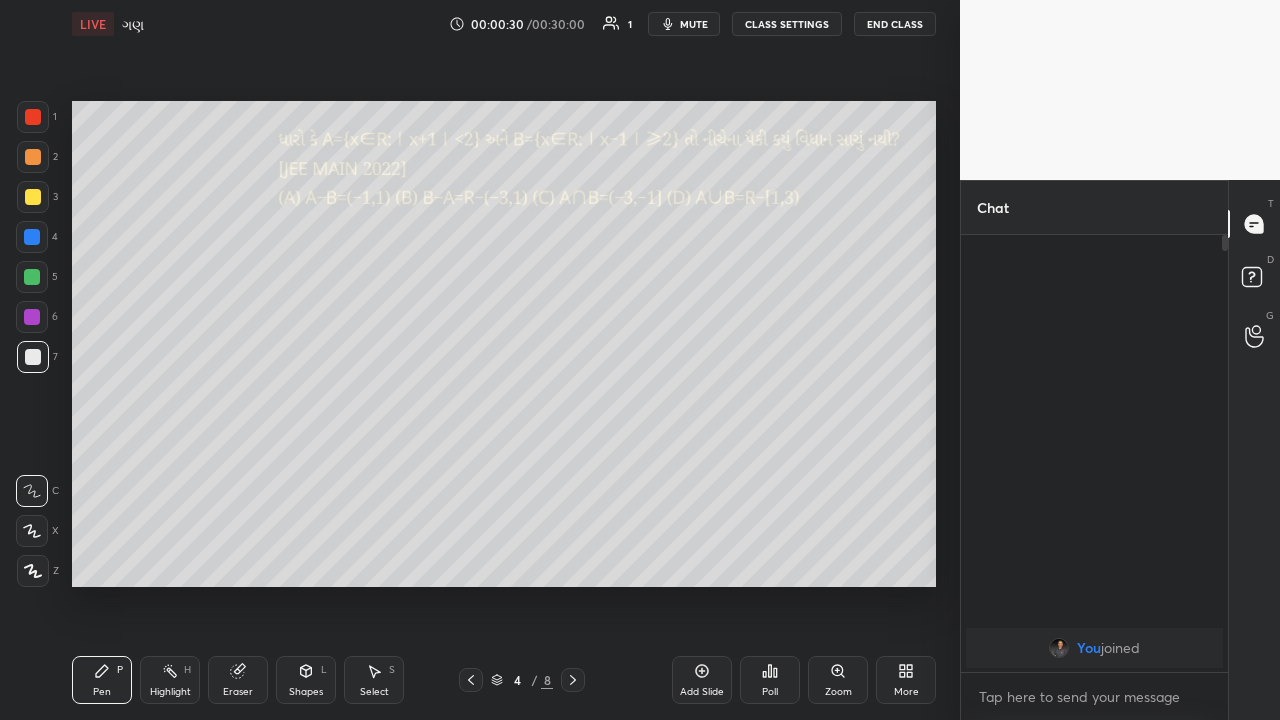 click at bounding box center [33, 357] 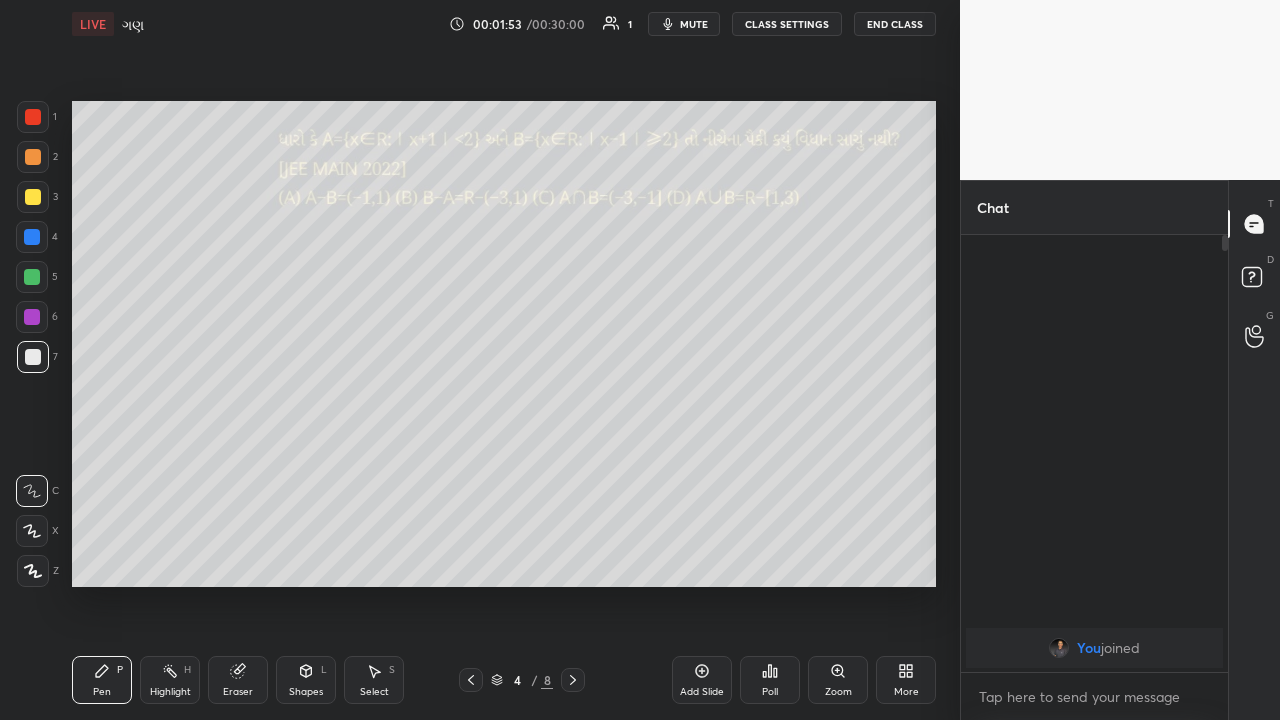 click on "Highlight H" at bounding box center (170, 680) 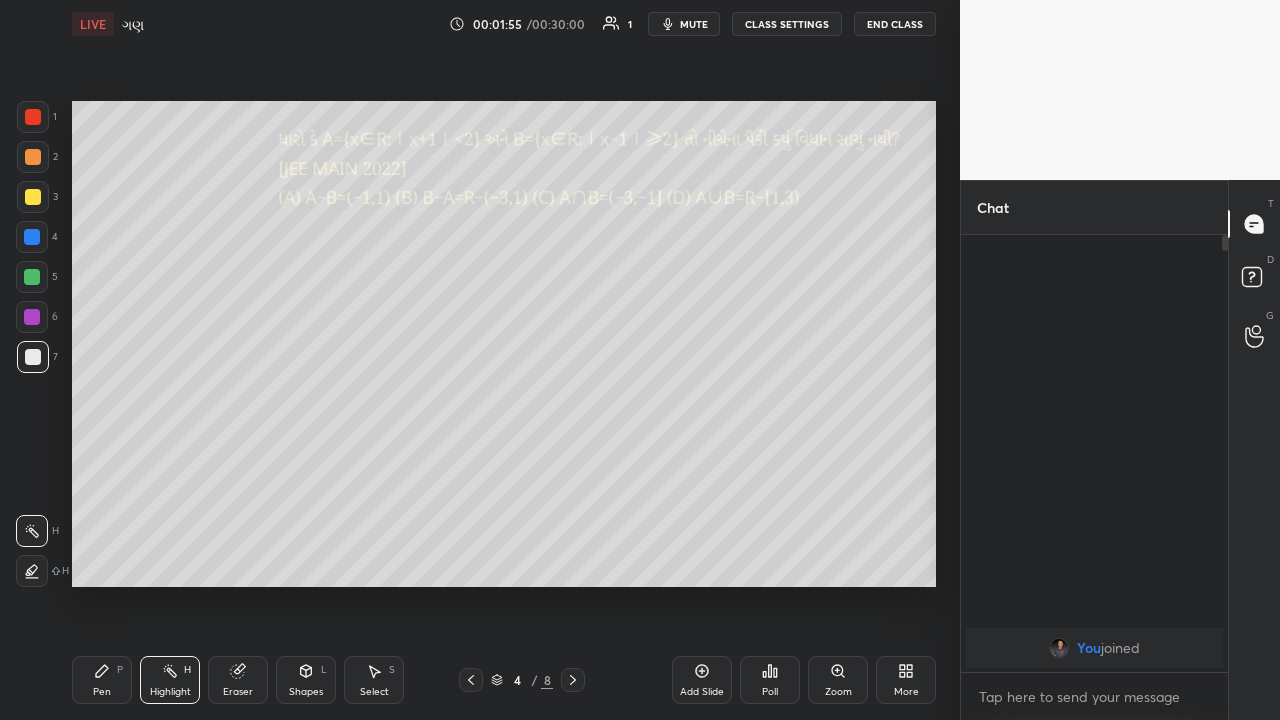 click at bounding box center (32, 571) 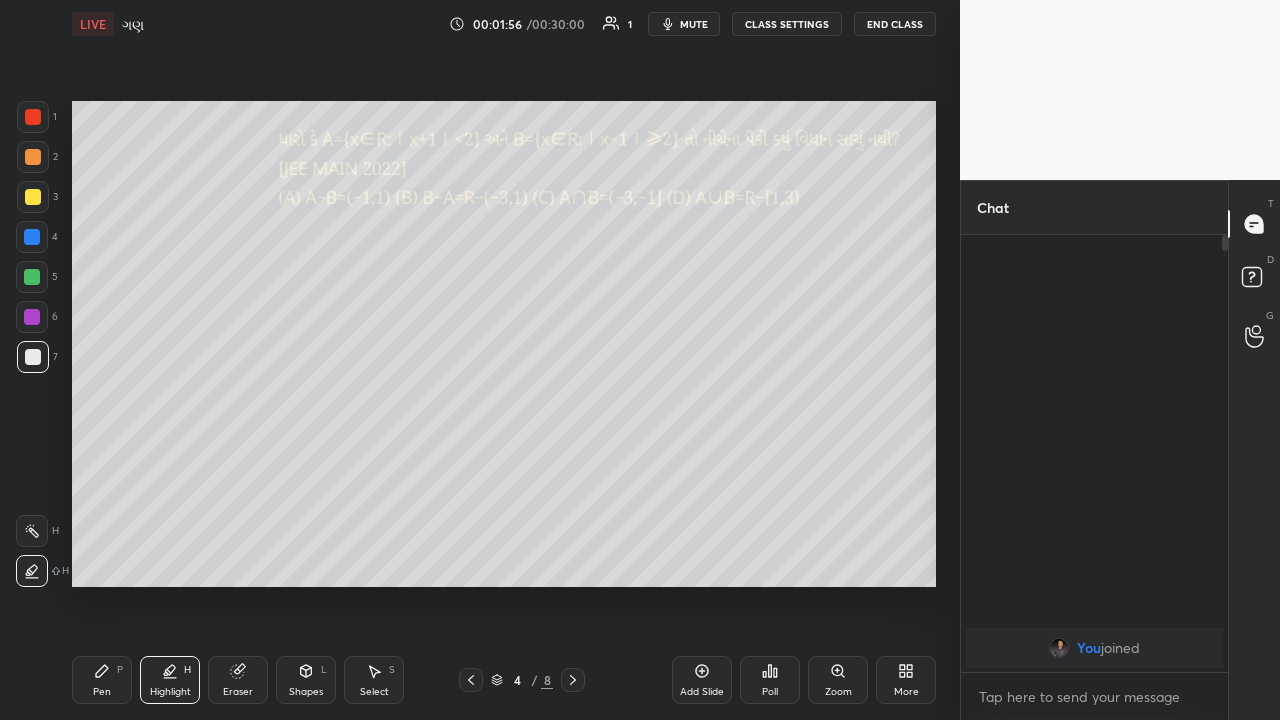 click at bounding box center (32, 317) 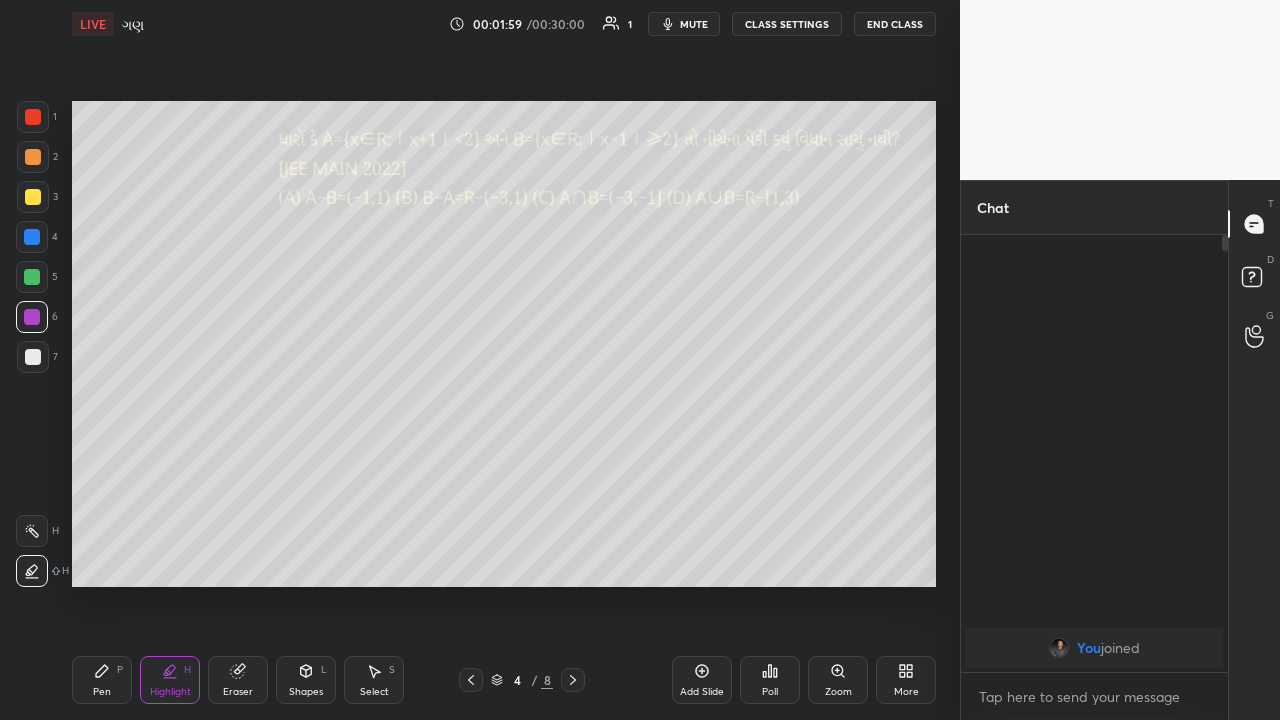 click on "Pen P" at bounding box center [102, 680] 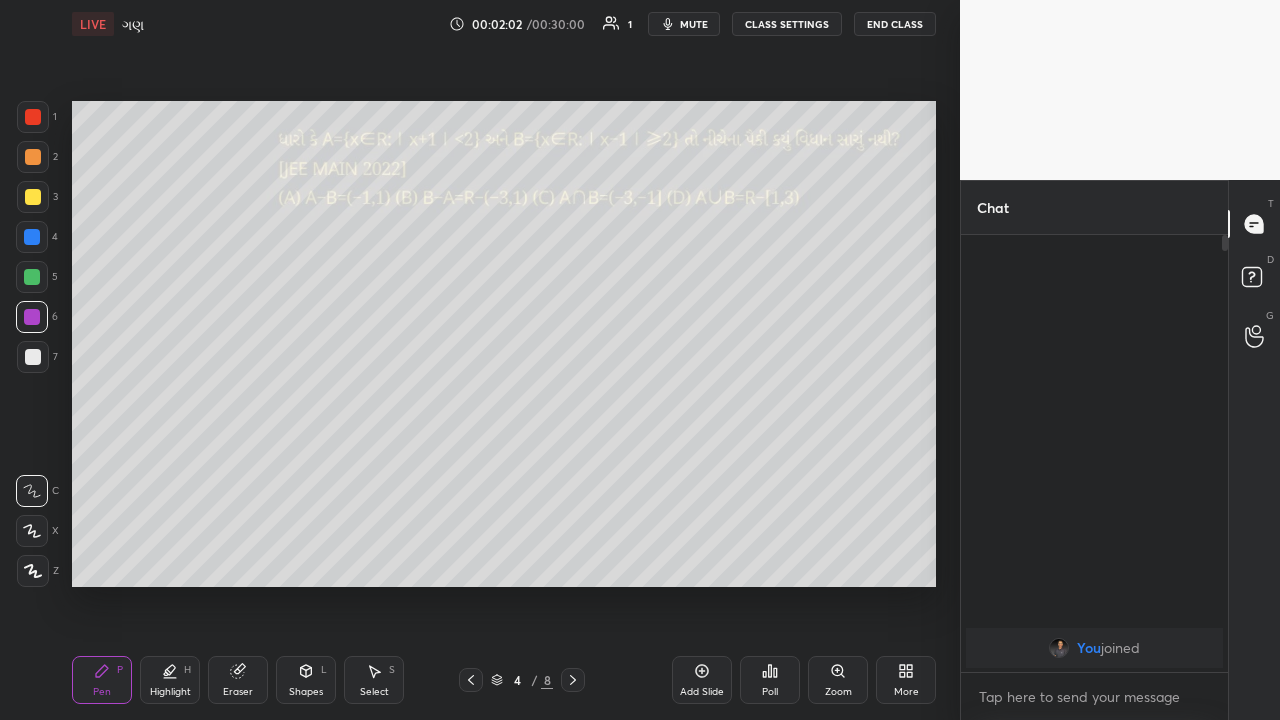 click at bounding box center (33, 357) 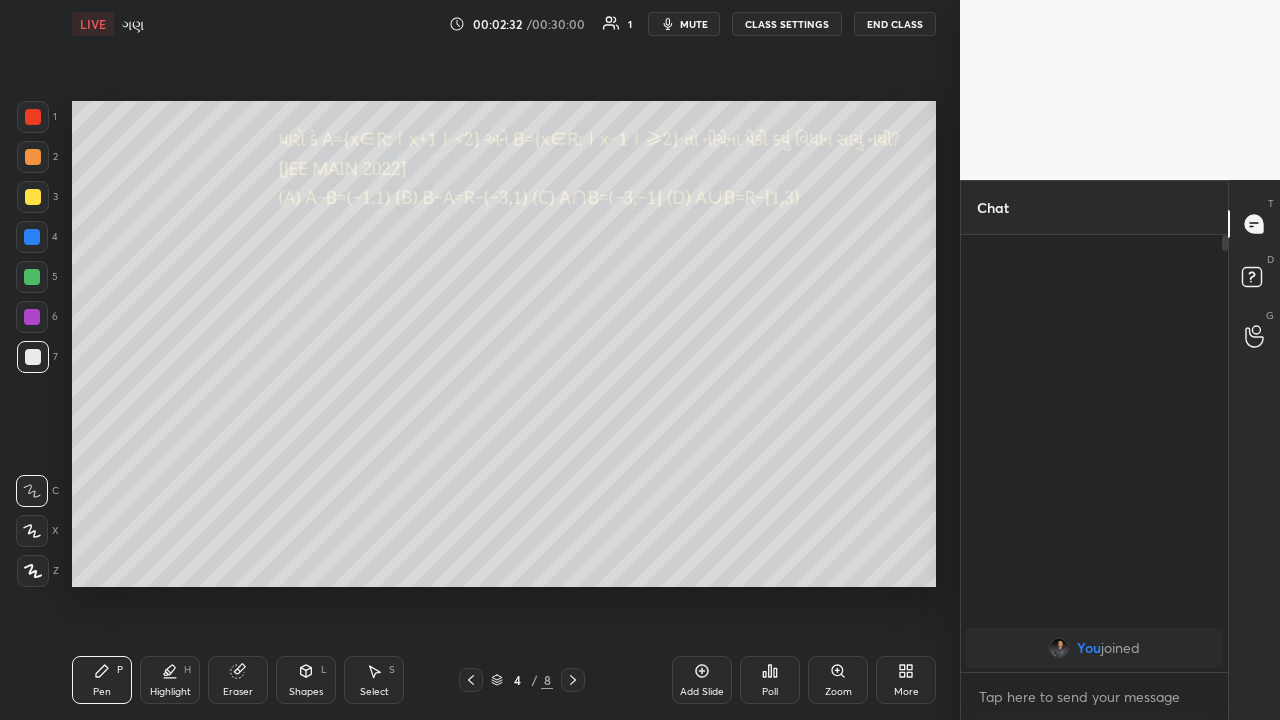 click at bounding box center (33, 157) 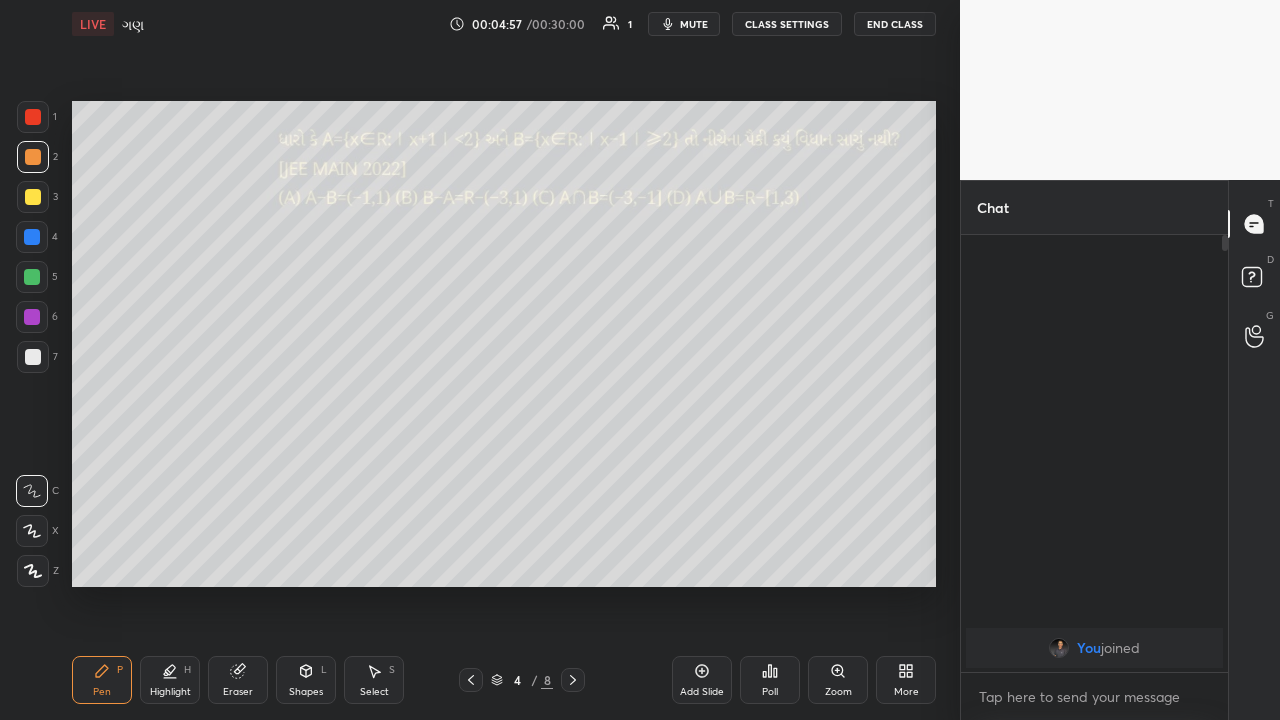 click at bounding box center (32, 277) 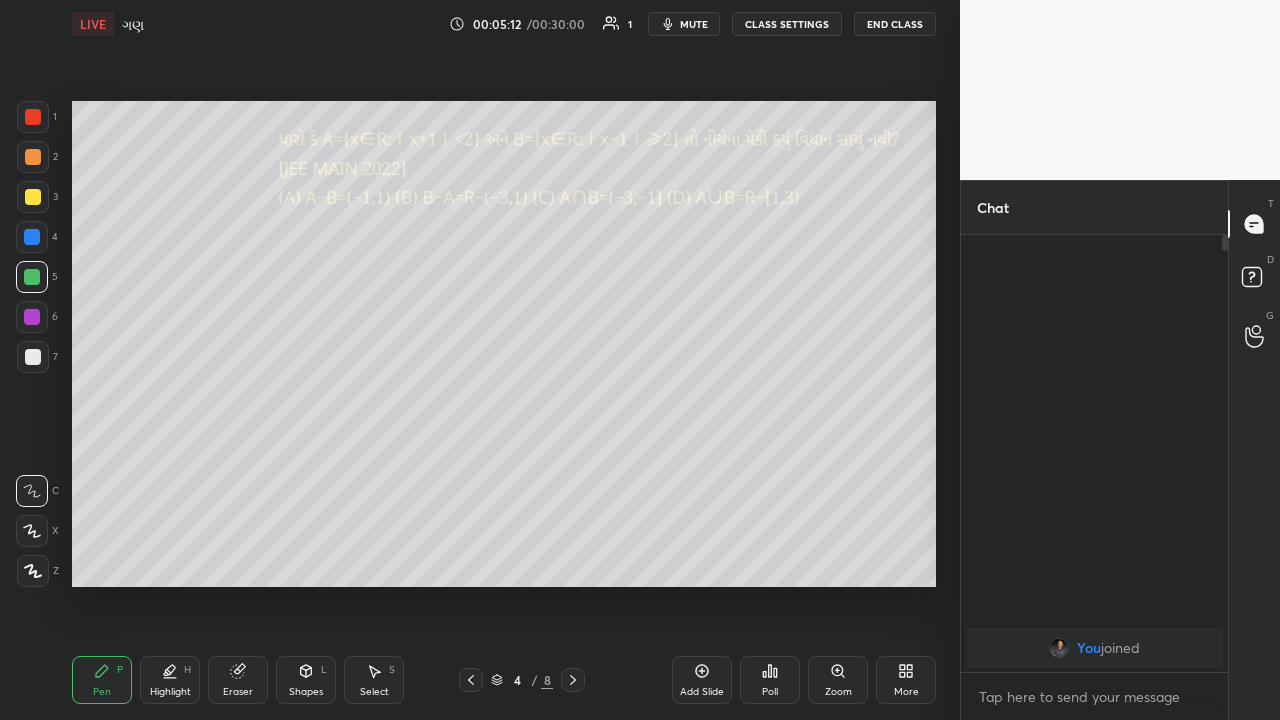 click at bounding box center [33, 357] 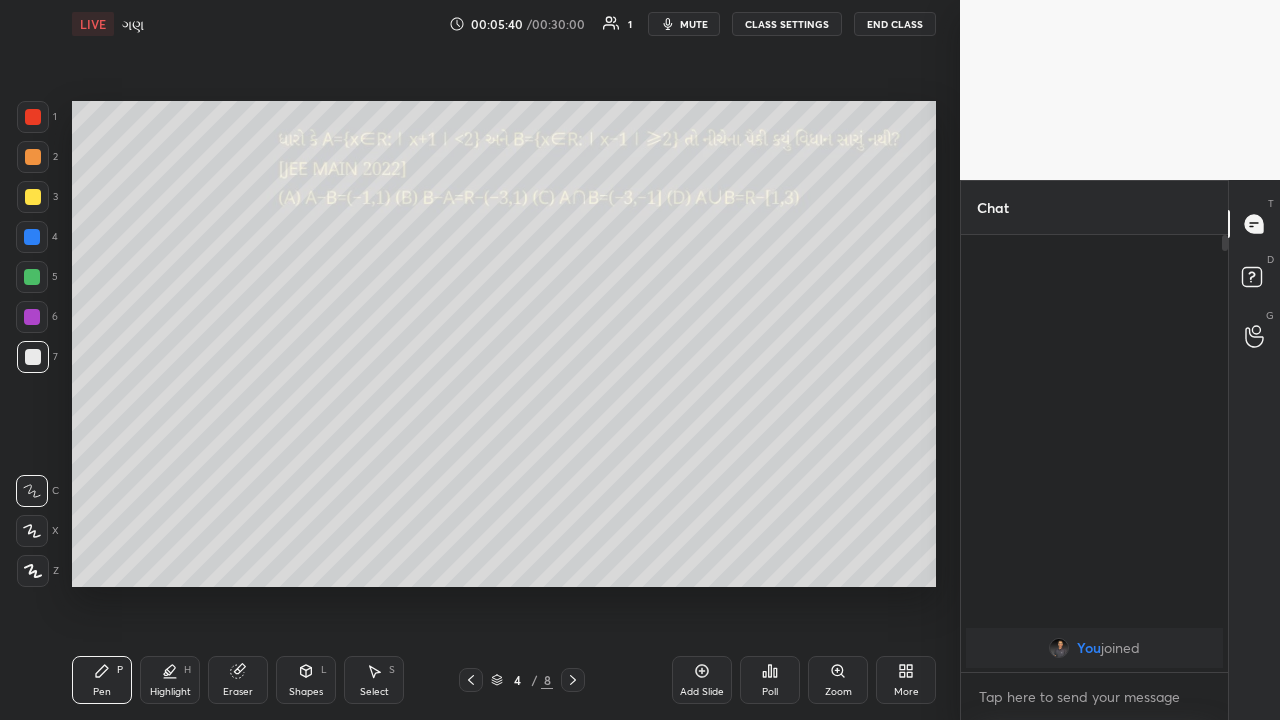 click at bounding box center [32, 317] 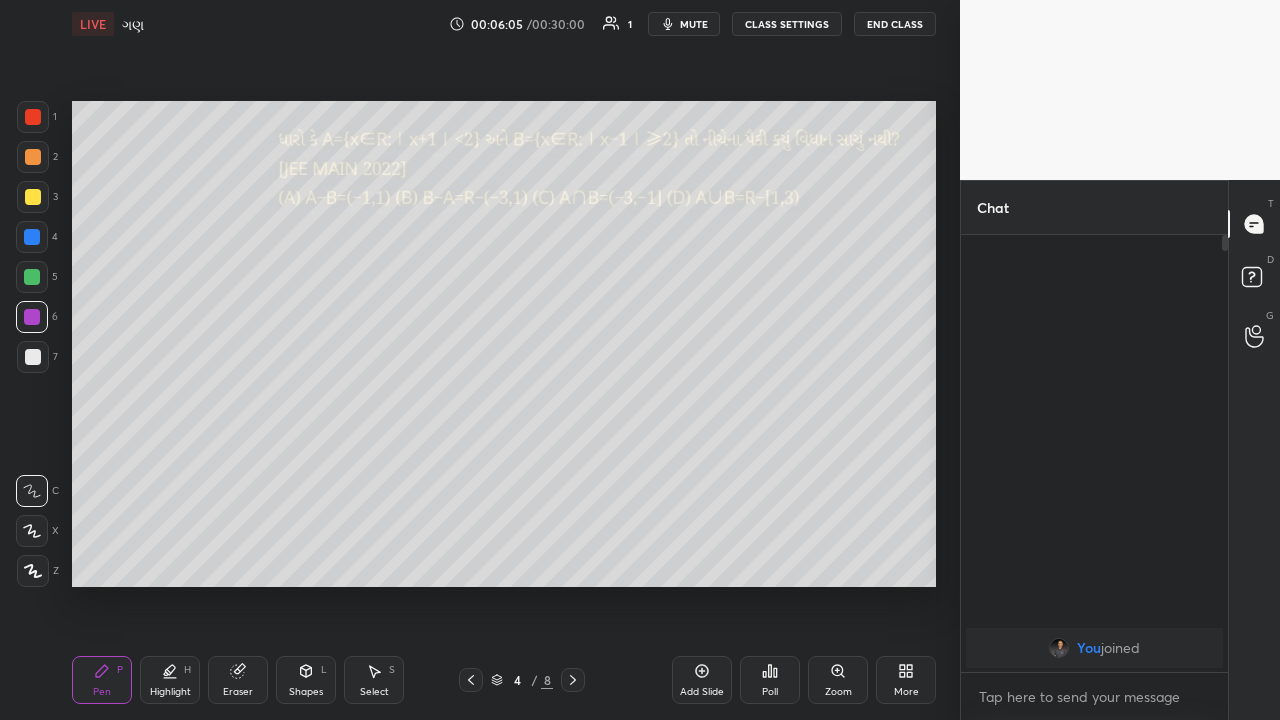 click at bounding box center (33, 197) 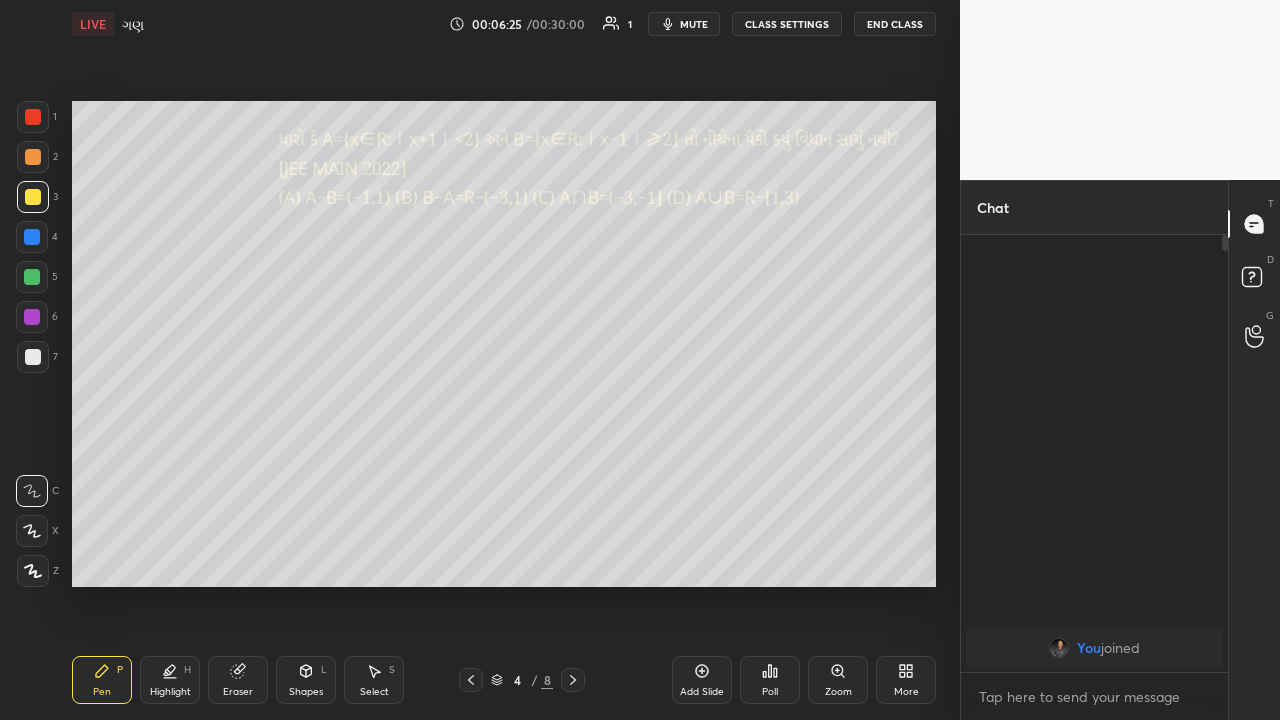 click at bounding box center [32, 317] 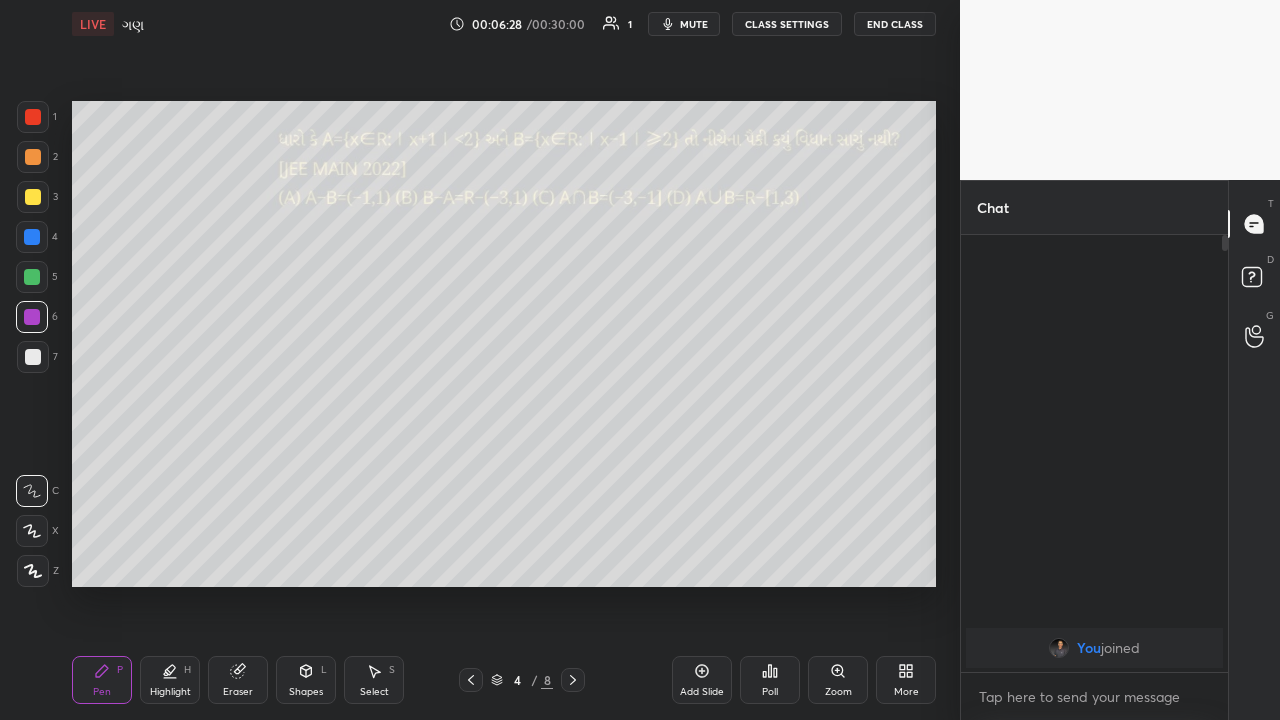 click at bounding box center (33, 197) 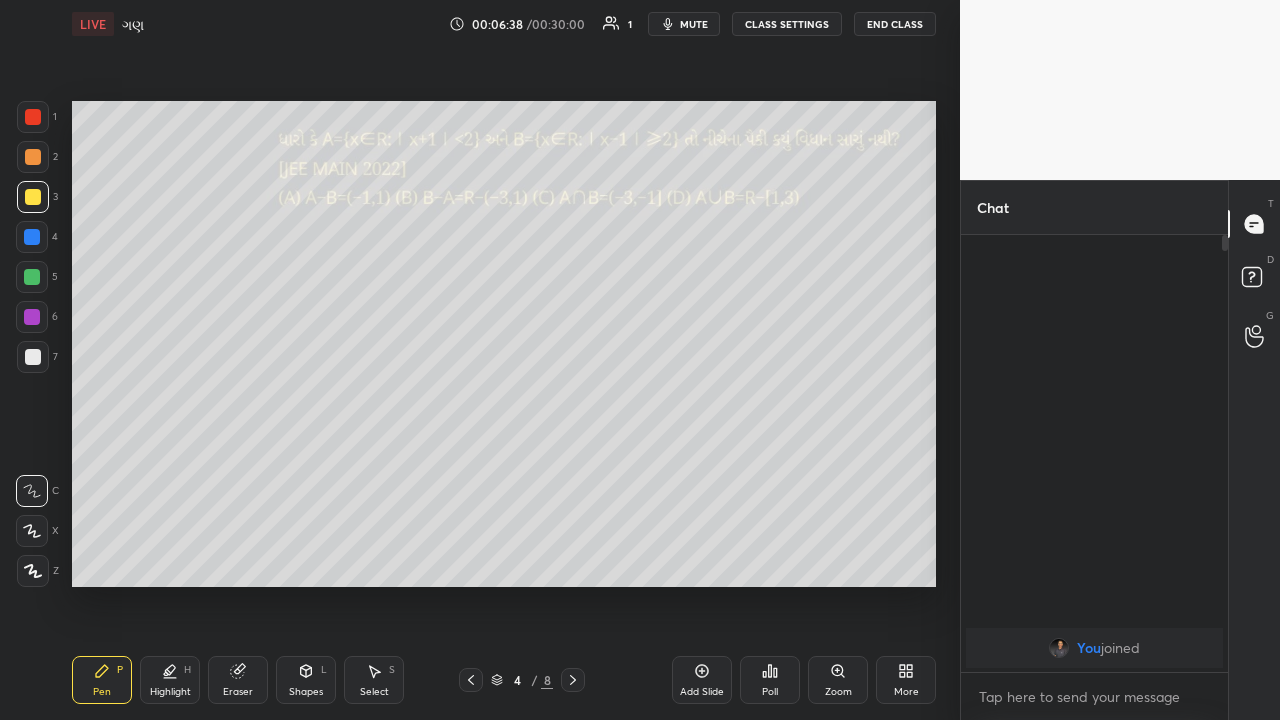 click on "Highlight" at bounding box center [170, 692] 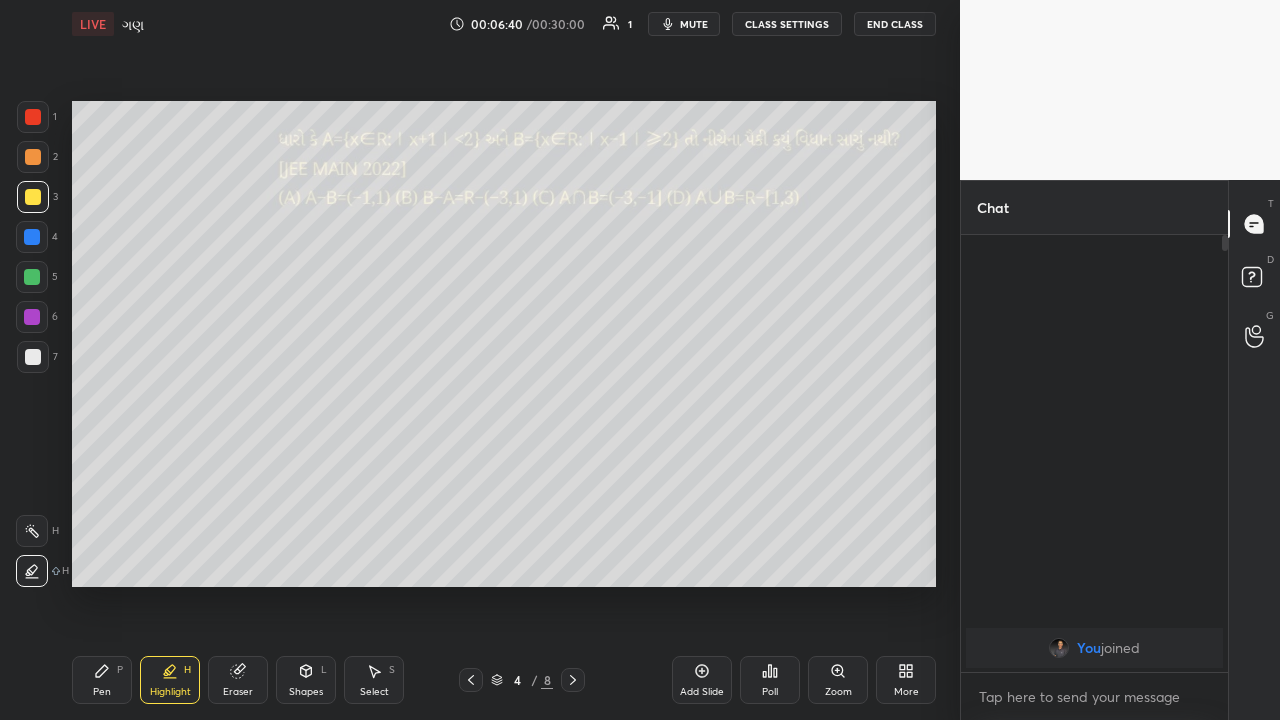 click 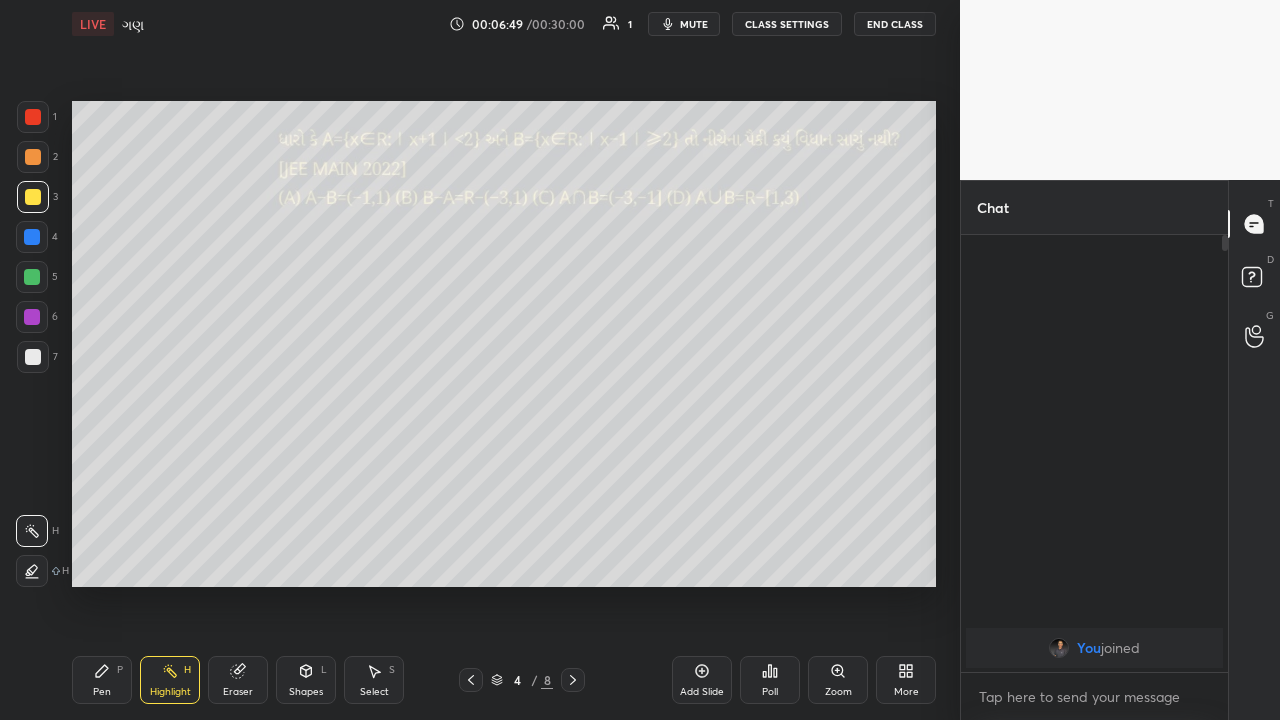click on "Pen P" at bounding box center [102, 680] 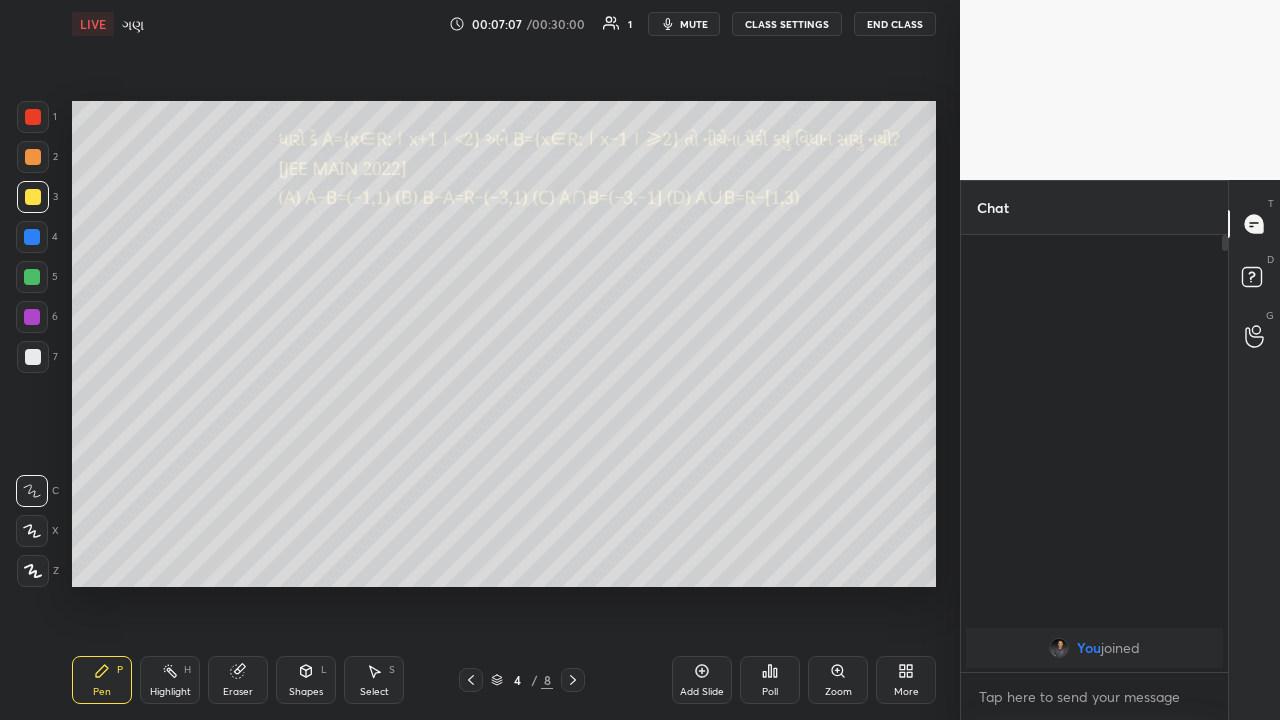 click on "Eraser" at bounding box center (238, 680) 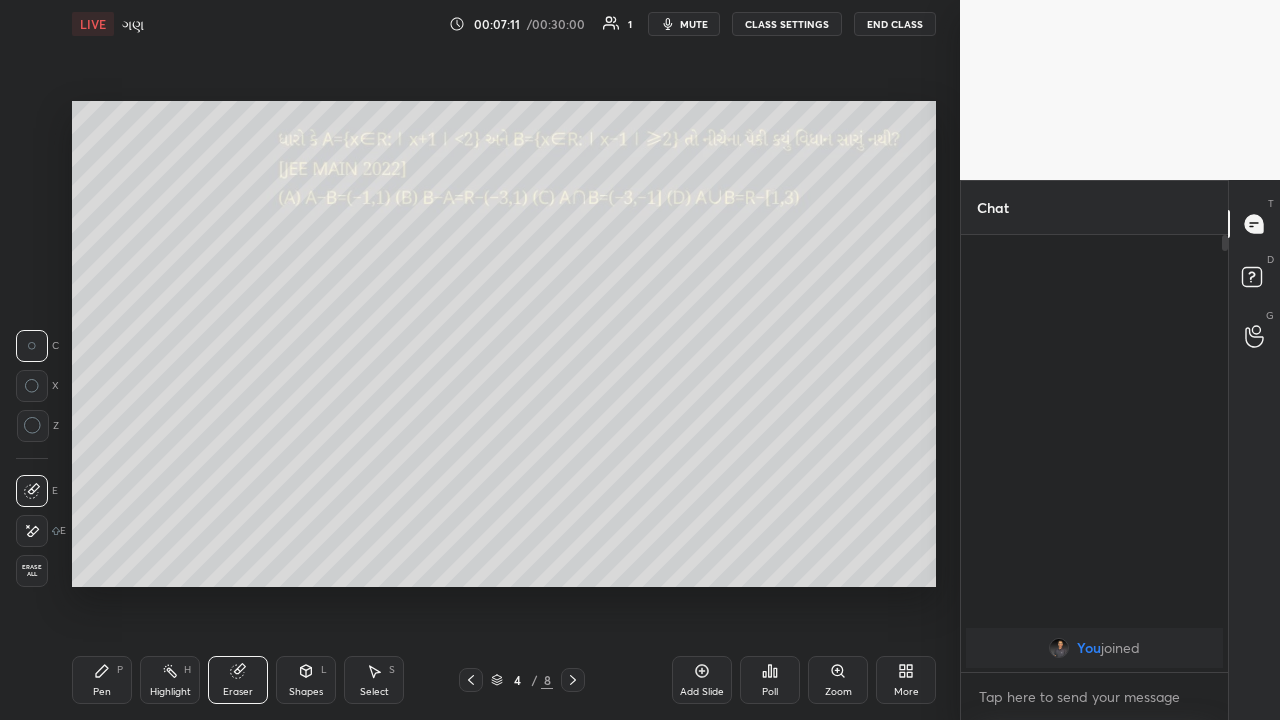 click 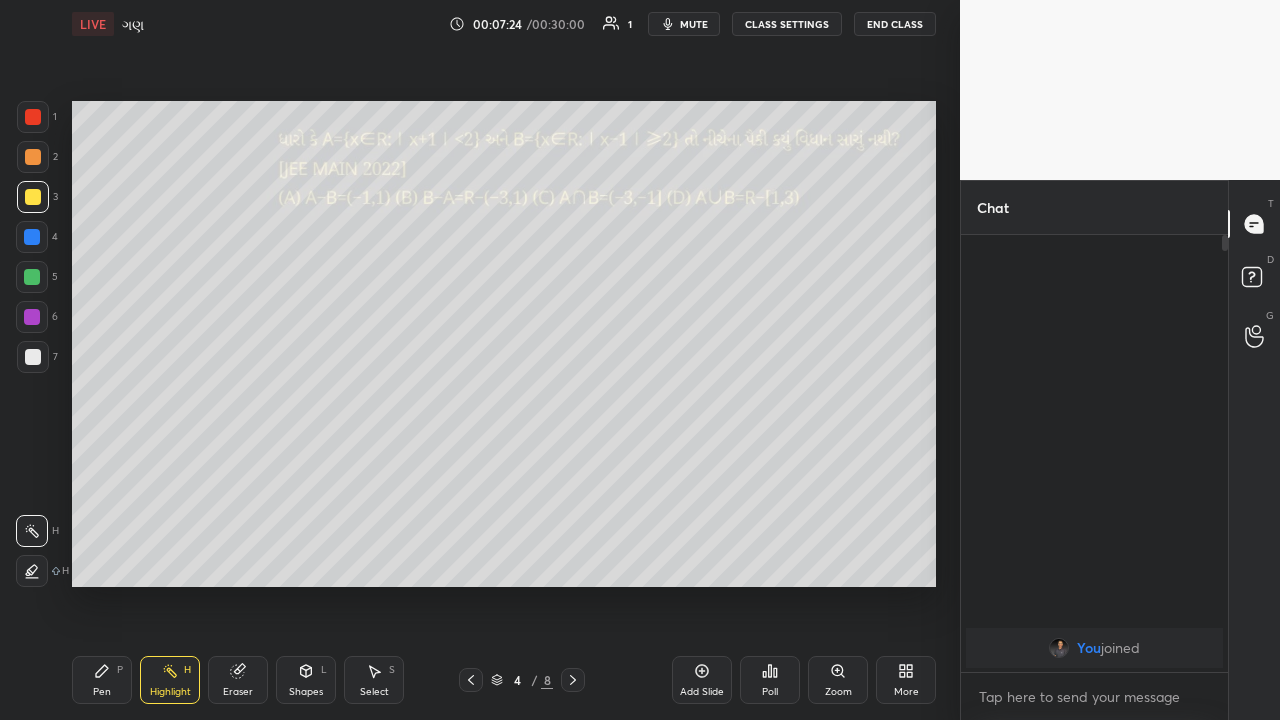 click on "Pen P" at bounding box center (102, 680) 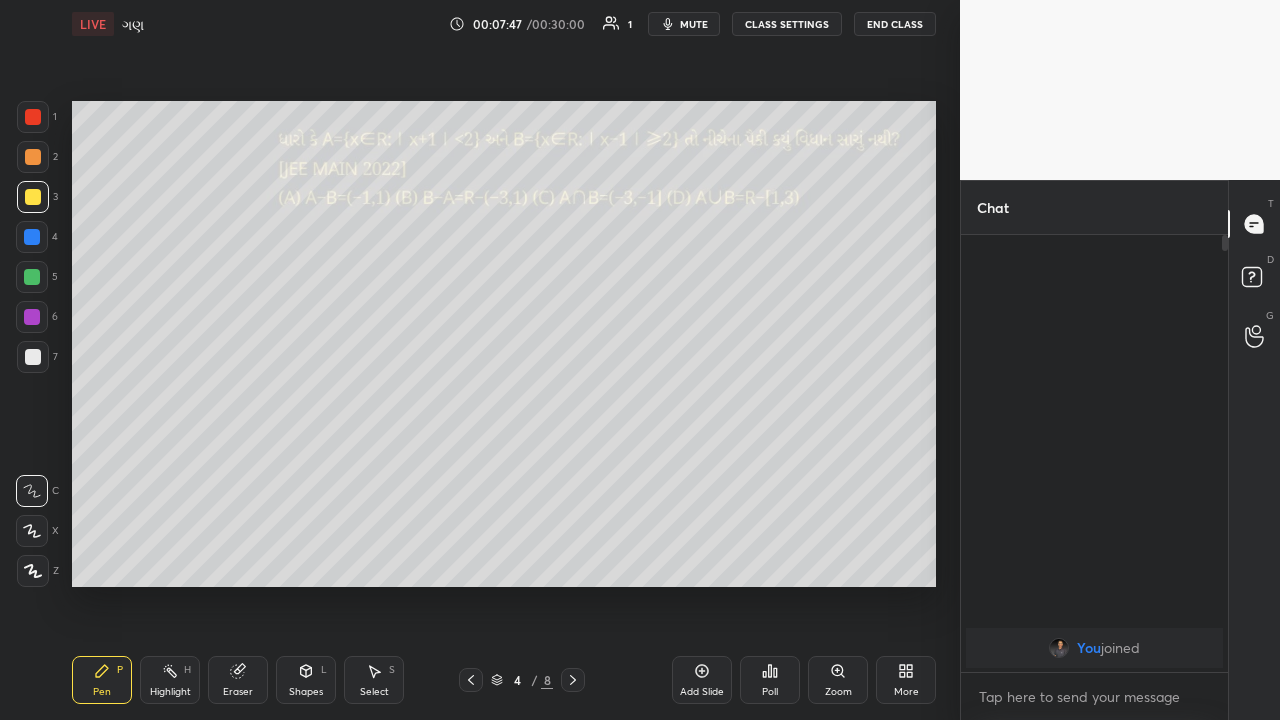 click on "Highlight" at bounding box center [170, 692] 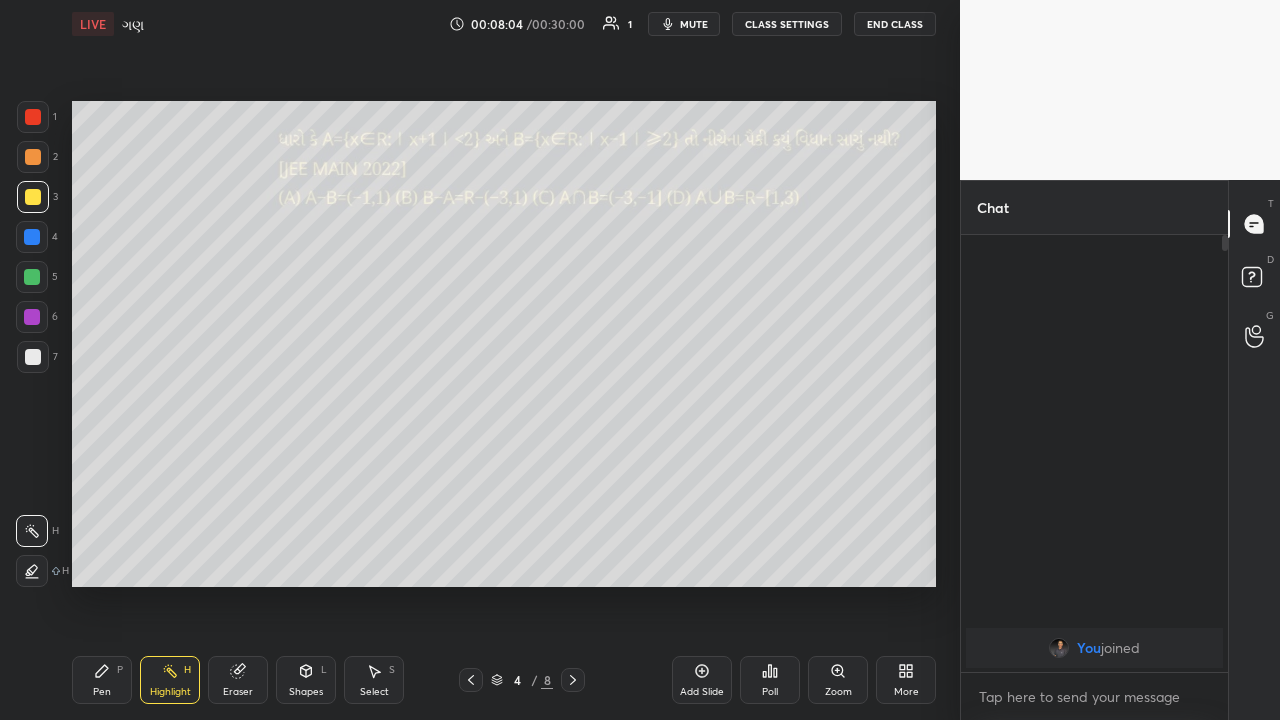 click on "Pen P" at bounding box center (102, 680) 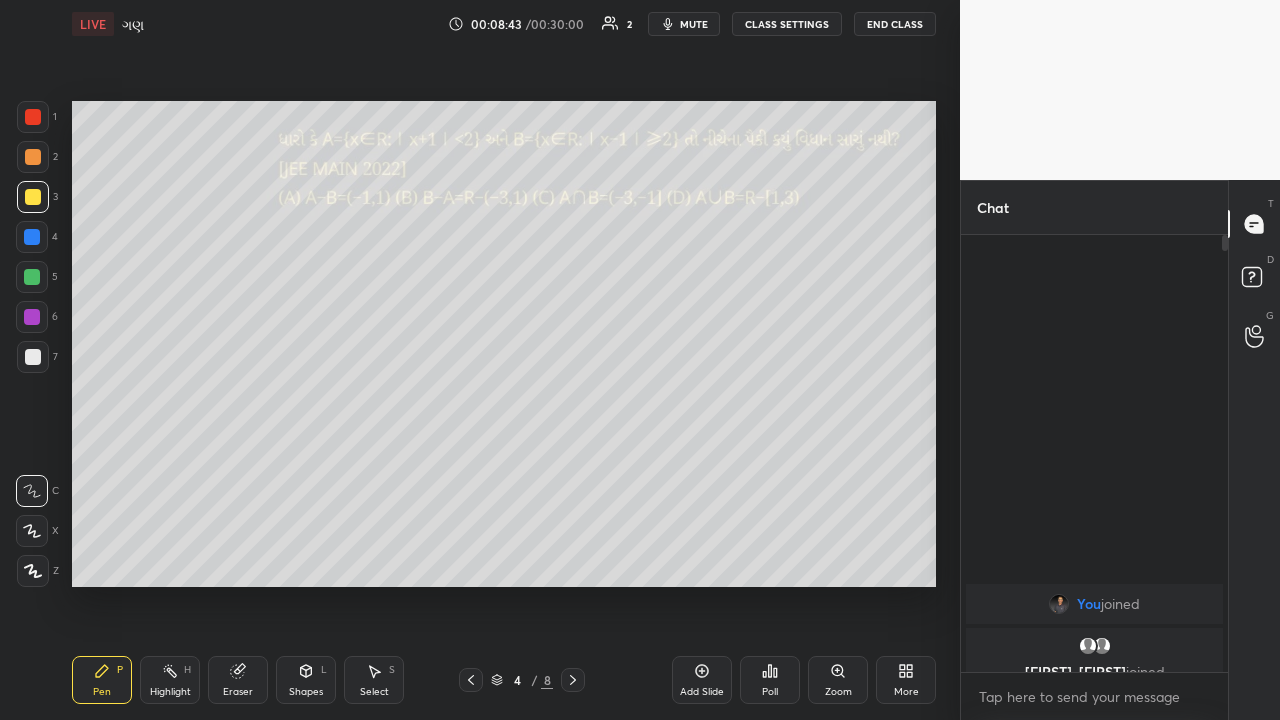 click on "Highlight H" at bounding box center [170, 680] 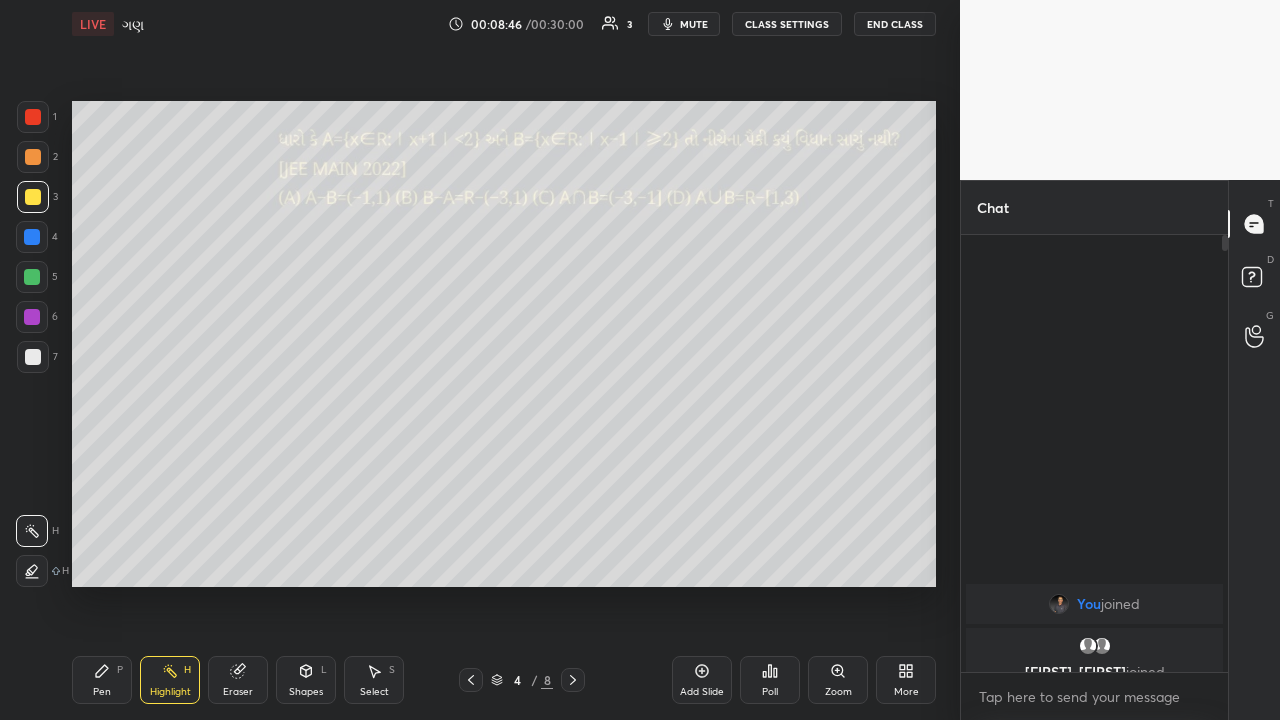 click on "Pen" at bounding box center [102, 692] 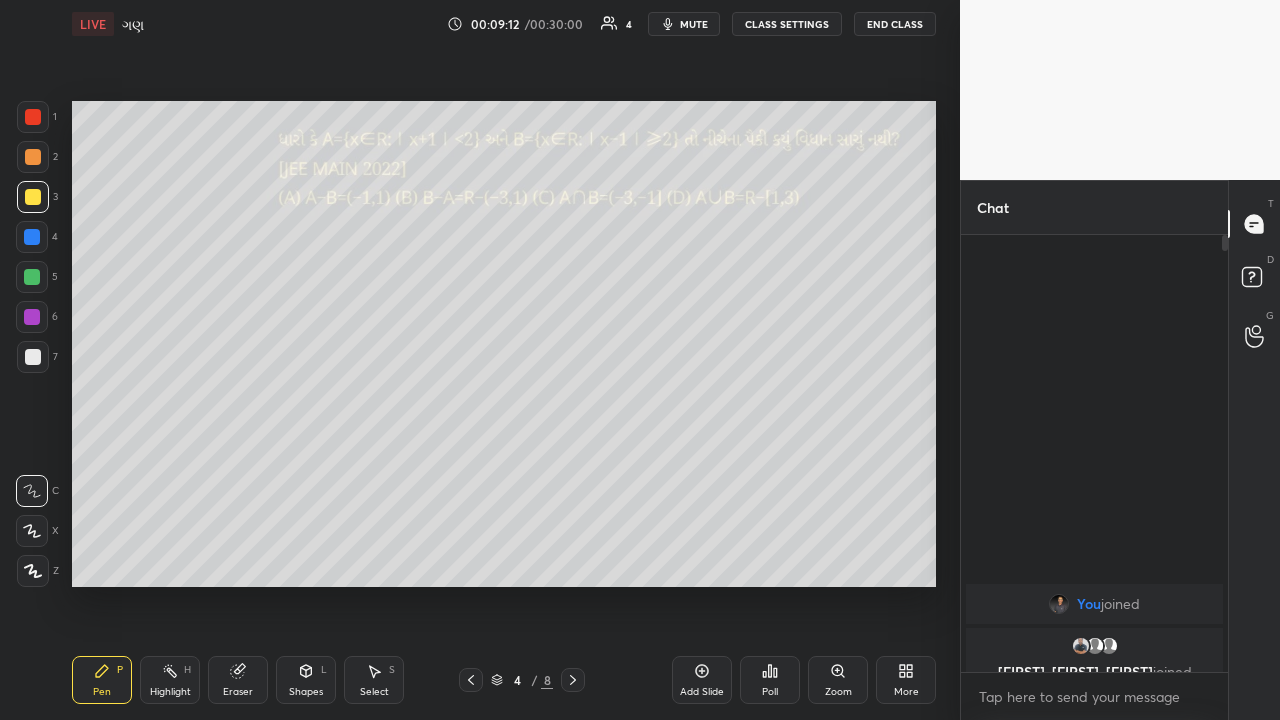 click on "Highlight" at bounding box center [170, 692] 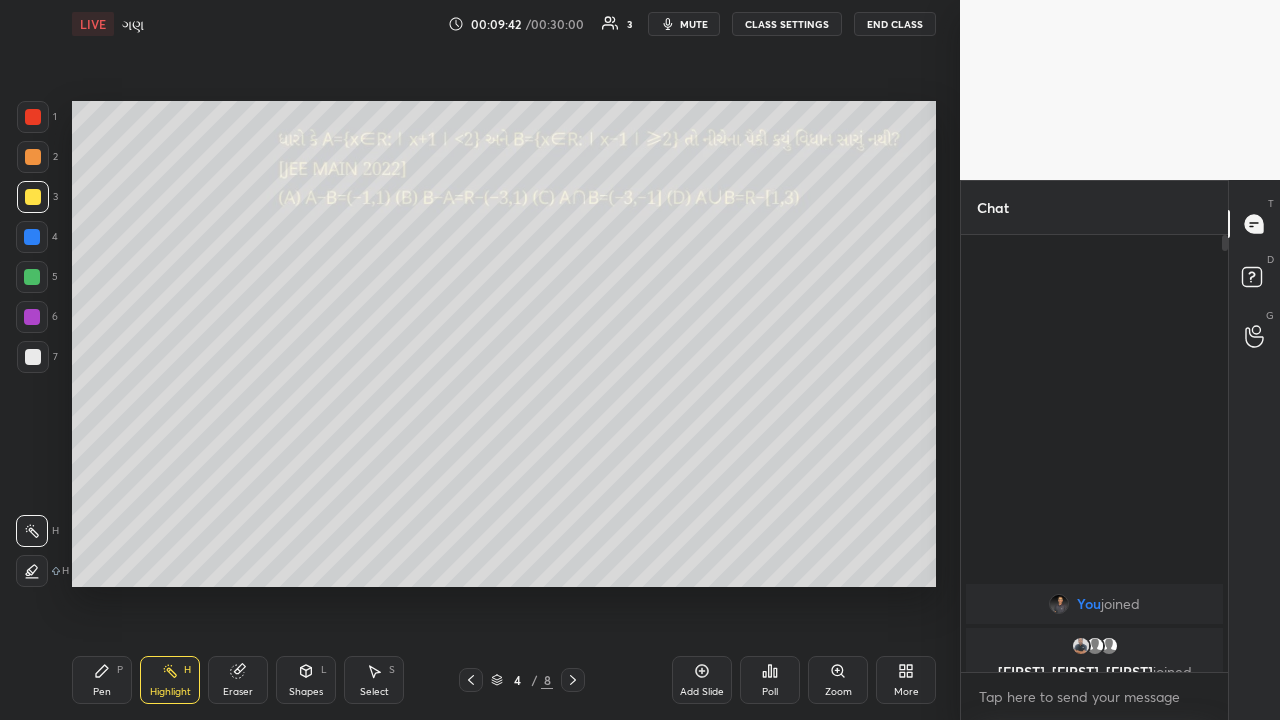 click at bounding box center [33, 357] 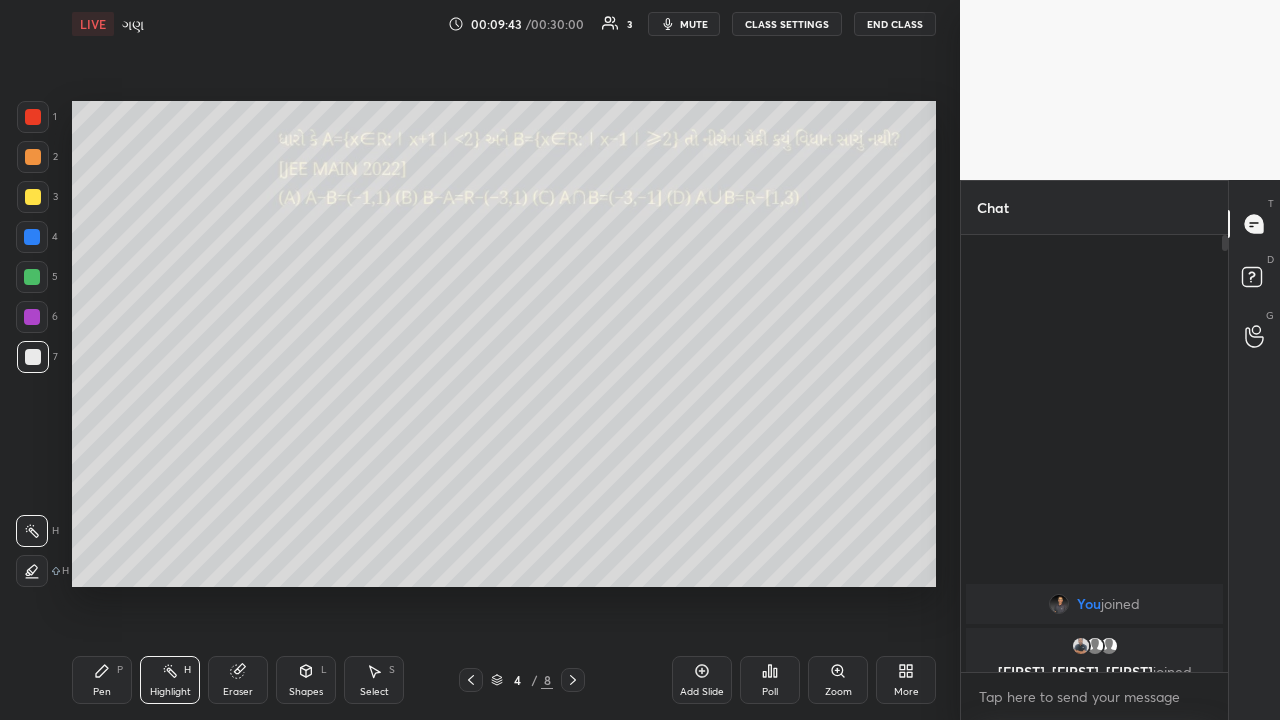 click on "Pen" at bounding box center (102, 692) 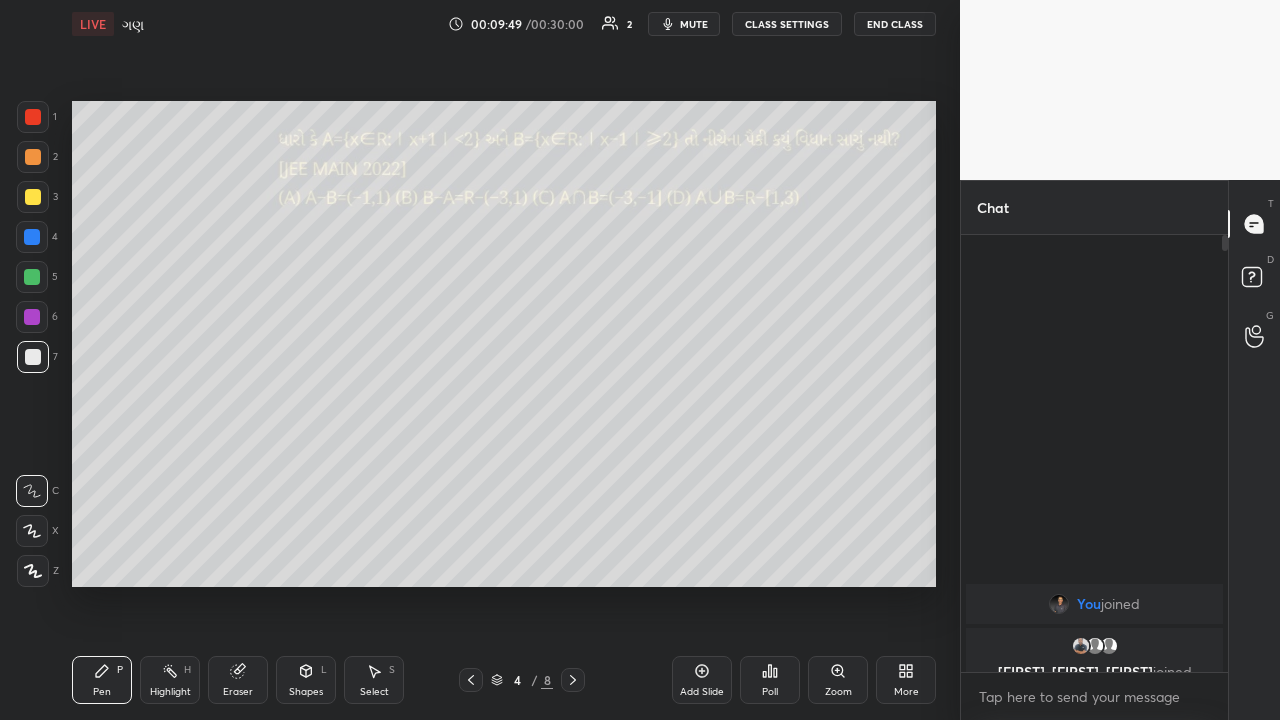 click on "Highlight" at bounding box center (170, 692) 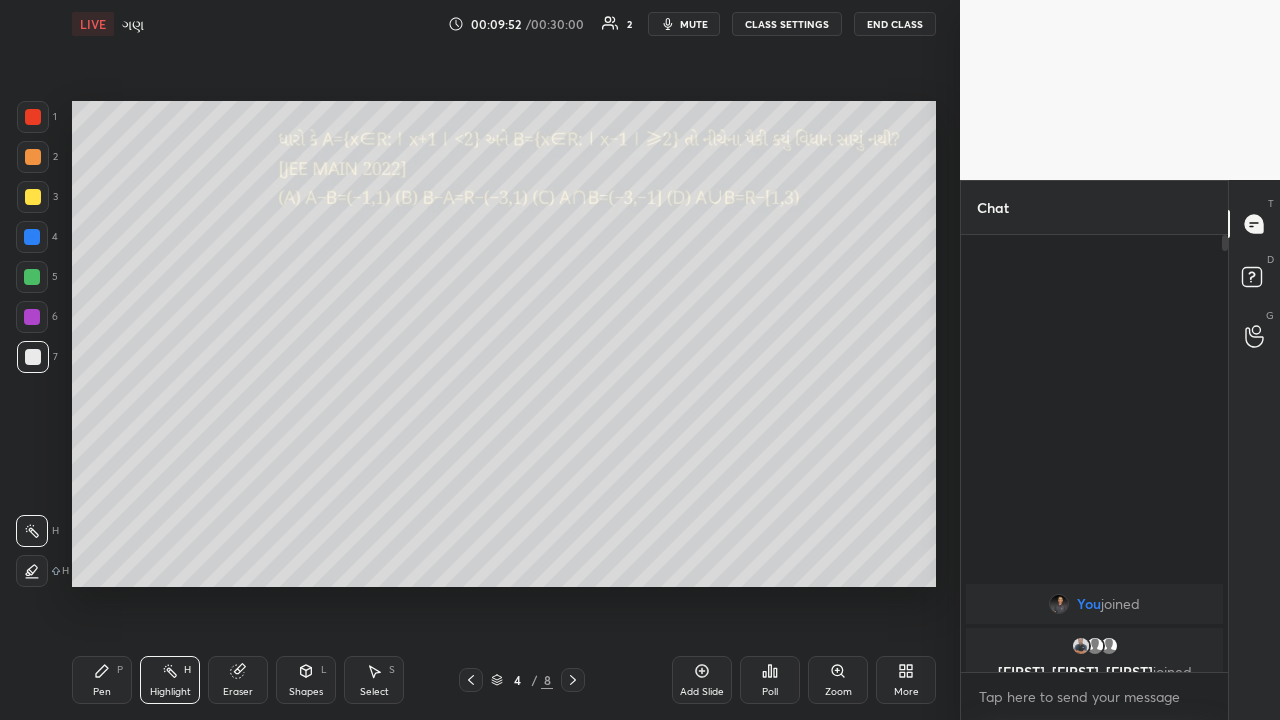 click on "Pen P" at bounding box center [102, 680] 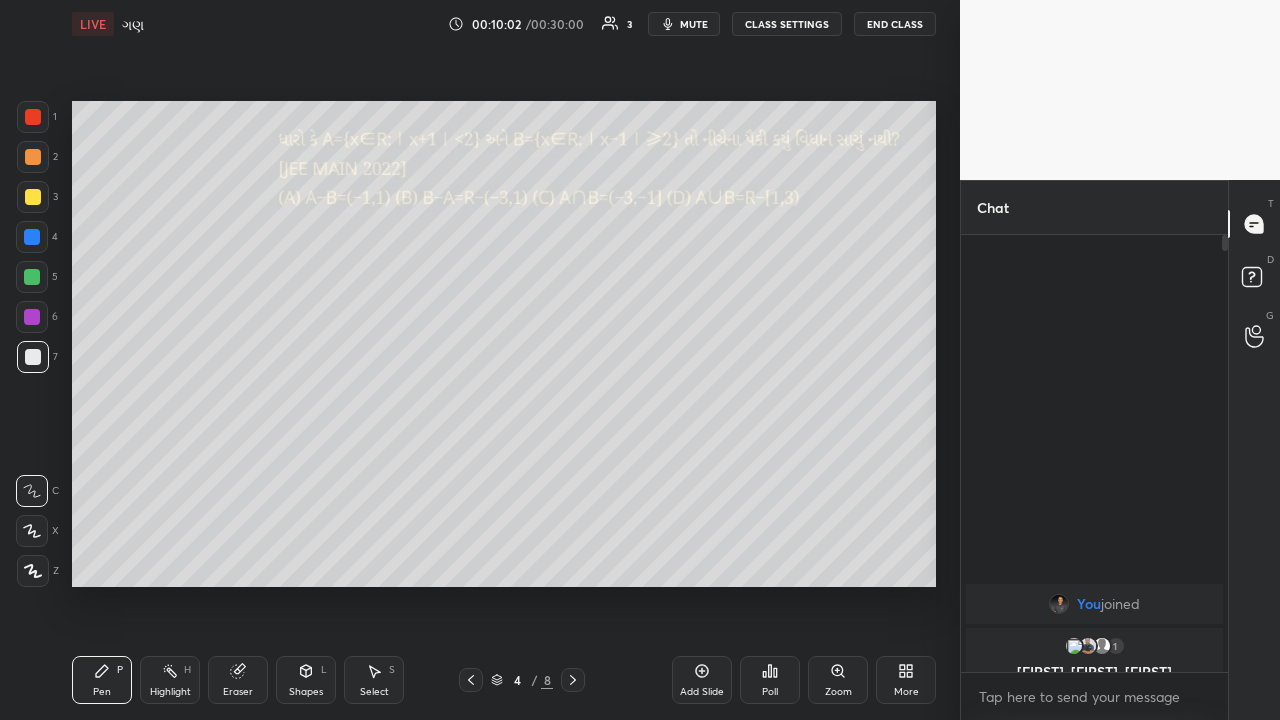 click on "Highlight" at bounding box center (170, 692) 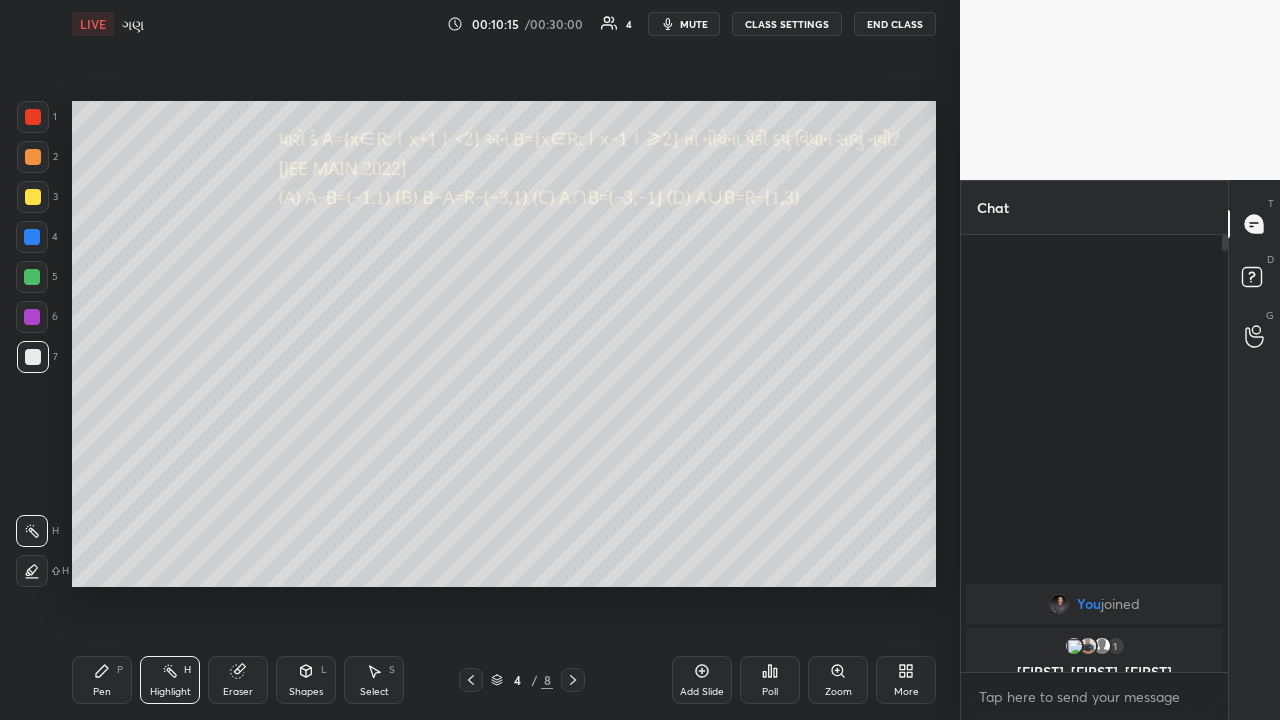 click on "Pen P" at bounding box center [102, 680] 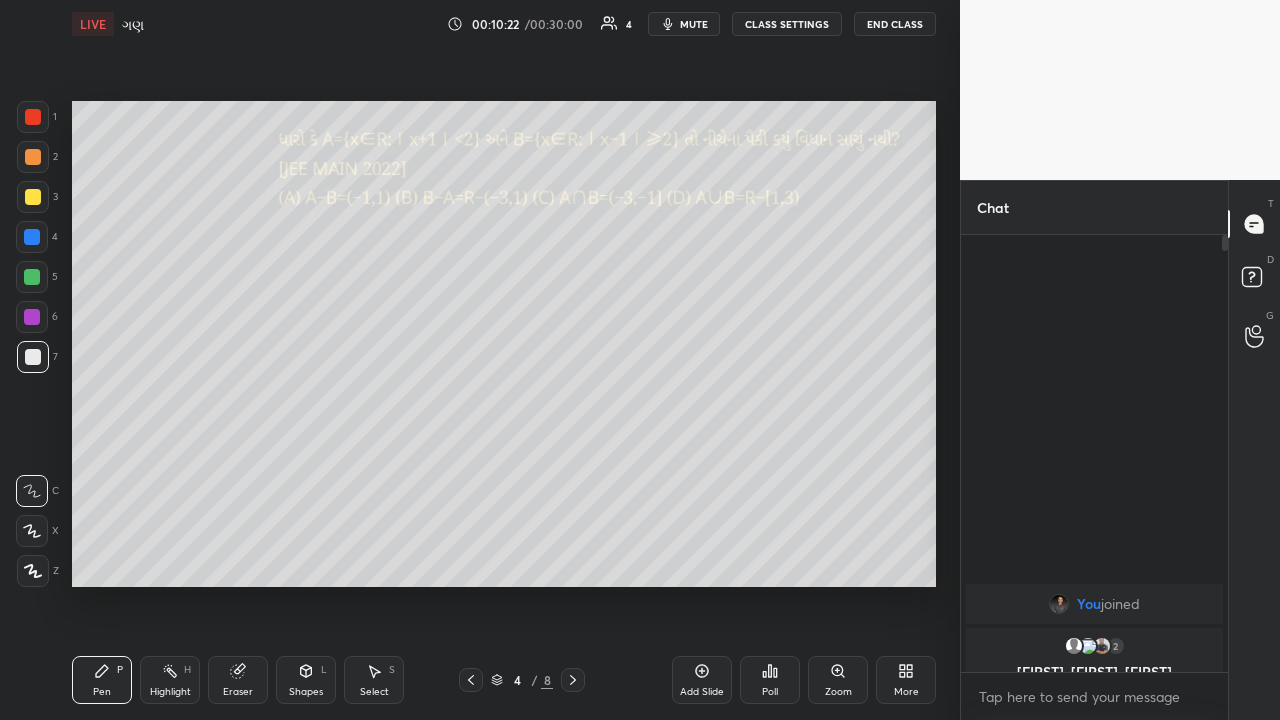 scroll, scrollTop: 390, scrollLeft: 261, axis: both 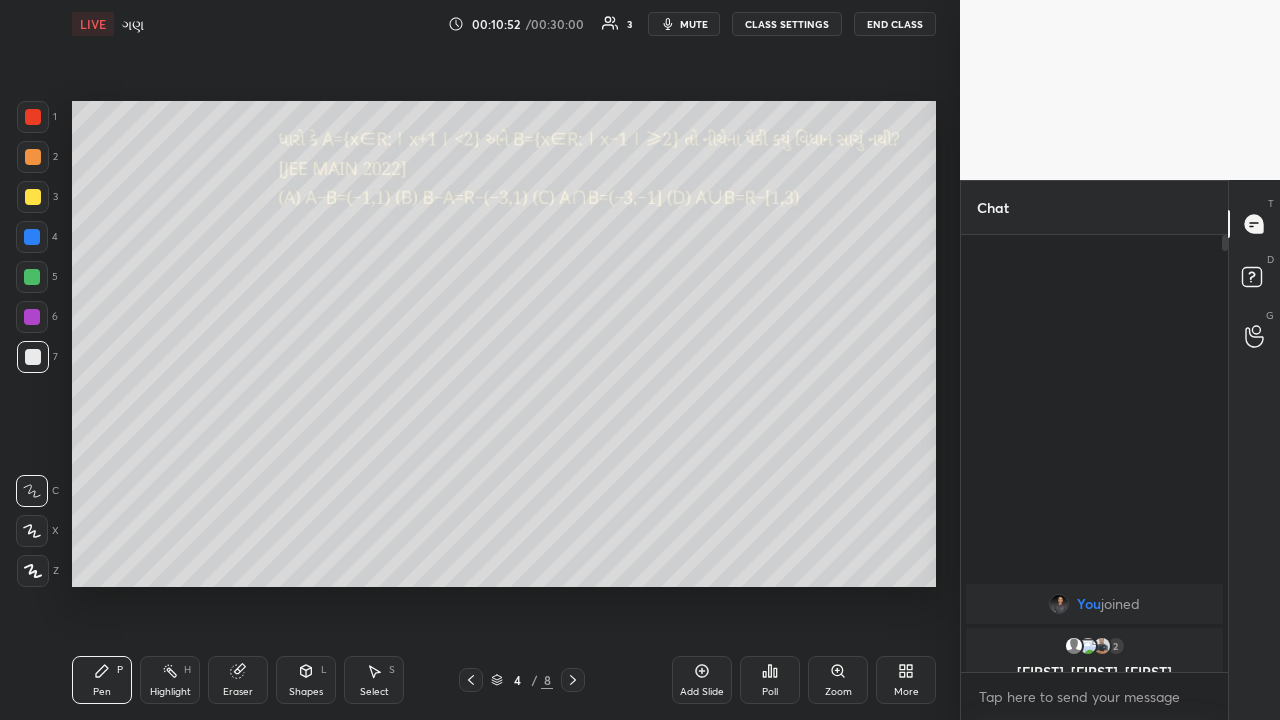 click on "Highlight" at bounding box center (170, 692) 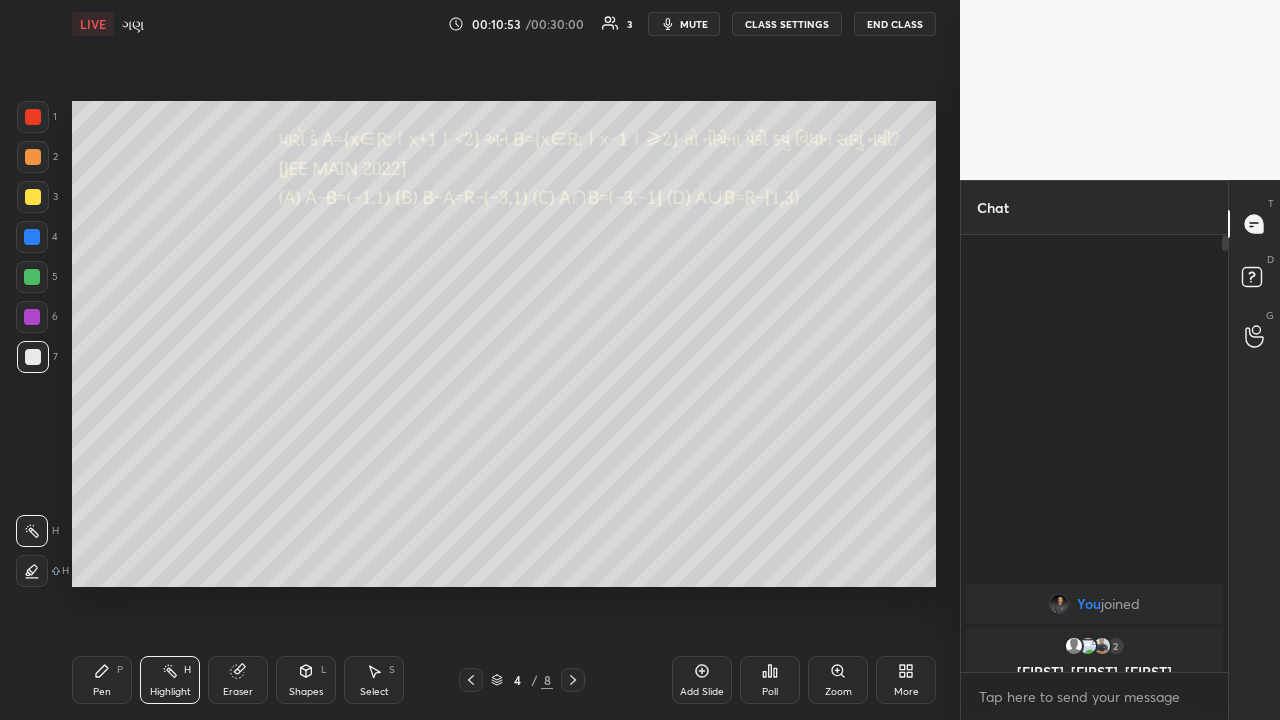 click 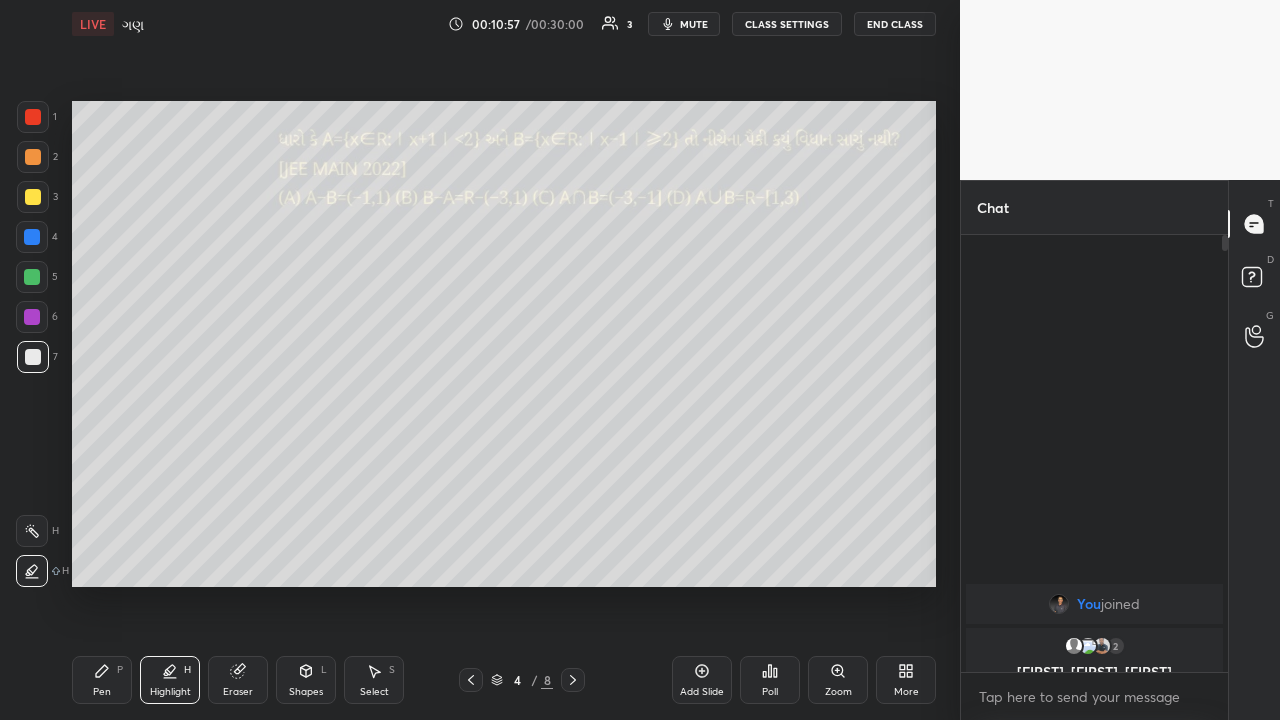 click at bounding box center [33, 197] 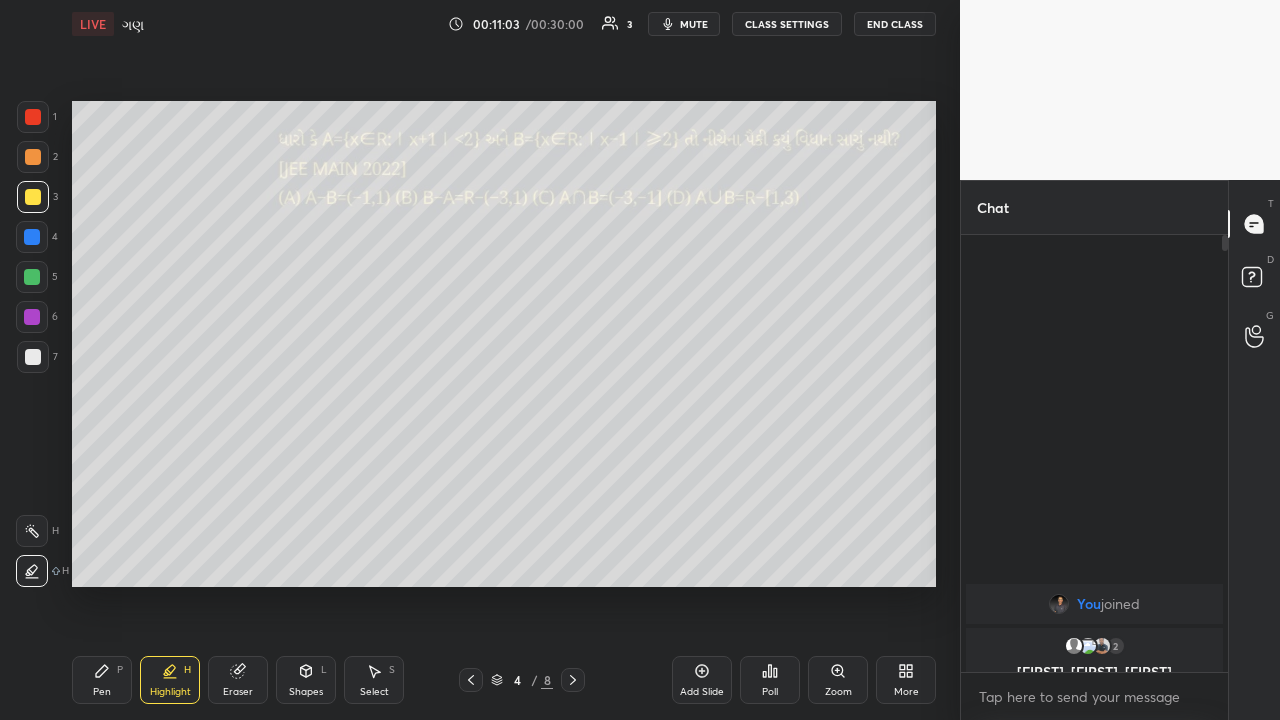 click on "Pen" at bounding box center (102, 692) 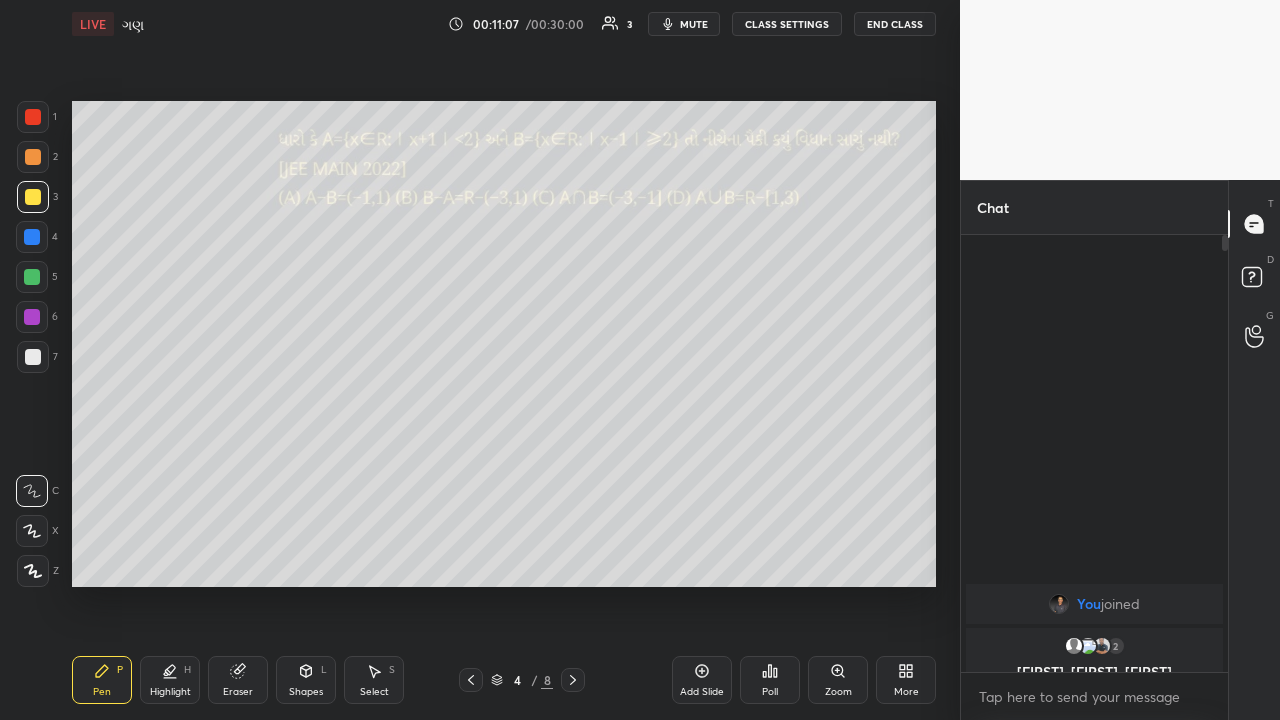 click on "Highlight H" at bounding box center (170, 680) 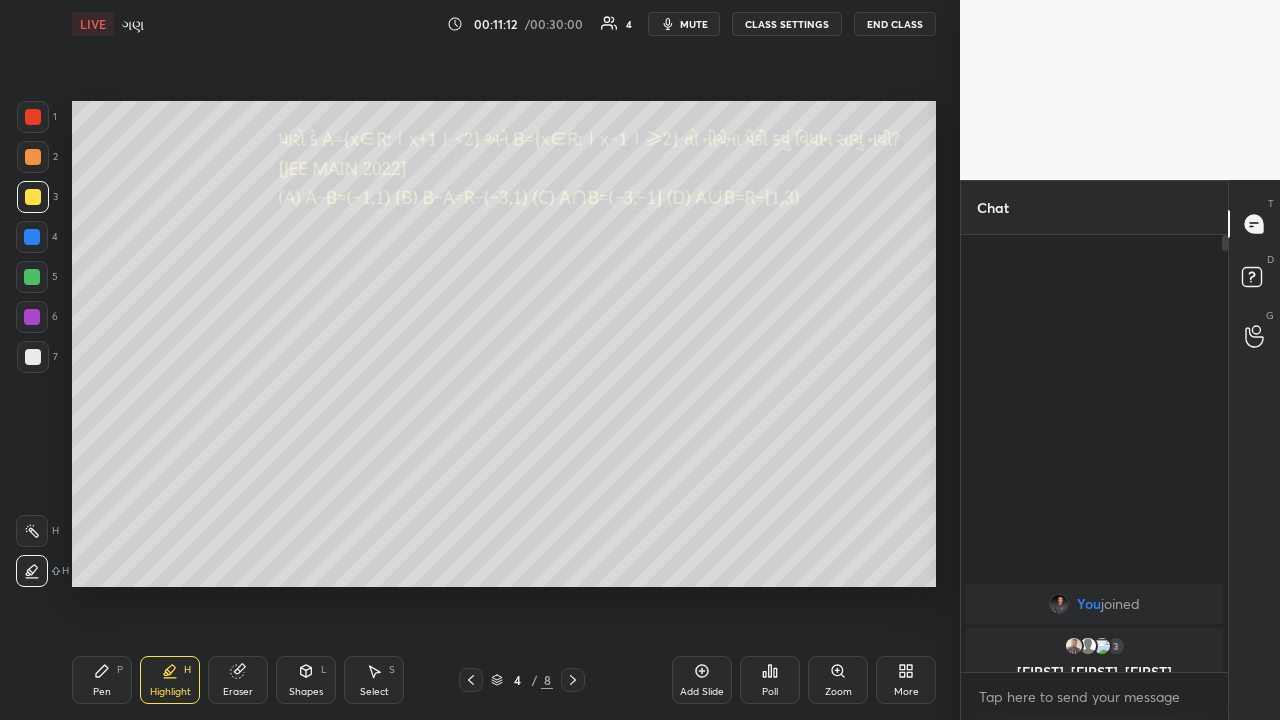 click on "Pen" at bounding box center [102, 692] 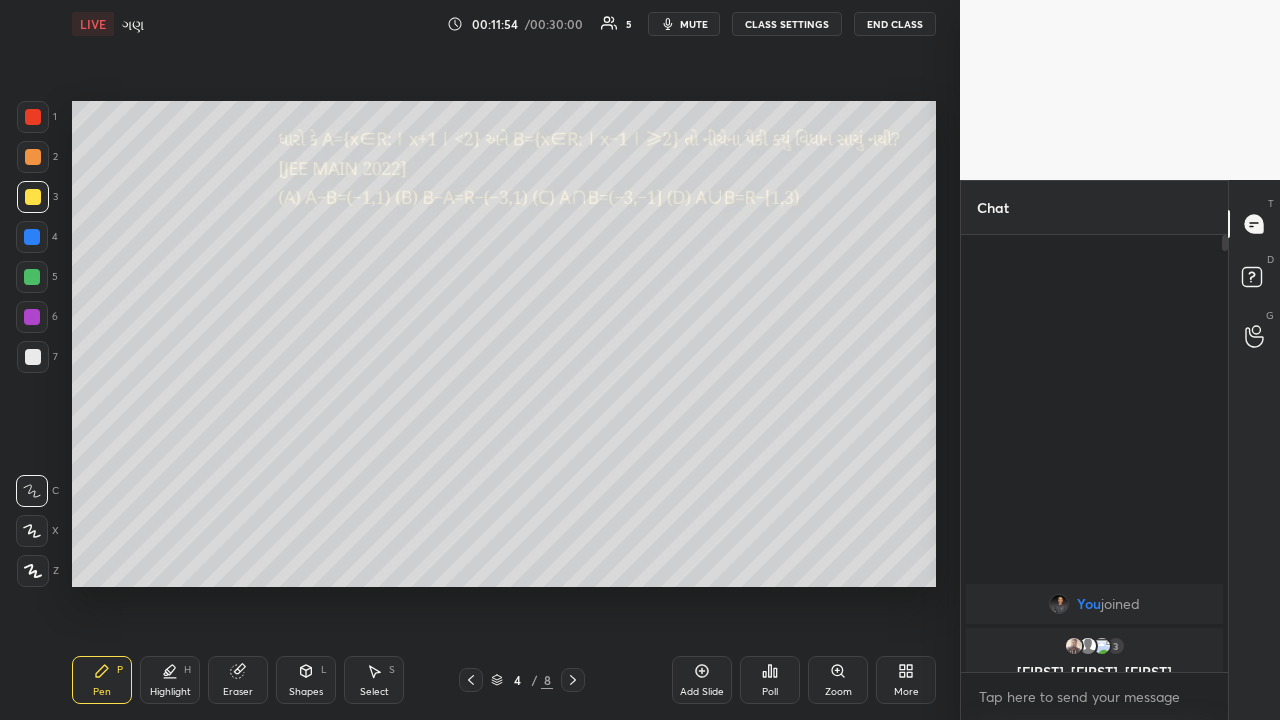 click on "Highlight H" at bounding box center (170, 680) 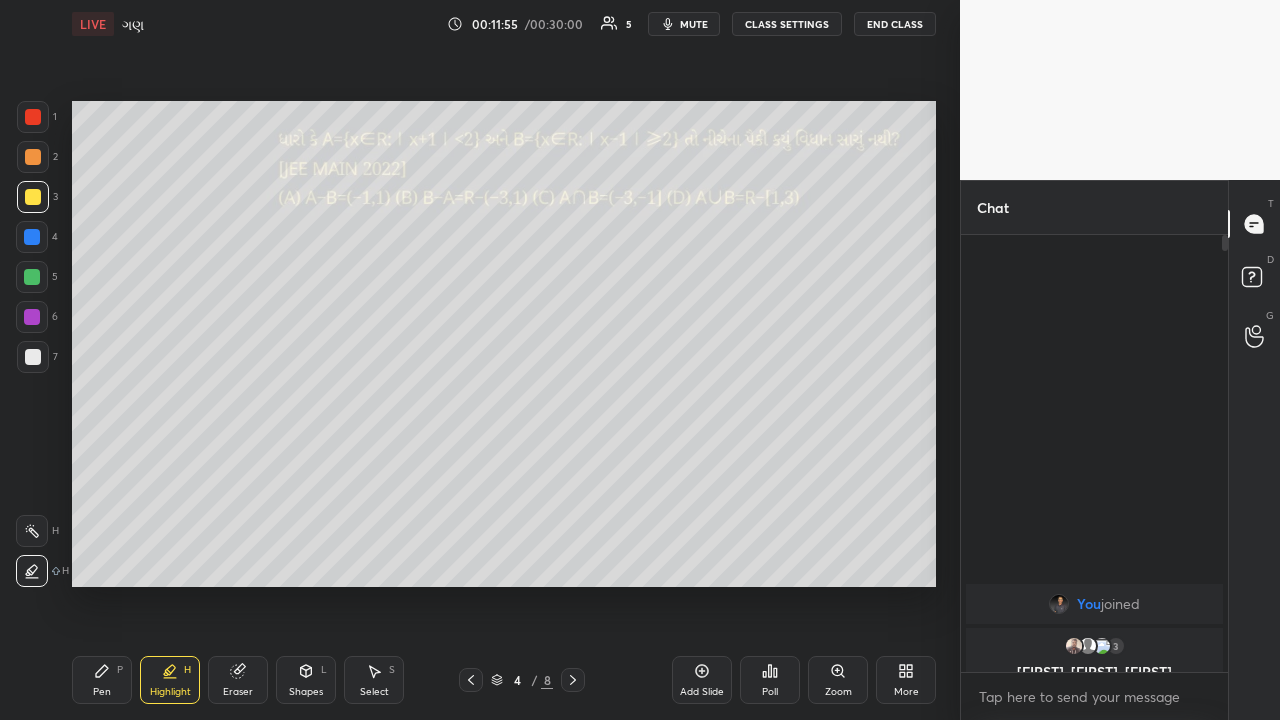 click at bounding box center [32, 531] 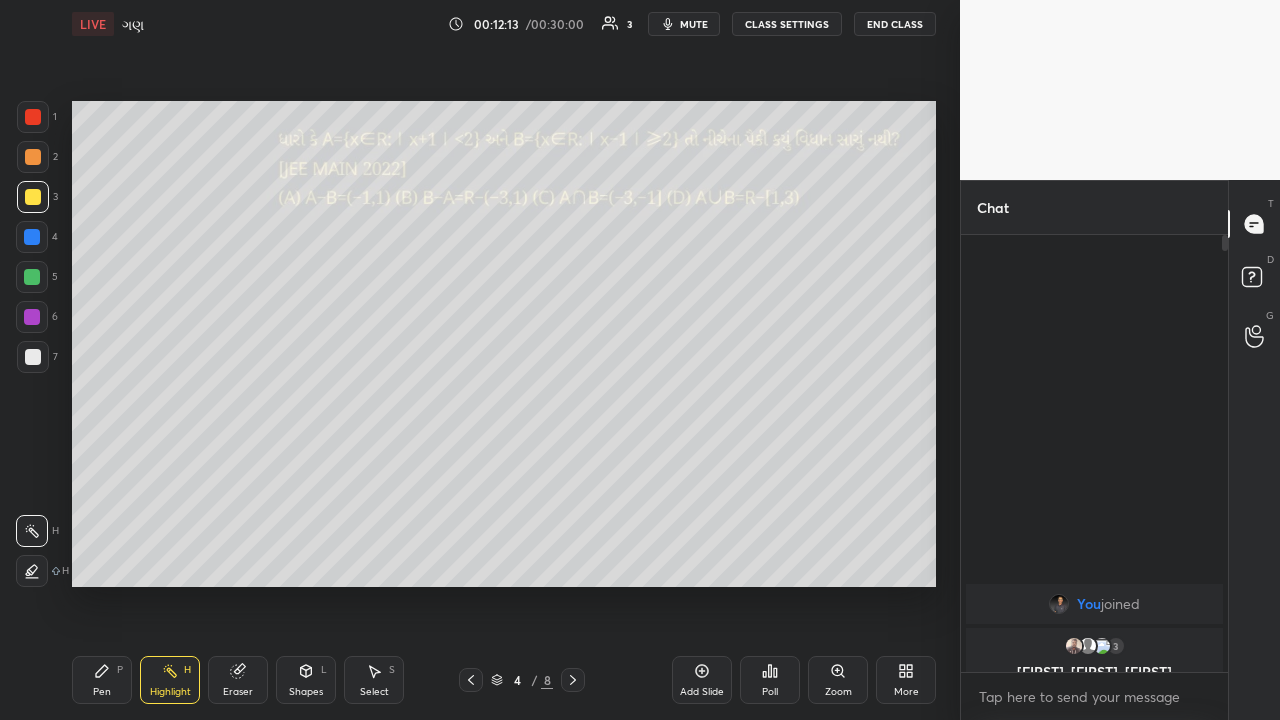 click at bounding box center (32, 571) 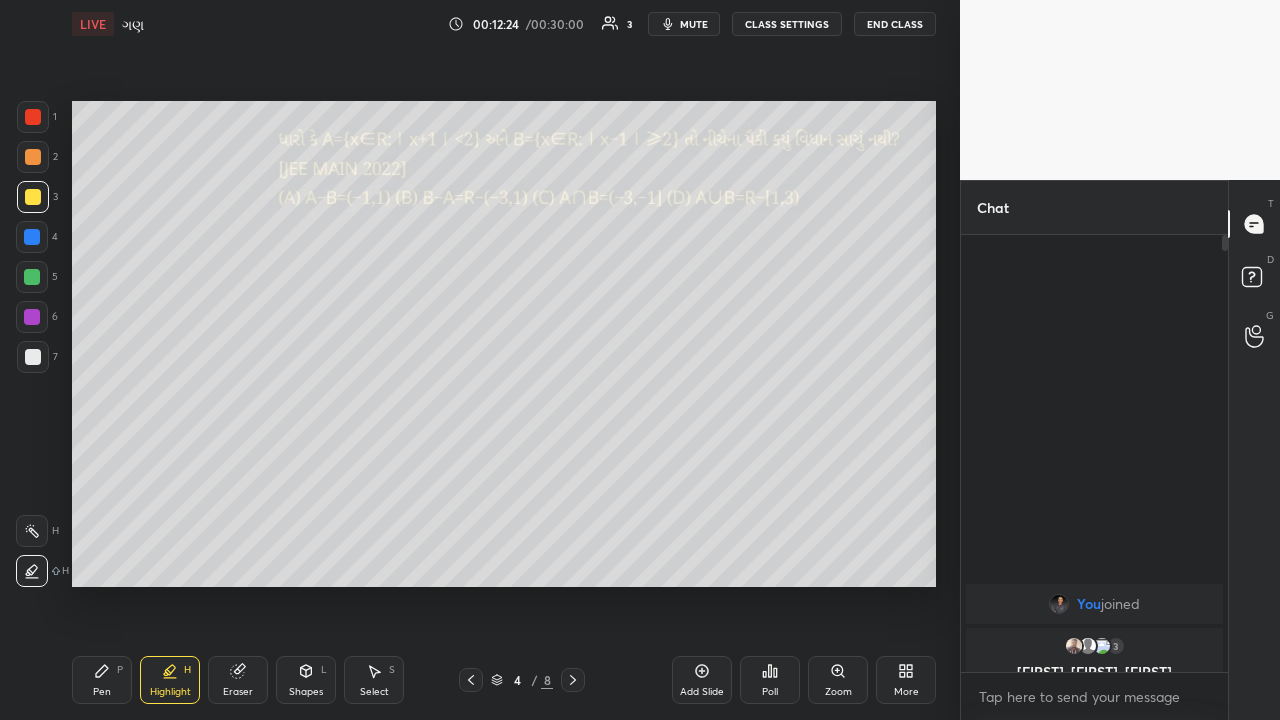 click 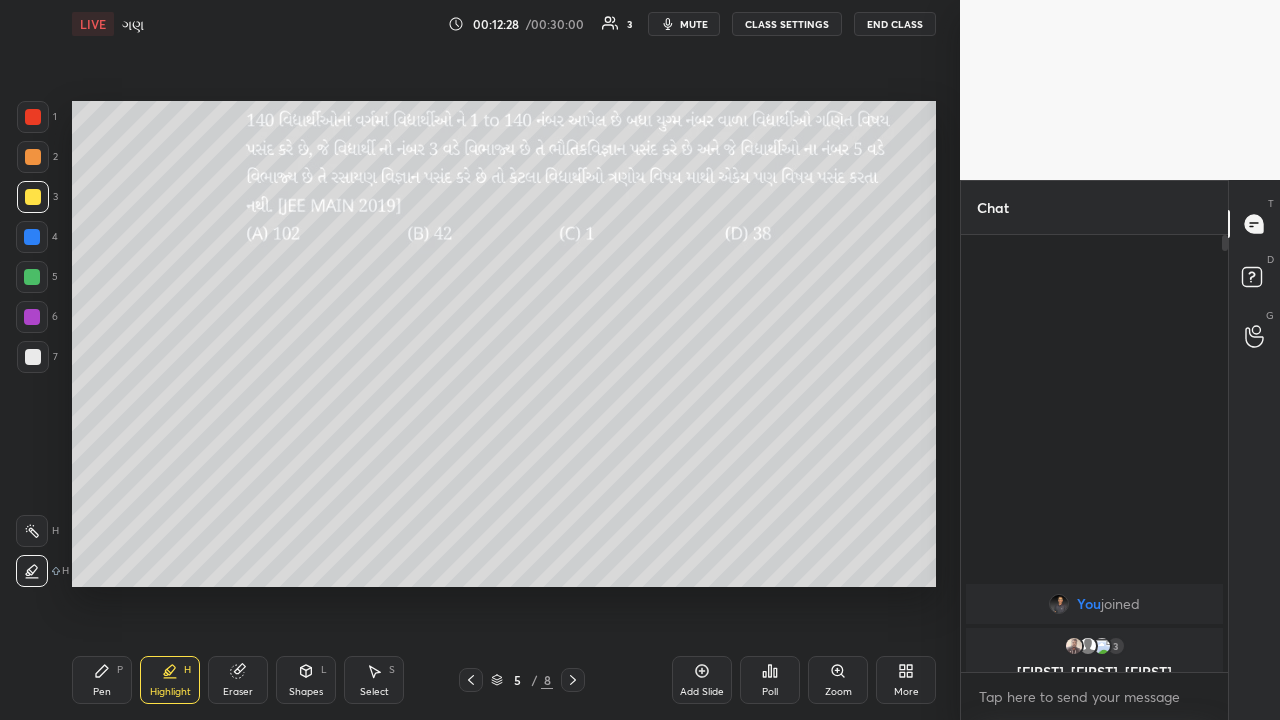 click on "Pen P" at bounding box center [102, 680] 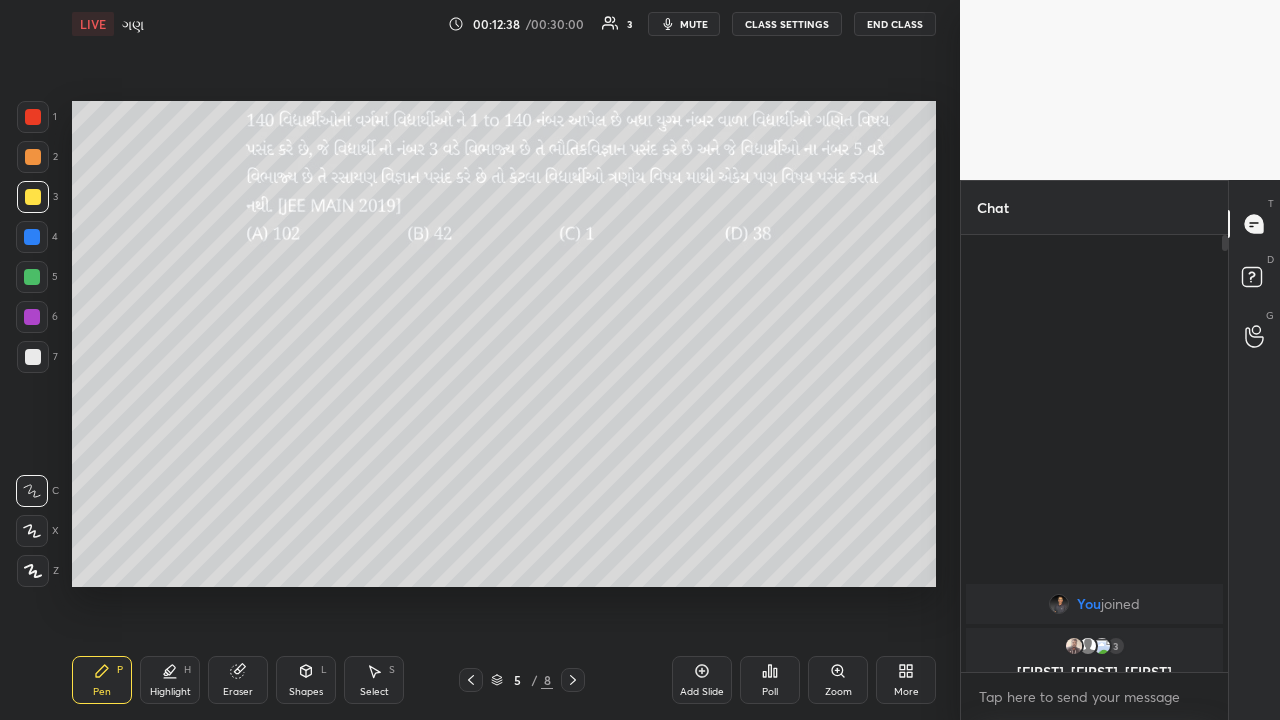 click at bounding box center (32, 237) 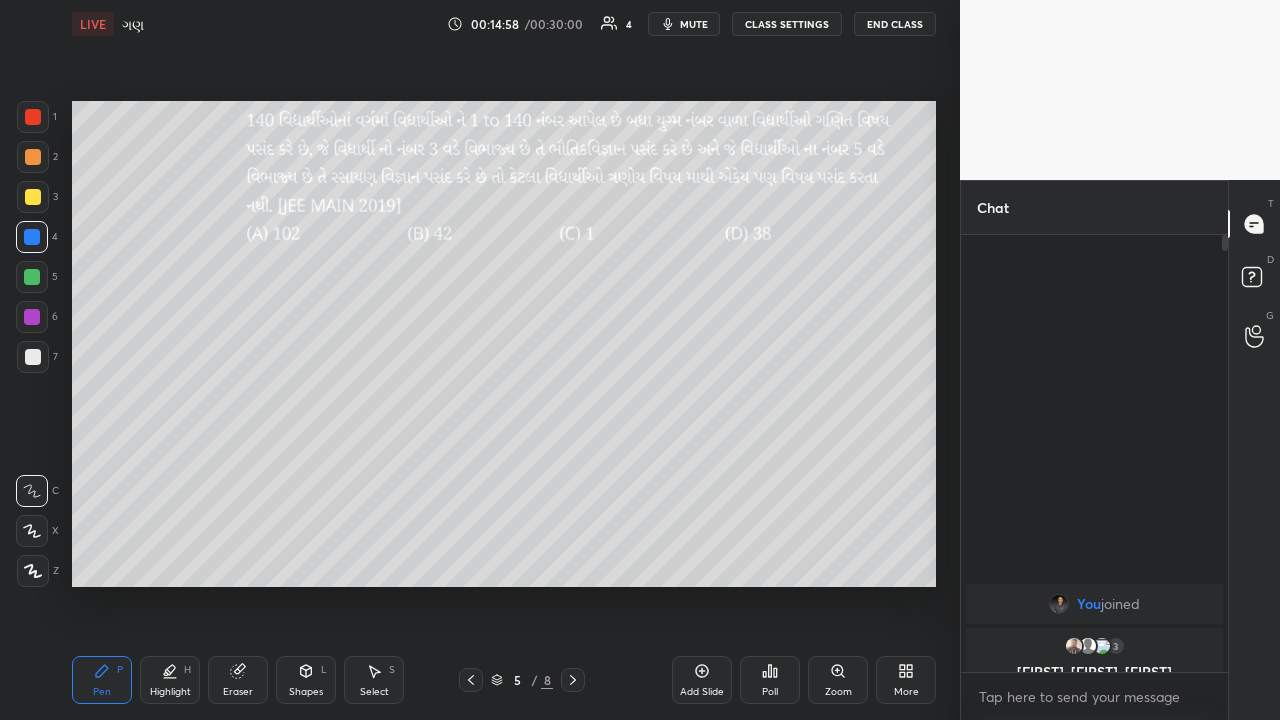 click at bounding box center (32, 277) 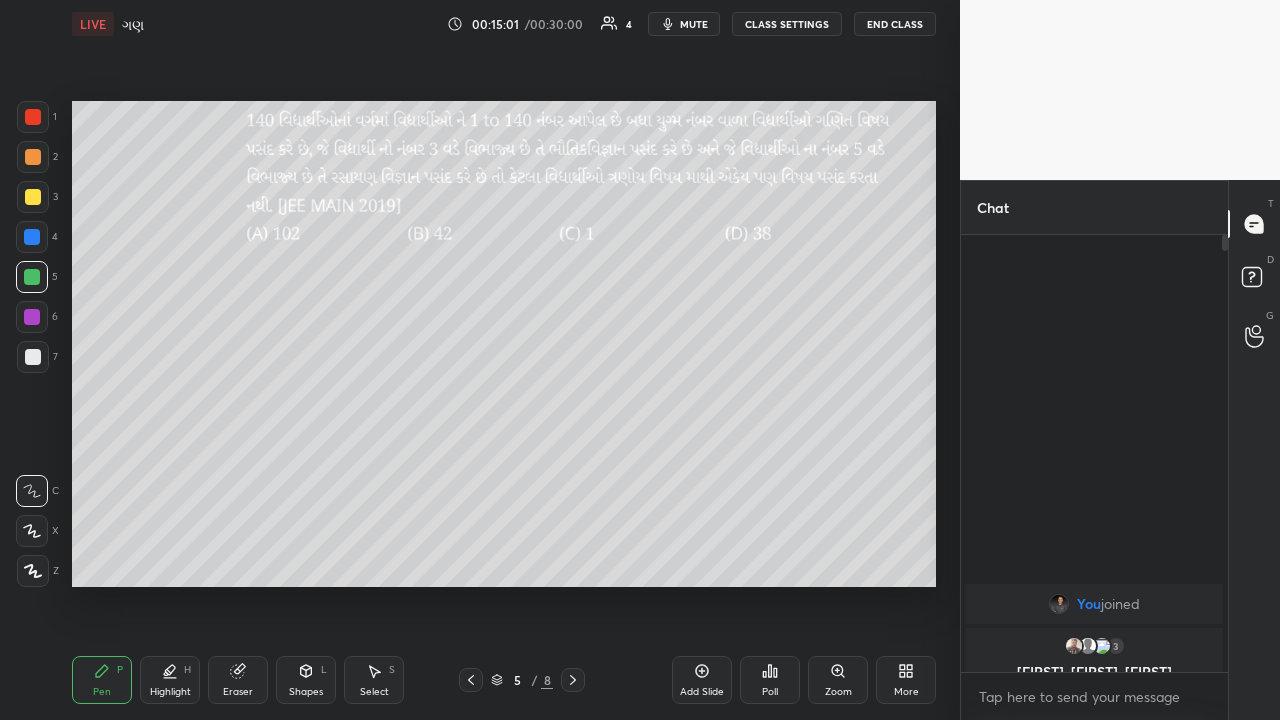 click 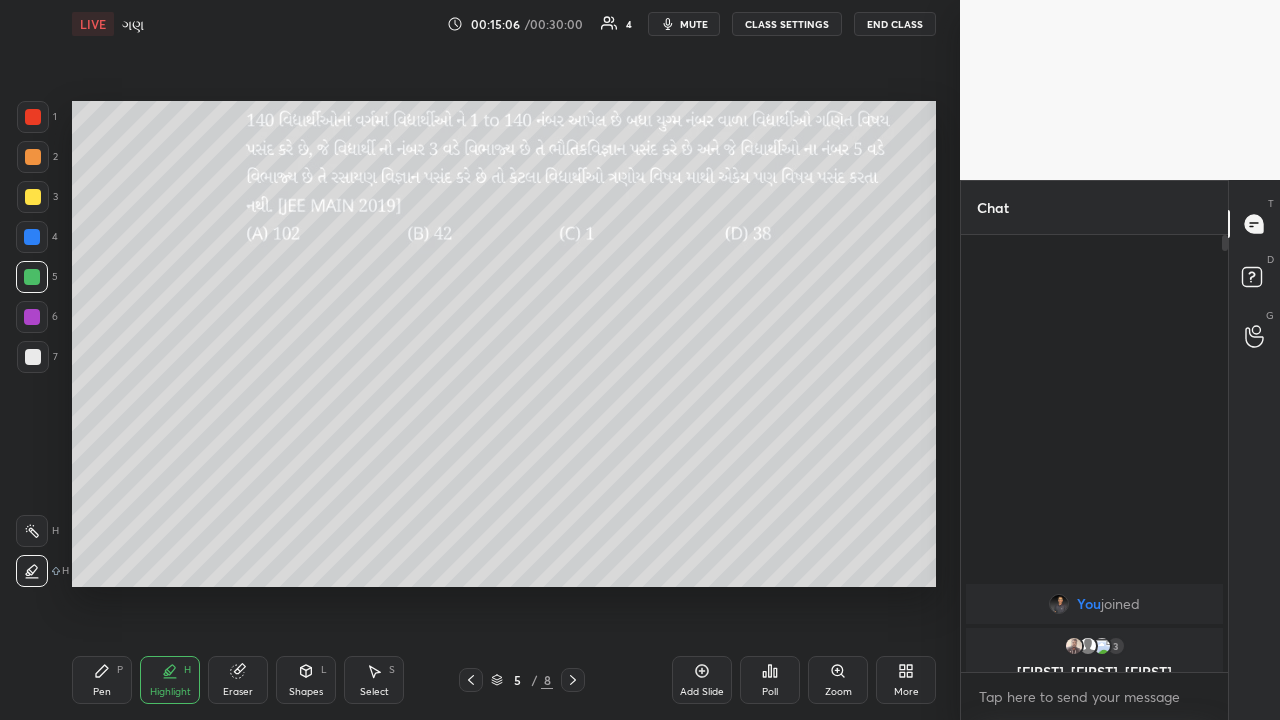 click on "Pen P" at bounding box center [102, 680] 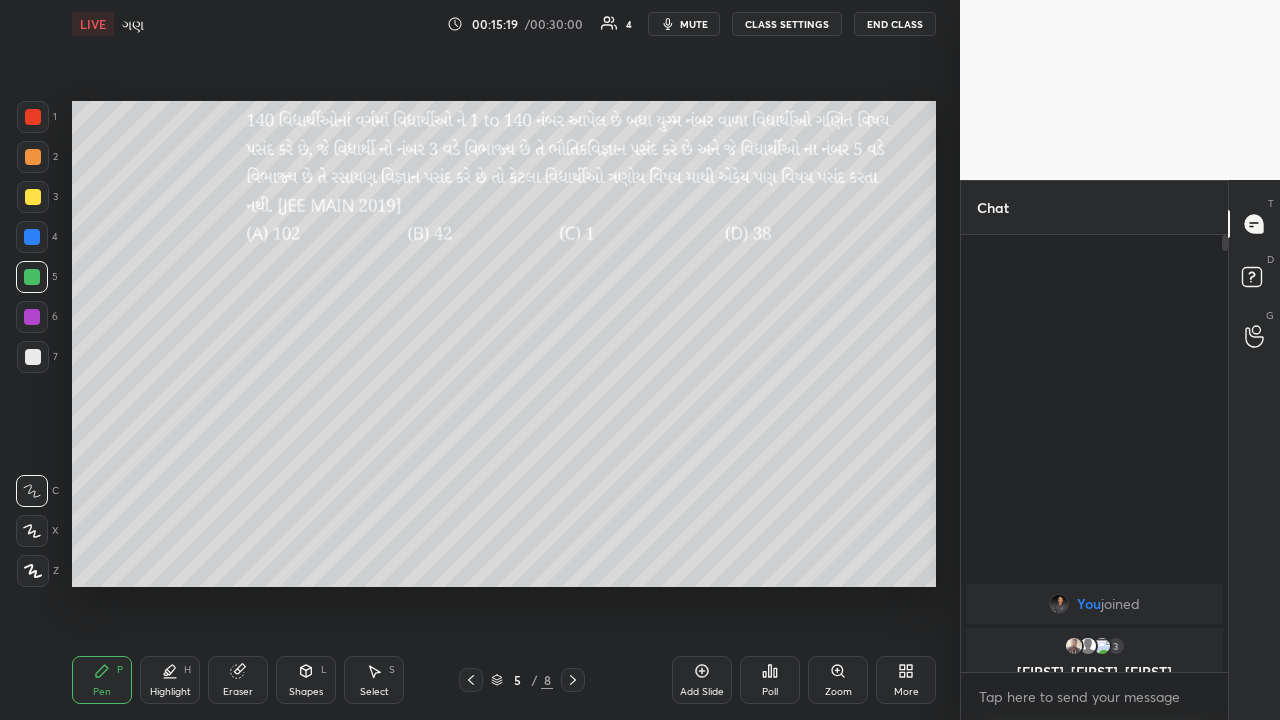 click on "Select" at bounding box center [374, 692] 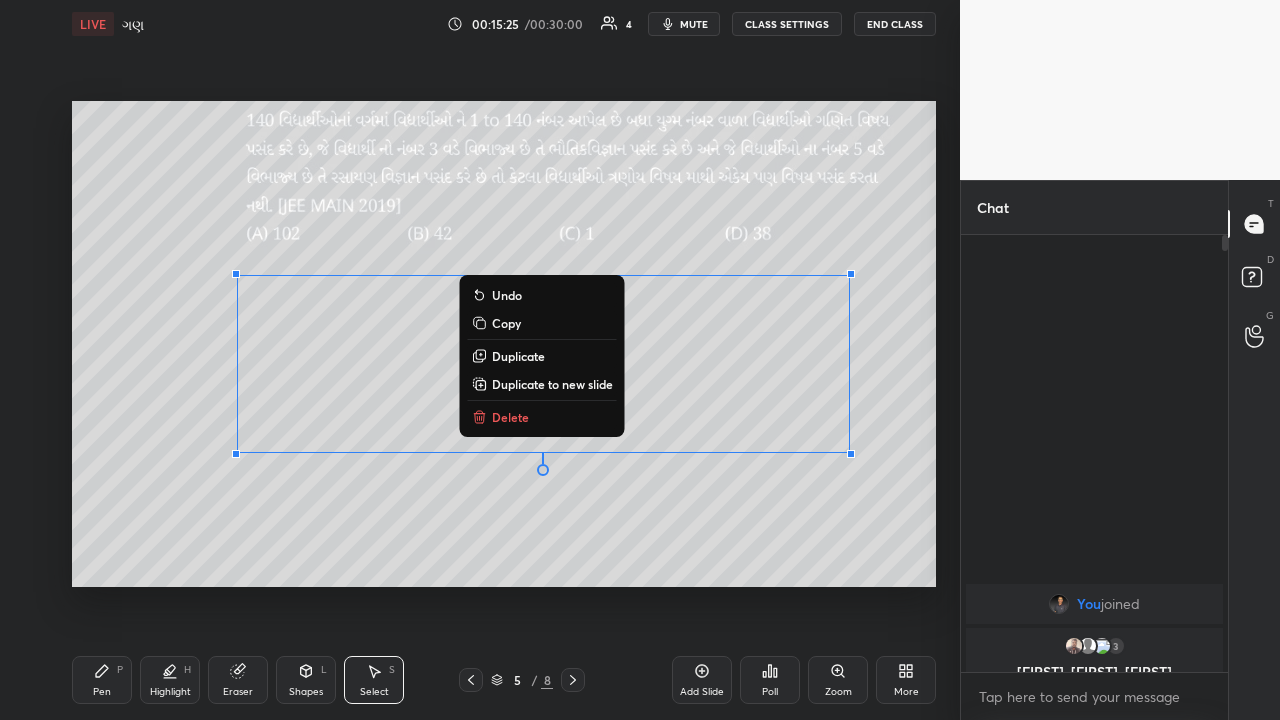 click on "Delete" at bounding box center (510, 417) 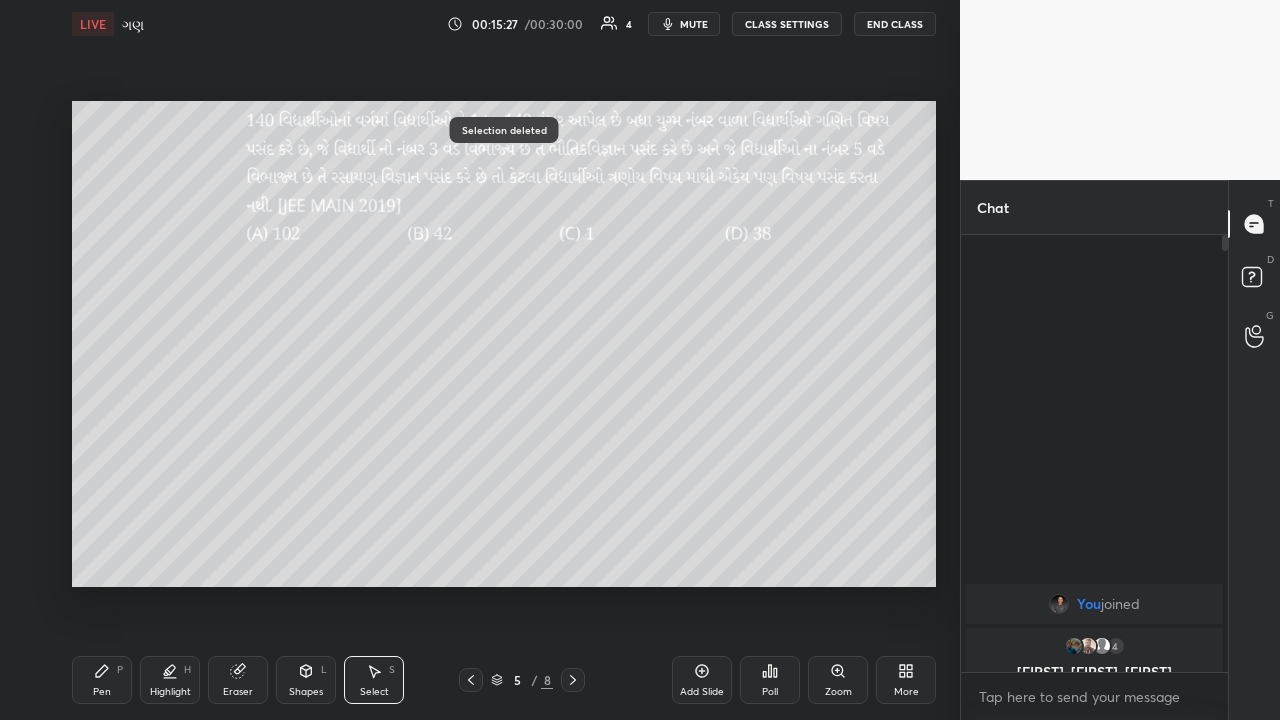 click on "Pen P" at bounding box center (102, 680) 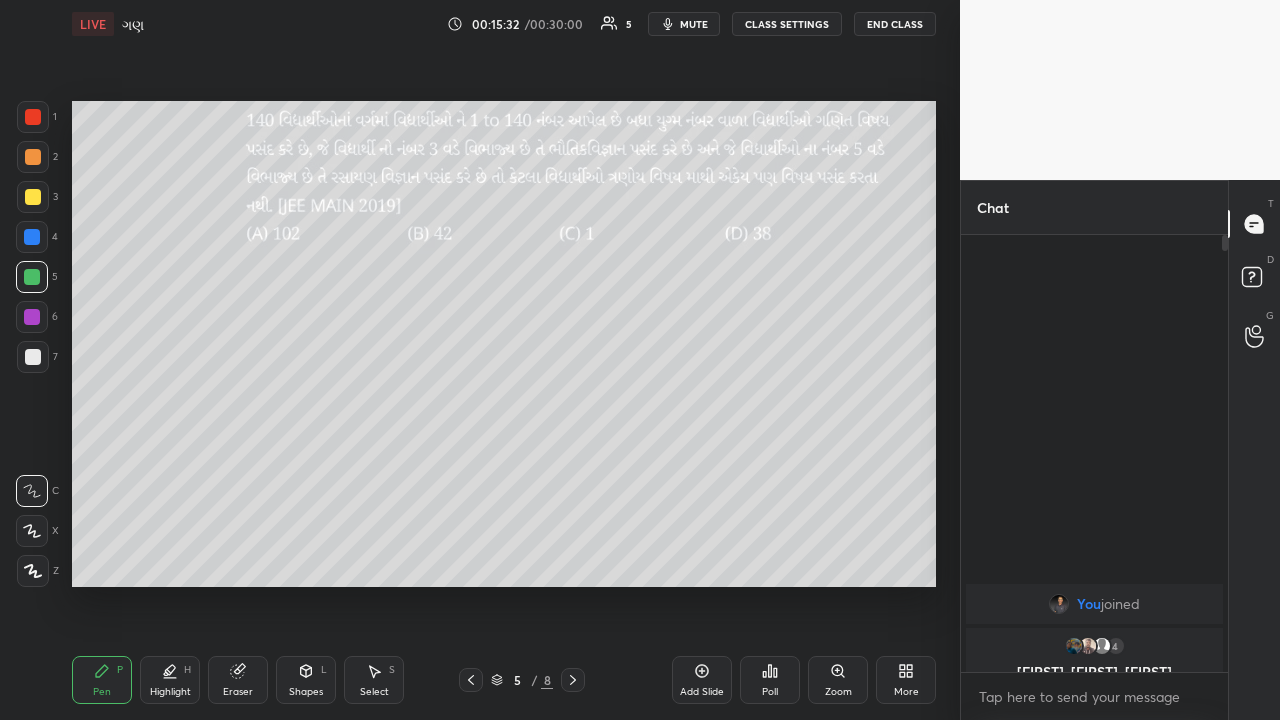 click at bounding box center [32, 237] 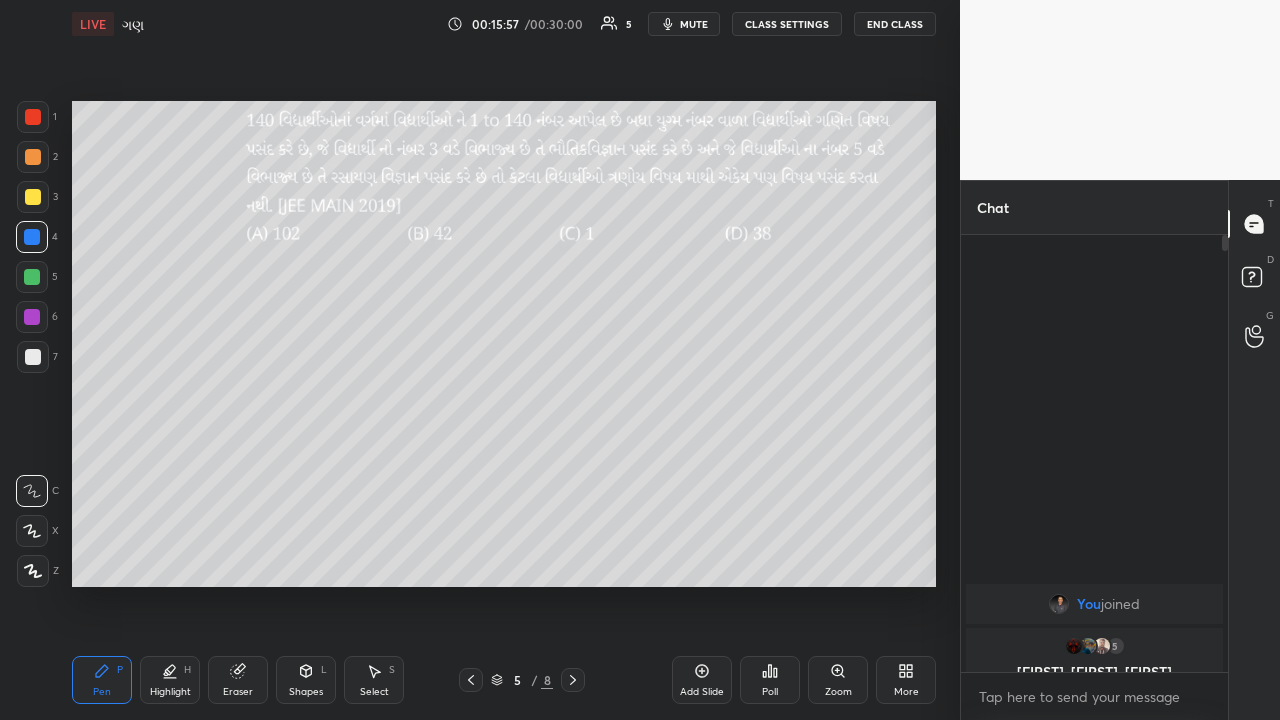 click on "Eraser" at bounding box center [238, 680] 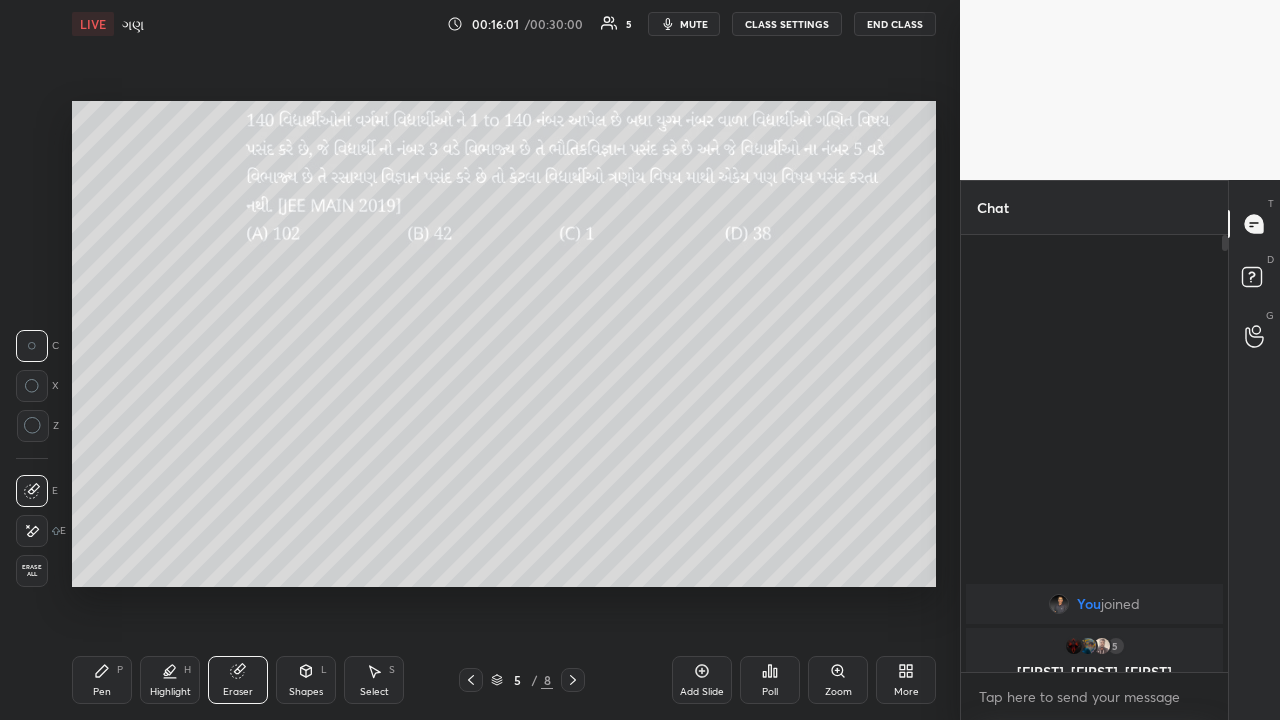 click 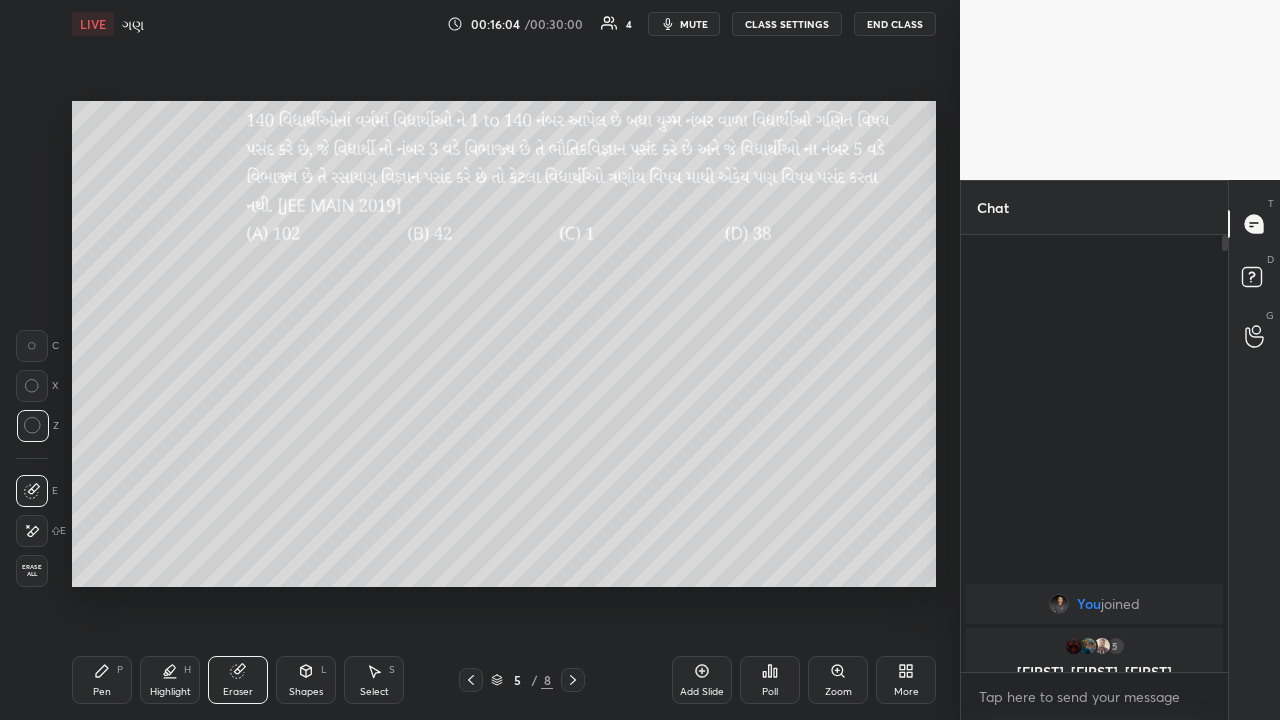click 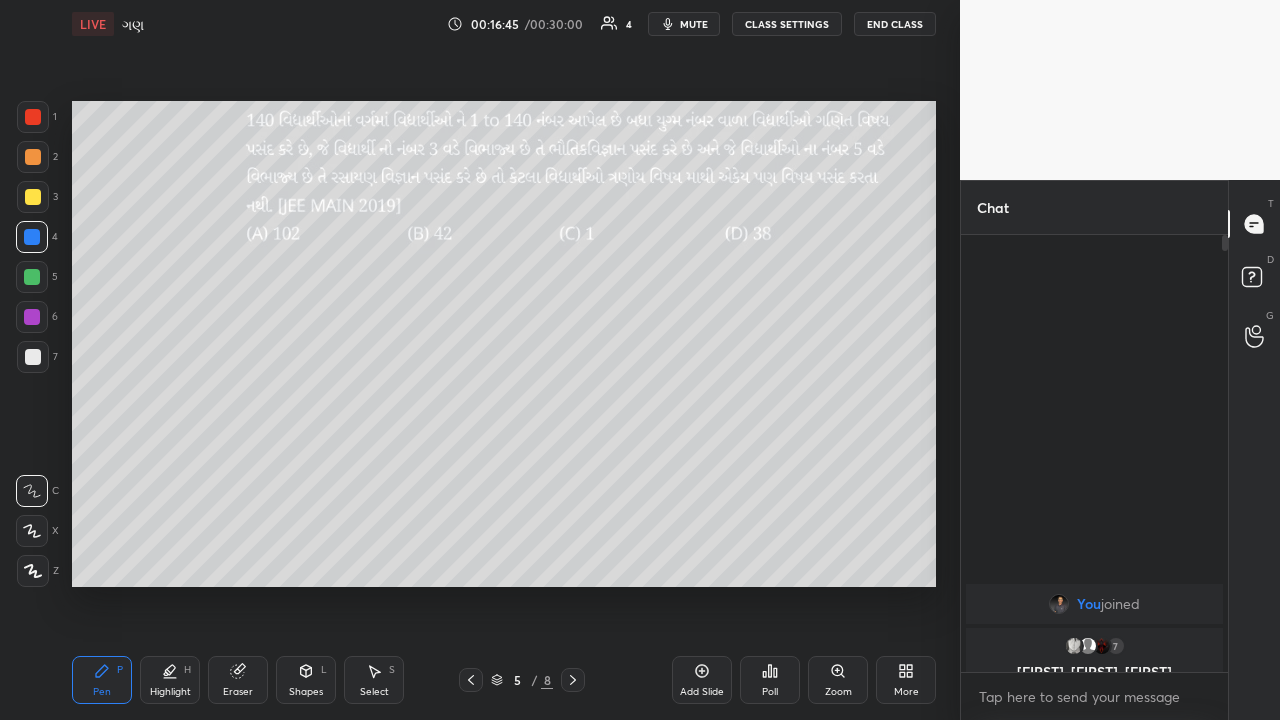click at bounding box center (33, 197) 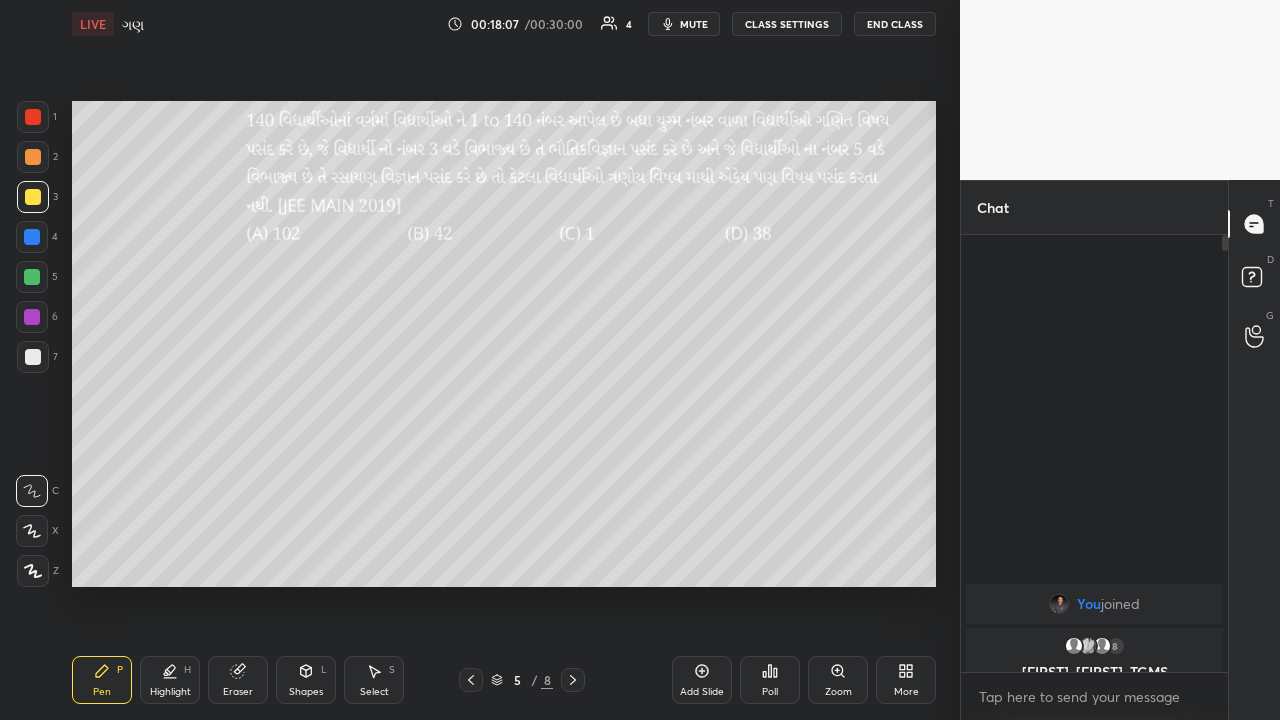 click at bounding box center [32, 237] 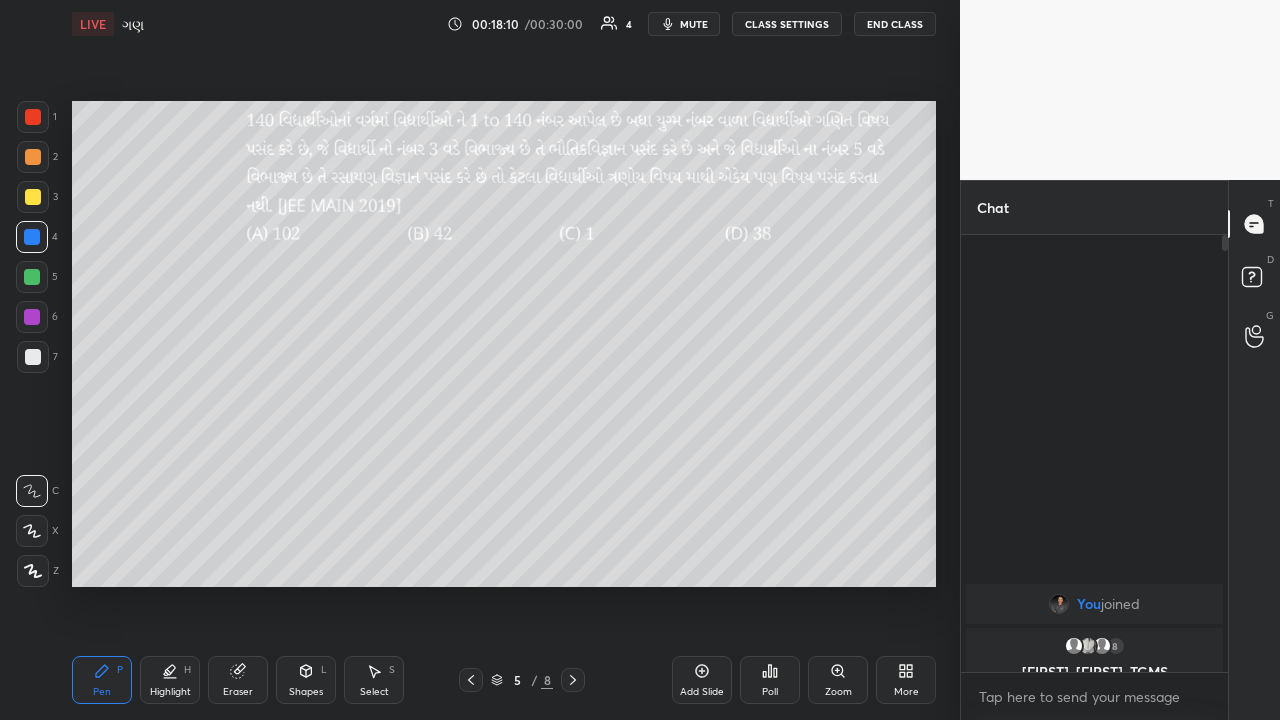 click on "Eraser" at bounding box center [238, 692] 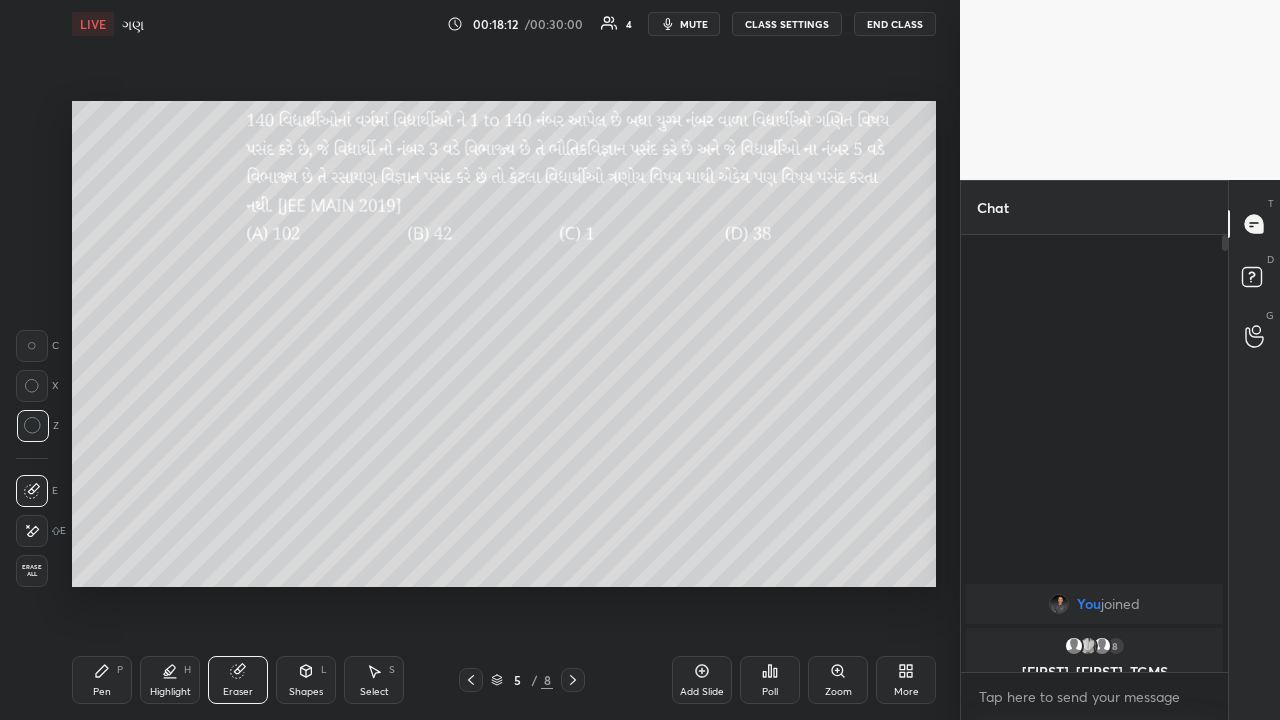click on "Pen P" at bounding box center [102, 680] 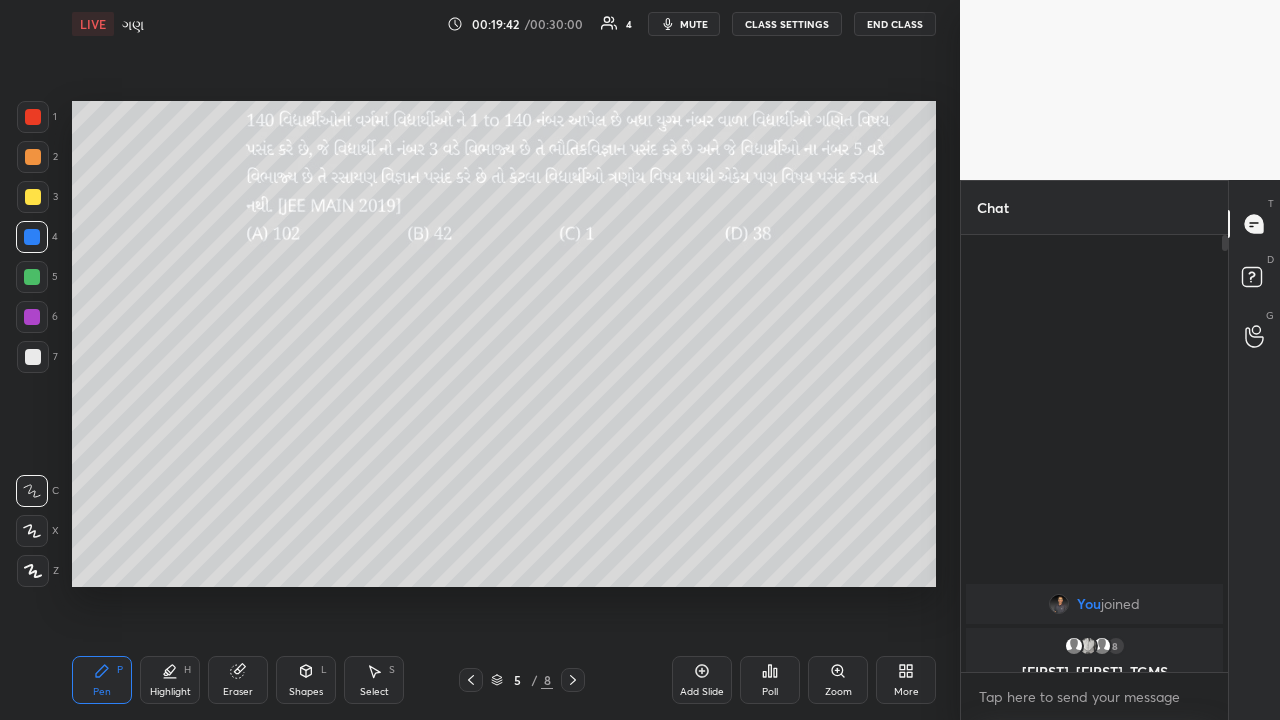 click on "Select S" at bounding box center [374, 680] 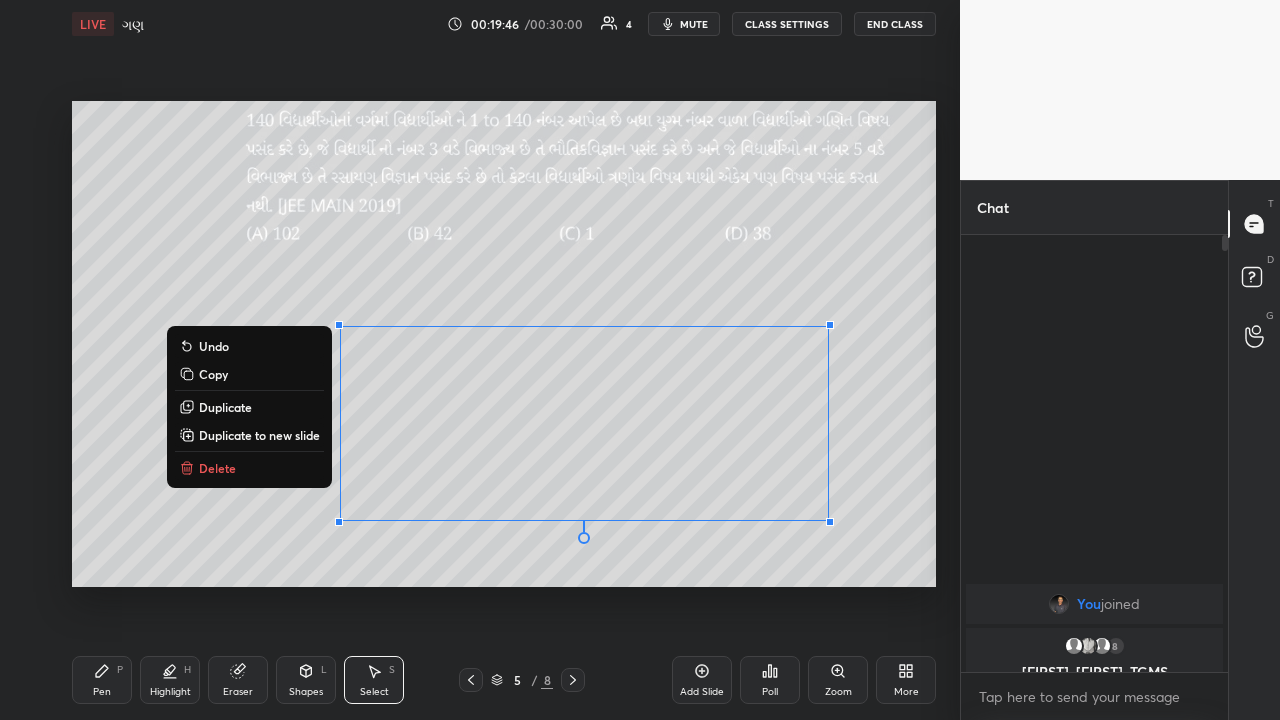 click on "Delete" at bounding box center [217, 468] 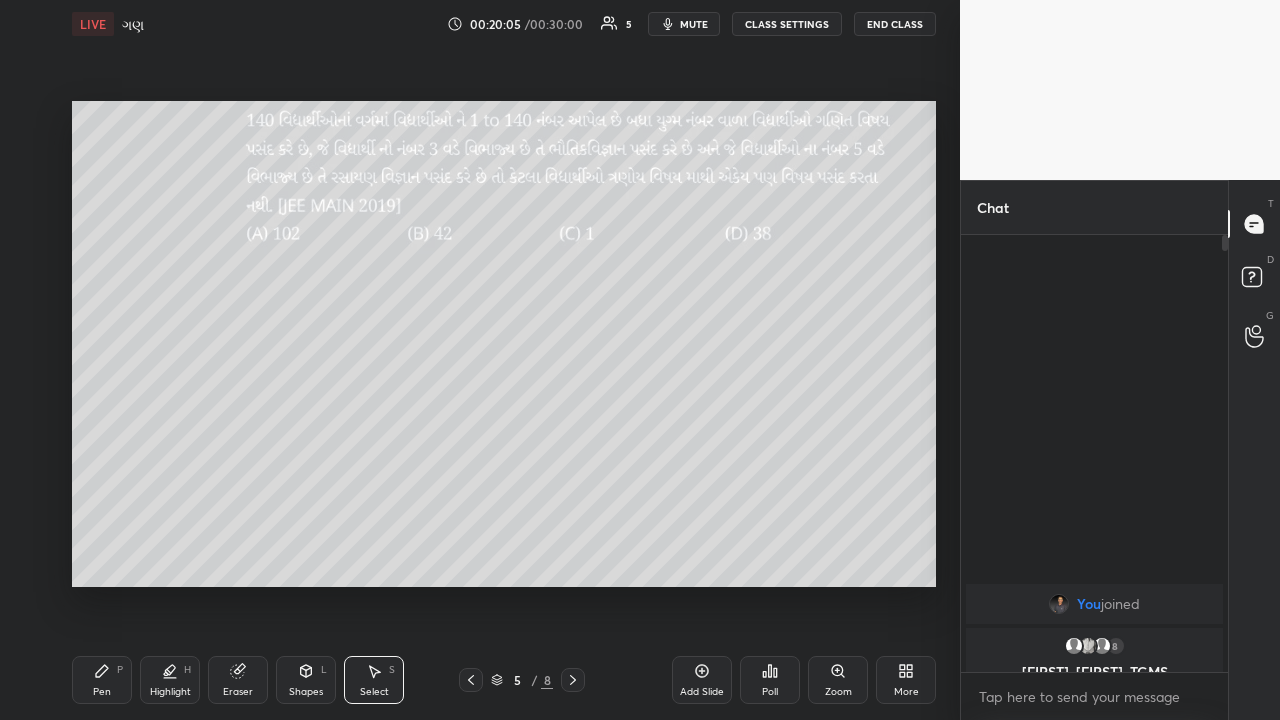 click on "Pen P" at bounding box center (102, 680) 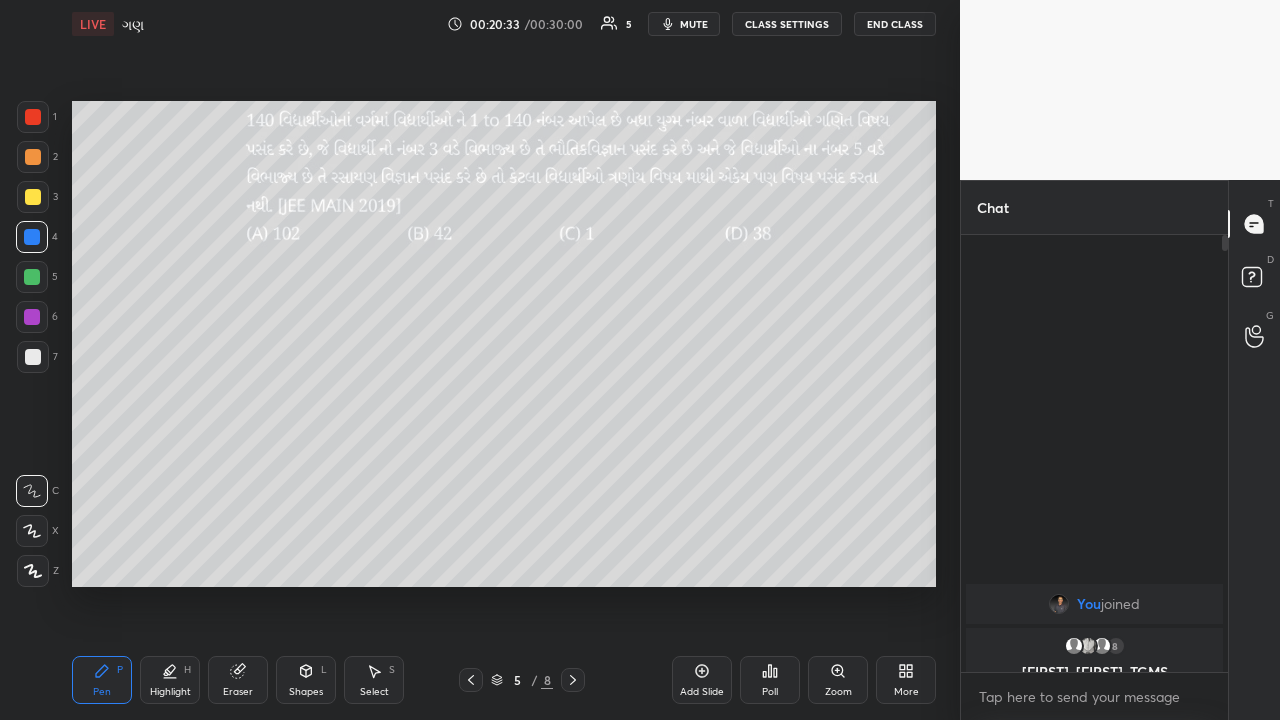 click on "Eraser" at bounding box center (238, 692) 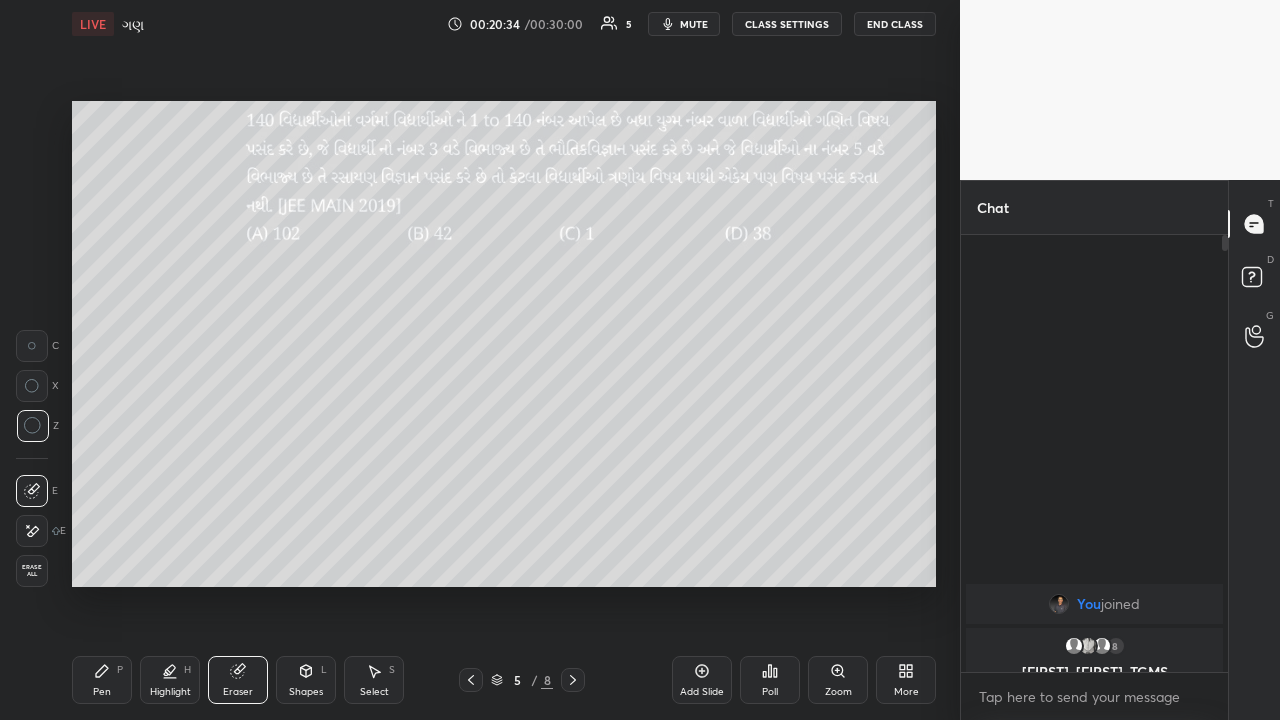 click on "Select S" at bounding box center [374, 680] 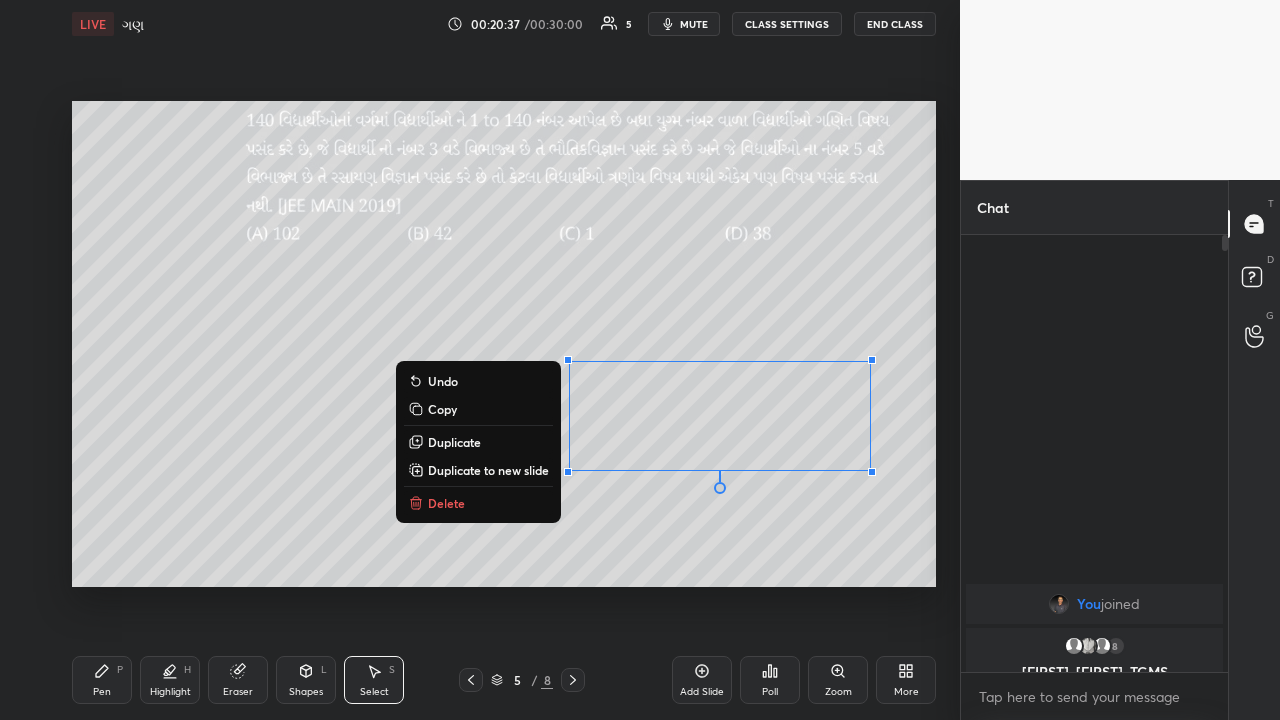 click on "Delete" at bounding box center (446, 503) 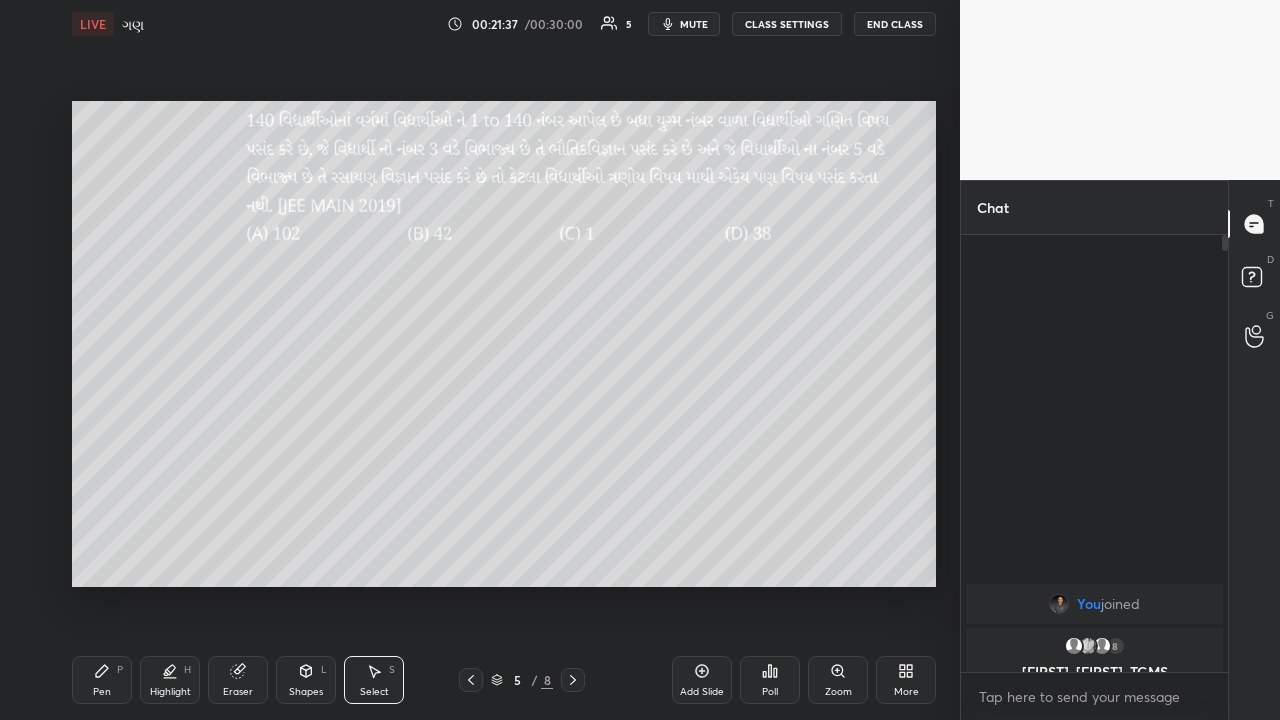 click 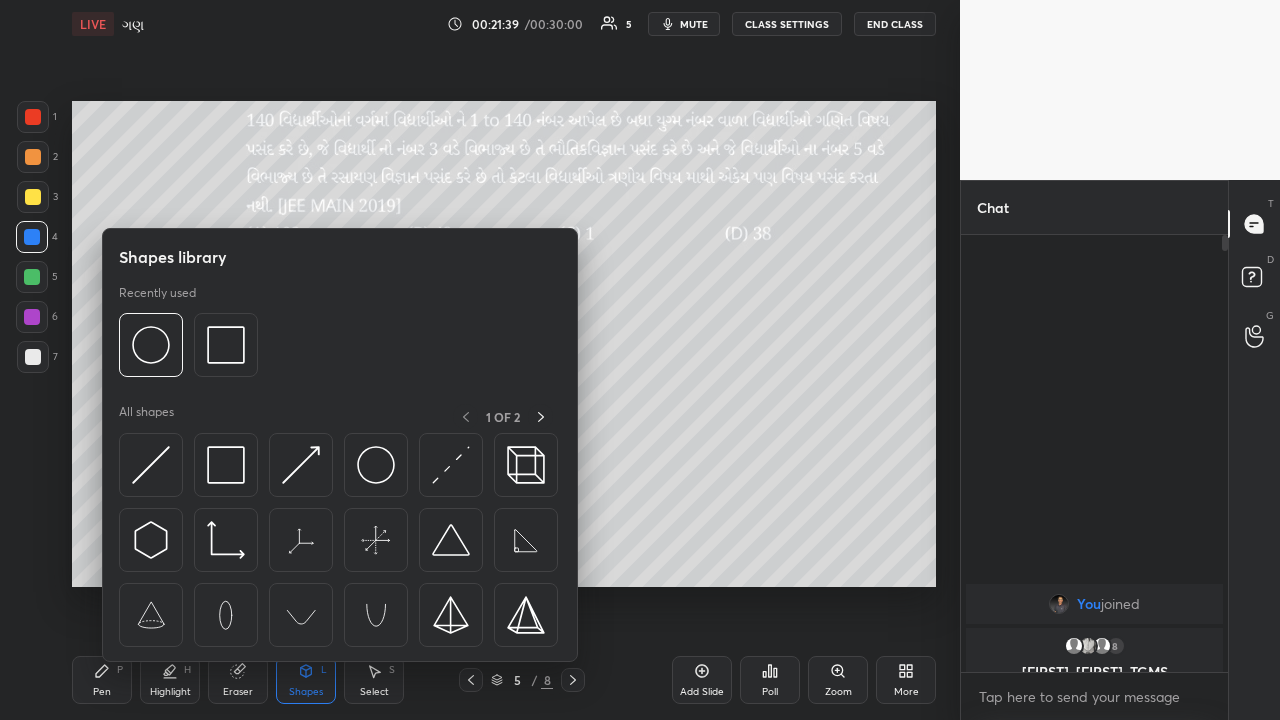 click at bounding box center [226, 345] 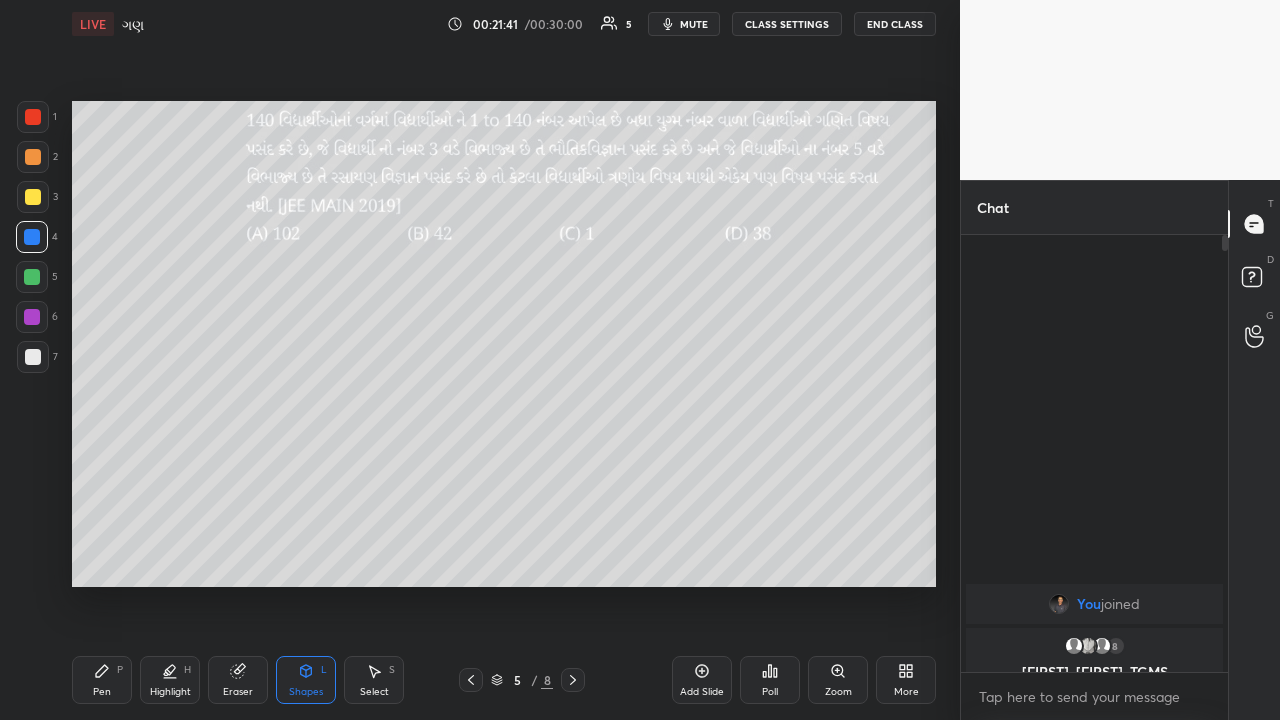 click at bounding box center [33, 157] 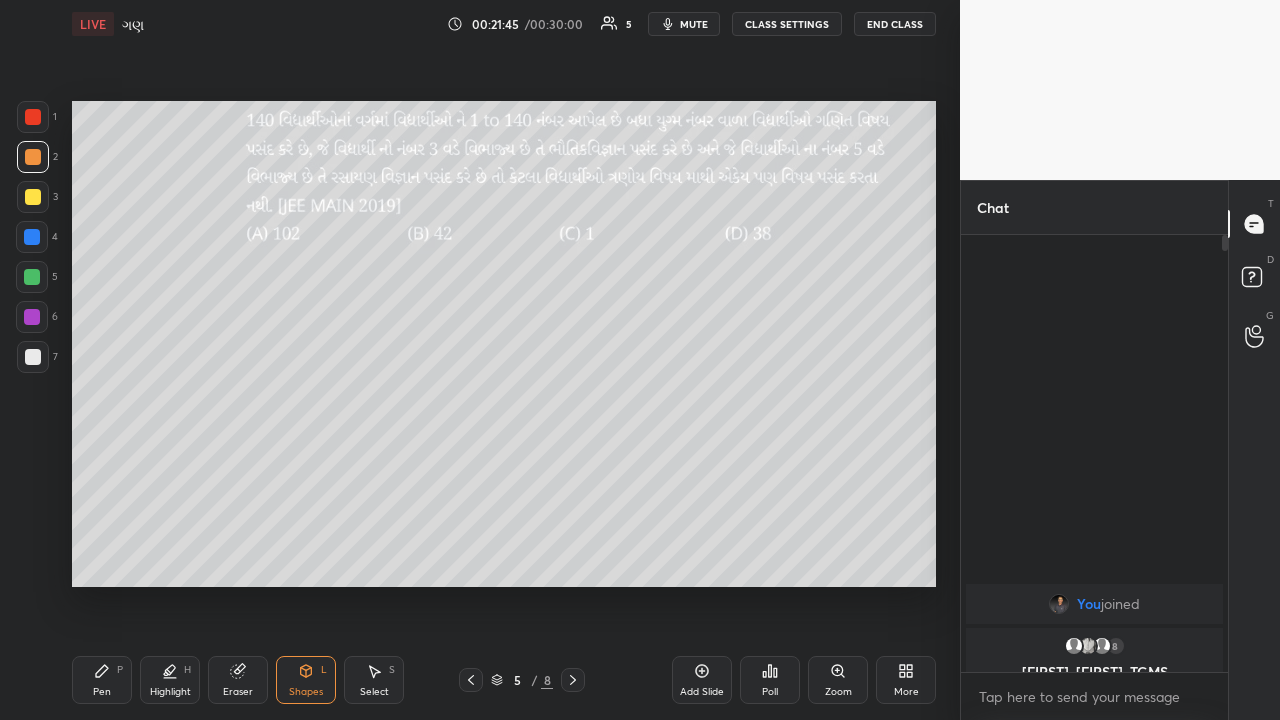 click on "Shapes" at bounding box center [306, 692] 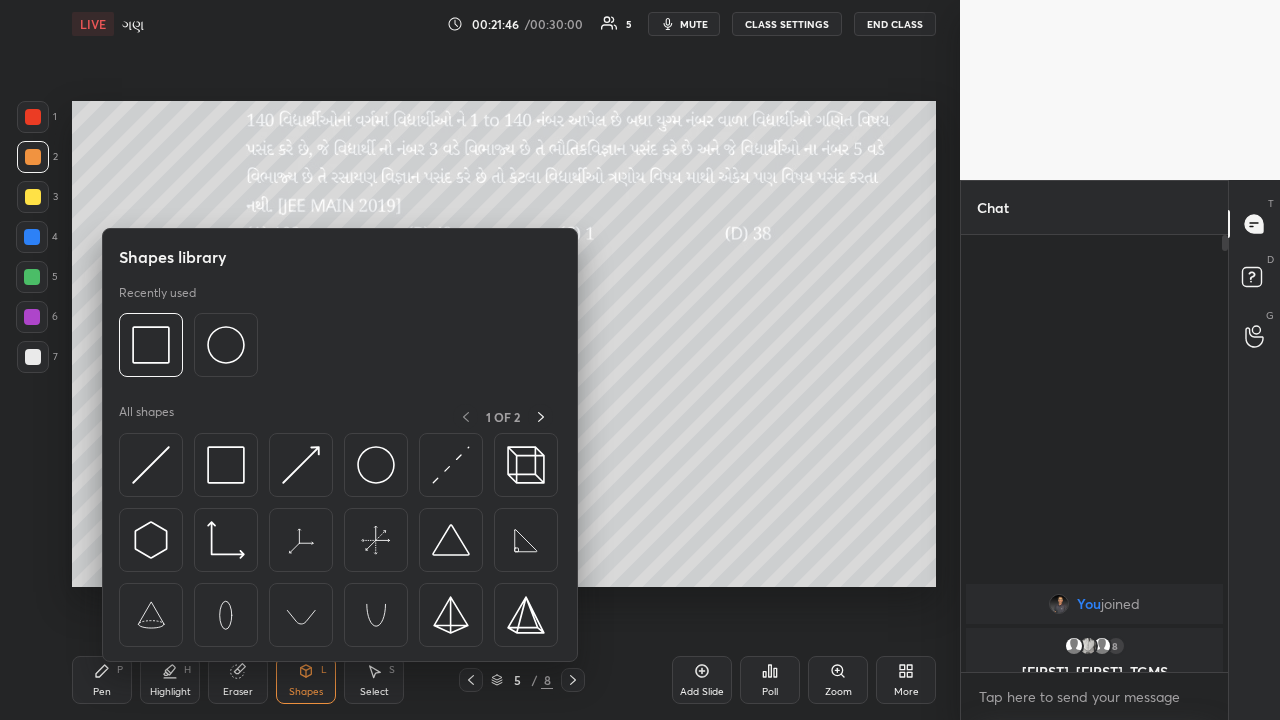 click at bounding box center [226, 345] 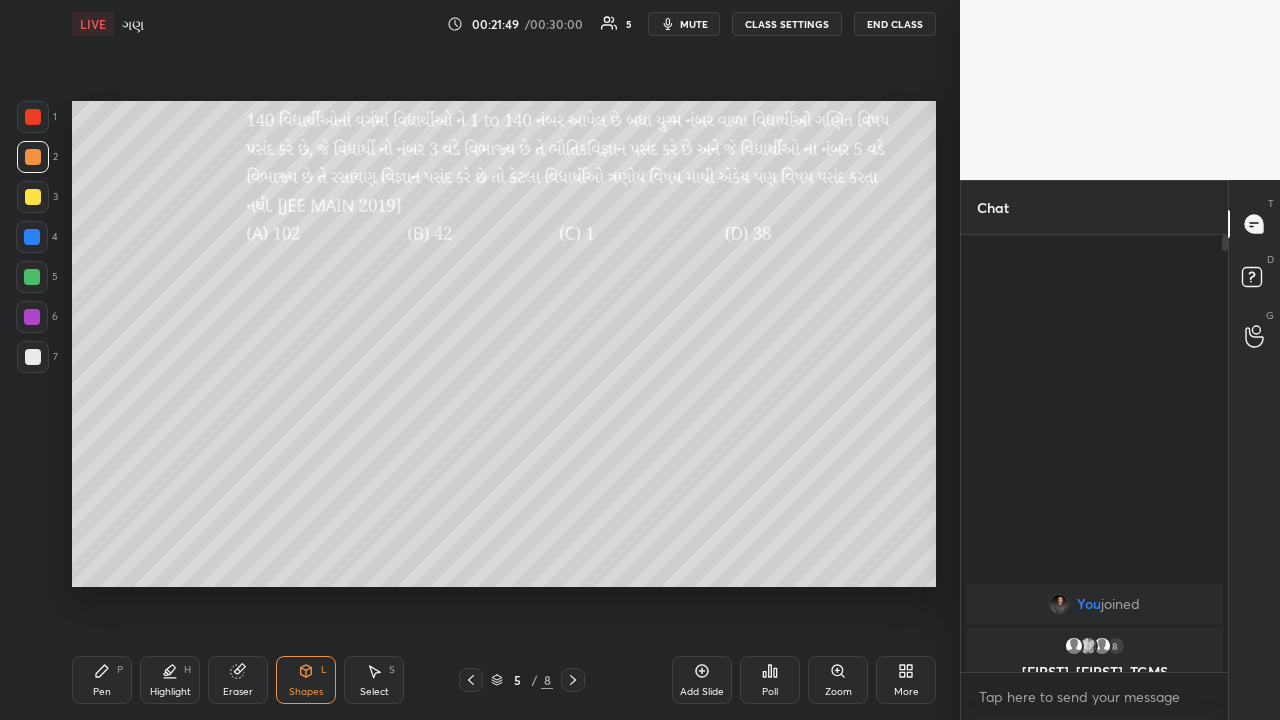 click on "Select" at bounding box center (374, 692) 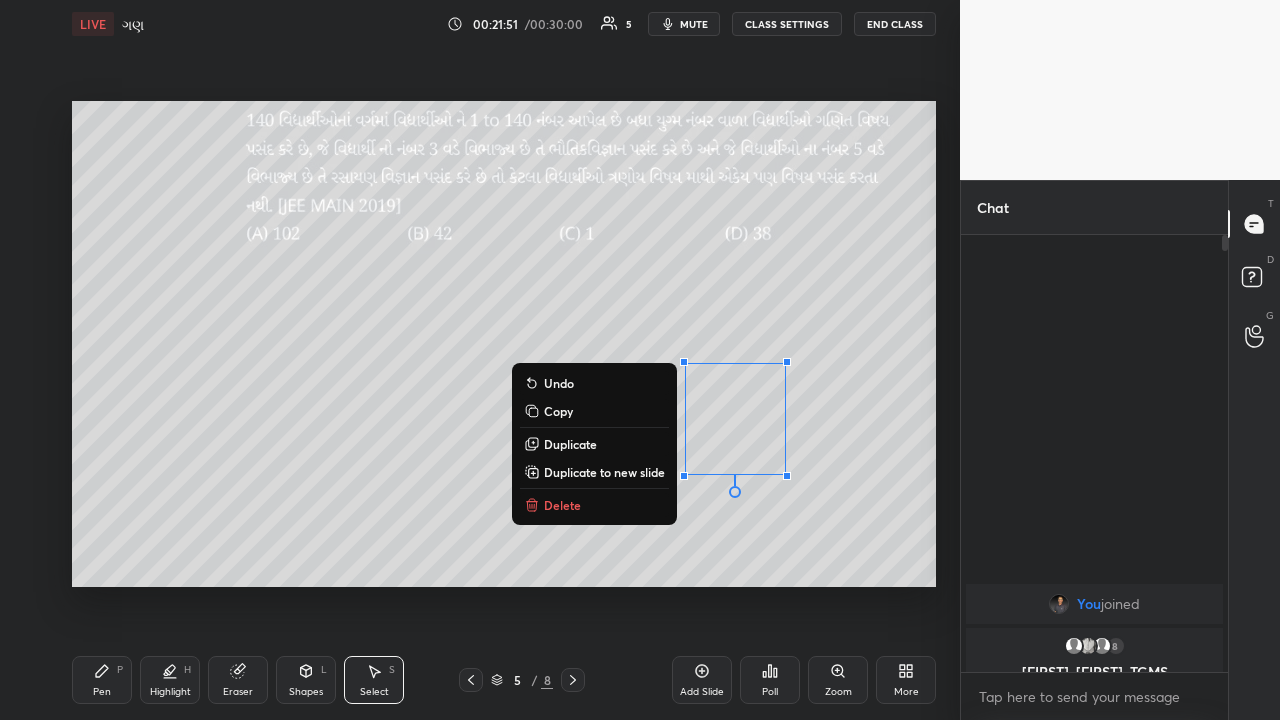 click on "Duplicate" at bounding box center [570, 444] 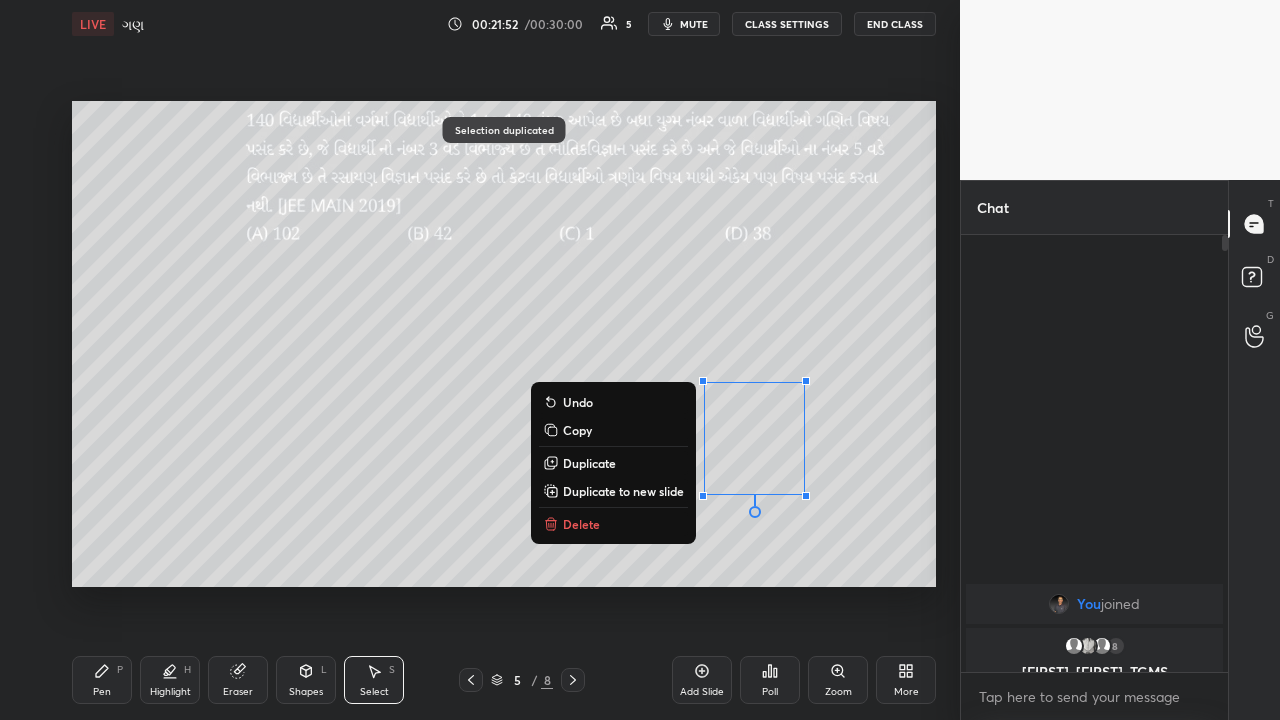 click on "Duplicate" at bounding box center (589, 463) 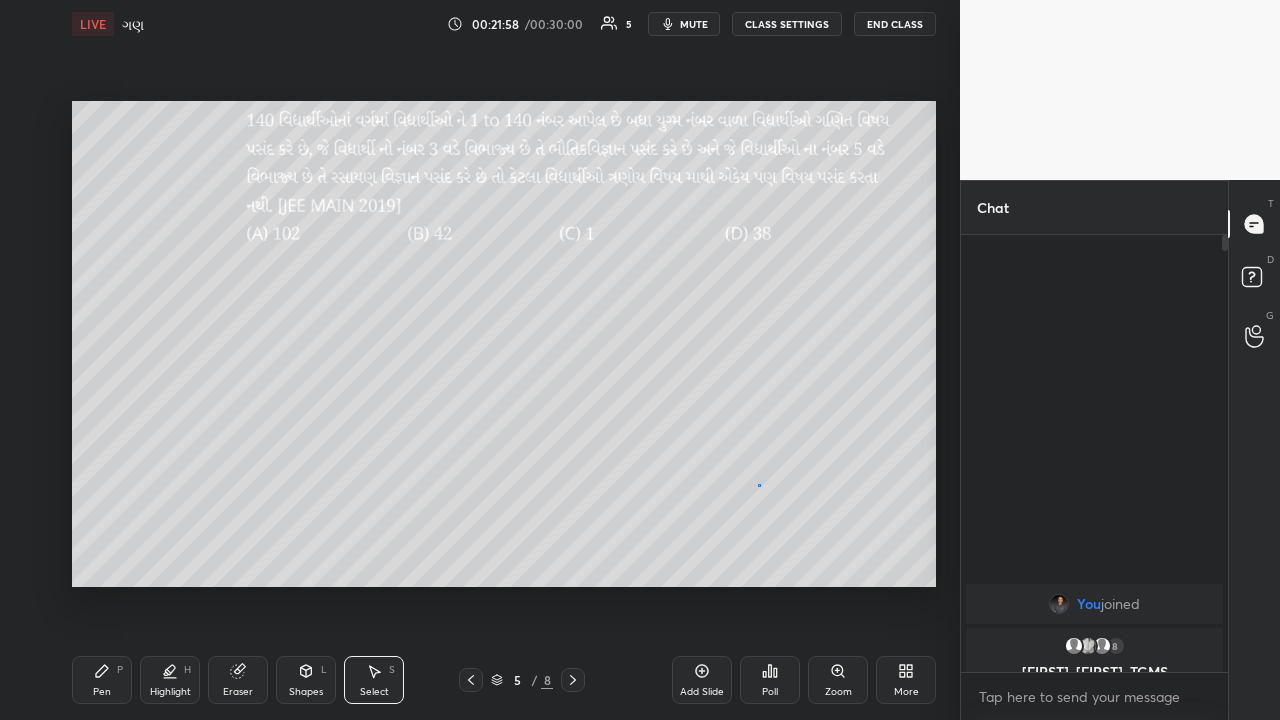 click on "0 ° Undo Copy Duplicate Duplicate to new slide Delete" at bounding box center [504, 344] 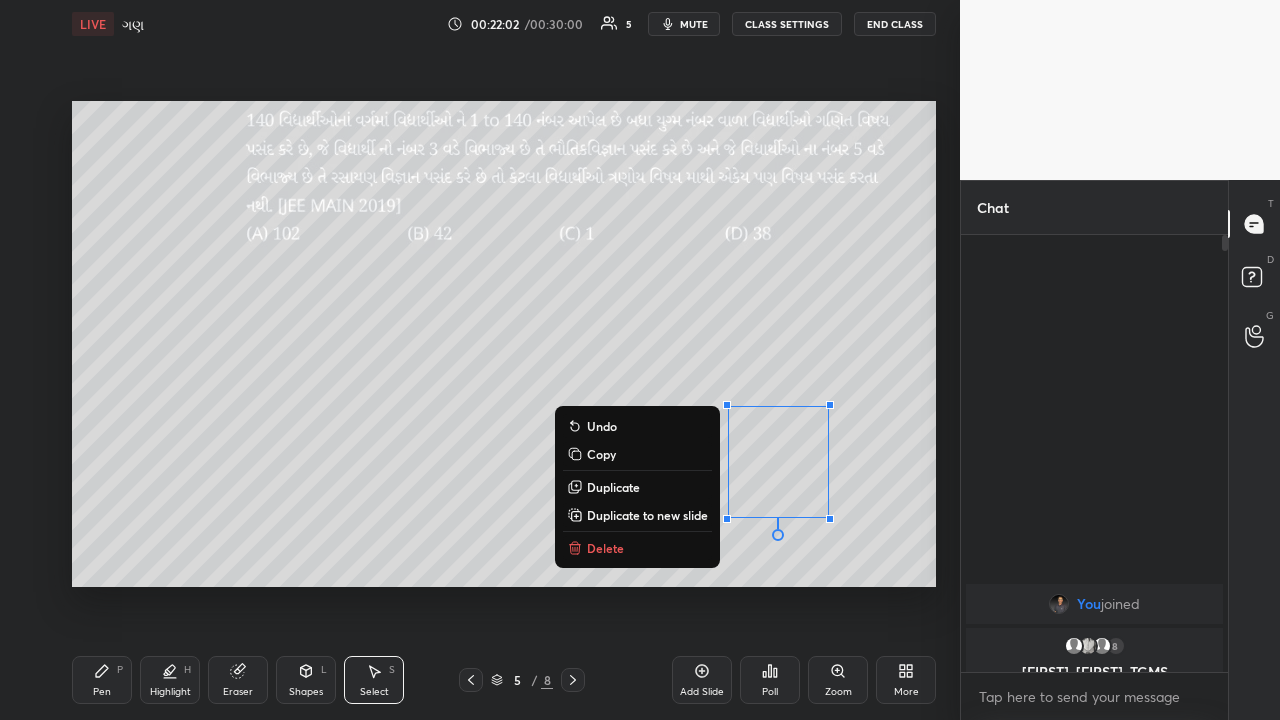 click on "Pen" at bounding box center (102, 692) 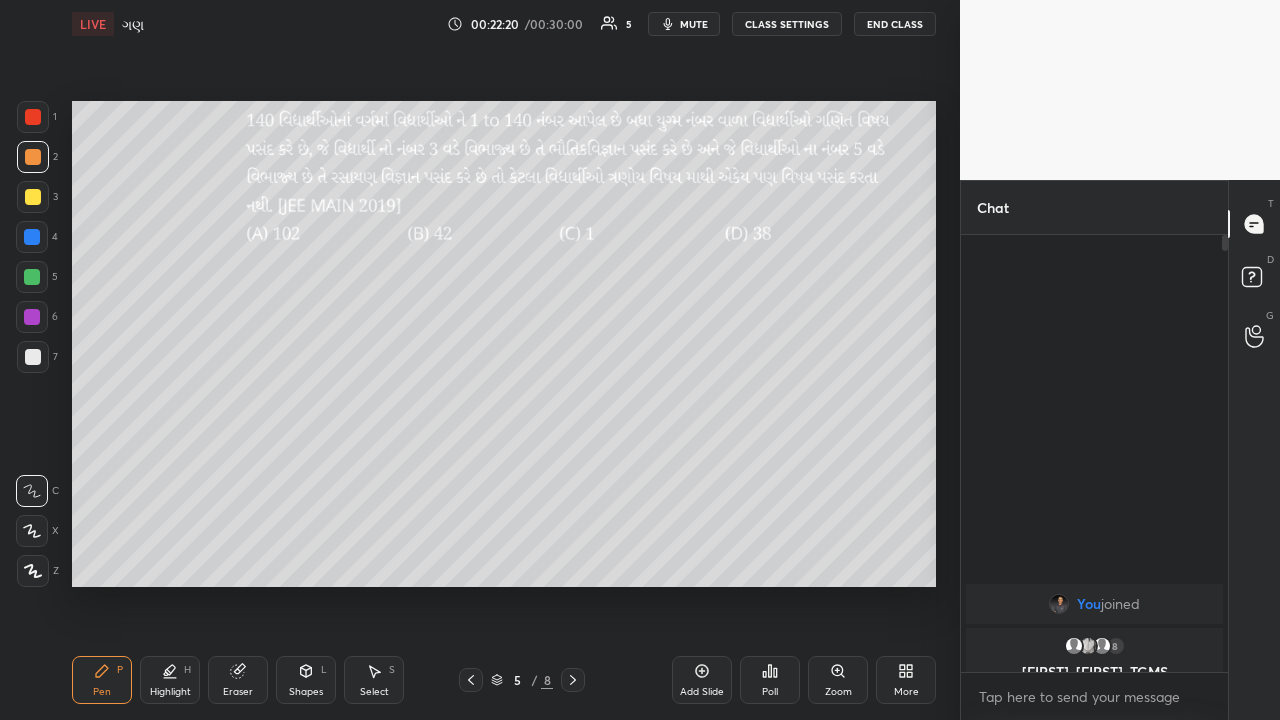 click at bounding box center [32, 237] 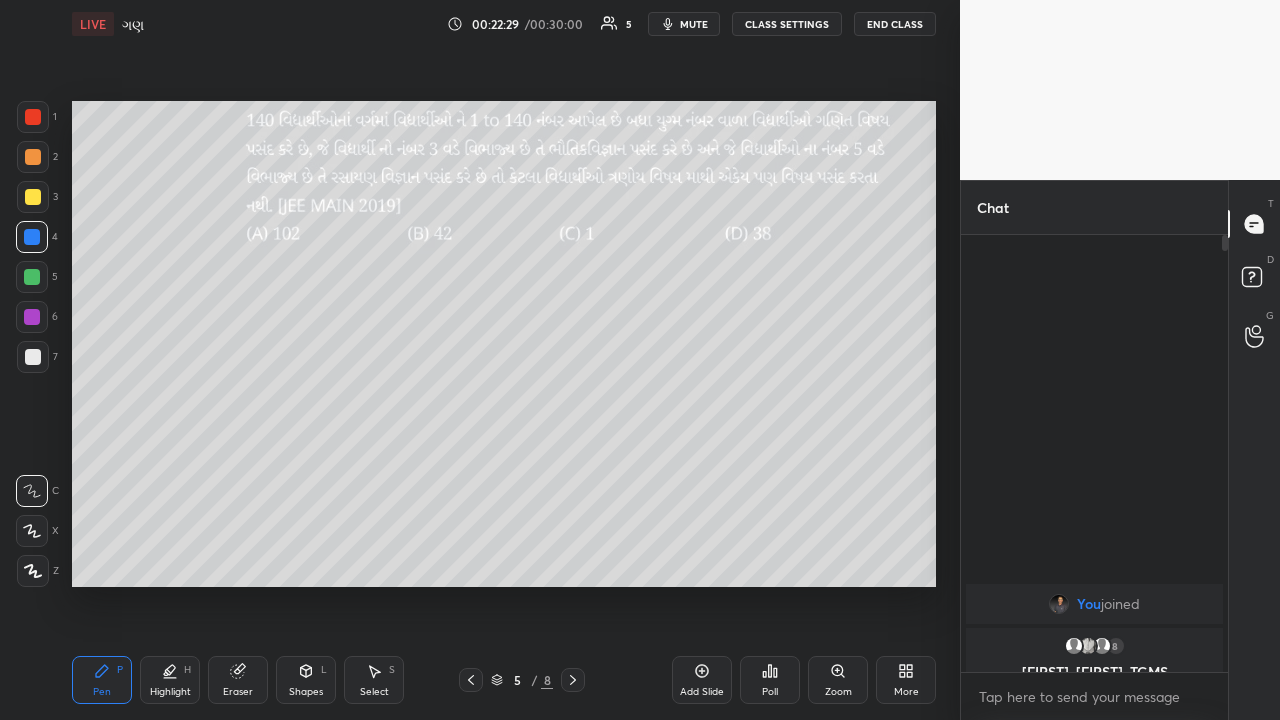 click on "Highlight" at bounding box center [170, 692] 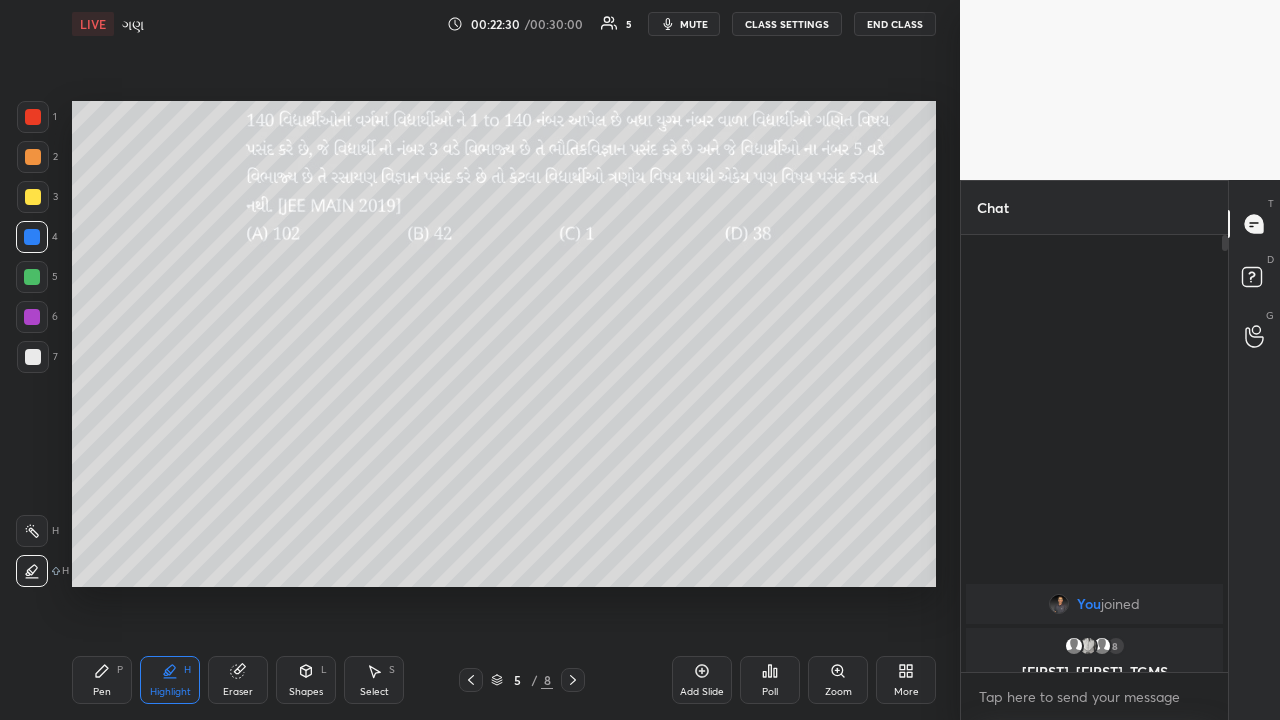 click at bounding box center (32, 531) 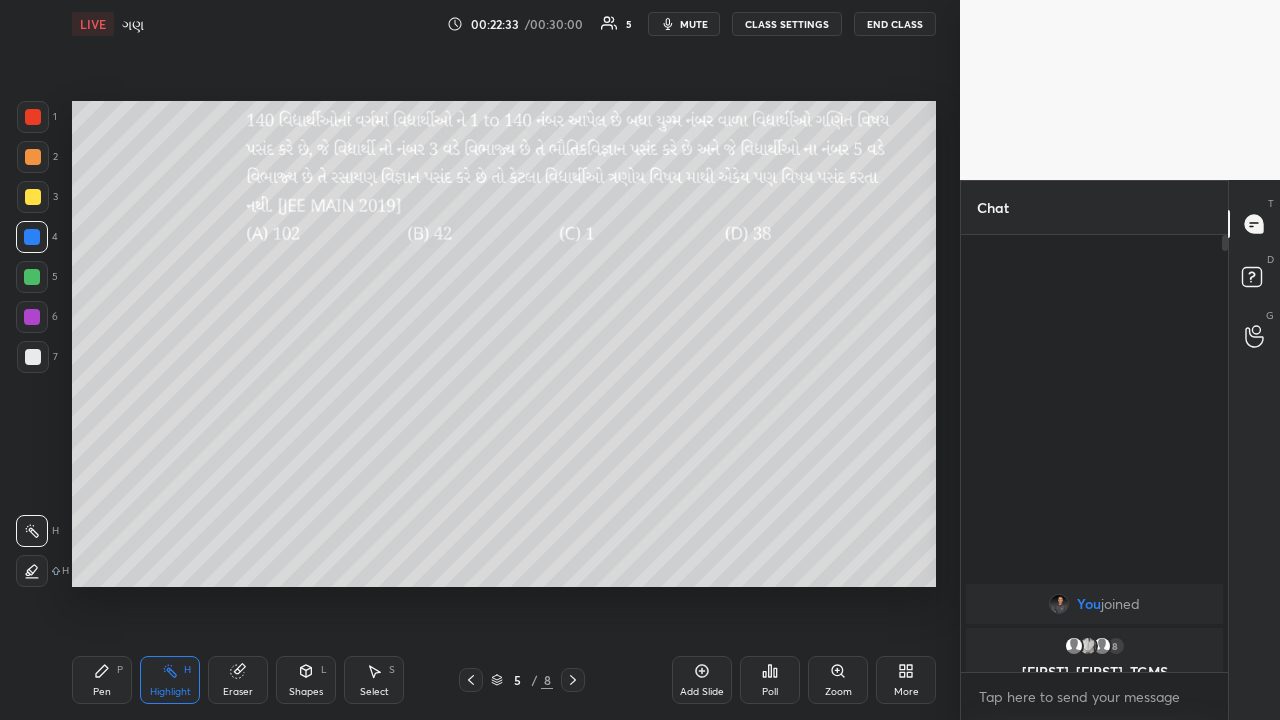 click at bounding box center [33, 157] 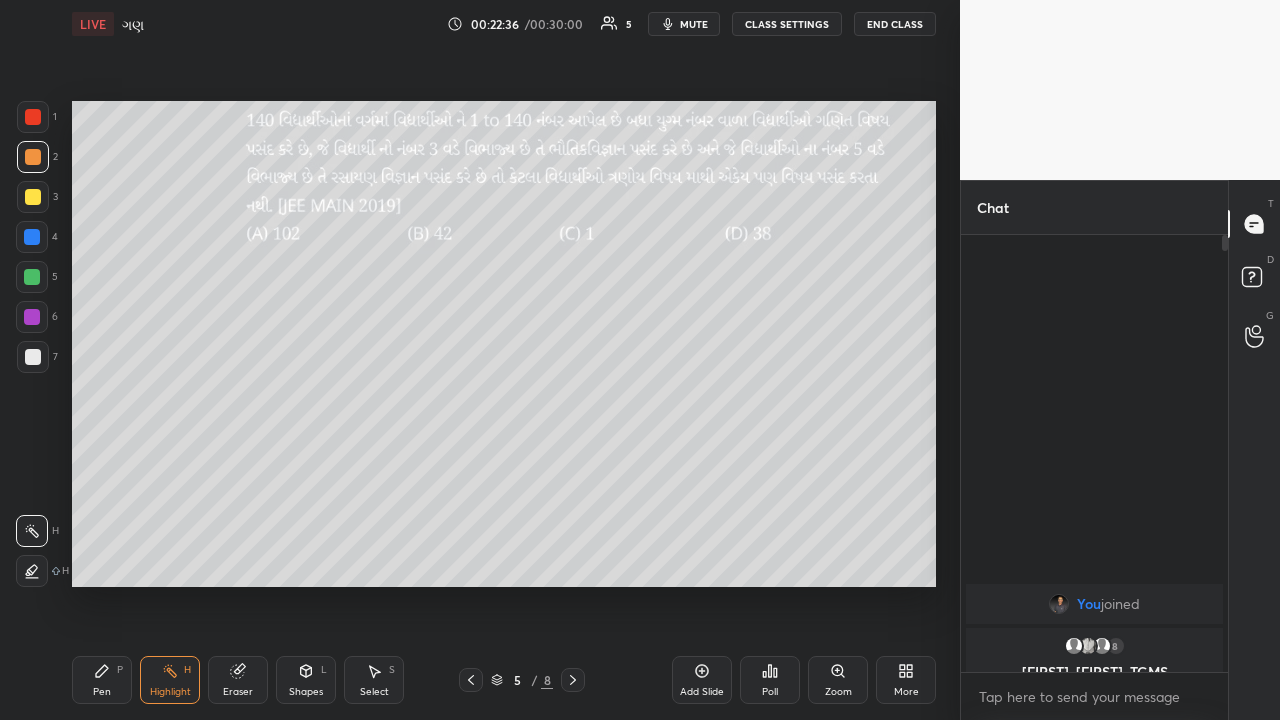 click at bounding box center [33, 197] 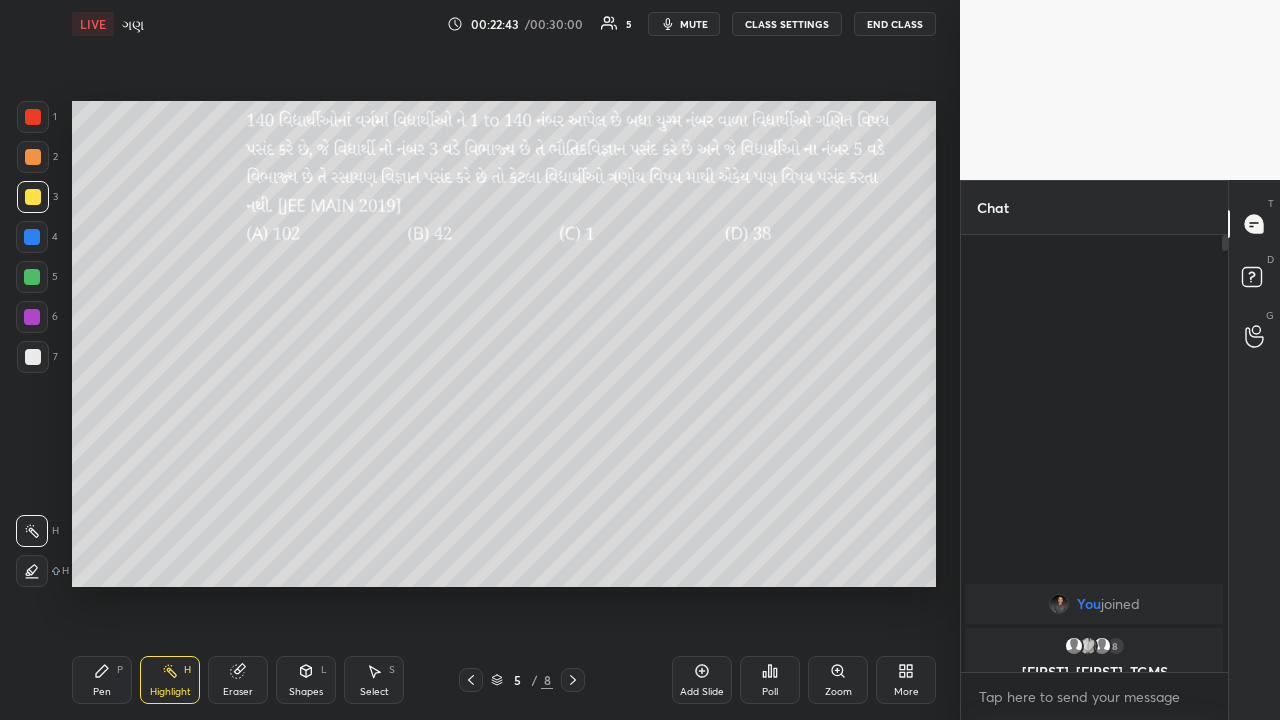 click on "Pen" at bounding box center [102, 692] 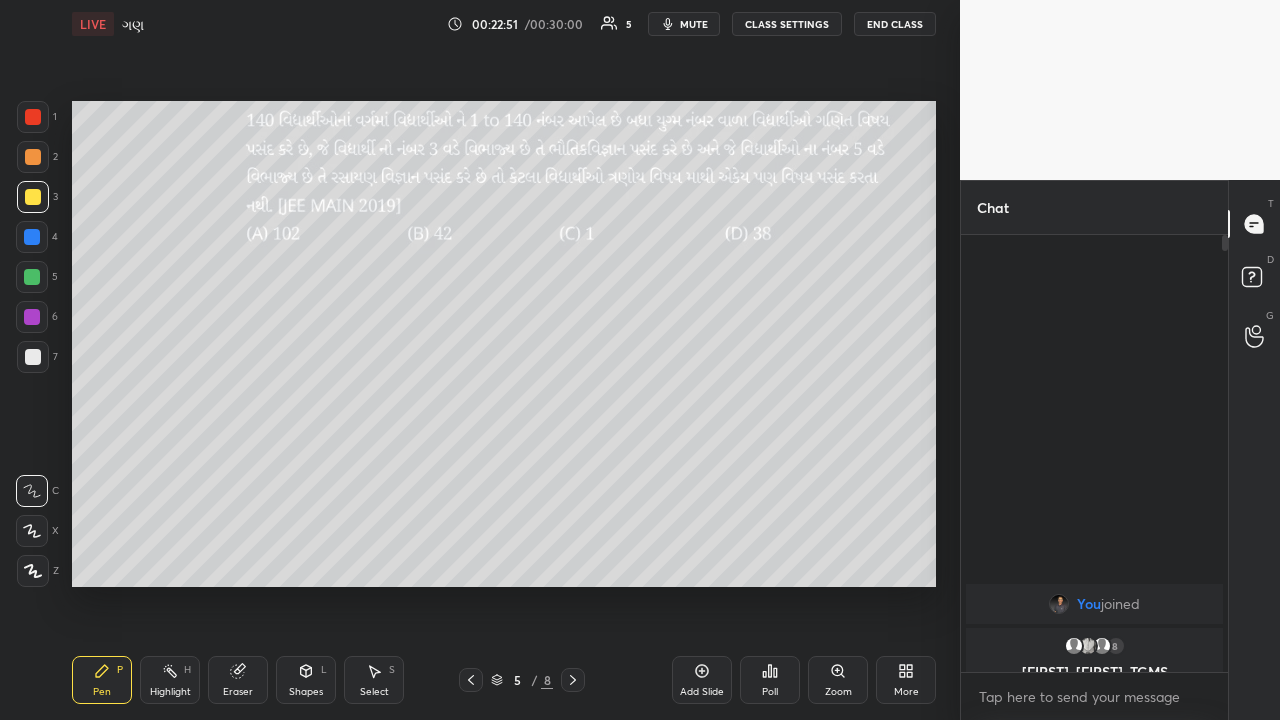 click on "Highlight" at bounding box center [170, 692] 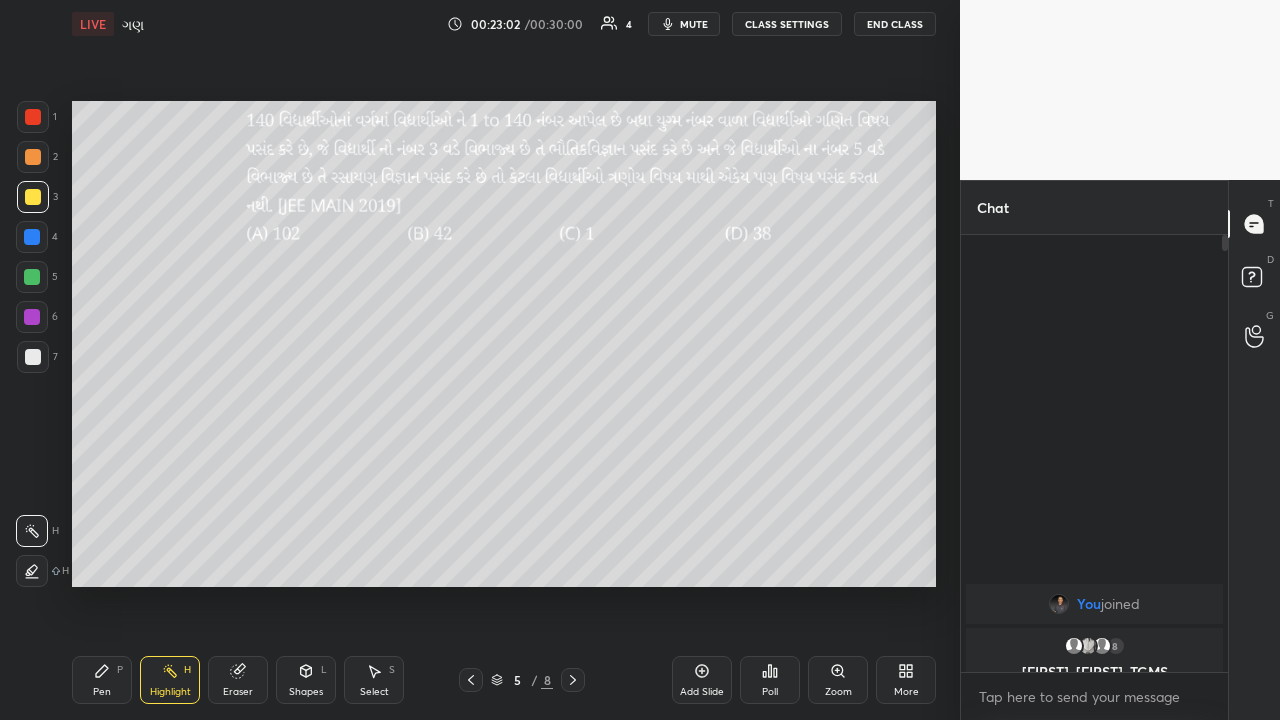 click on "Pen" at bounding box center (102, 692) 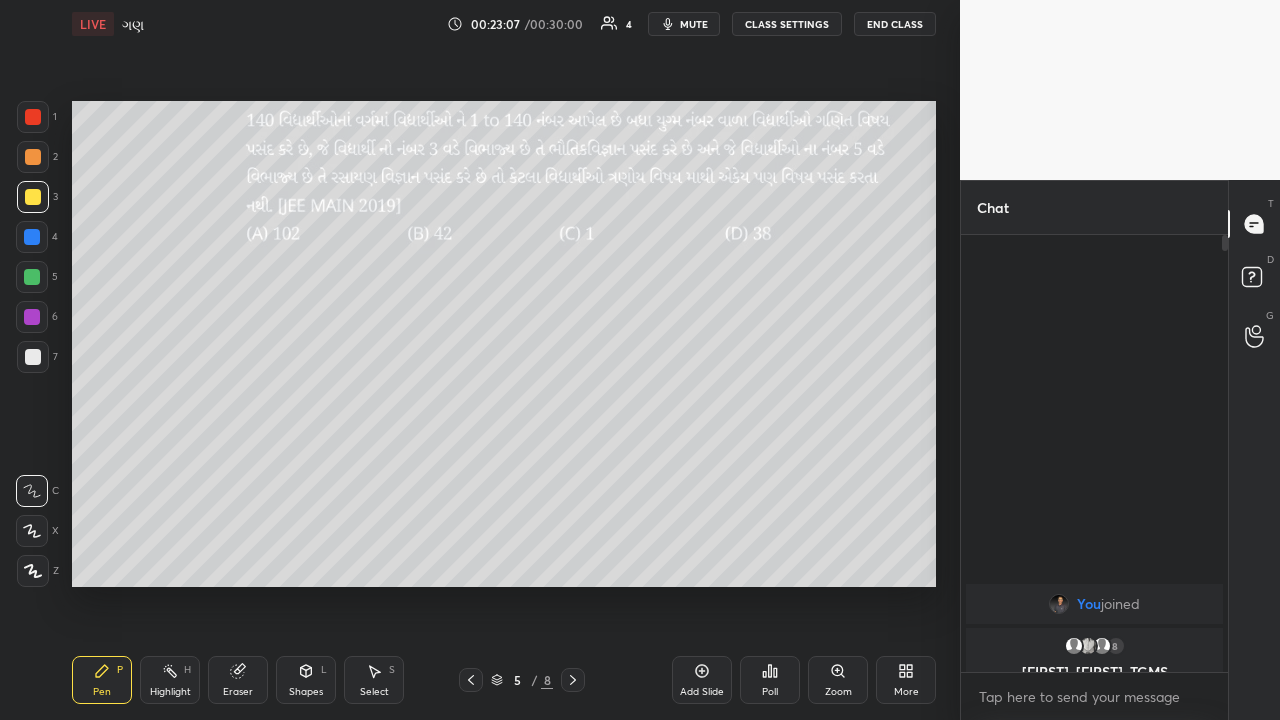click on "Highlight H" at bounding box center [170, 680] 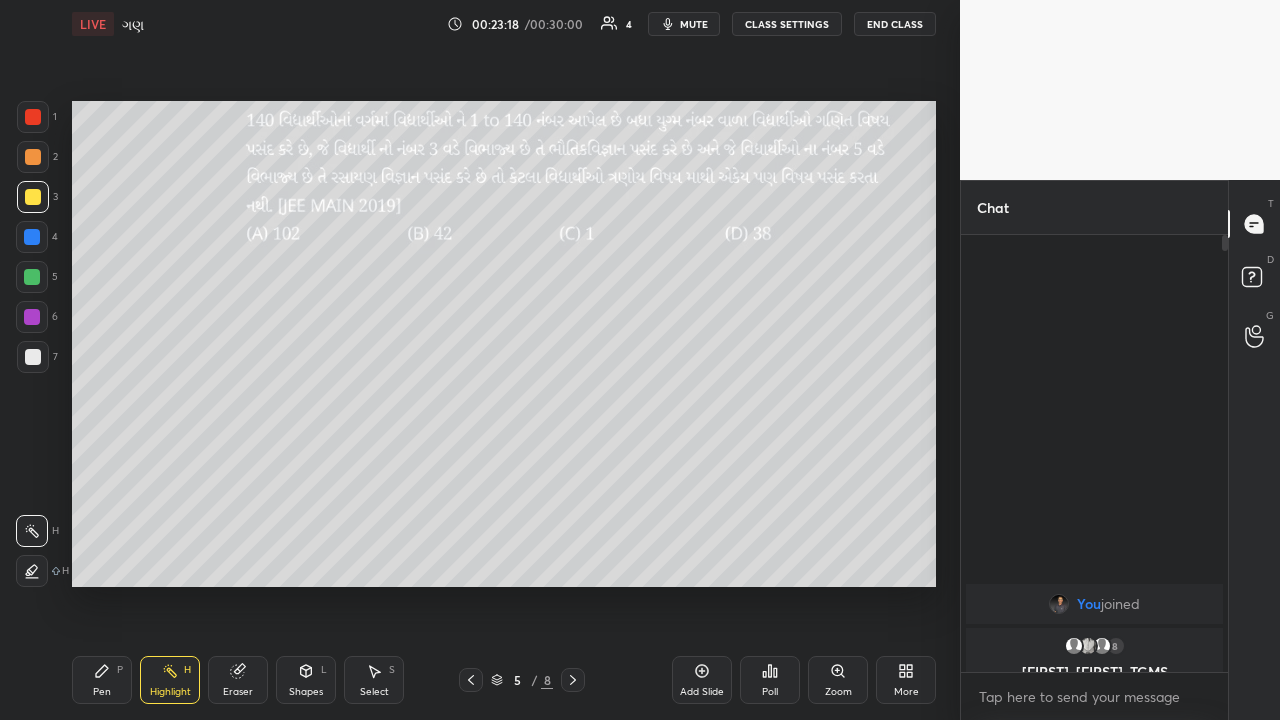 click on "Pen P" at bounding box center [102, 680] 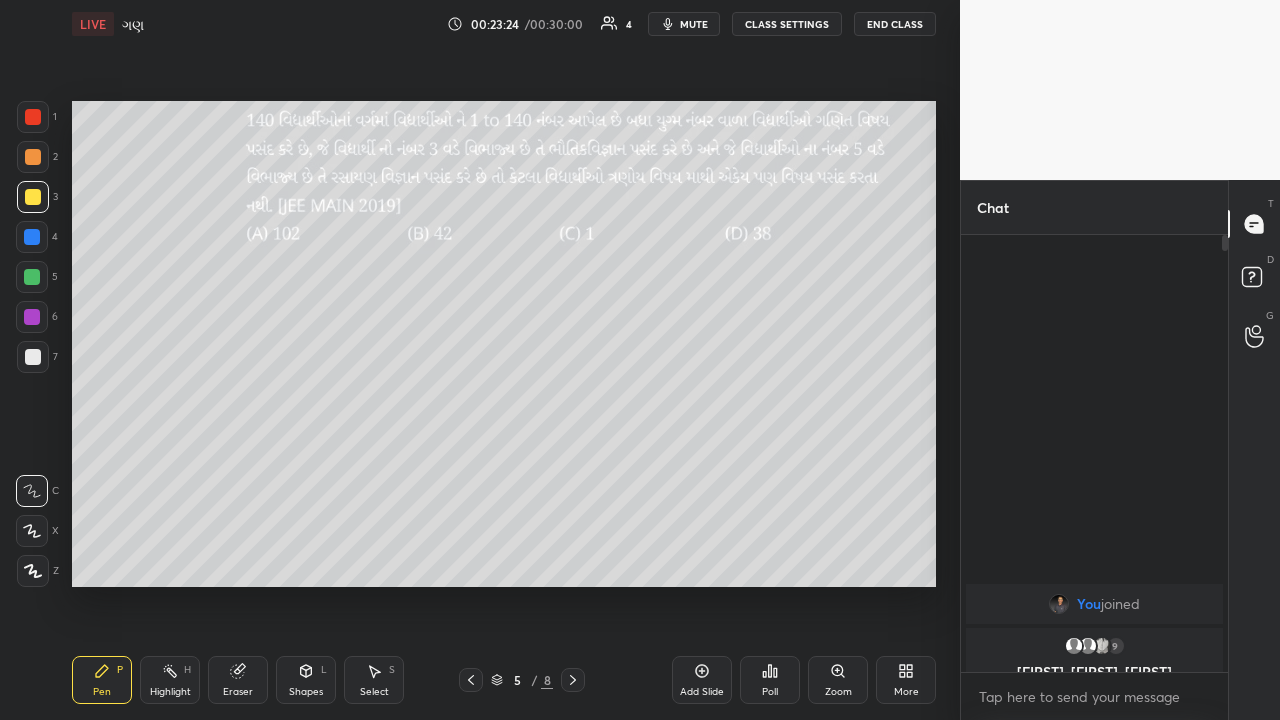 click on "Highlight H" at bounding box center (170, 680) 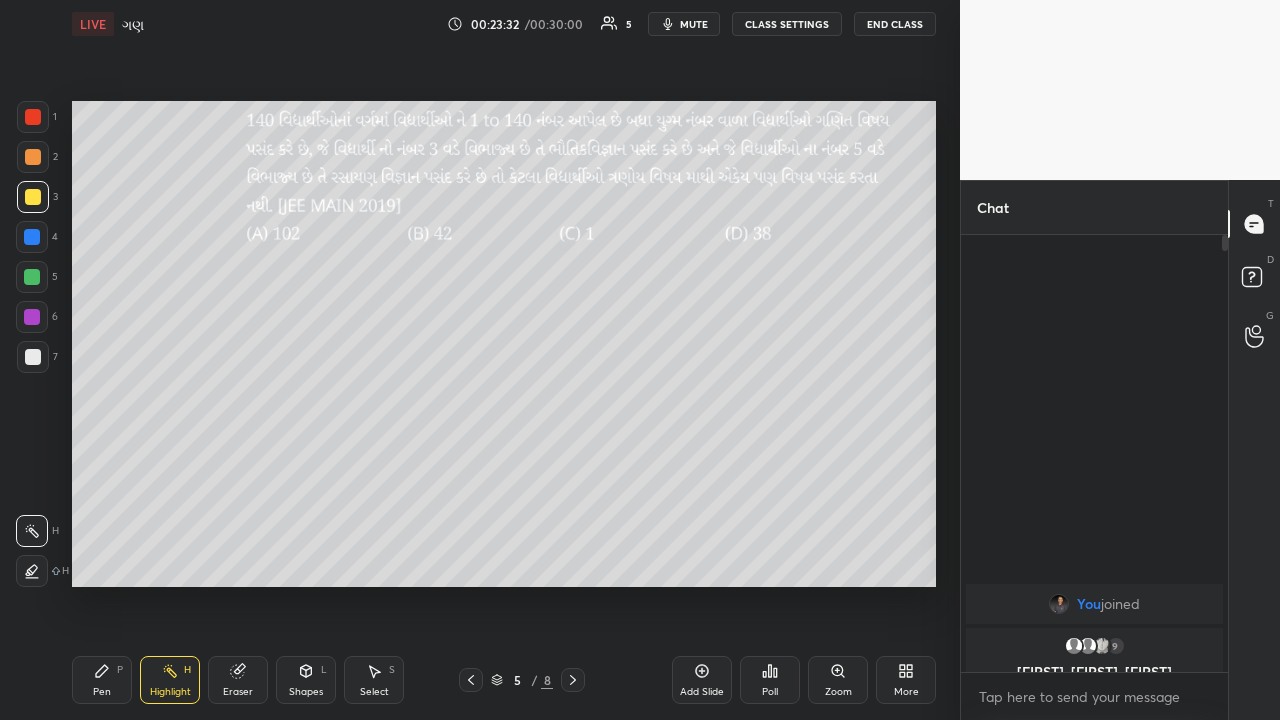 click on "Pen P" at bounding box center [102, 680] 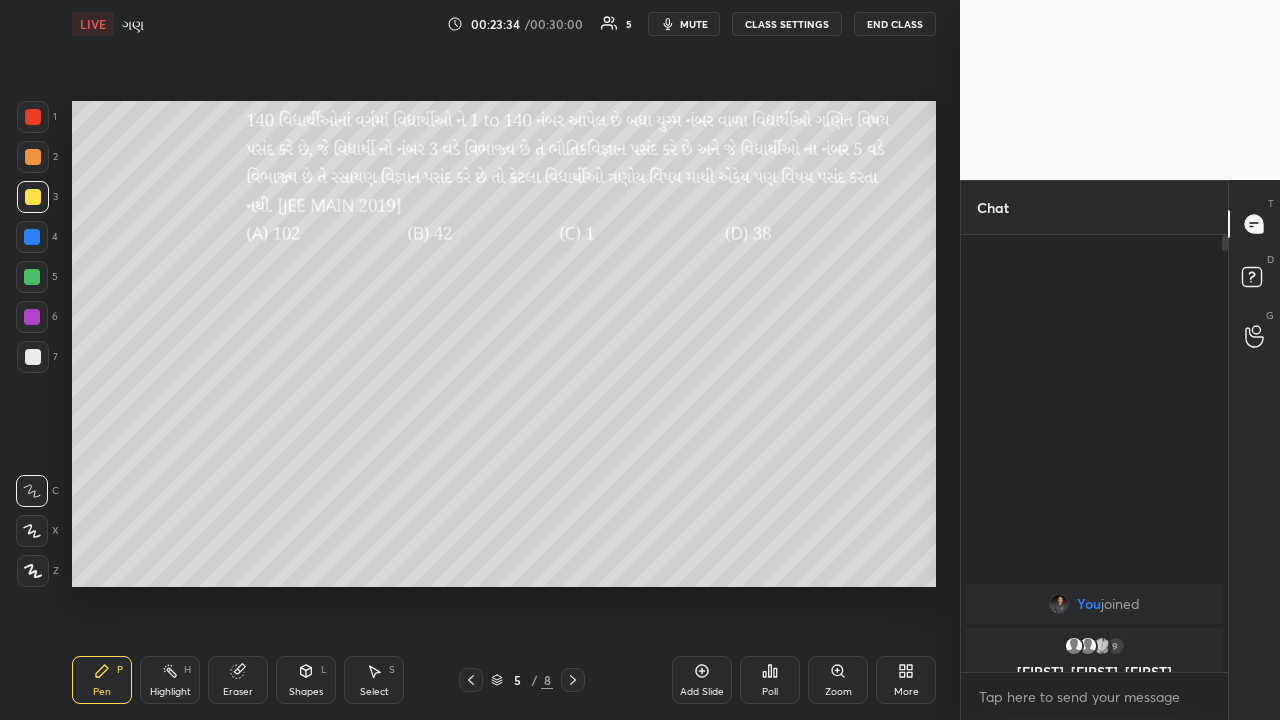 click on "Highlight" at bounding box center (170, 692) 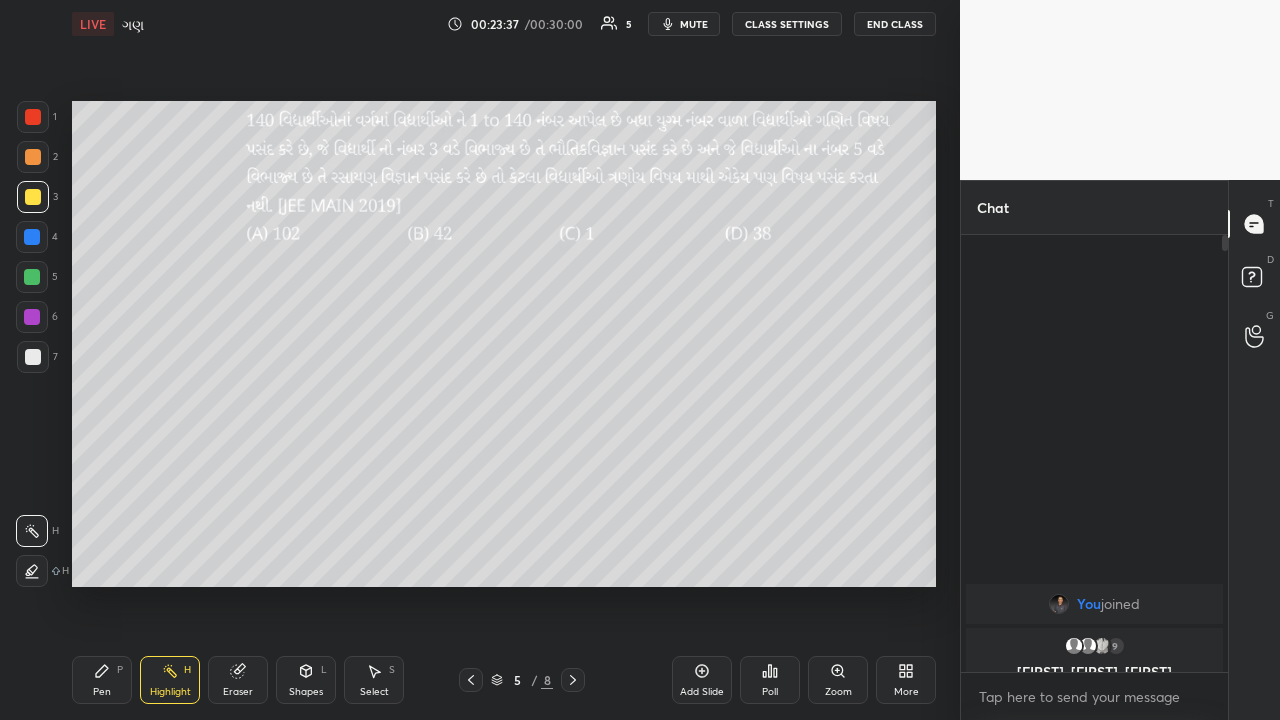 click on "Pen" at bounding box center [102, 692] 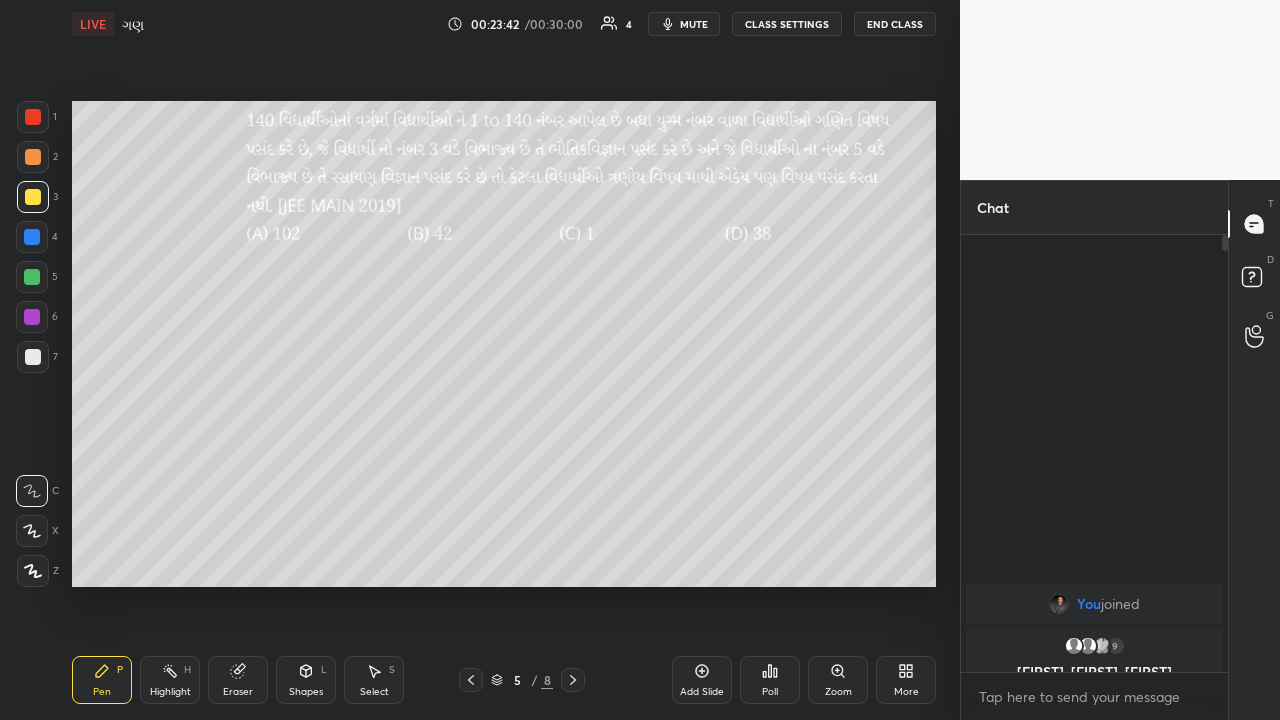 click on "Highlight H" at bounding box center (170, 680) 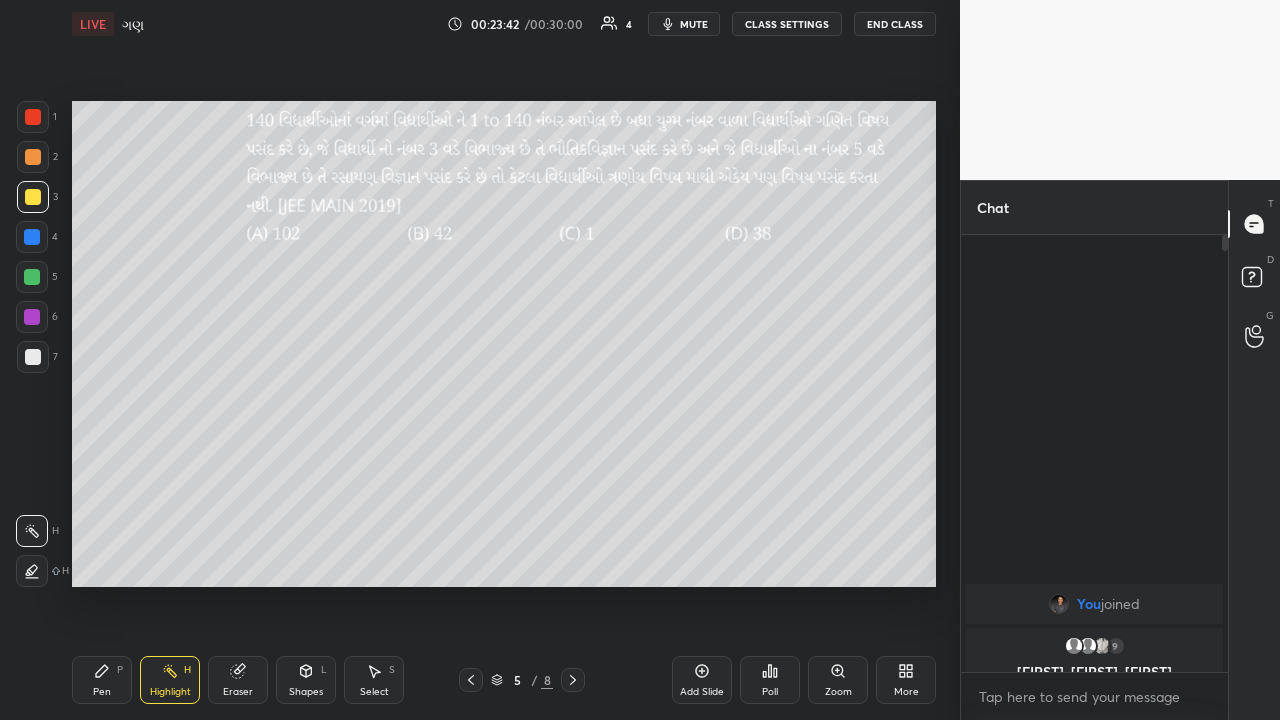 click on "Pen" at bounding box center [102, 692] 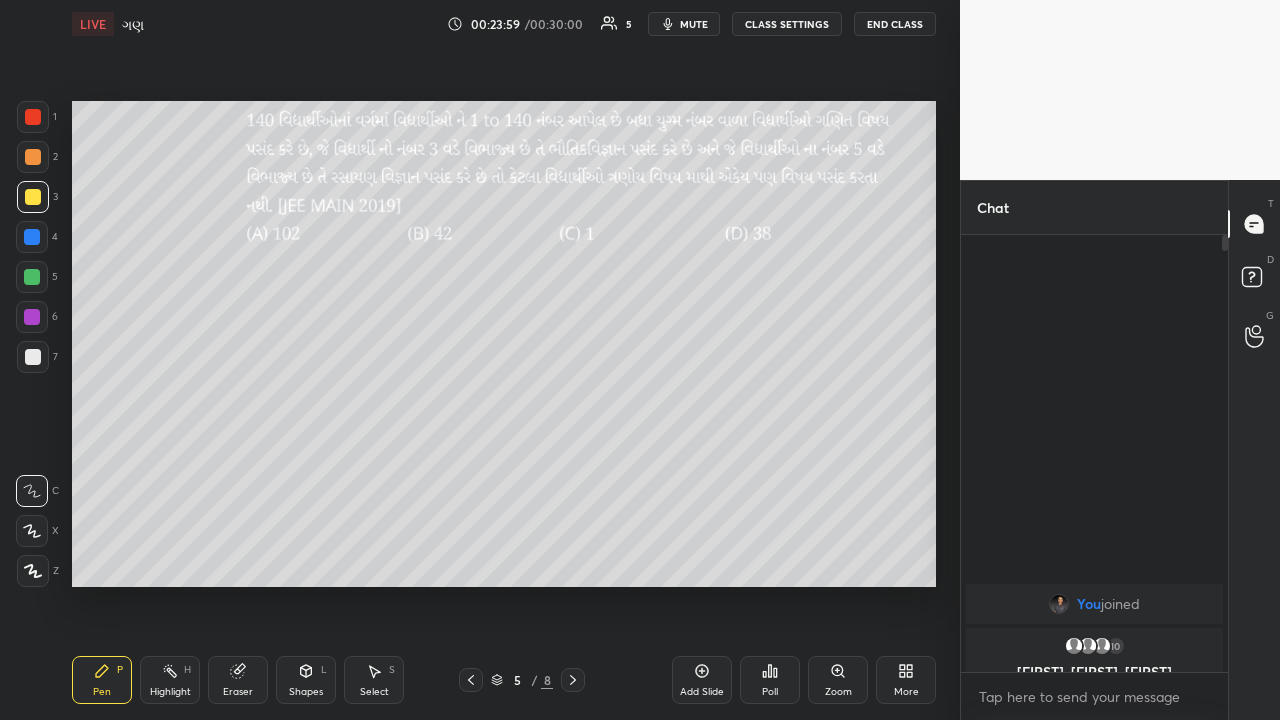 click on "Highlight" at bounding box center (170, 692) 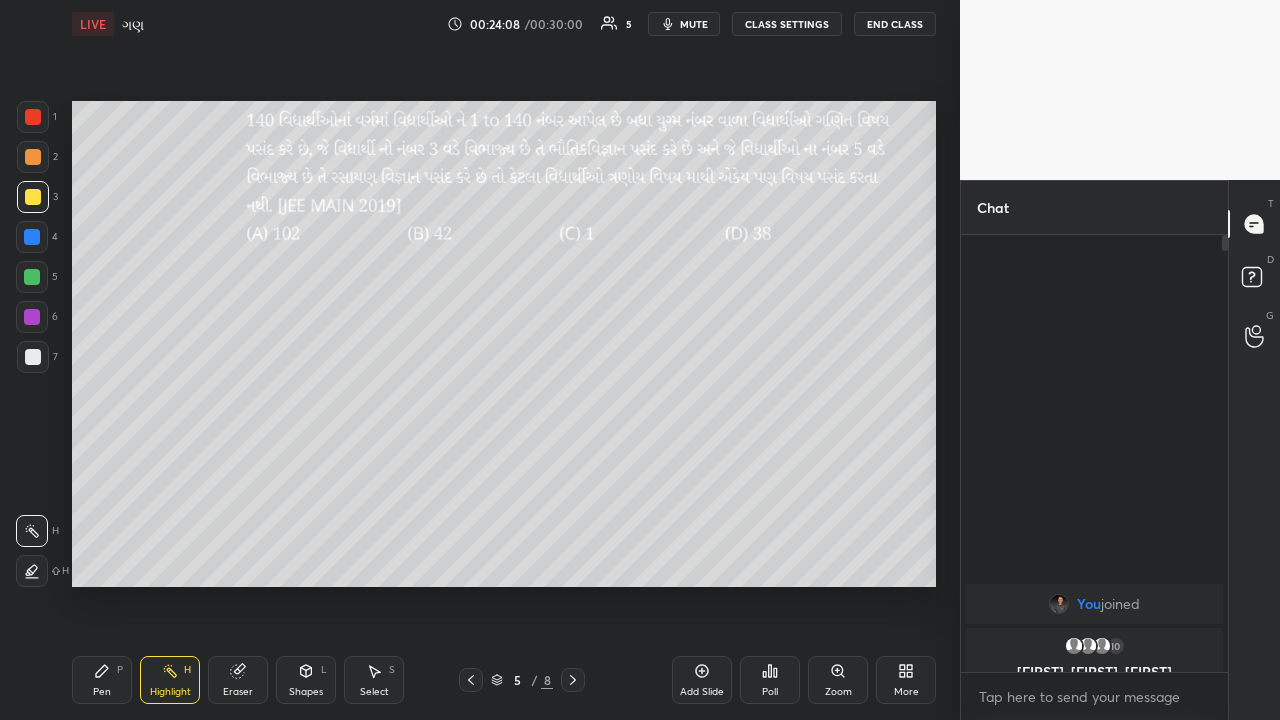 click on "Pen P" at bounding box center [102, 680] 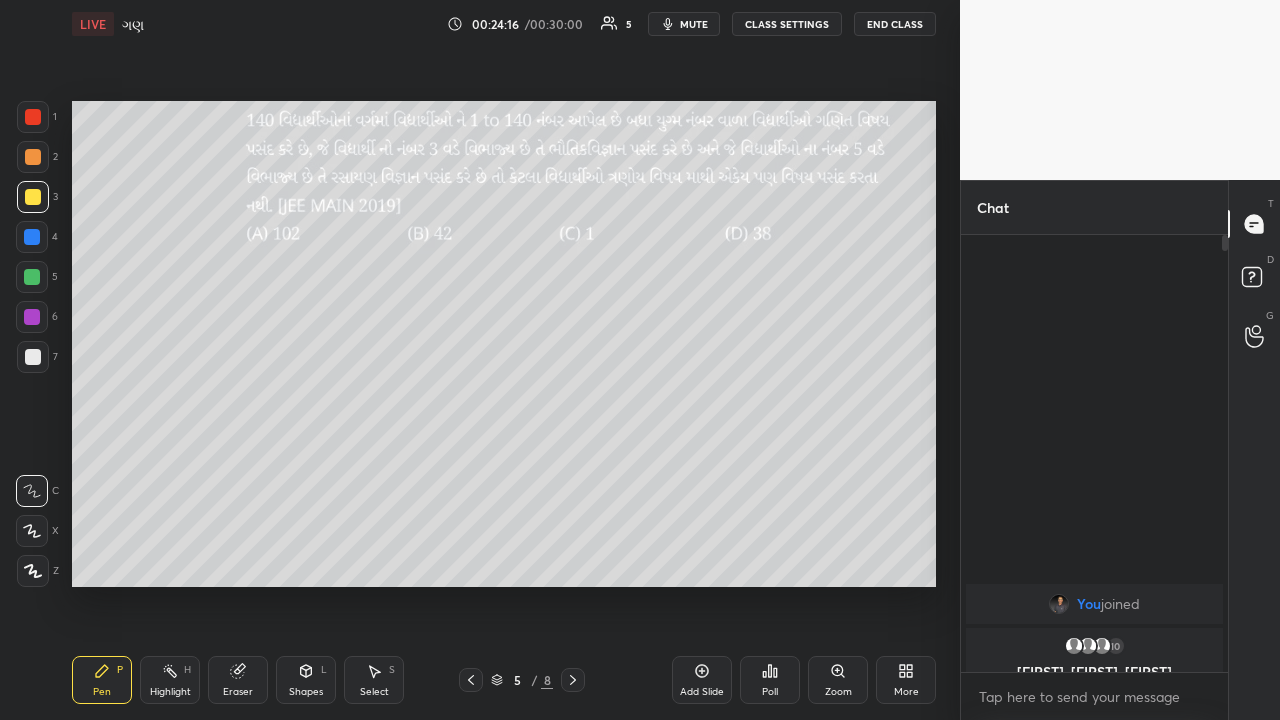 click on "Pen" at bounding box center (102, 692) 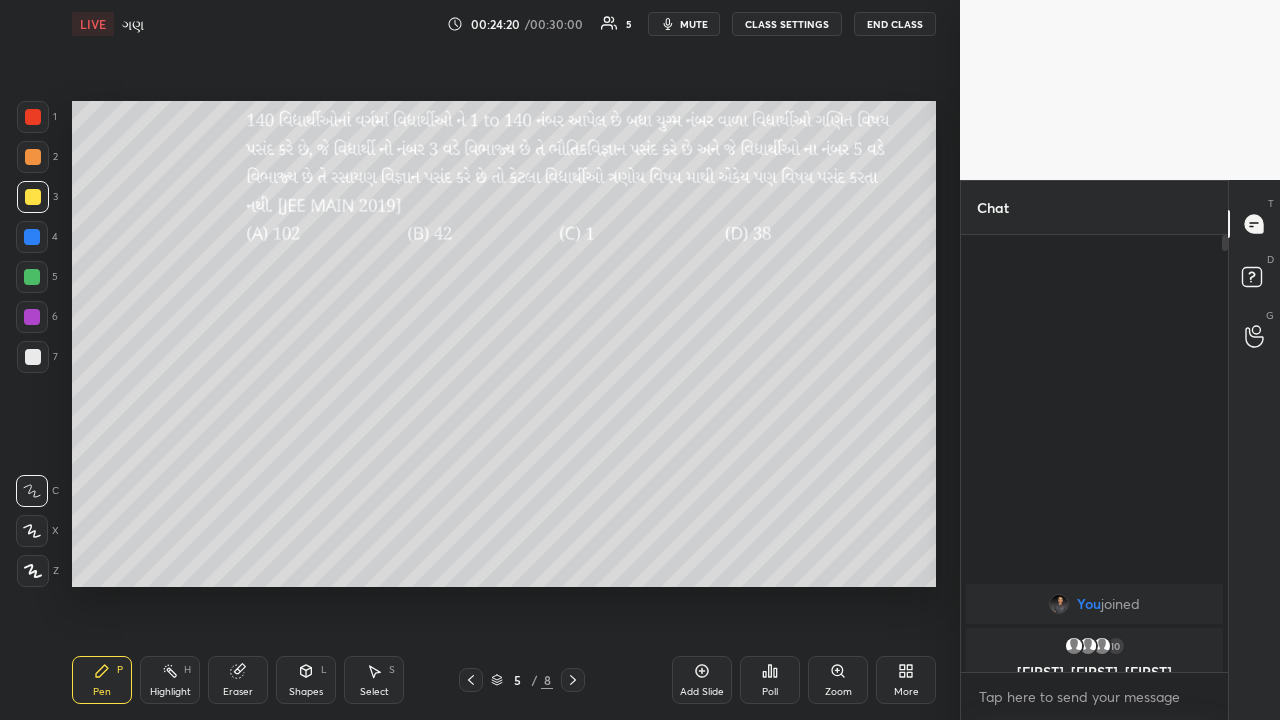 click on "Highlight H" at bounding box center (170, 680) 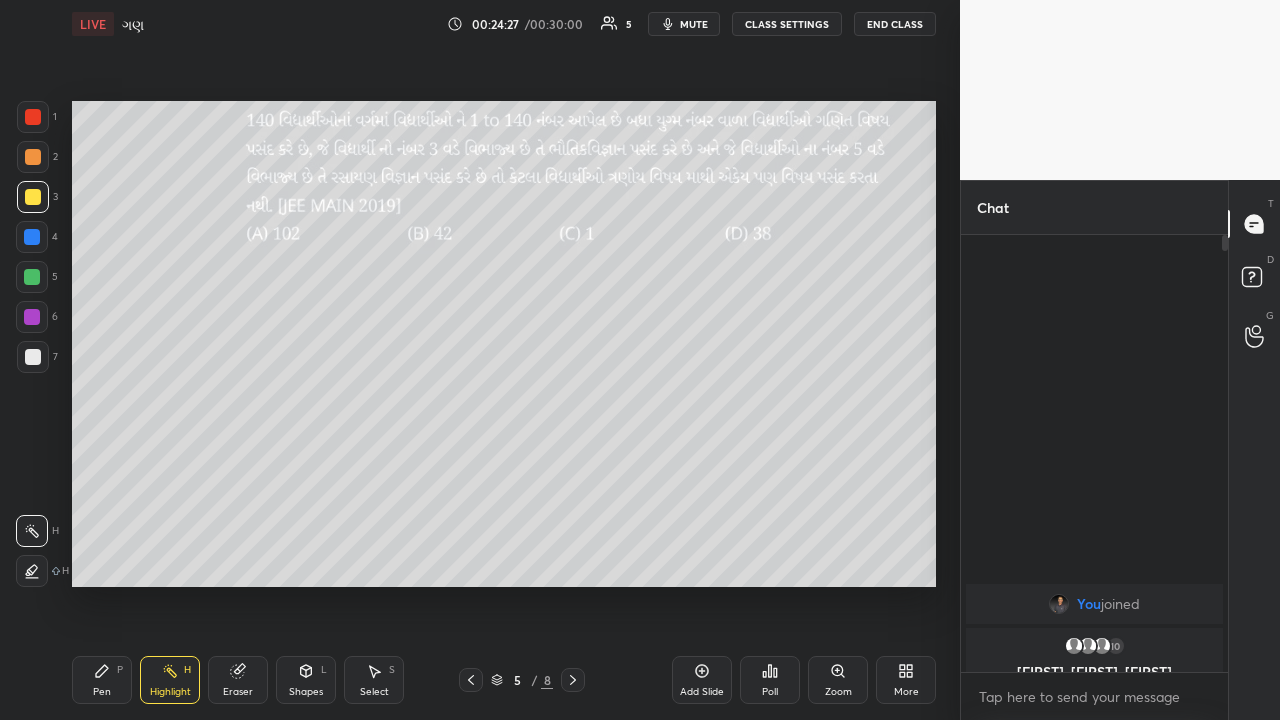 click on "Pen" at bounding box center (102, 692) 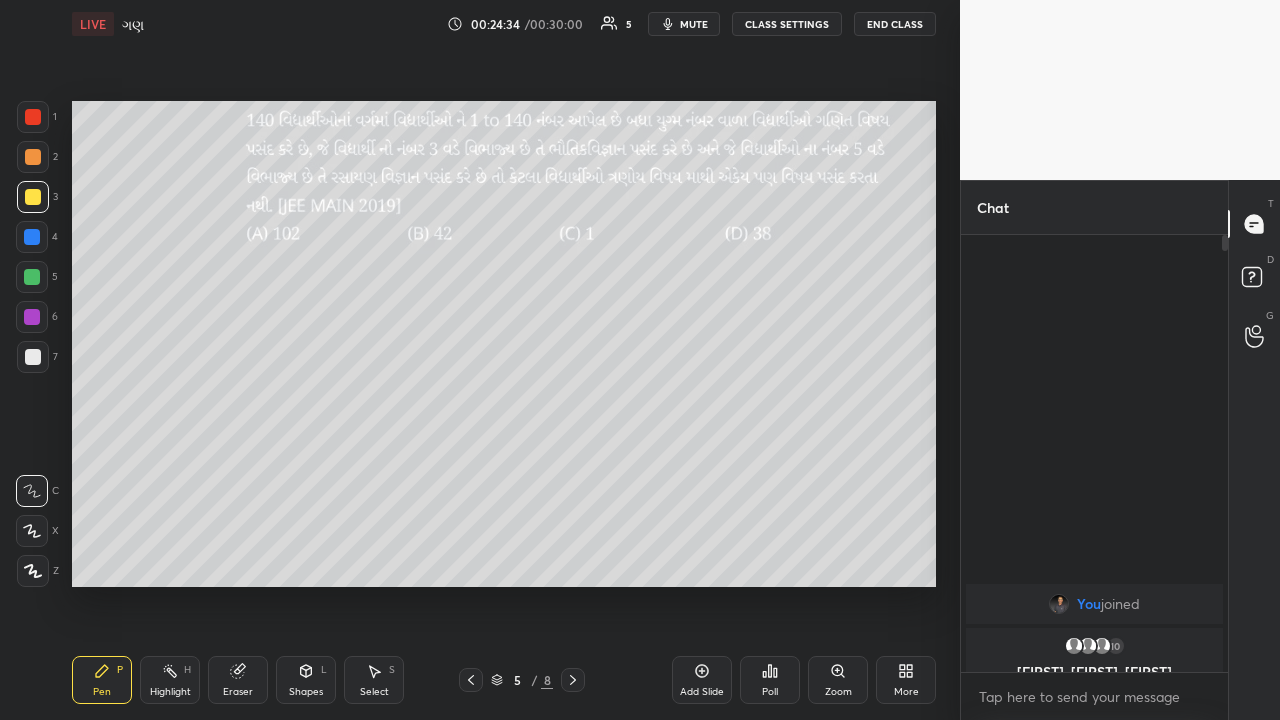 click on "Pen" at bounding box center [102, 692] 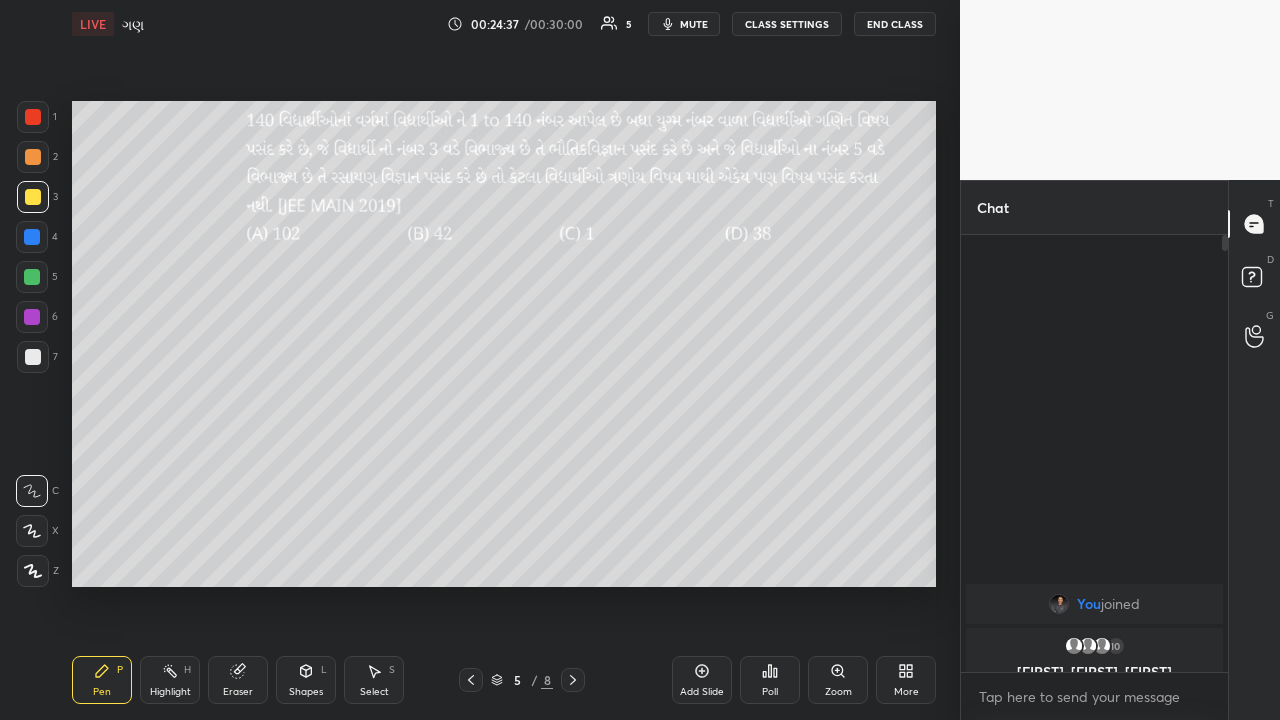 click on "Select S" at bounding box center [374, 680] 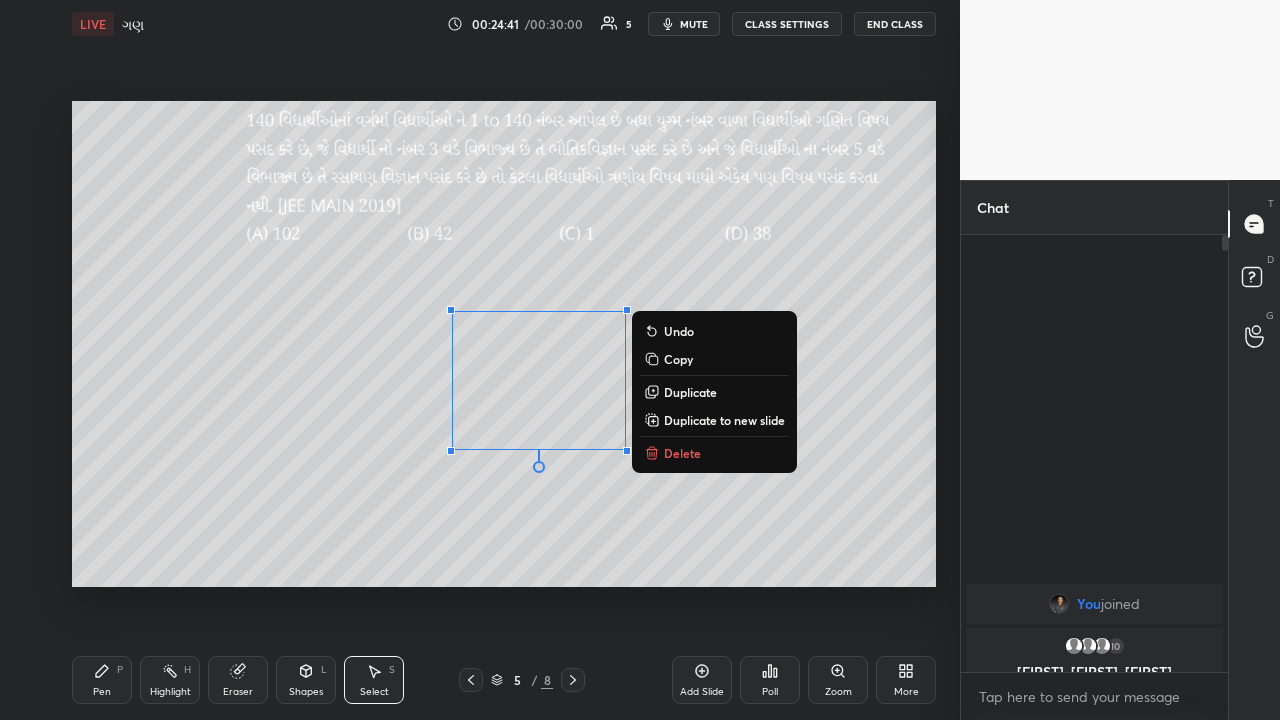 click on "Delete" at bounding box center [682, 453] 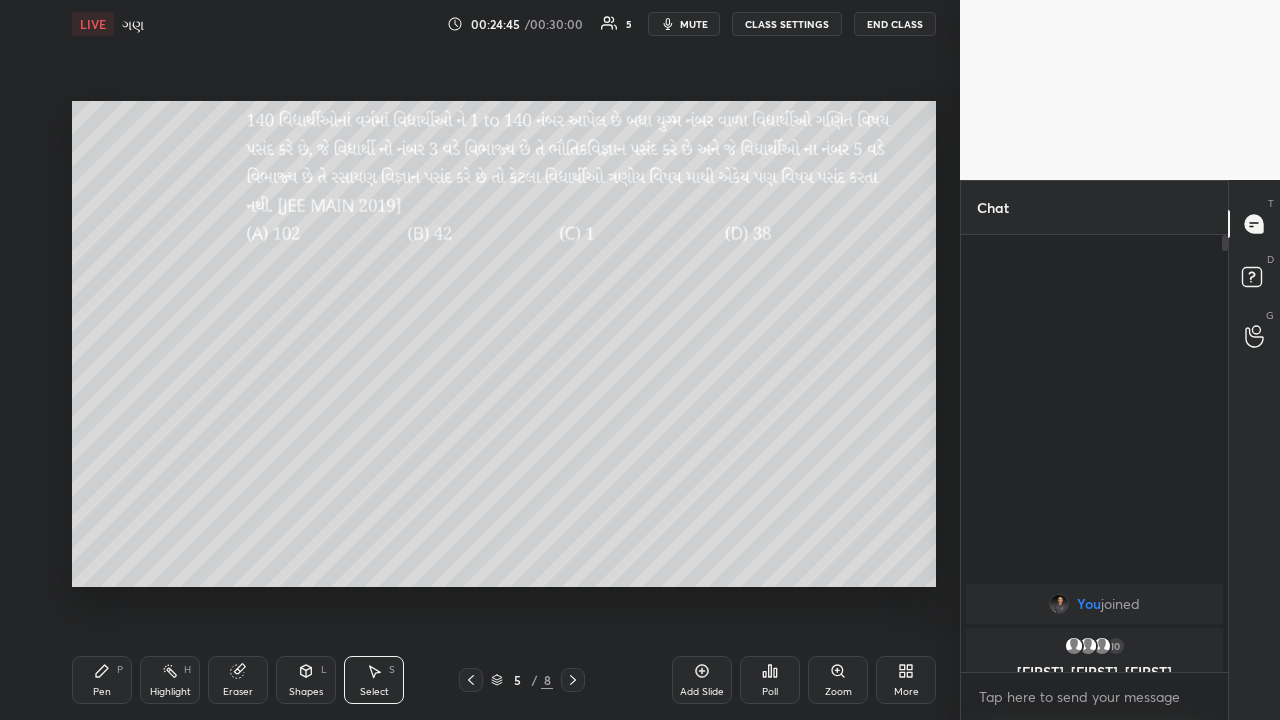 click 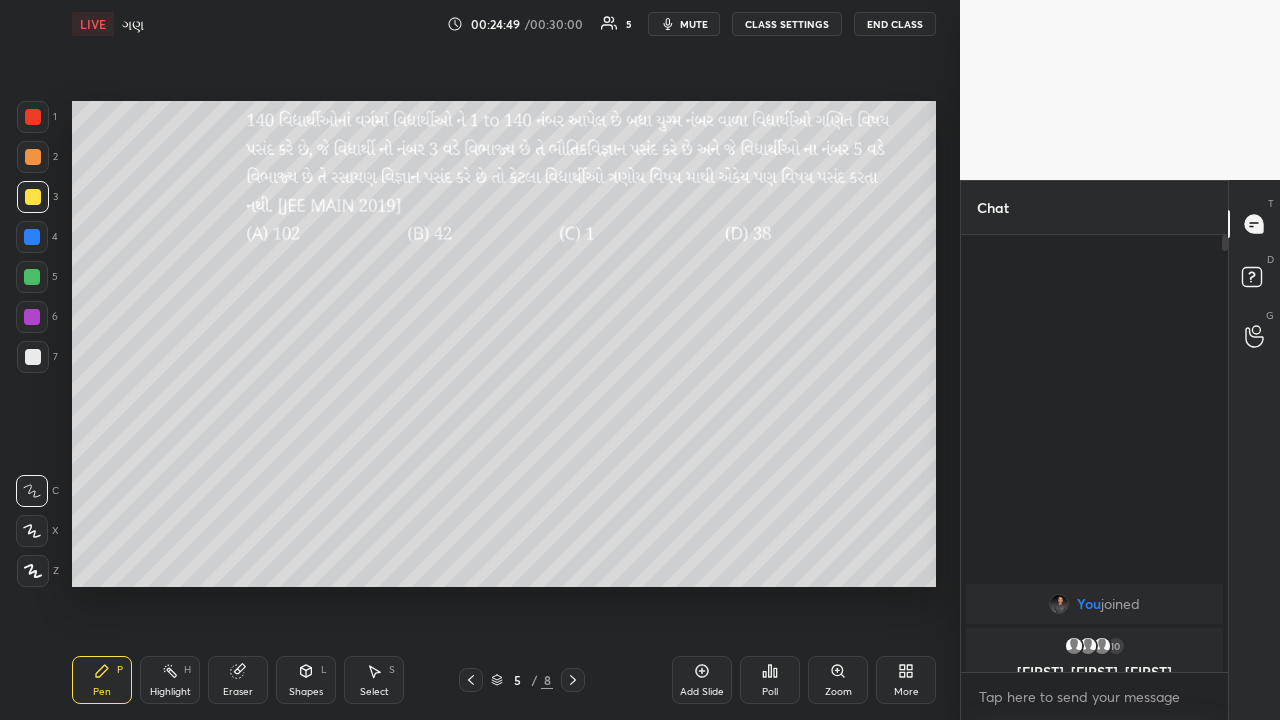 click on "Pen" at bounding box center [102, 692] 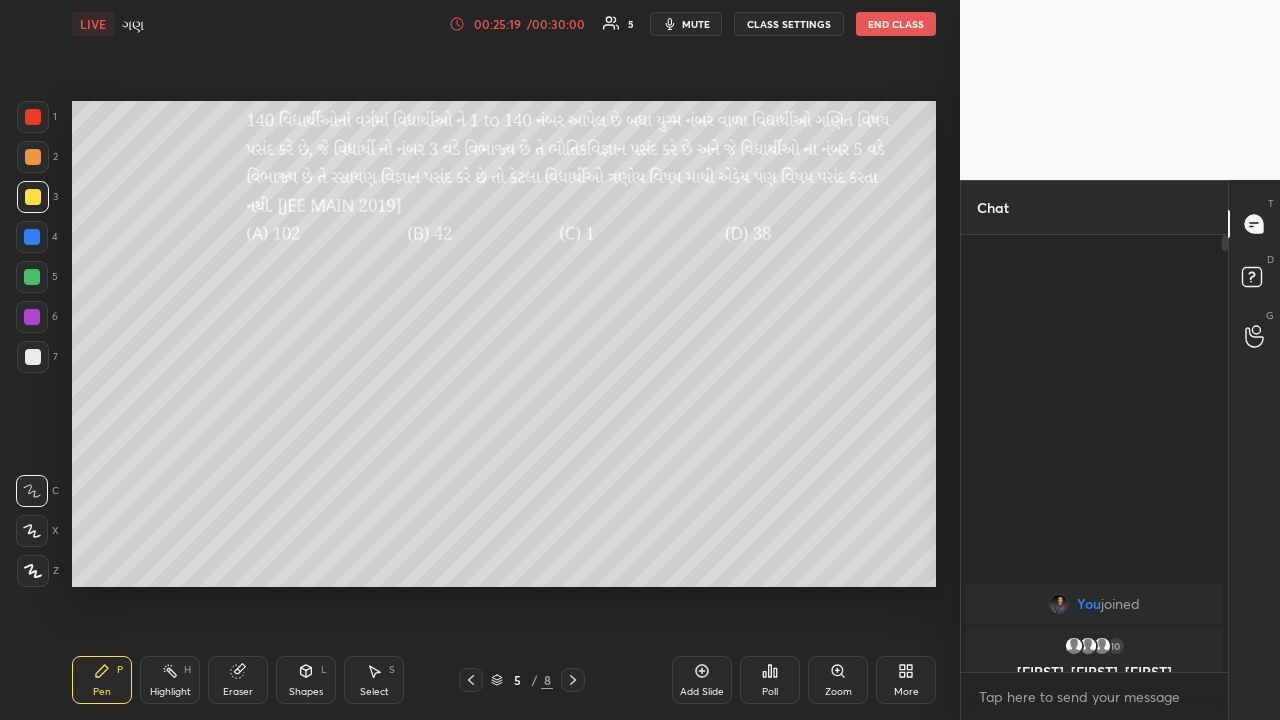 click on "Highlight" at bounding box center (170, 692) 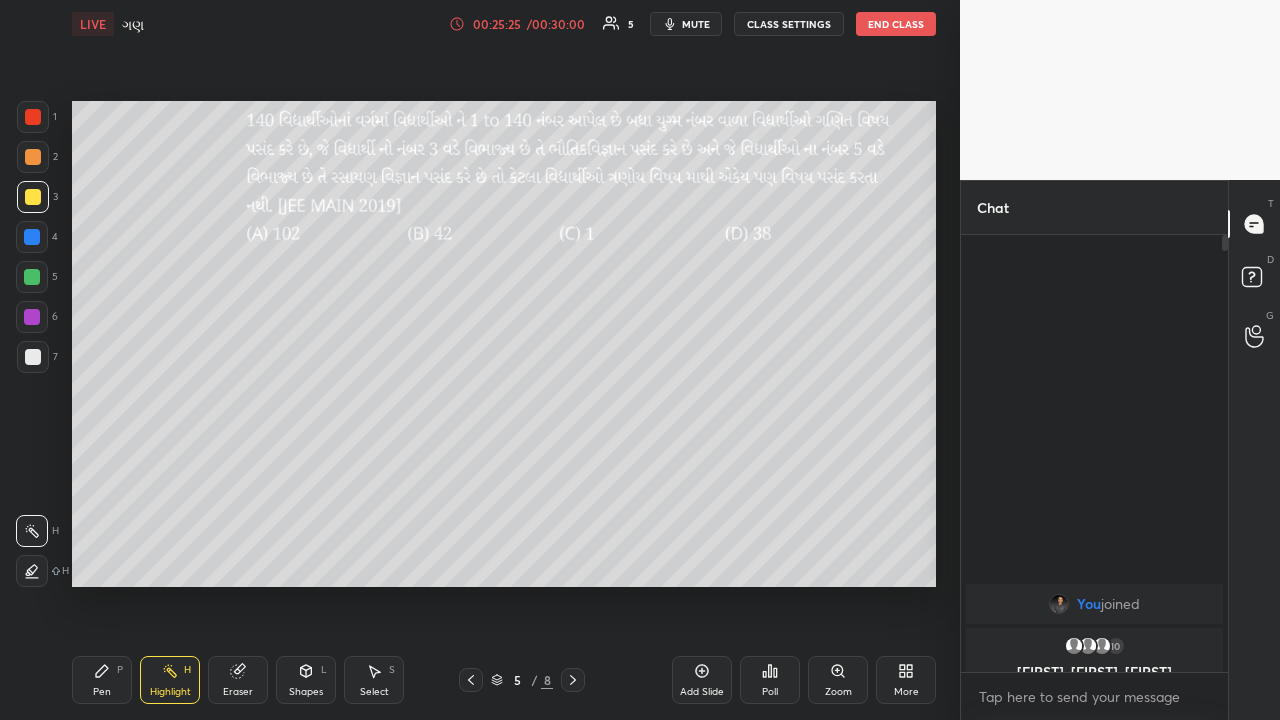 click on "Pen" at bounding box center [102, 692] 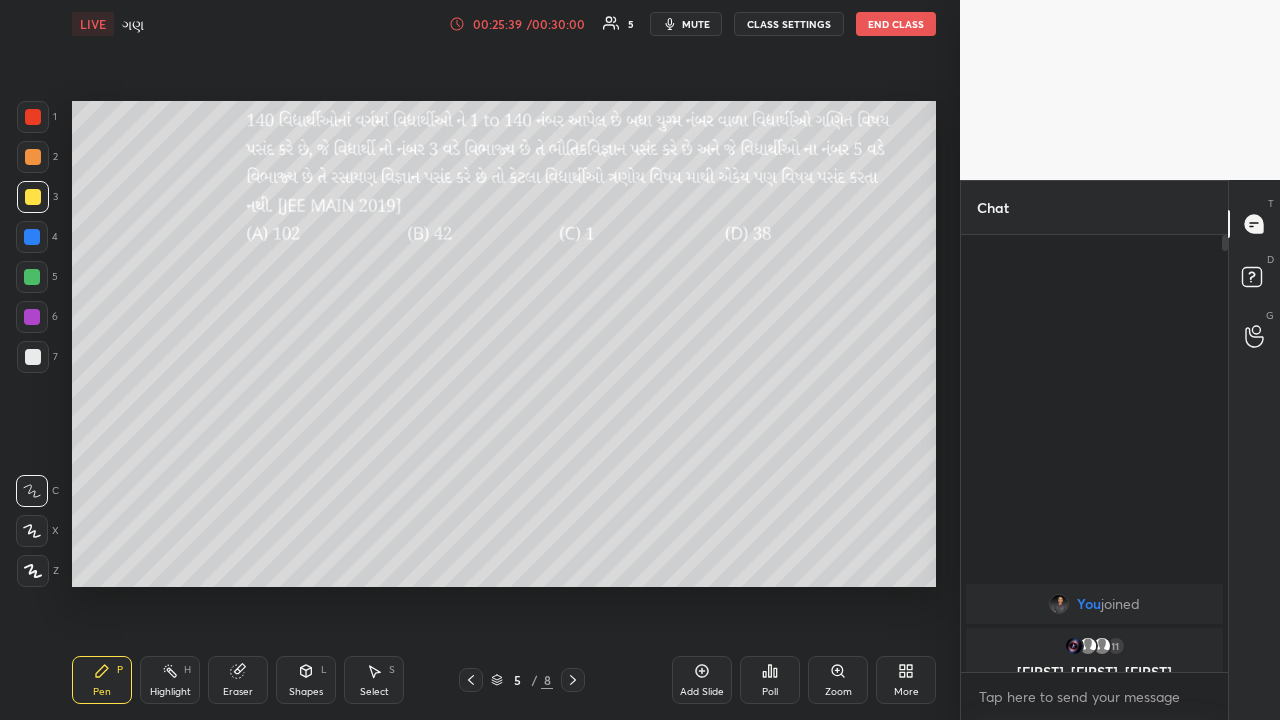 click at bounding box center (32, 277) 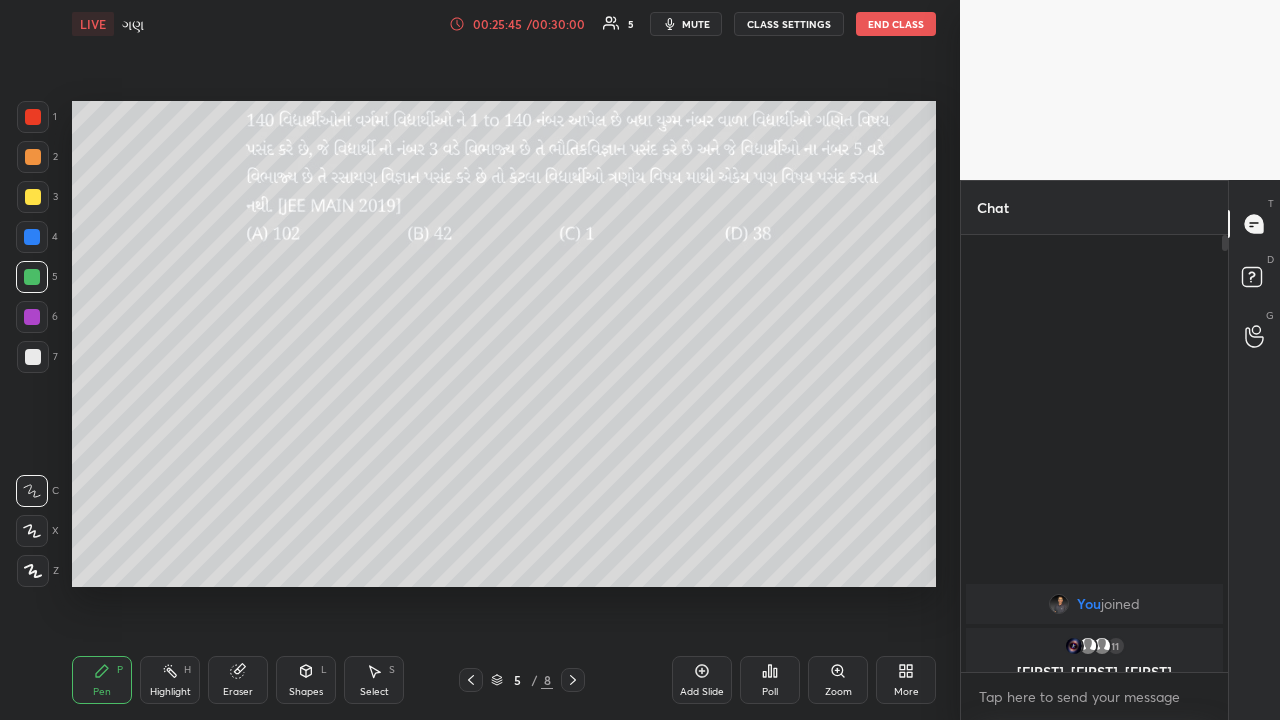 click on "Highlight" at bounding box center [170, 692] 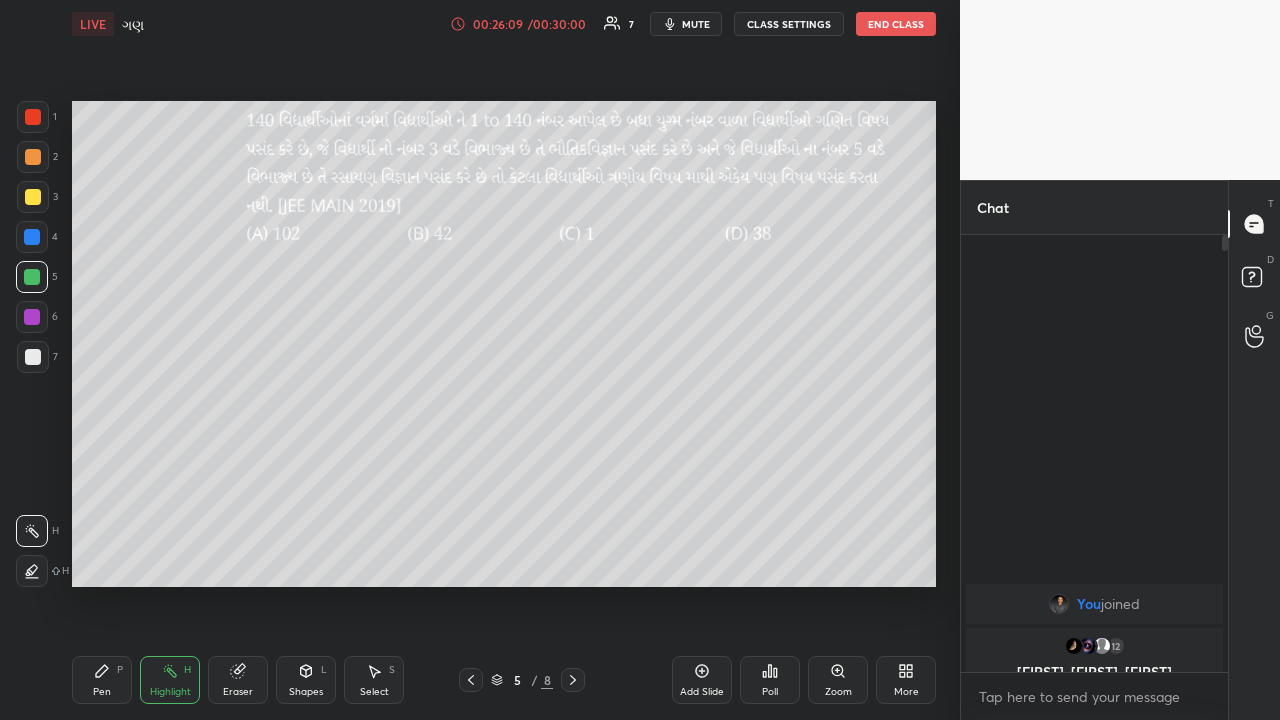 click on "Pen P" at bounding box center (102, 680) 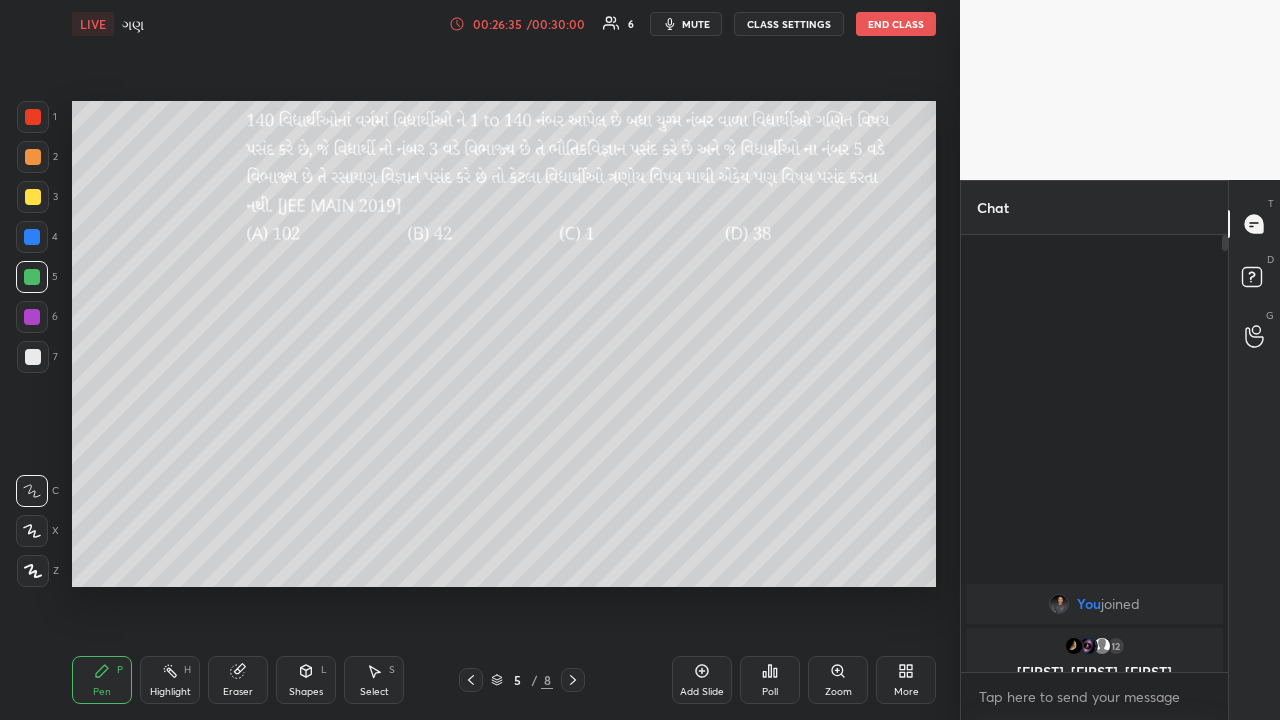click on "Highlight" at bounding box center (170, 692) 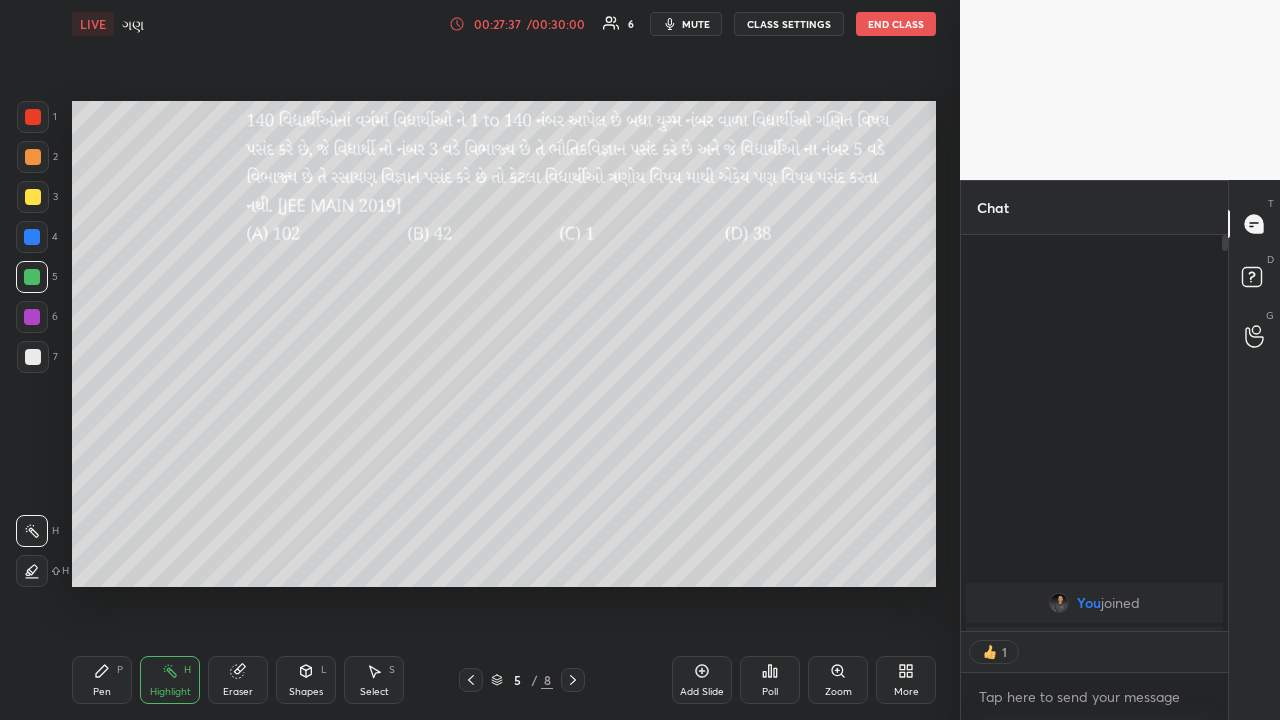 scroll, scrollTop: 390, scrollLeft: 261, axis: both 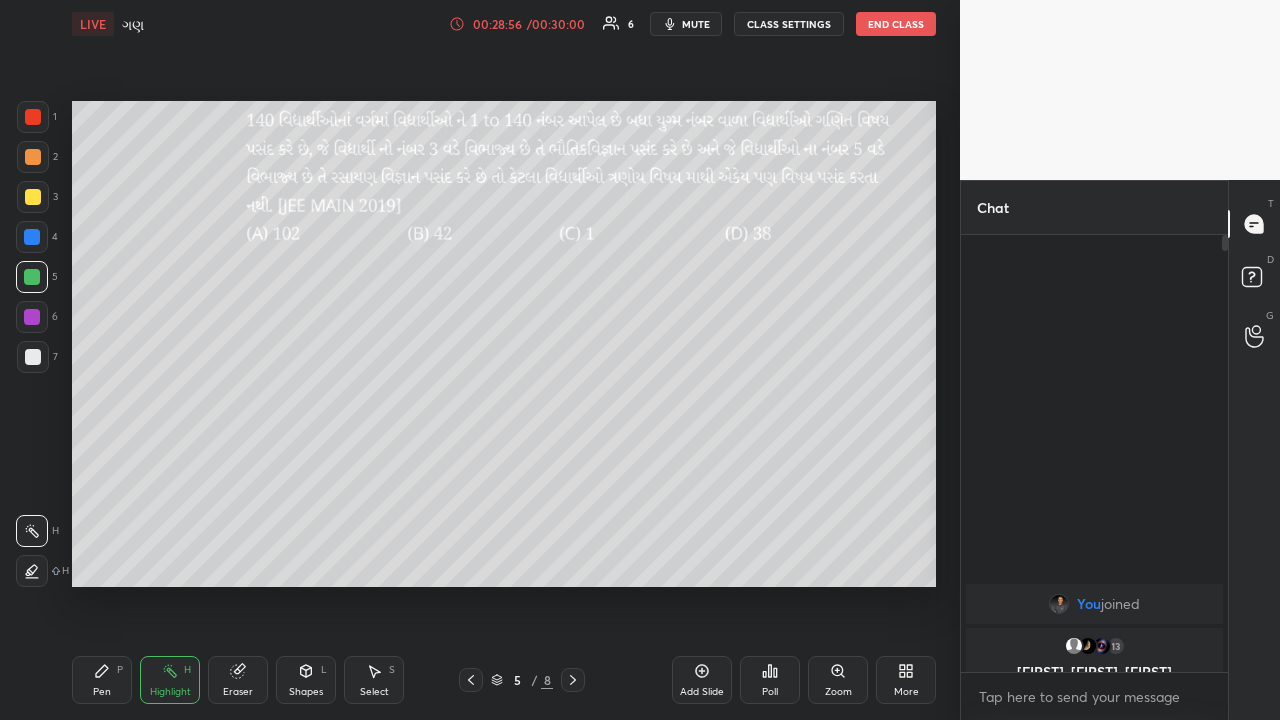 click at bounding box center (33, 357) 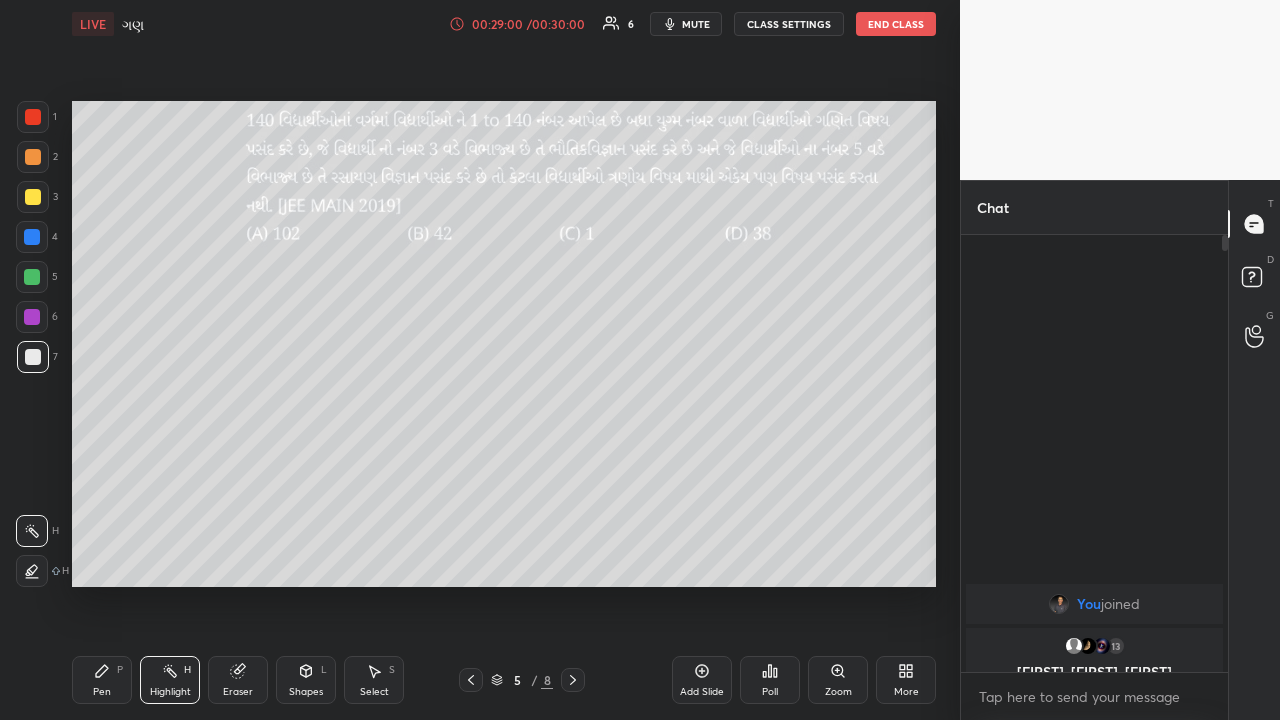 click on "Pen" at bounding box center [102, 692] 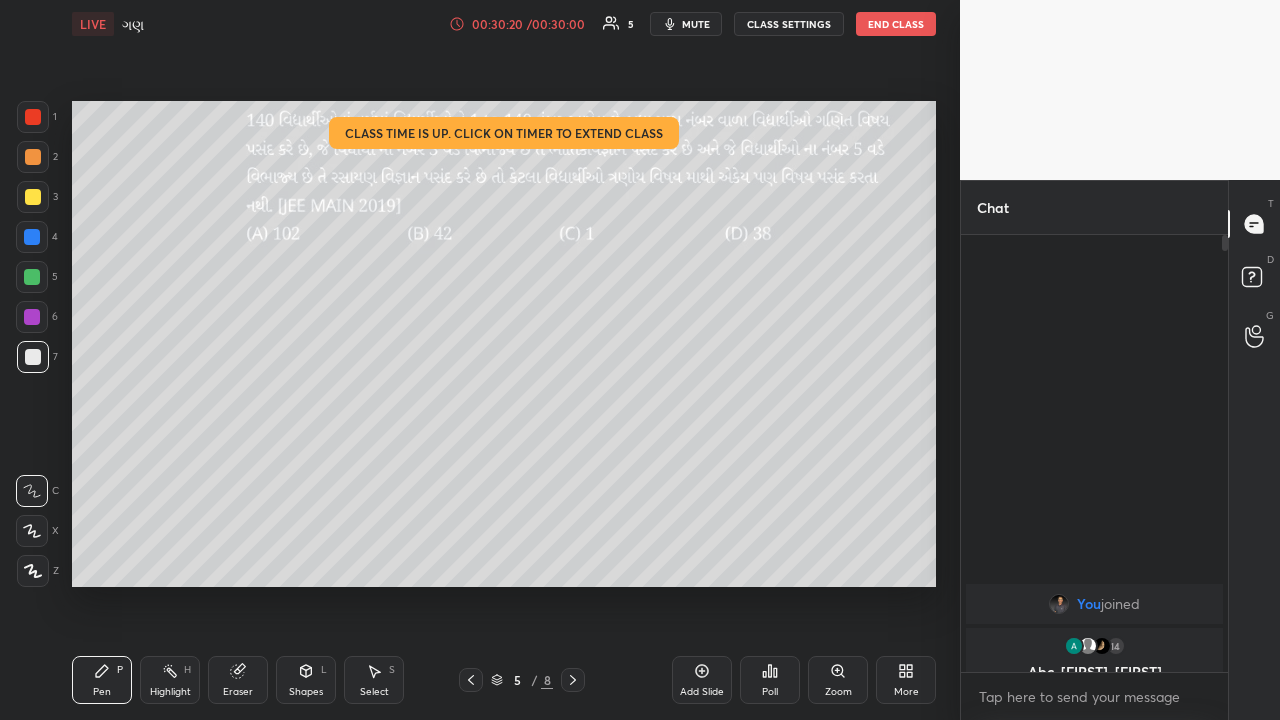 click on "End Class" at bounding box center [896, 24] 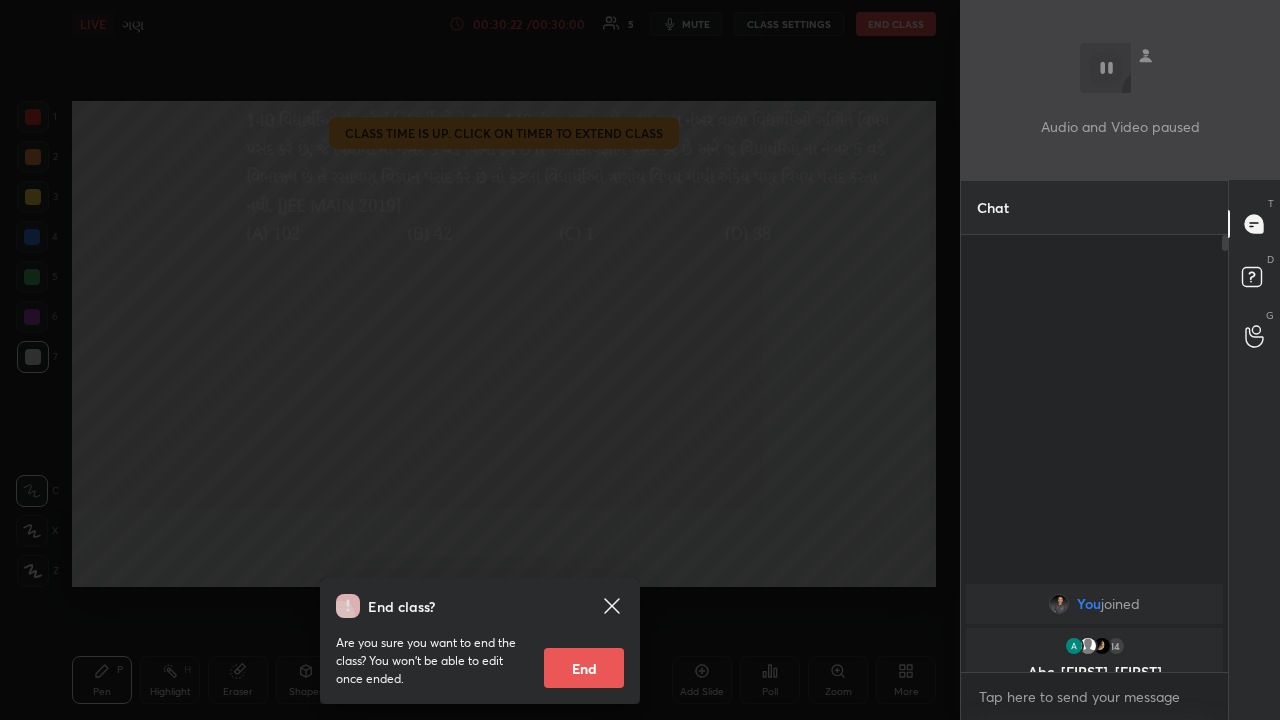 click on "End" at bounding box center [584, 668] 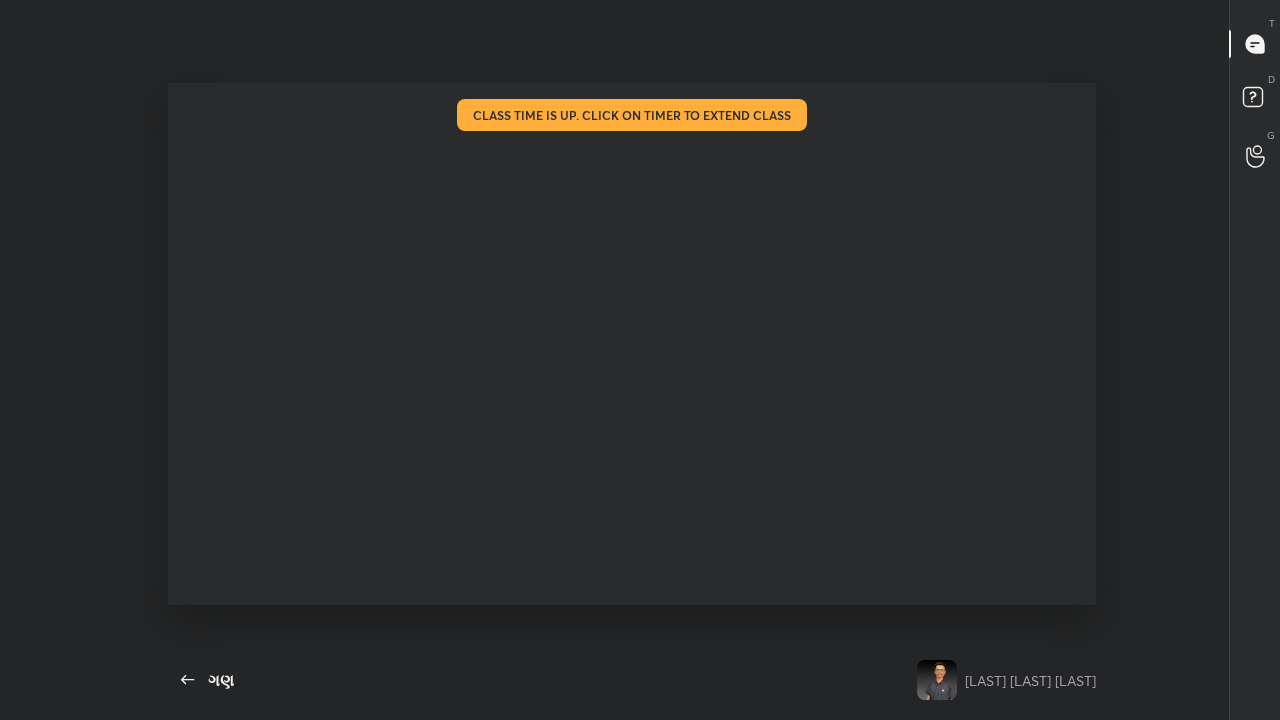 scroll, scrollTop: 99408, scrollLeft: 99038, axis: both 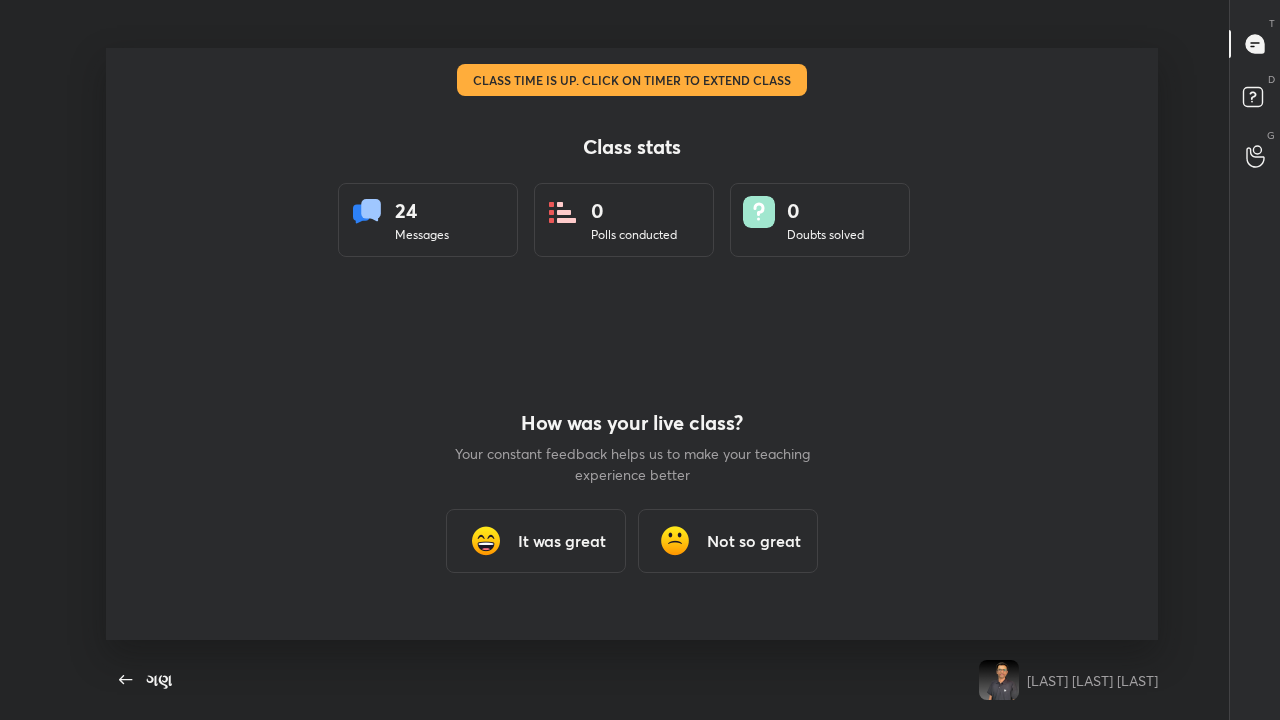 click on "It was great" at bounding box center (562, 541) 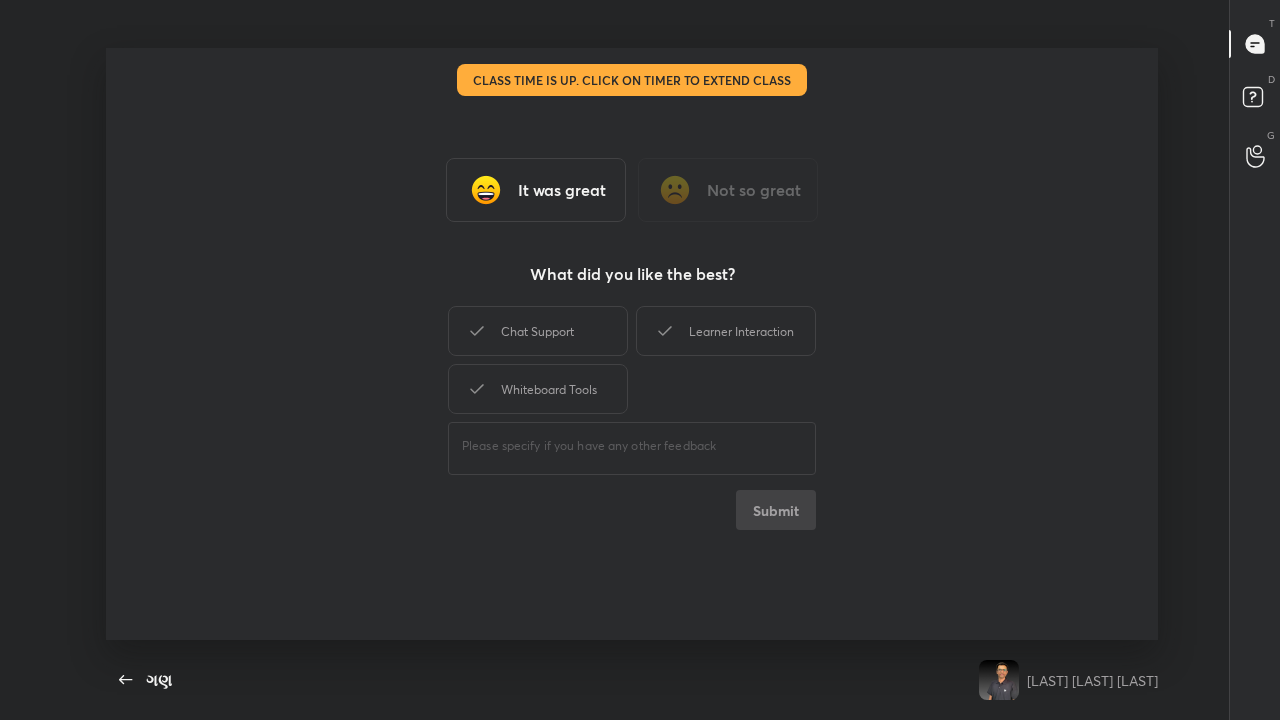 click on "Chat Support" at bounding box center (538, 331) 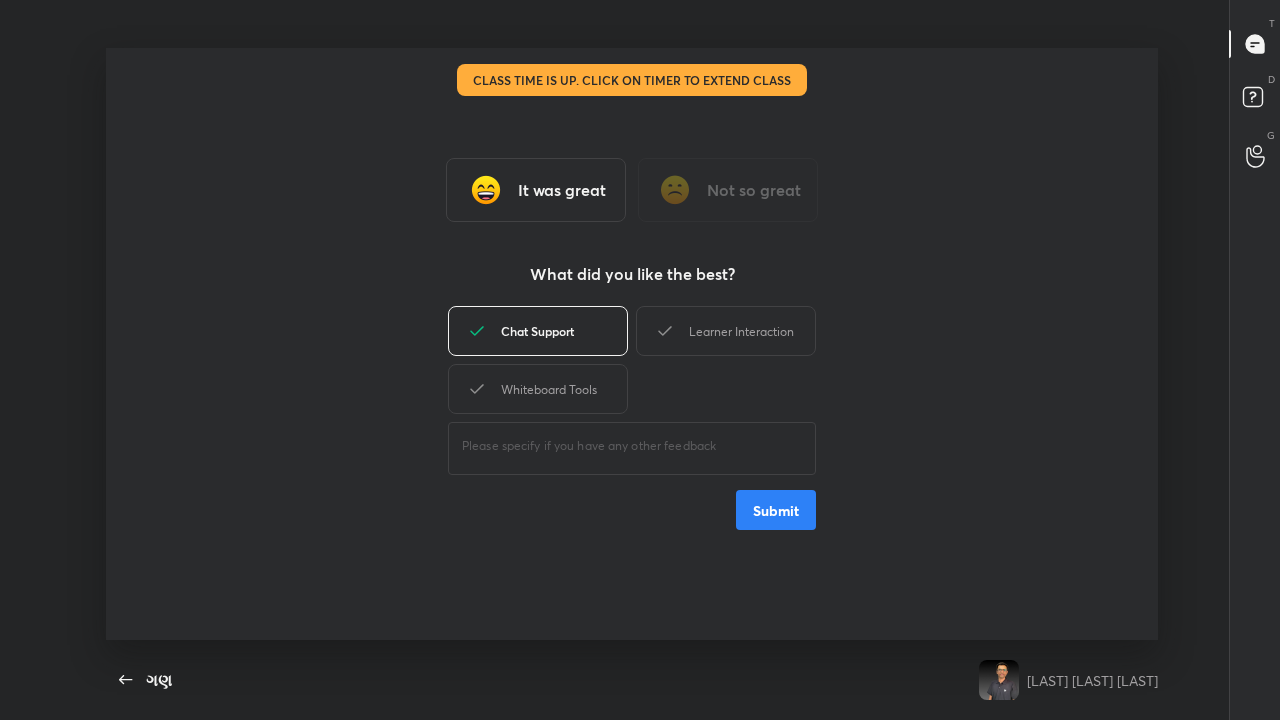 click on "Learner Interaction" at bounding box center (726, 331) 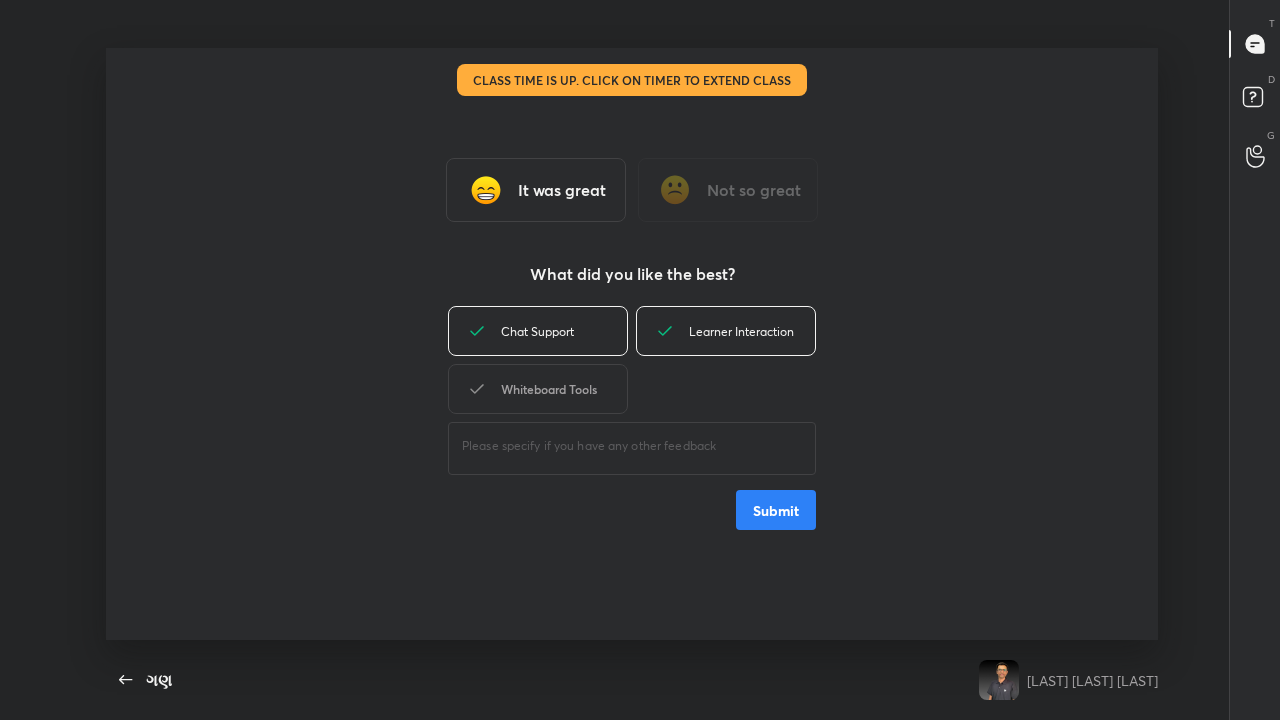 click on "Whiteboard Tools" at bounding box center [538, 389] 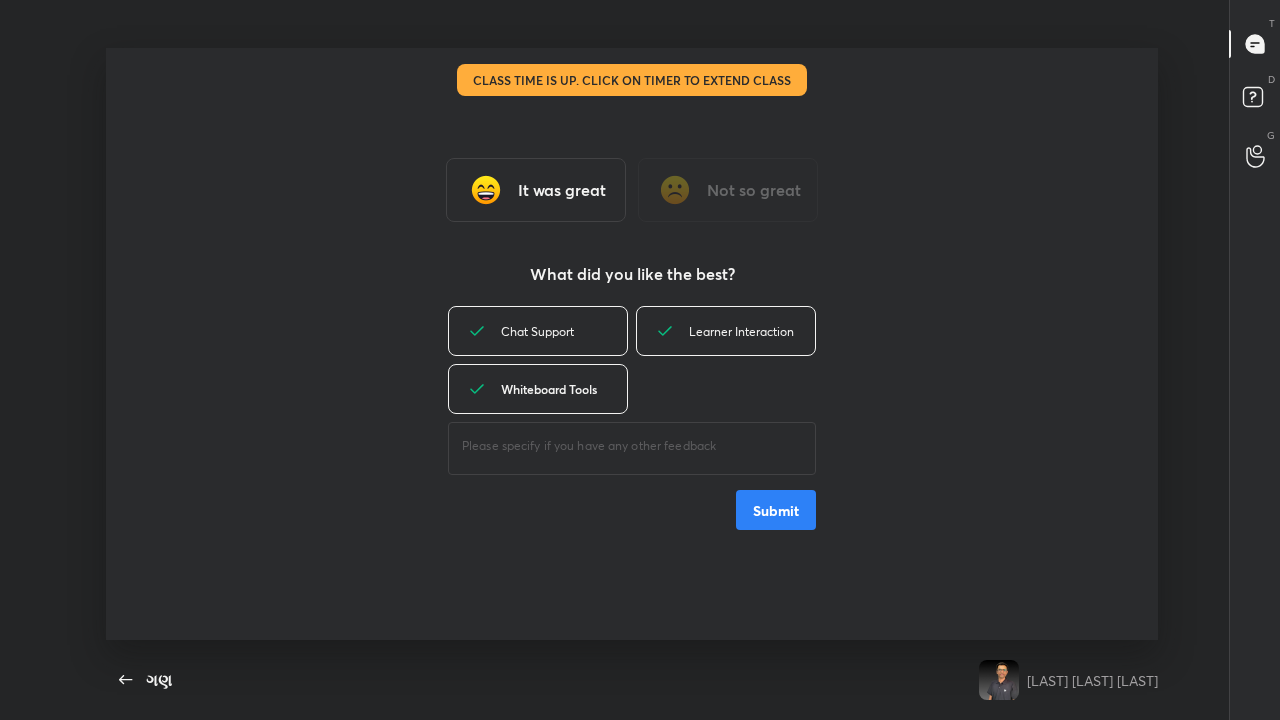 click on "Chat Support" at bounding box center (538, 331) 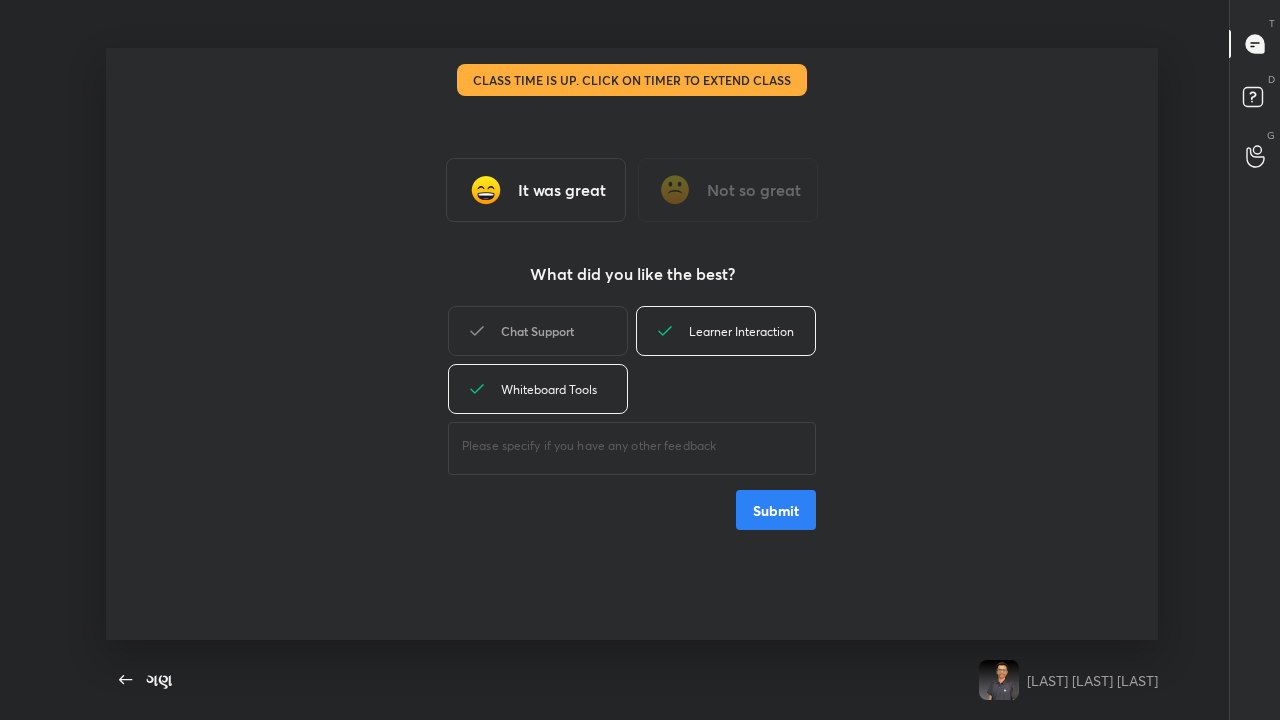 click on "Learner Interaction" at bounding box center (726, 331) 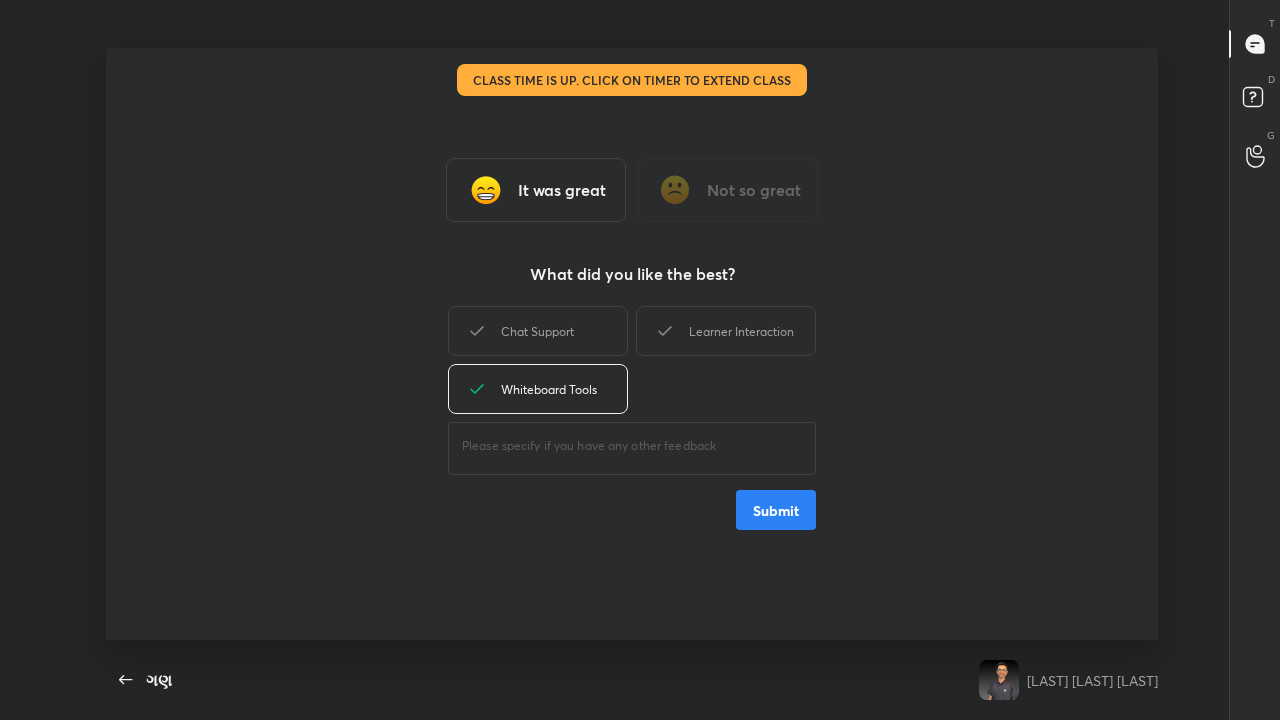 click on "Submit" at bounding box center (776, 510) 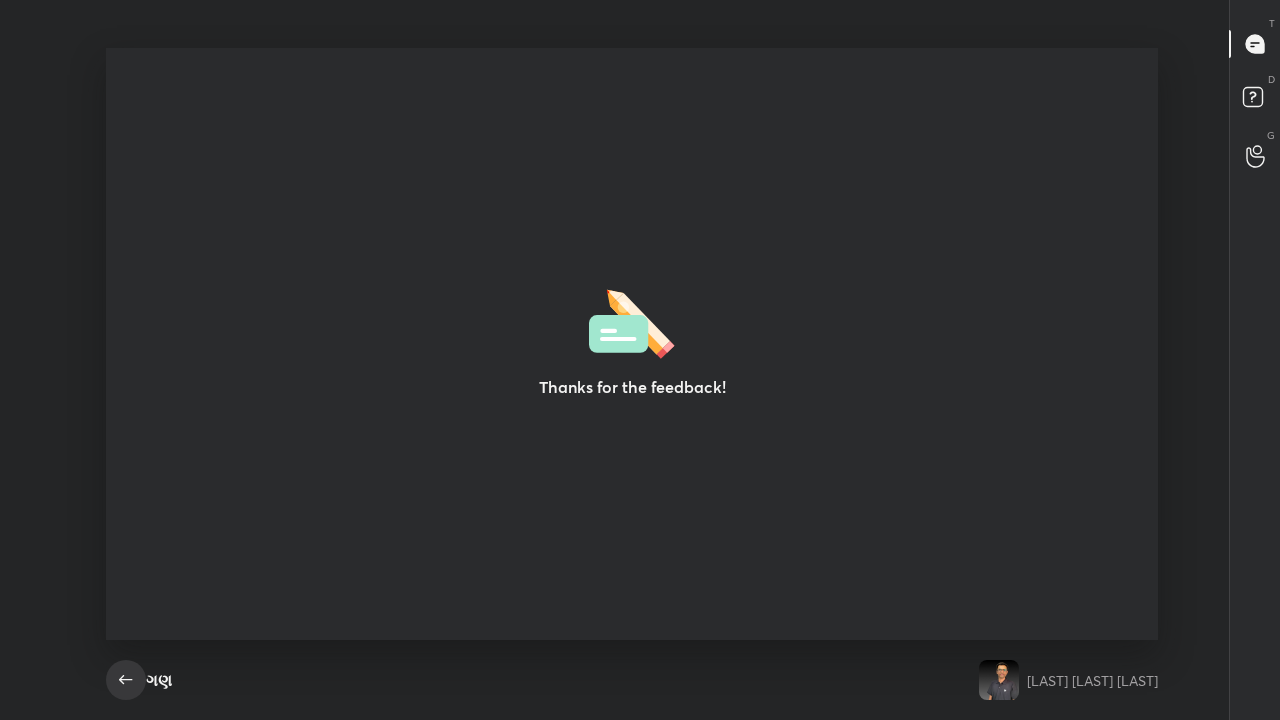 click on "ગણ 5 CLASS SETTINGS End Class Thanks for the feedback! Setting up your live class Back ગણ Satasia Pankajkumar Himatlal Pen P Highlight H Eraser Shapes L Select S 5 / 8 Add Slide Poll Zoom More" at bounding box center [632, 360] 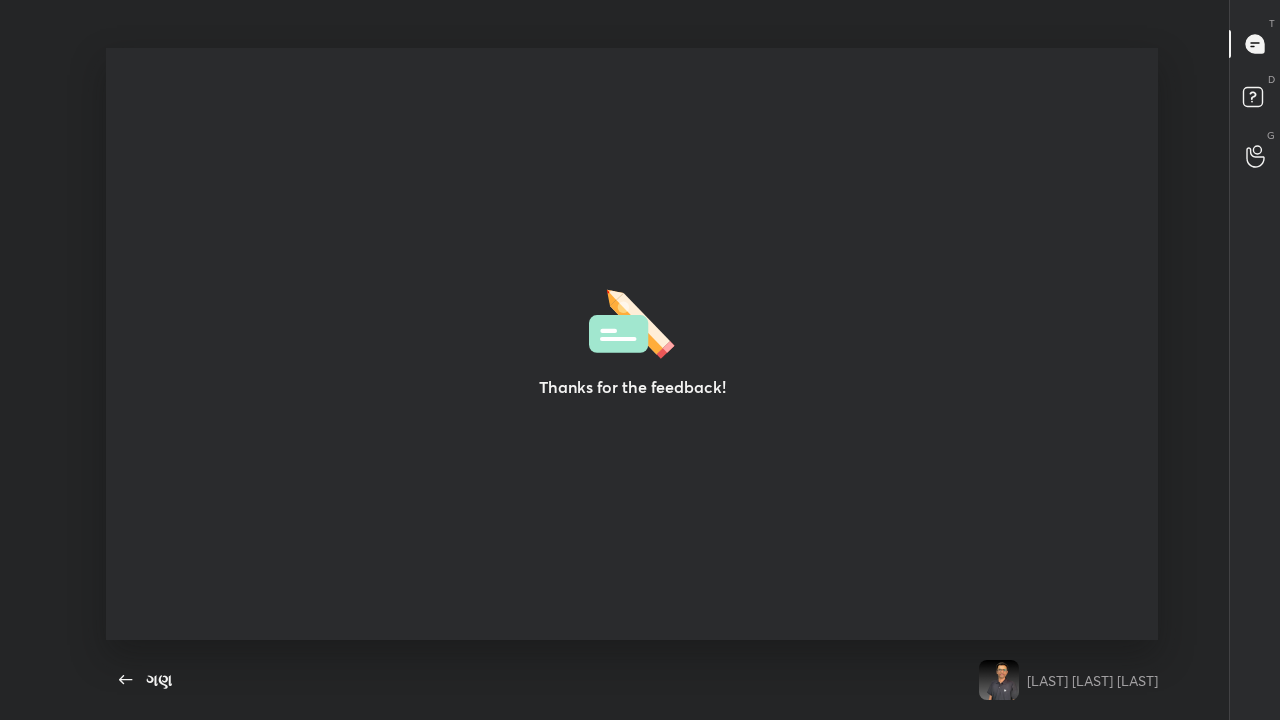 click at bounding box center [999, 680] 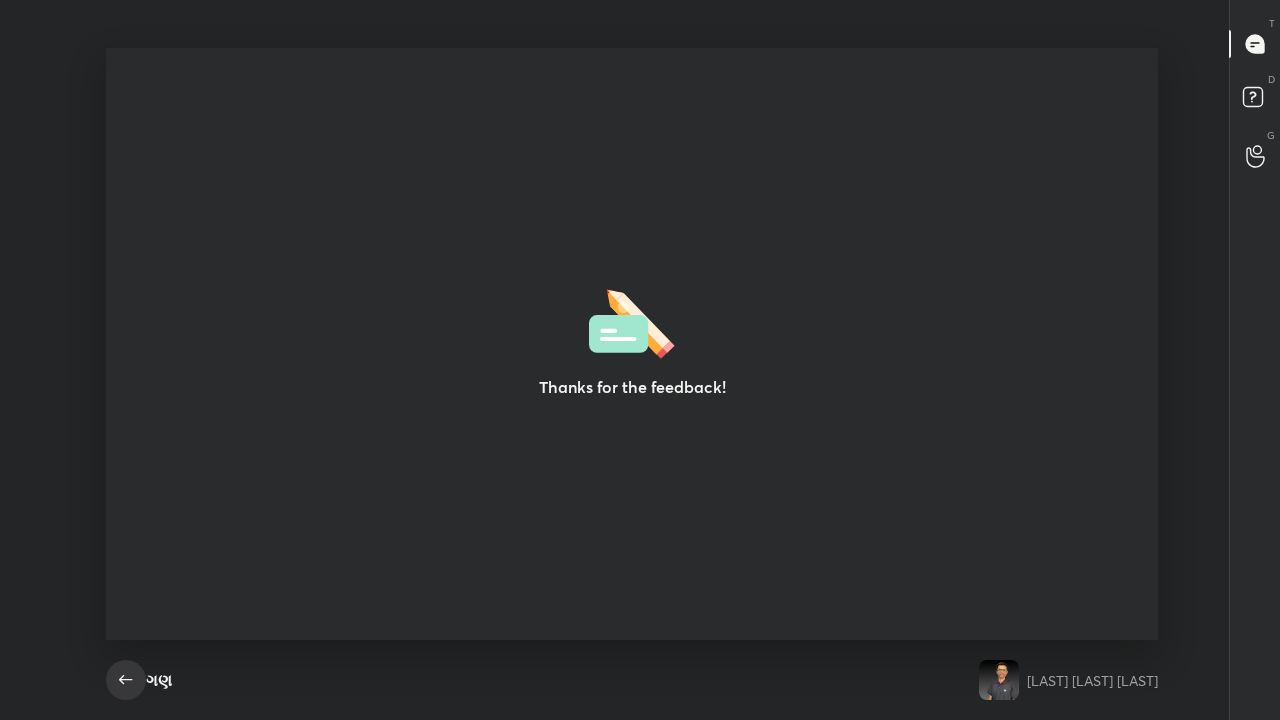 click 